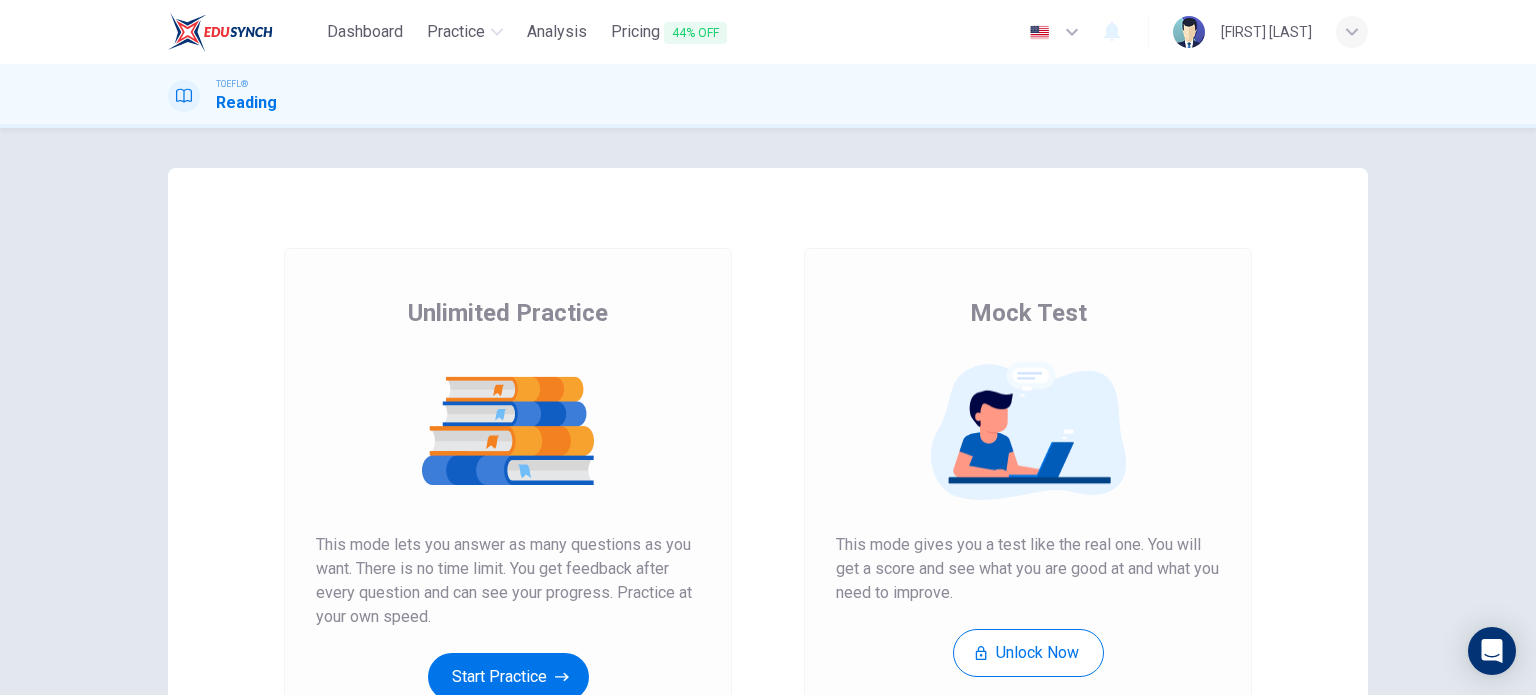 scroll, scrollTop: 0, scrollLeft: 0, axis: both 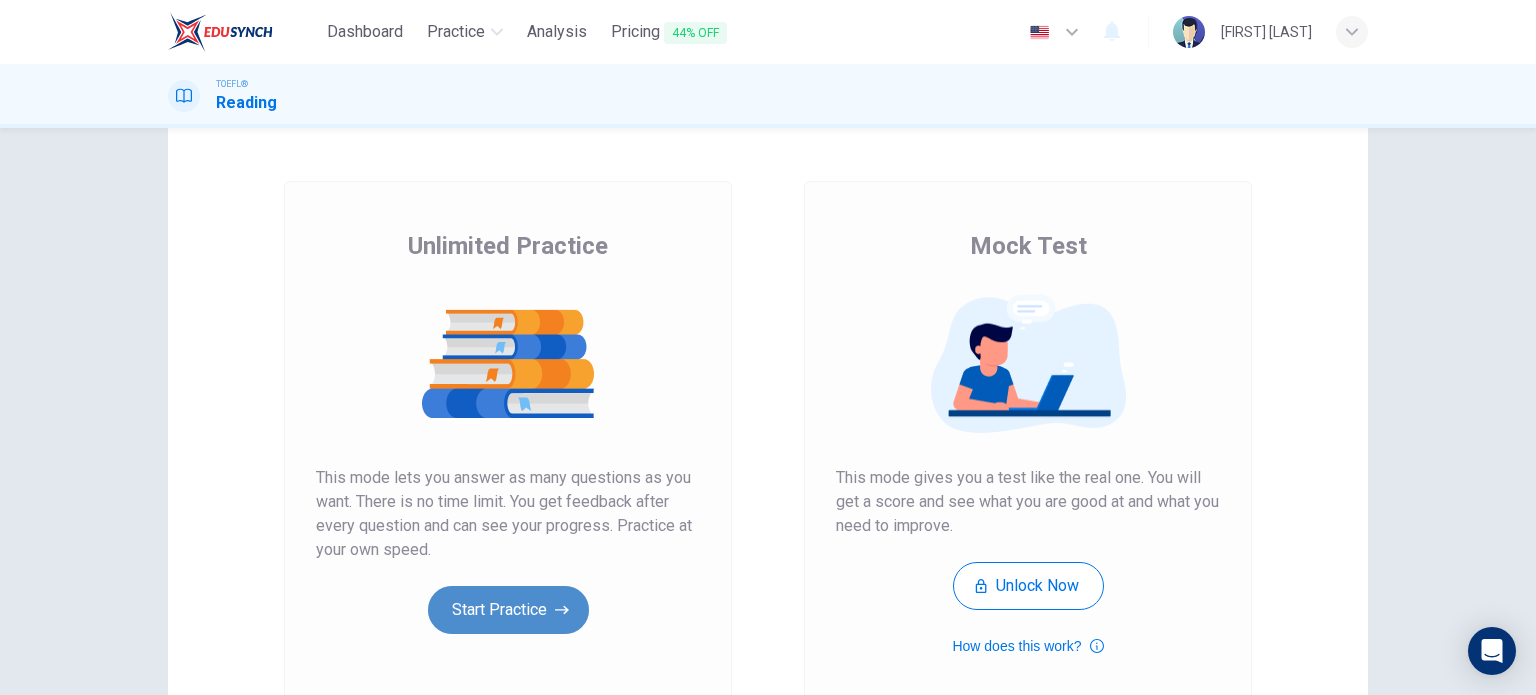 click on "Start Practice" at bounding box center [508, 610] 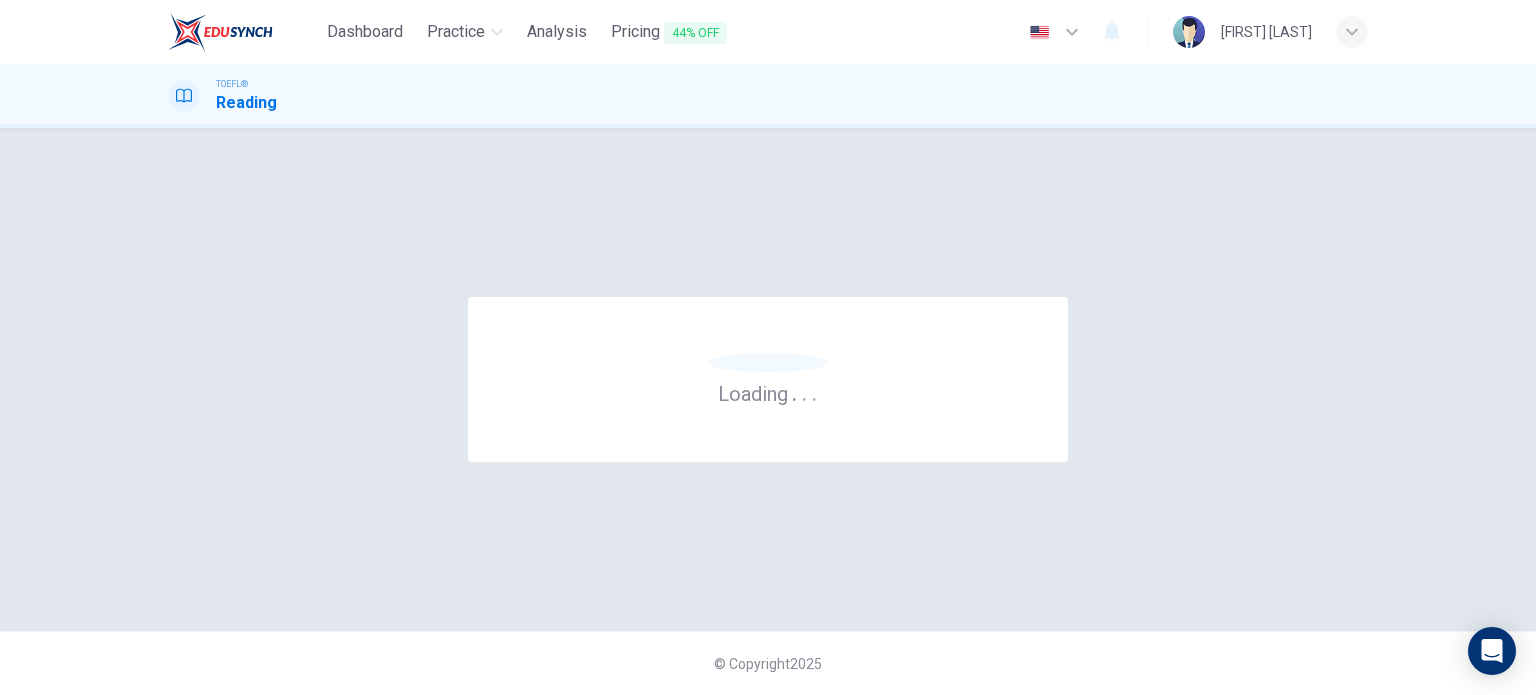 scroll, scrollTop: 0, scrollLeft: 0, axis: both 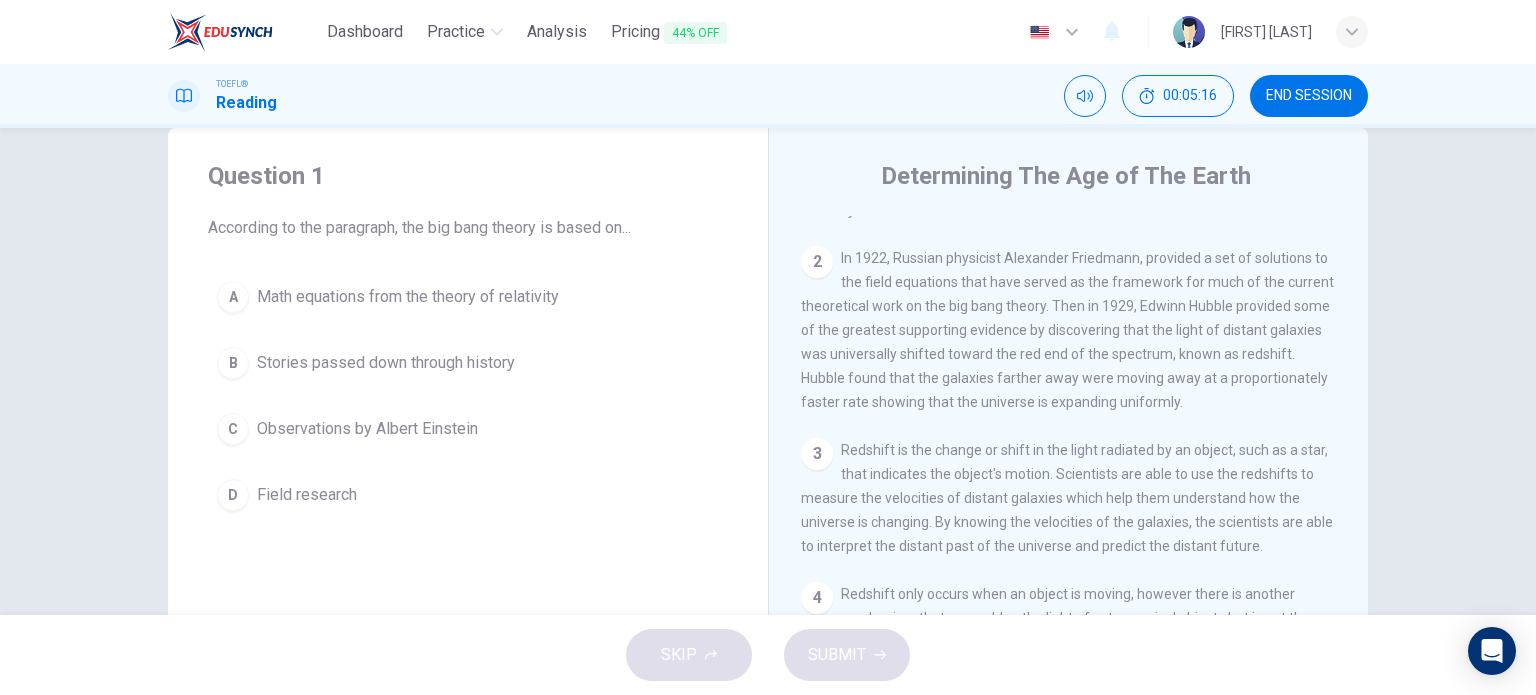 click on "1 The currently accepted explanation of the beginning of the universe is the big bang theory. This theory proposes the universe was once extremely compact, dense and hot, and because some original event such as a cosmic explosion called the big bang occurred, the universe has been expanding and cooling ever since. It is based on the mathematical equations, or field equations, of the general theory of relativity from [FIRST] [LAST]. 2 In 1922, Russian physicist [FIRST] [LAST], provided a set of solutions to the field equations that have served as the framework for much of the current theoretical work on the big bang theory. Then in 1929, [FIRST] [LAST] provided some of the greatest supporting evidence by discovering that the light of distant galaxies was universally shifted toward the red end of the spectrum, known as redshift. [FIRST] found that the galaxies farther away were moving away at a proportionately faster rate showing that the universe is expanding uniformly. 3 4 5" at bounding box center [1082, 503] 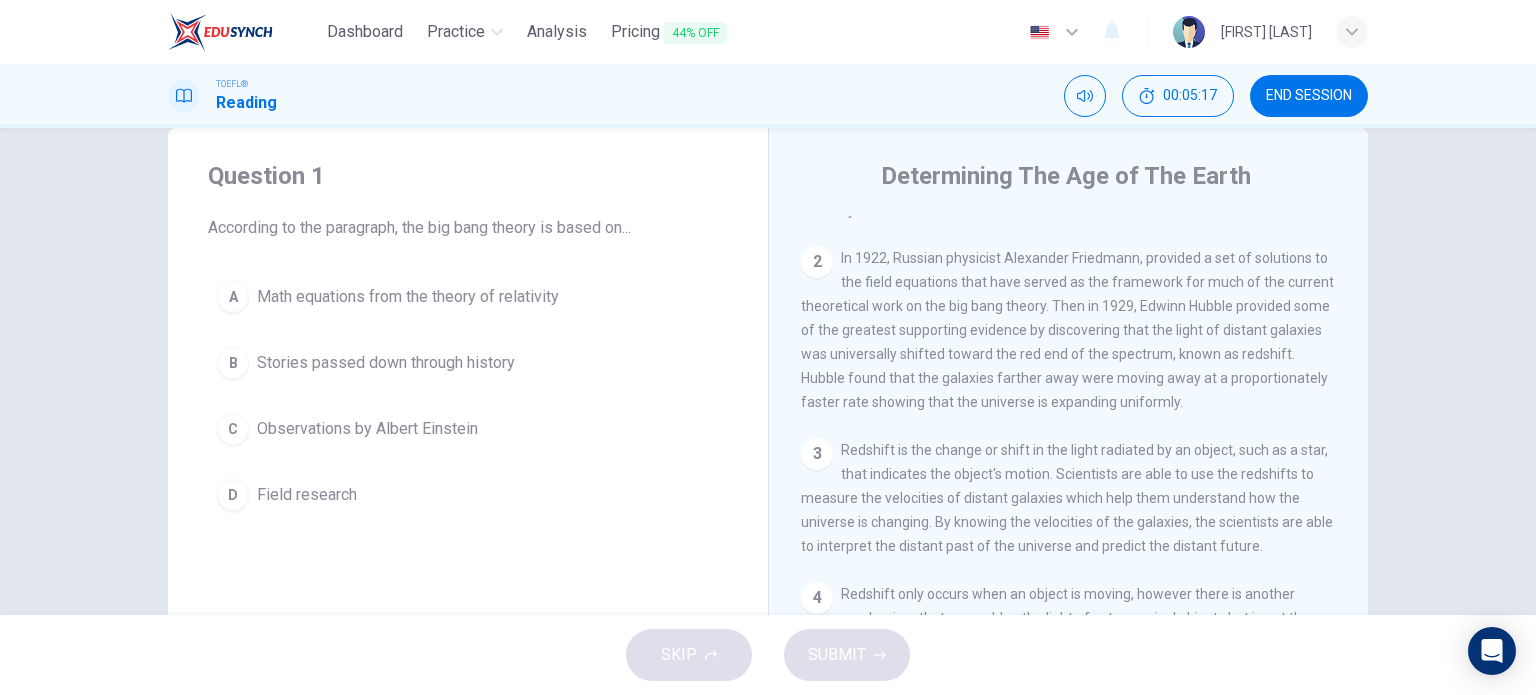 click on "1 The currently accepted explanation of the beginning of the universe is the big bang theory. This theory proposes the universe was once extremely compact, dense and hot, and because some original event such as a cosmic explosion called the big bang occurred, the universe has been expanding and cooling ever since. It is based on the mathematical equations, or field equations, of the general theory of relativity from [FIRST] [LAST]. 2 In 1922, Russian physicist [FIRST] [LAST], provided a set of solutions to the field equations that have served as the framework for much of the current theoretical work on the big bang theory. Then in 1929, [FIRST] [LAST] provided some of the greatest supporting evidence by discovering that the light of distant galaxies was universally shifted toward the red end of the spectrum, known as redshift. [FIRST] found that the galaxies farther away were moving away at a proportionately faster rate showing that the universe is expanding uniformly. 3 4 5" at bounding box center [1082, 503] 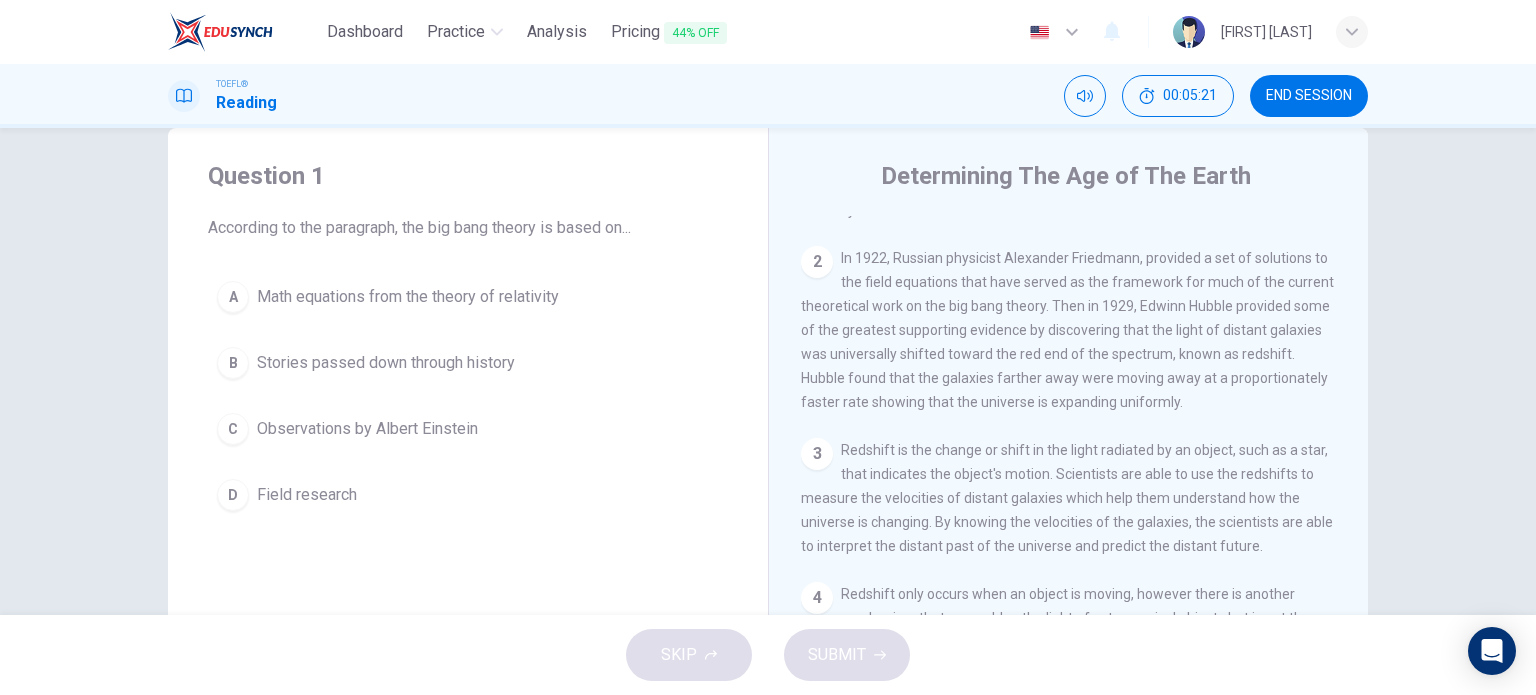 click on "In 1922, Russian physicist Alexander Friedmann, provided a set of solutions to the field equations that have served as the framework for much of the current theoretical work on the big bang theory. Then in 1929, Edwinn Hubble provided some of the greatest supporting evidence by discovering that the light of distant galaxies was universally shifted toward the red end of the spectrum, known as redshift. Hubble found that the galaxies farther away were moving away at a proportionately faster rate showing that the universe is expanding uniformly." at bounding box center [1064, 150] 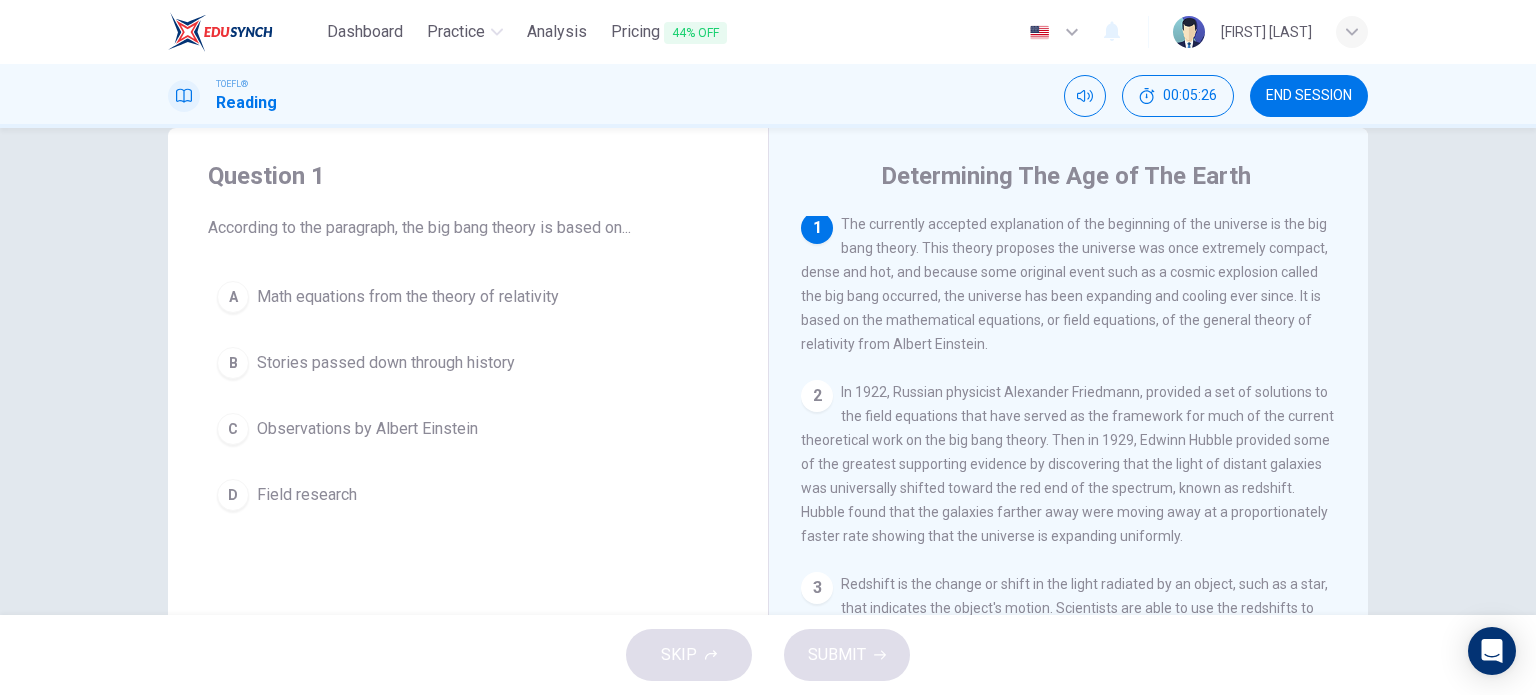 scroll, scrollTop: 0, scrollLeft: 0, axis: both 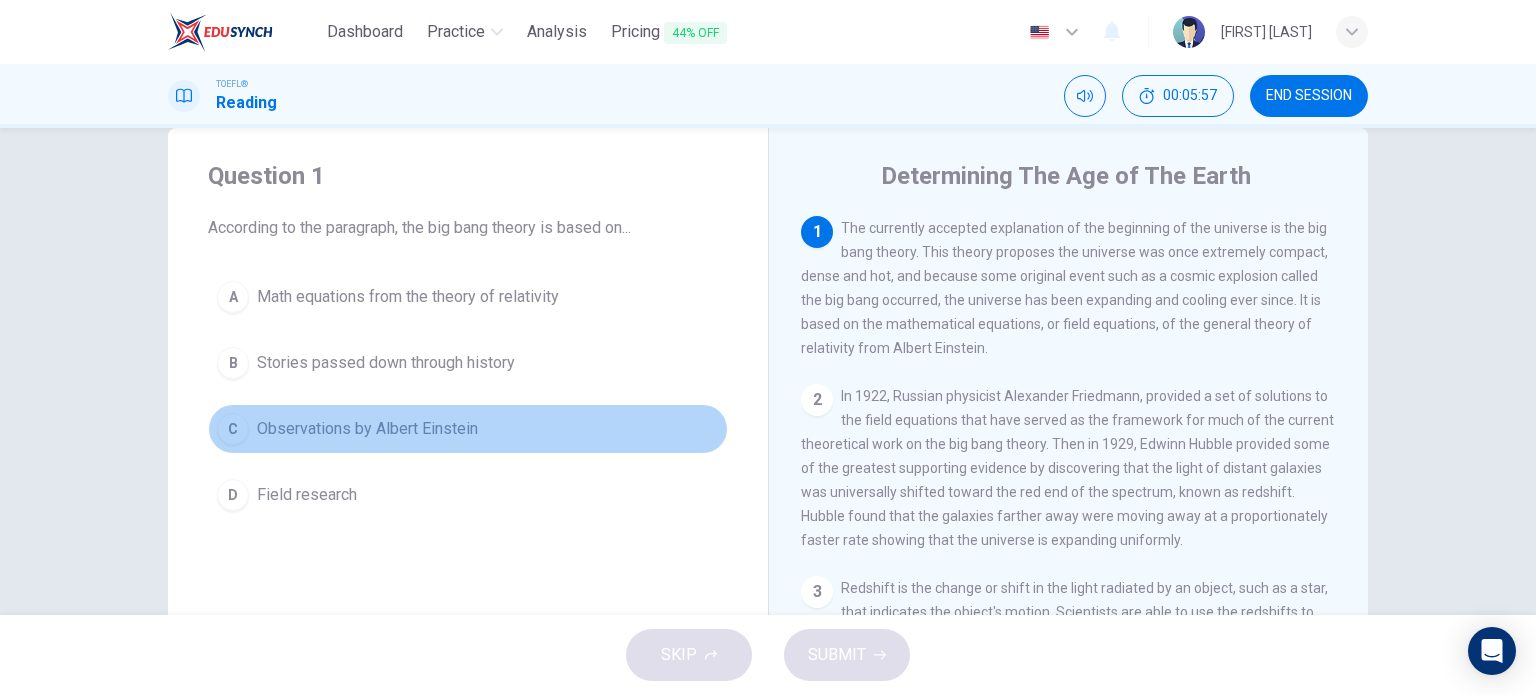 click on "Observations by Albert Einstein" at bounding box center (408, 297) 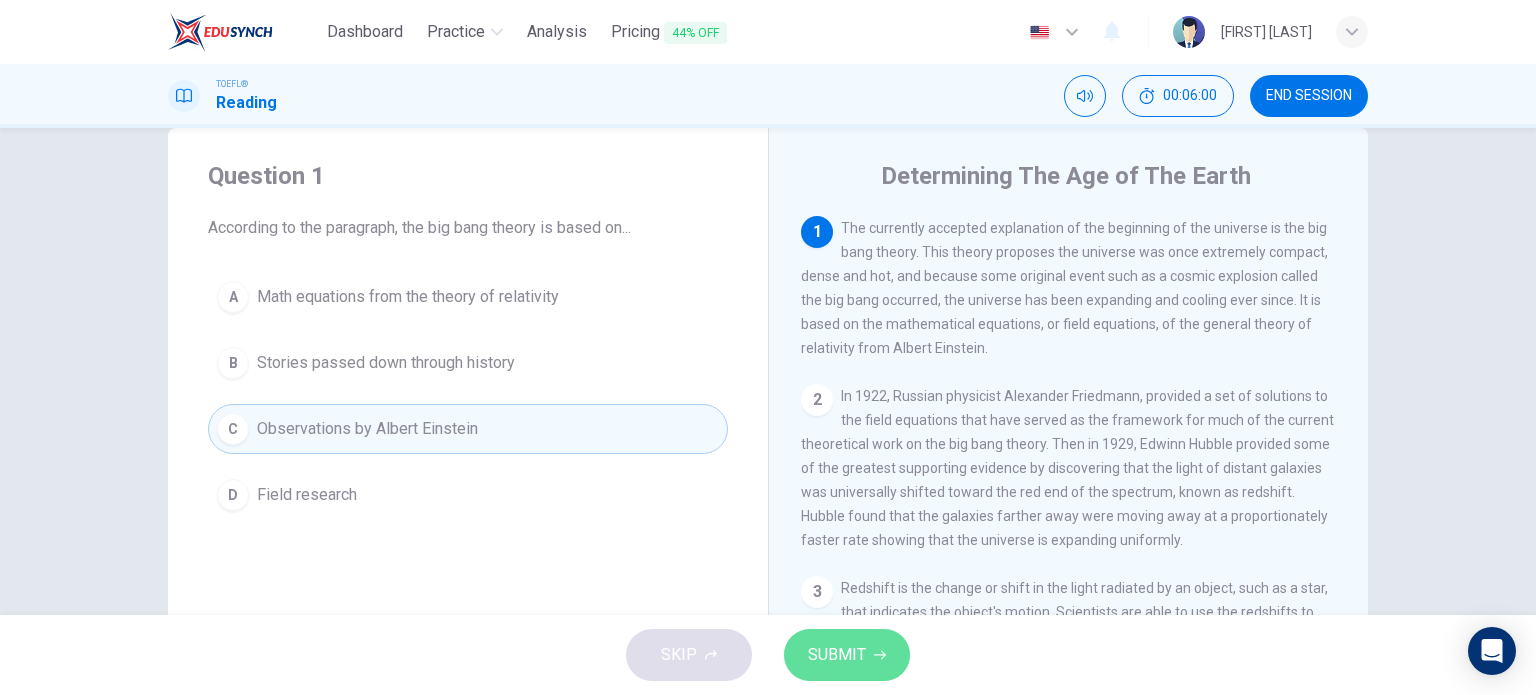 click on "SUBMIT" at bounding box center [837, 655] 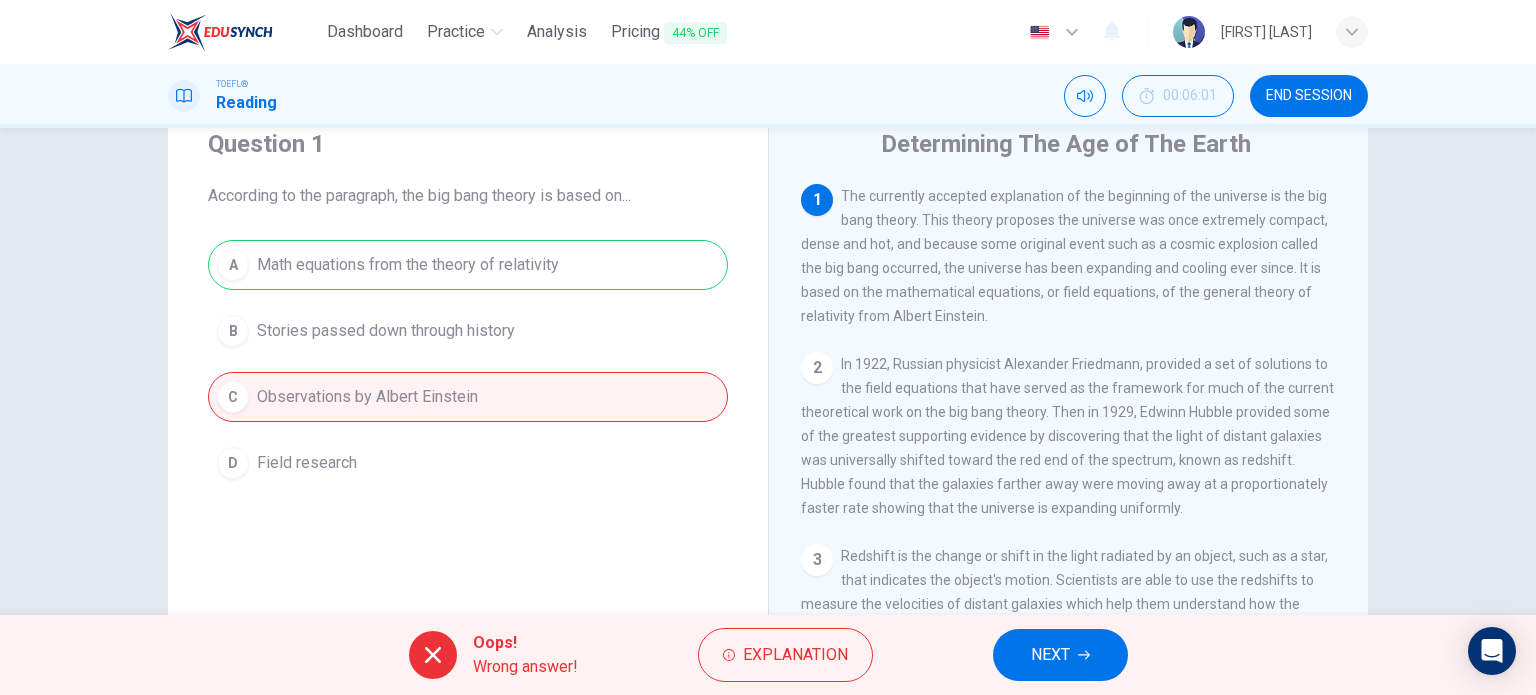 scroll, scrollTop: 68, scrollLeft: 0, axis: vertical 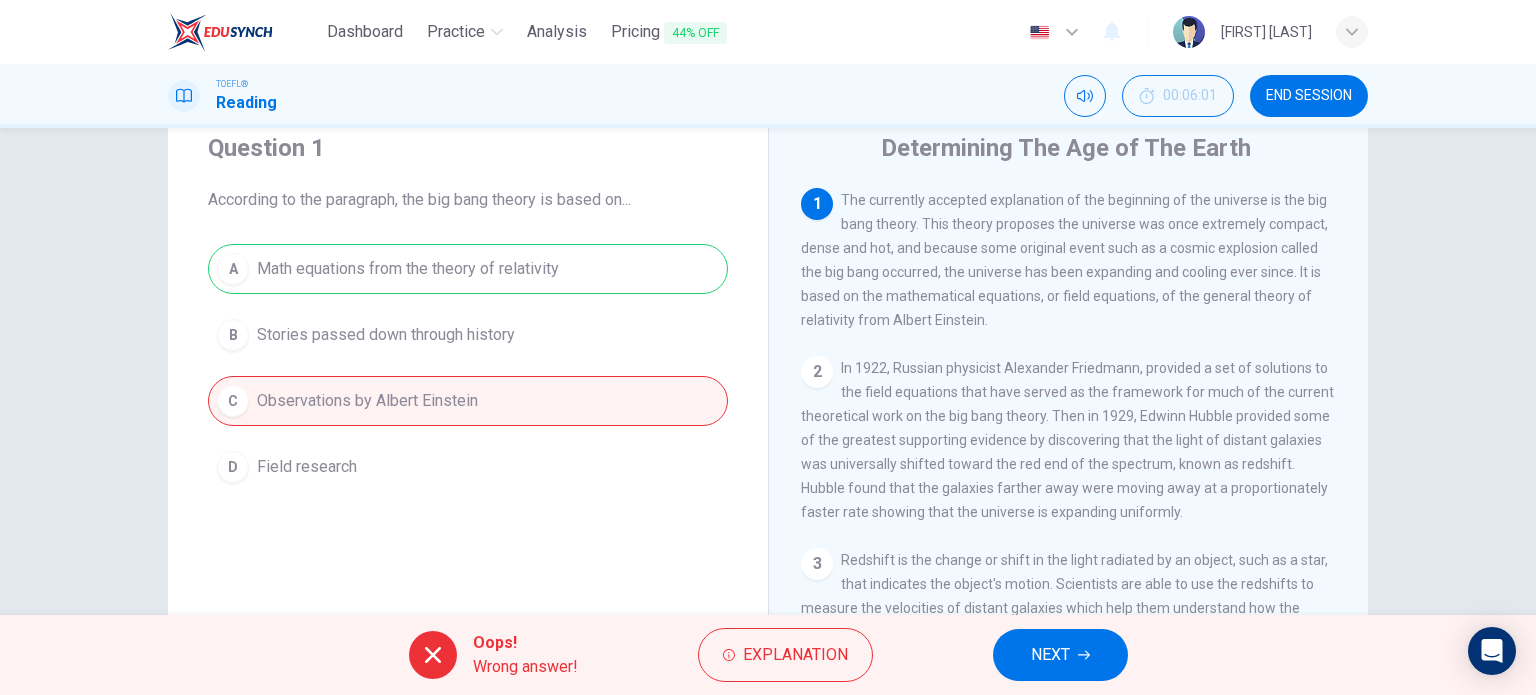 click on "A Math equations from the theory of relativity B Stories passed down through history C Observations by Albert Einstein D Field research" at bounding box center [468, 368] 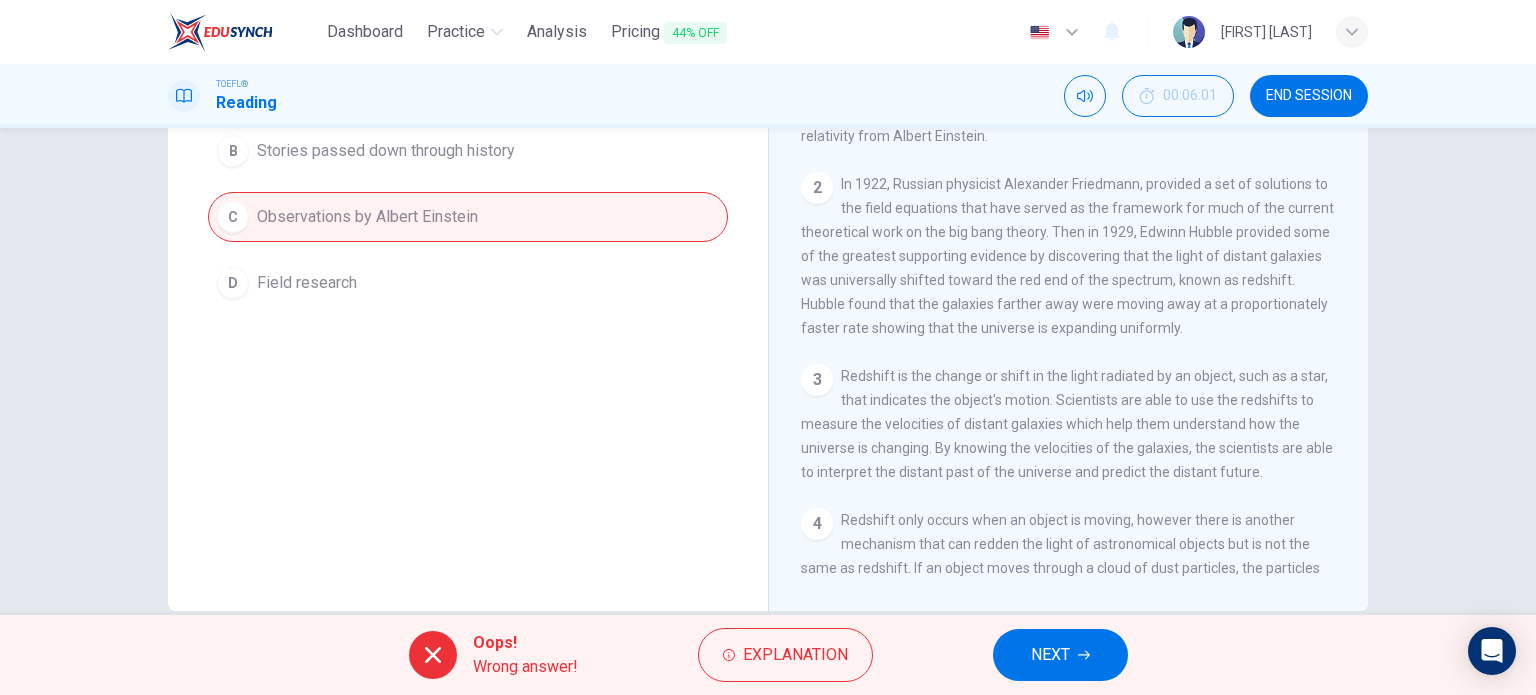 scroll, scrollTop: 288, scrollLeft: 0, axis: vertical 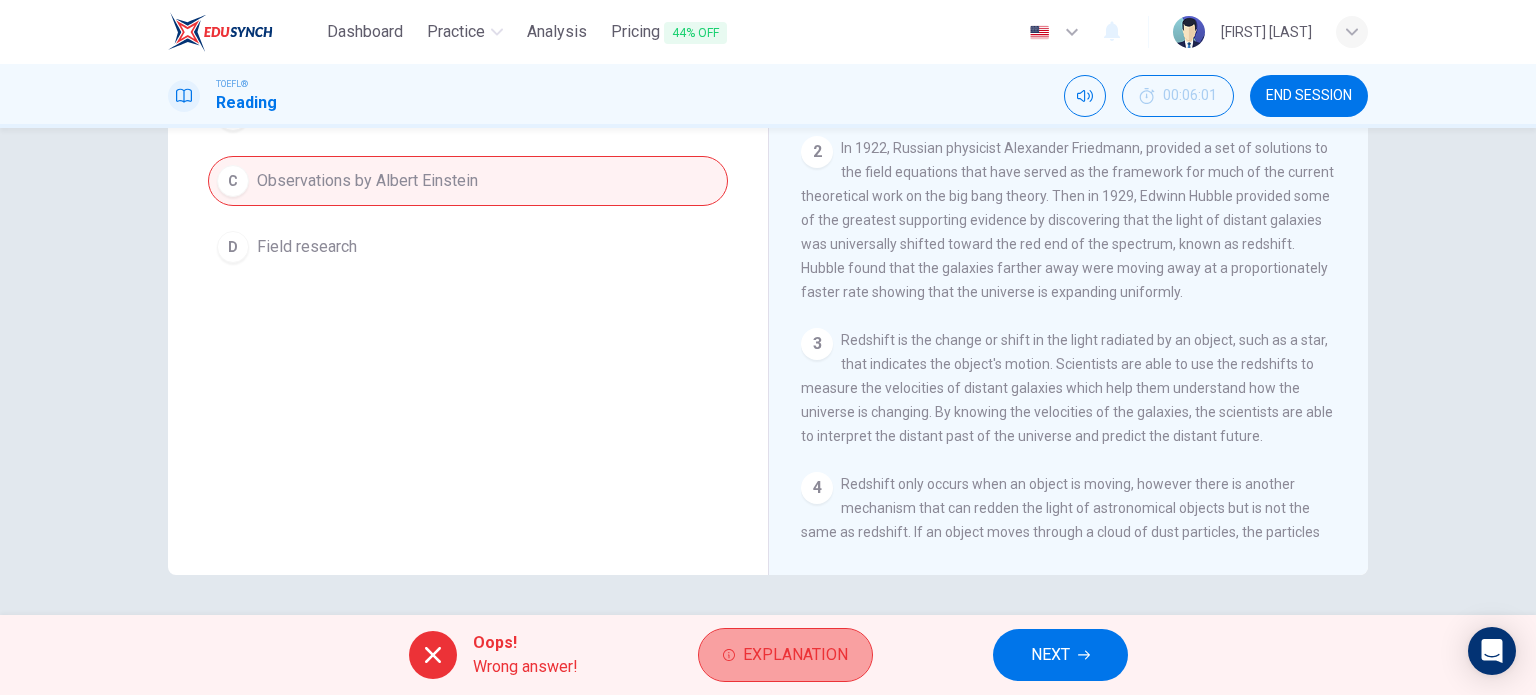 click on "Explanation" at bounding box center [795, 655] 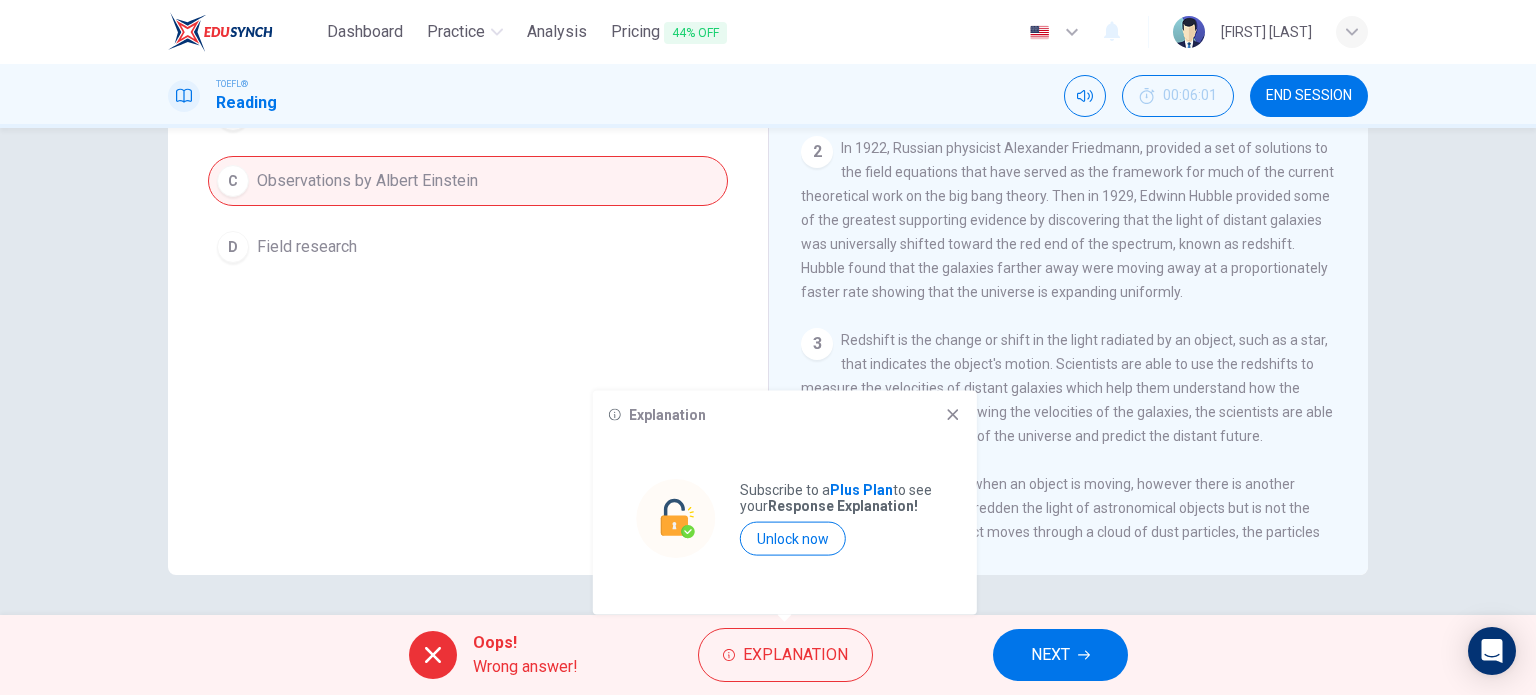 click at bounding box center [952, 414] 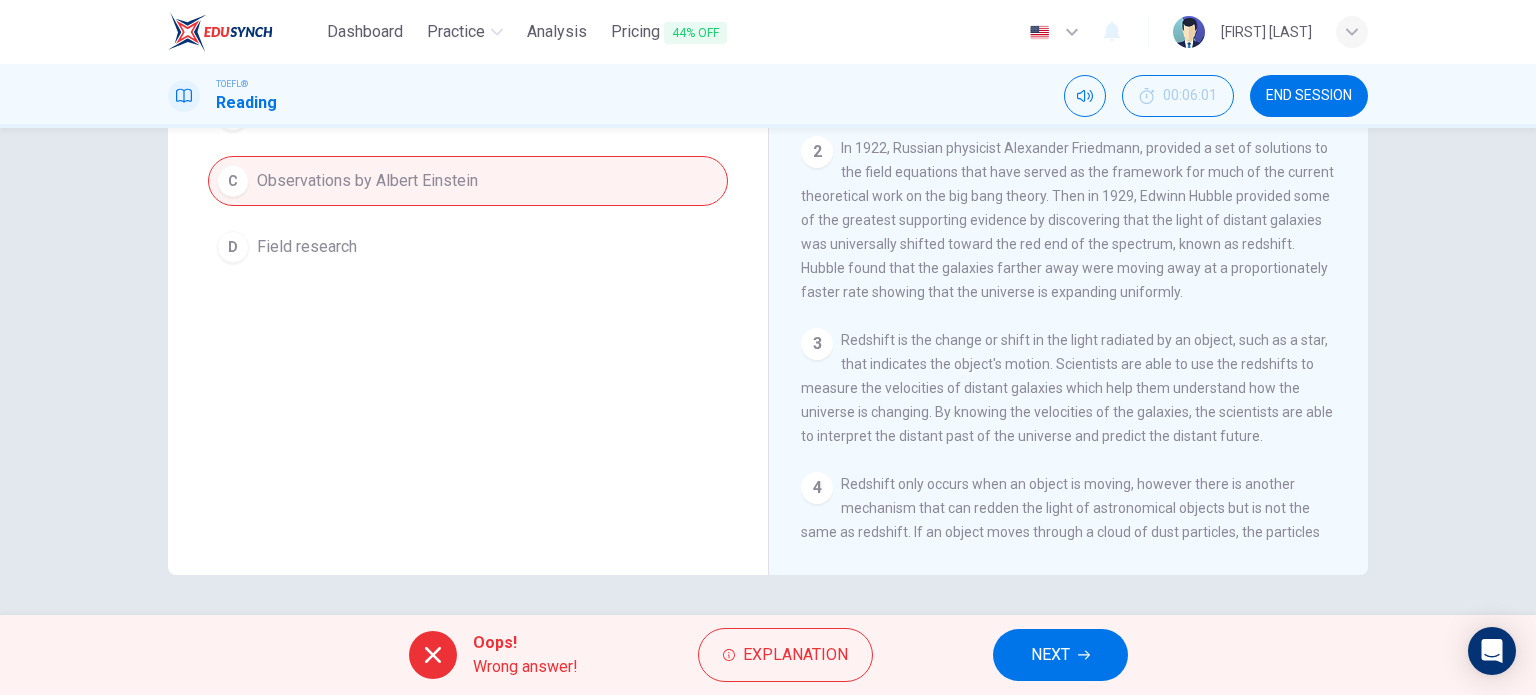 click on "NEXT" at bounding box center (1050, 655) 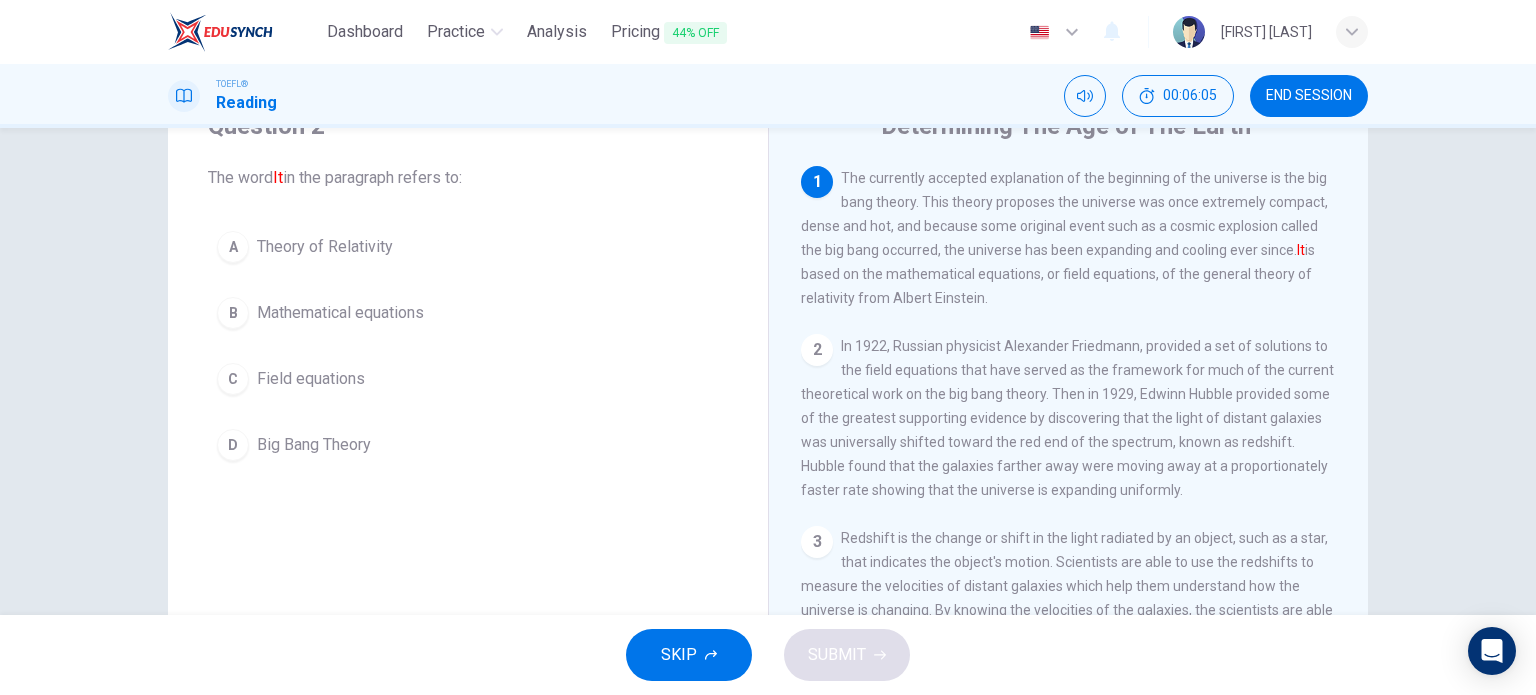 scroll, scrollTop: 87, scrollLeft: 0, axis: vertical 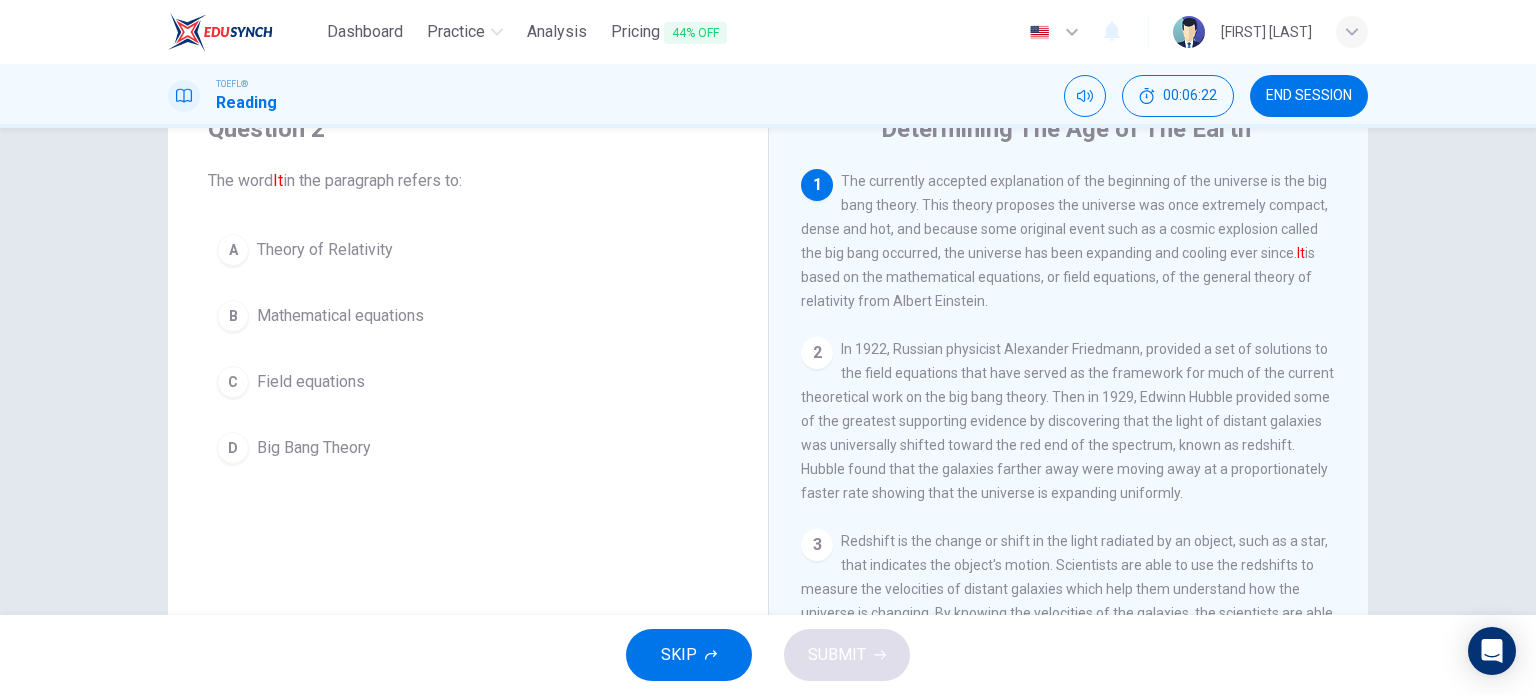 click on "Big Bang Theory" at bounding box center (325, 250) 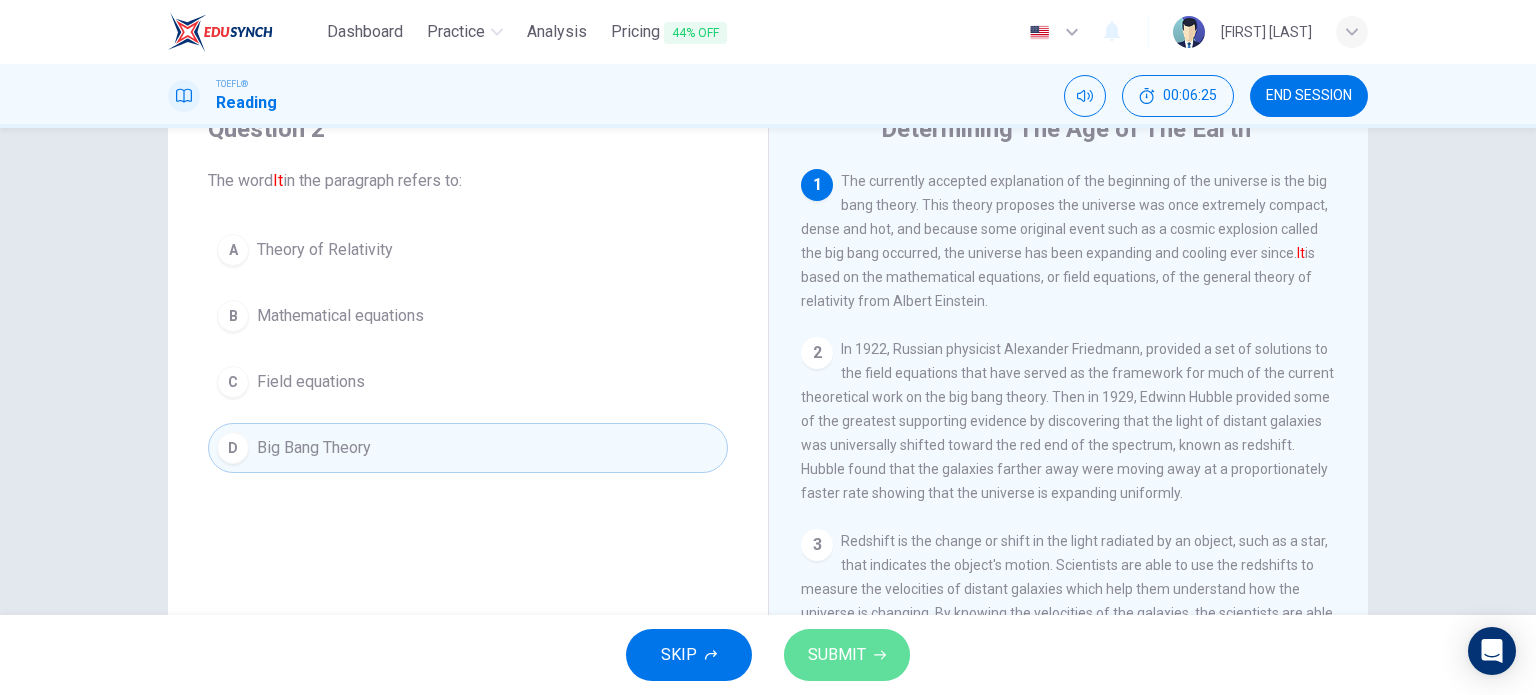 click on "SUBMIT" at bounding box center (837, 655) 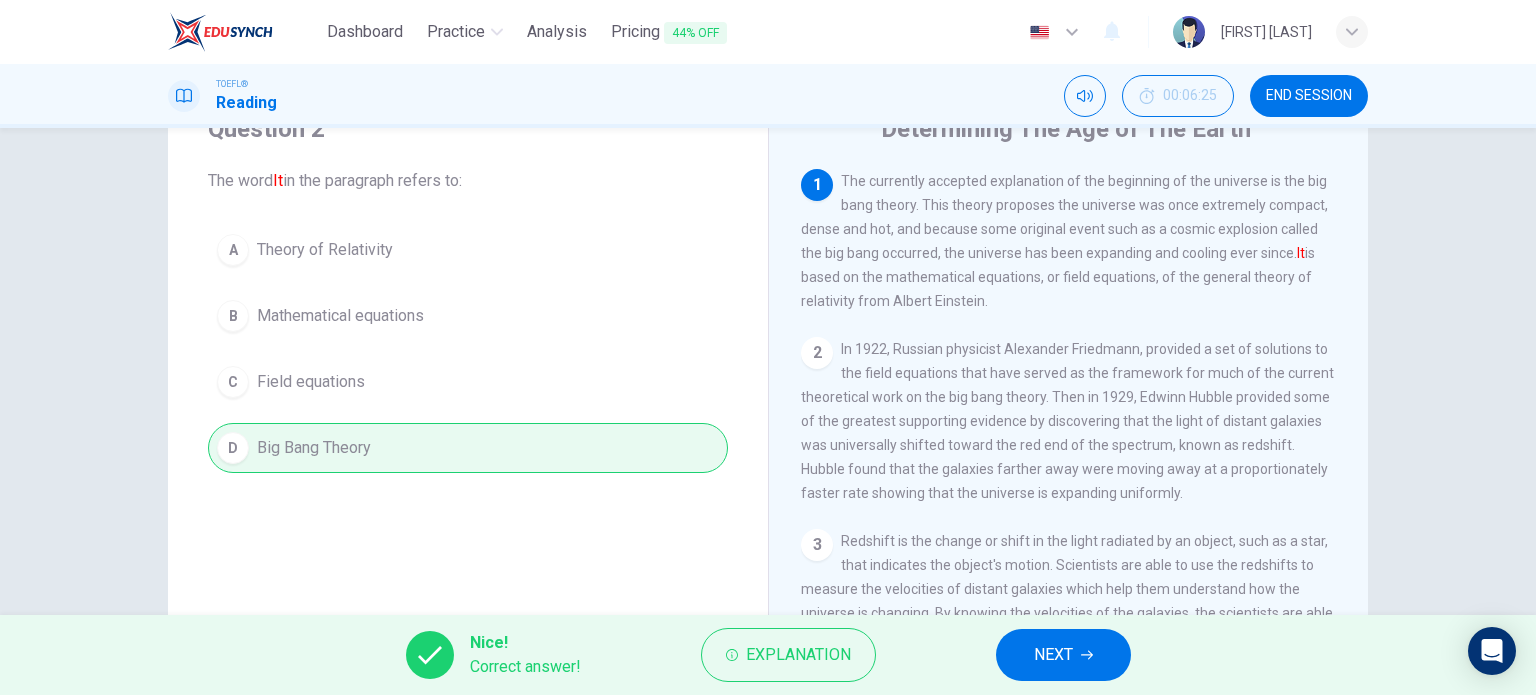 click on "NEXT" at bounding box center [1063, 655] 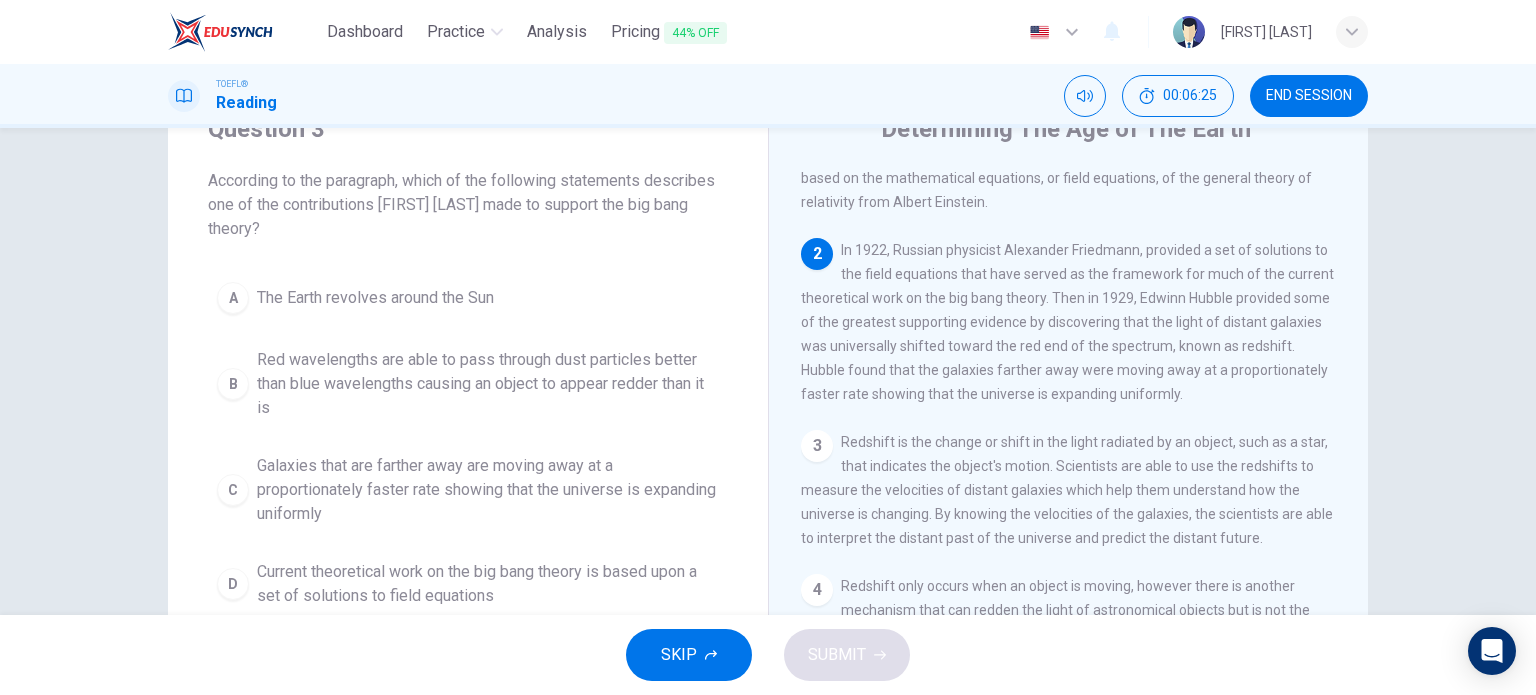scroll, scrollTop: 172, scrollLeft: 0, axis: vertical 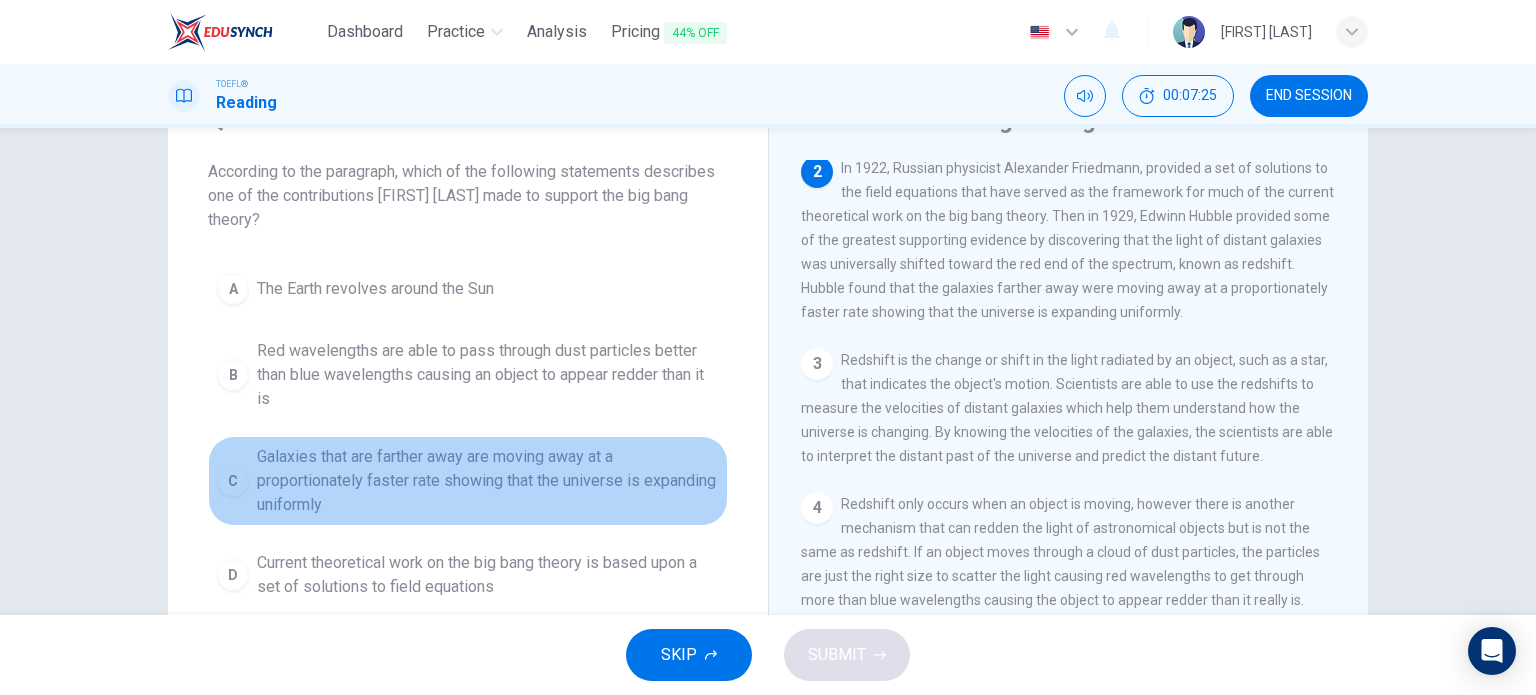click on "Galaxies that are farther away are moving away at a proportionately faster rate showing that the universe is expanding uniformly" at bounding box center (375, 289) 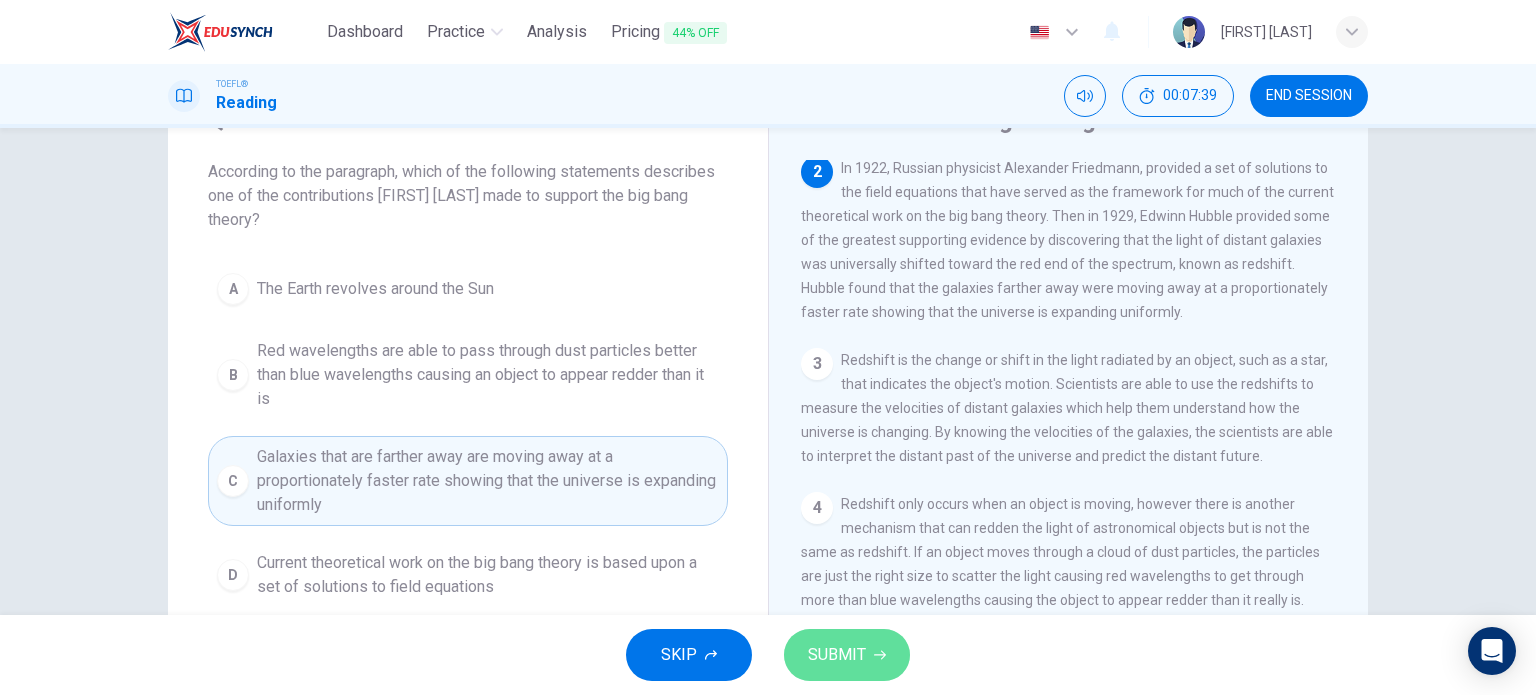 click on "SUBMIT" at bounding box center (837, 655) 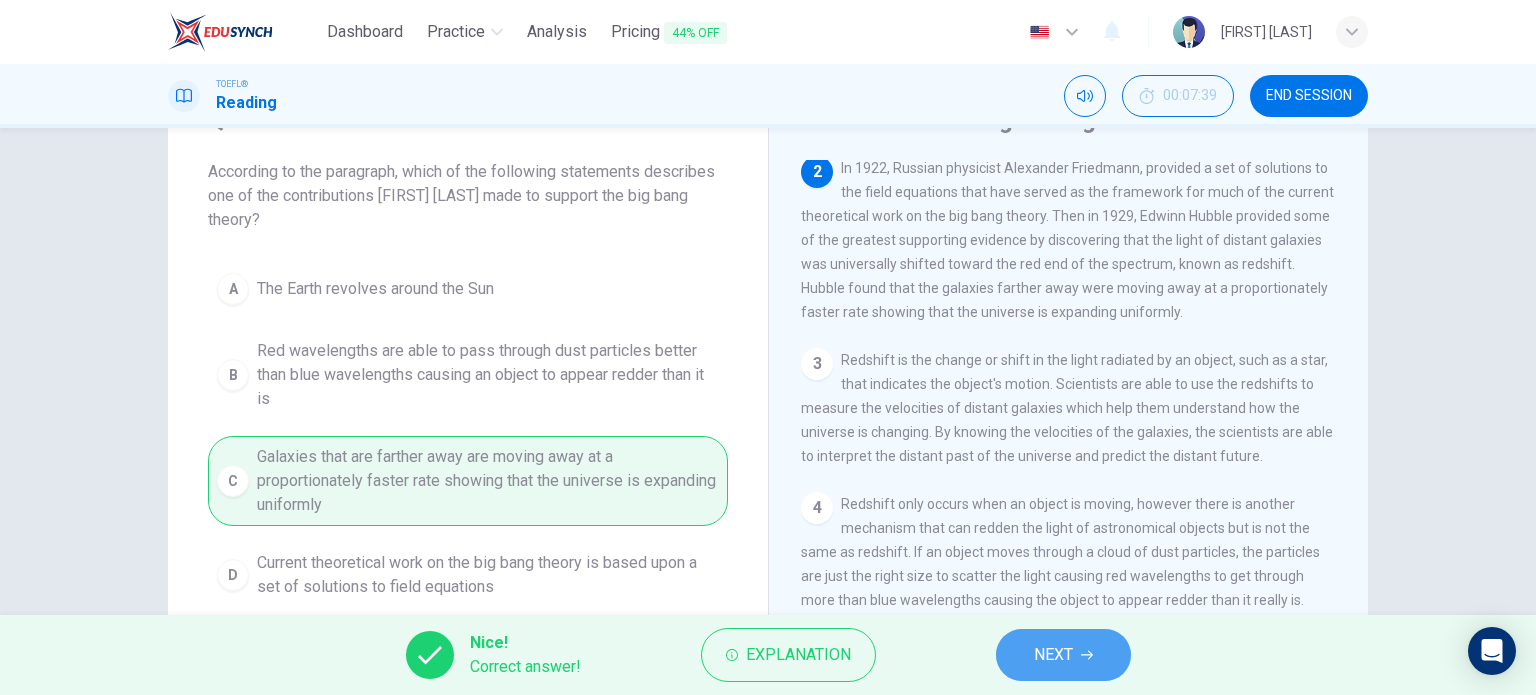 click on "NEXT" at bounding box center (1053, 655) 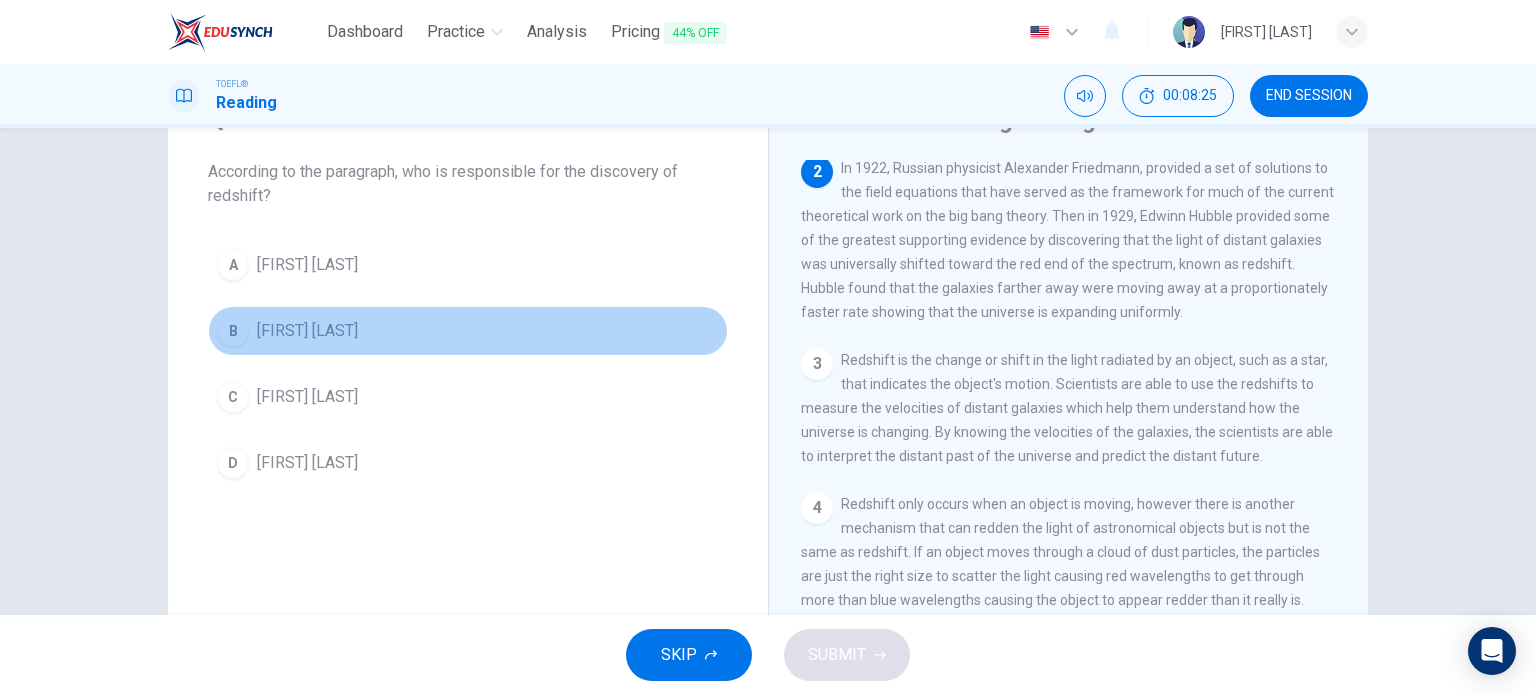 click on "[FIRST] [LAST]" at bounding box center (307, 265) 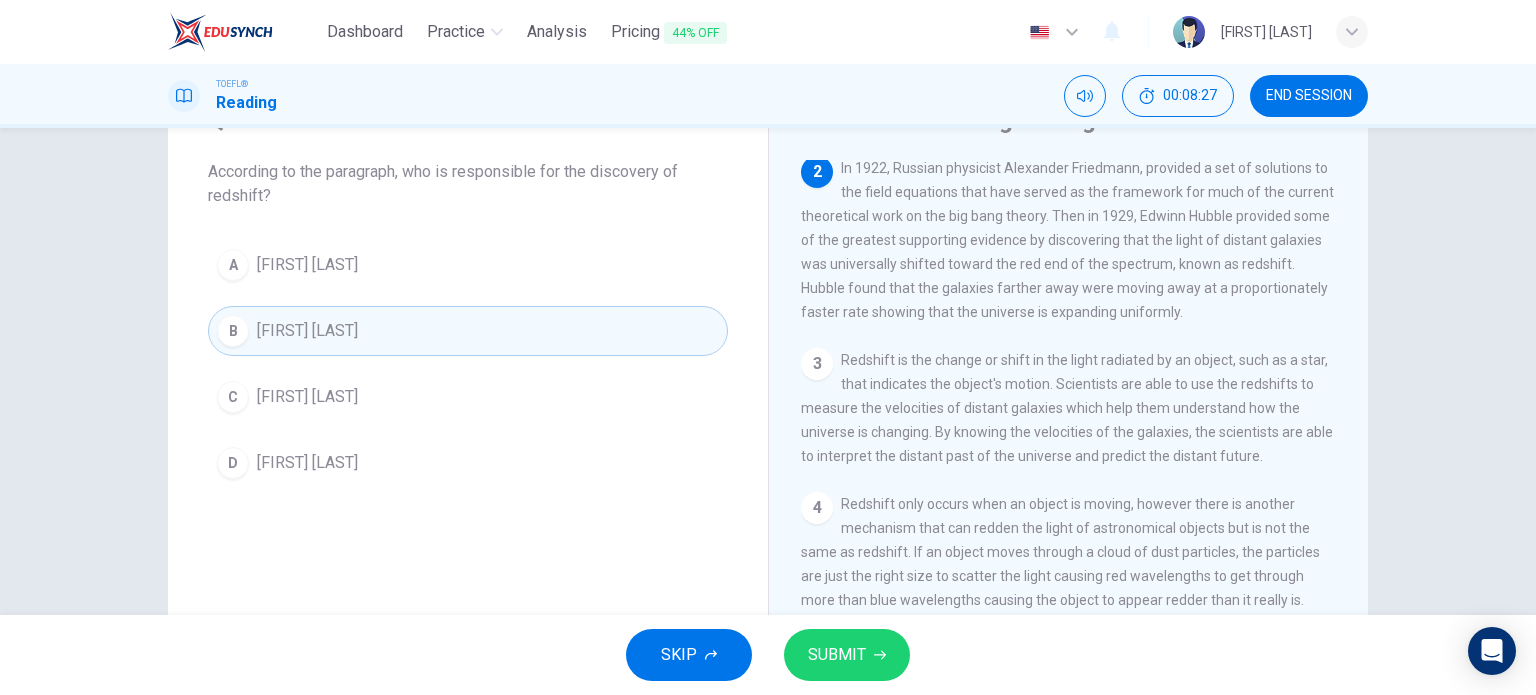 click on "SUBMIT" at bounding box center (837, 655) 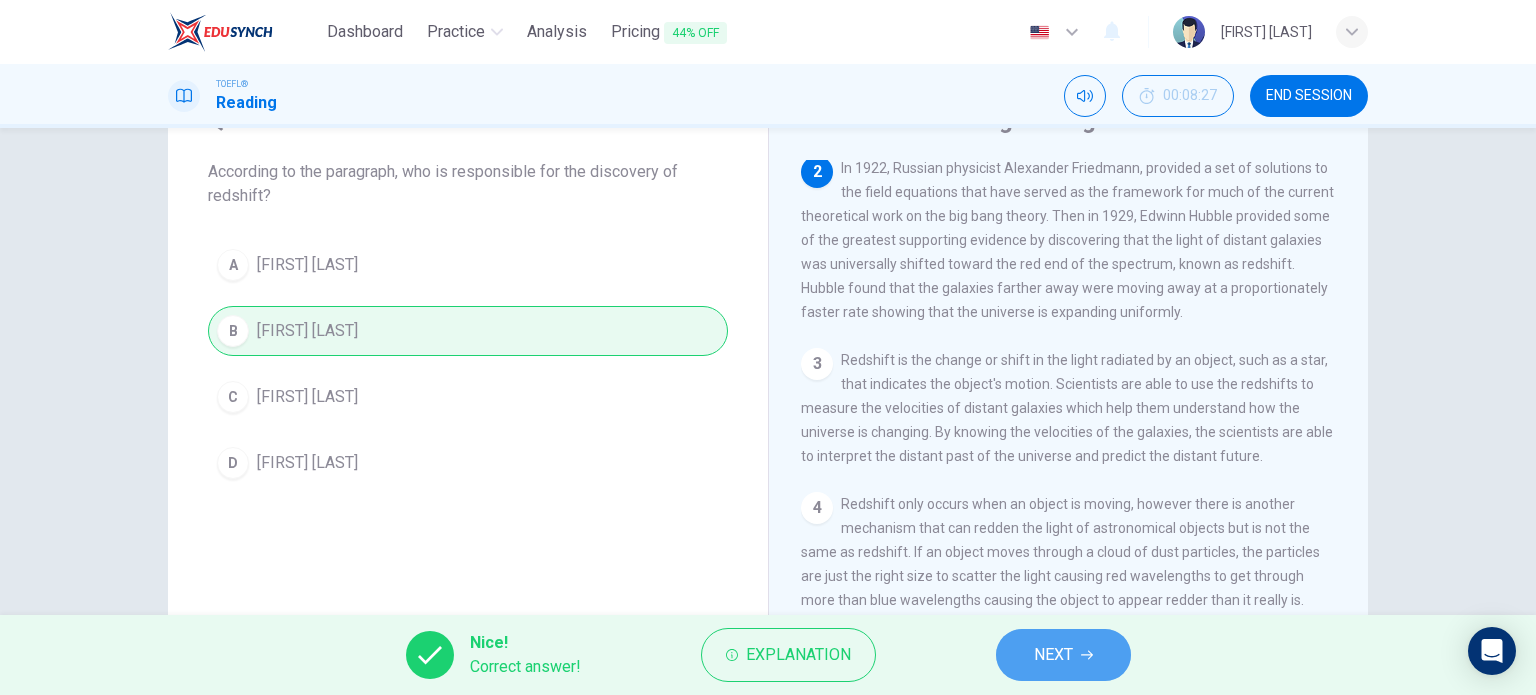 click on "NEXT" at bounding box center [1053, 655] 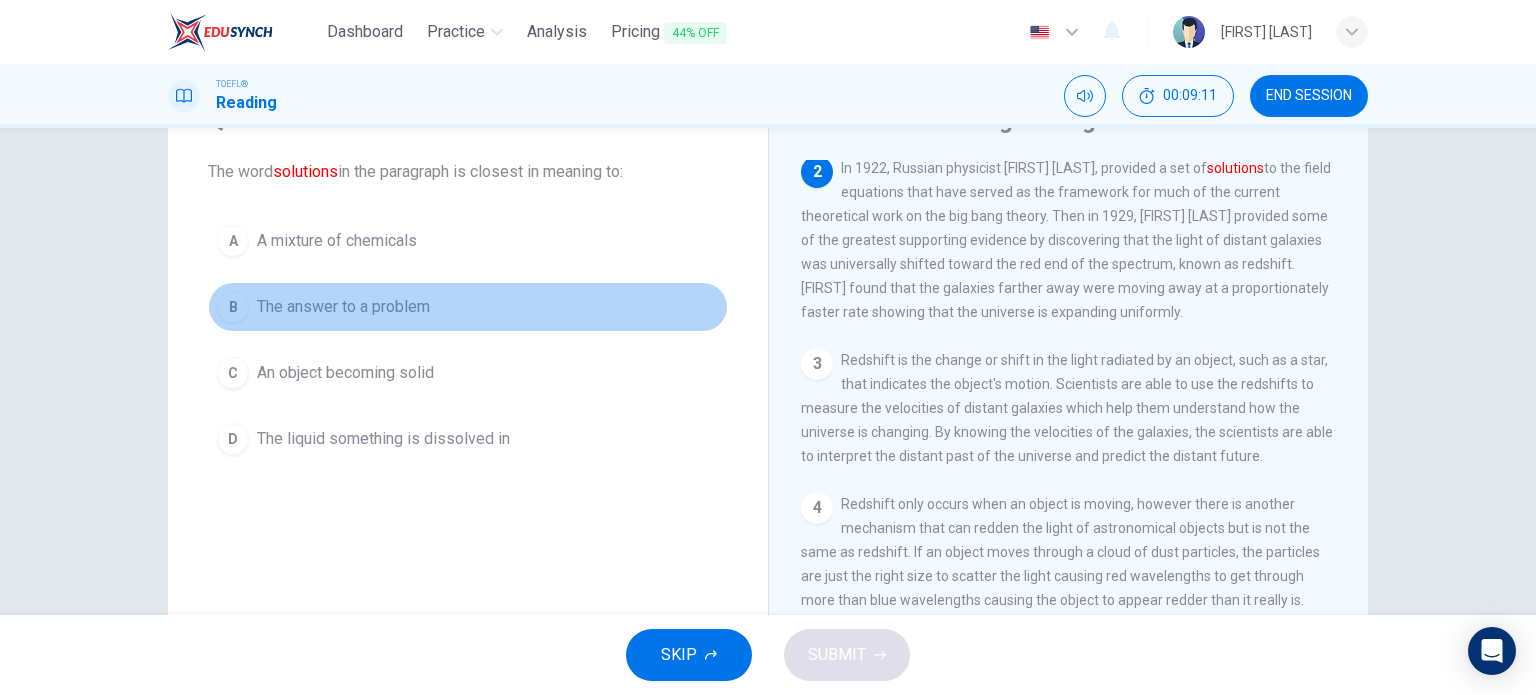 click on "B" at bounding box center [233, 241] 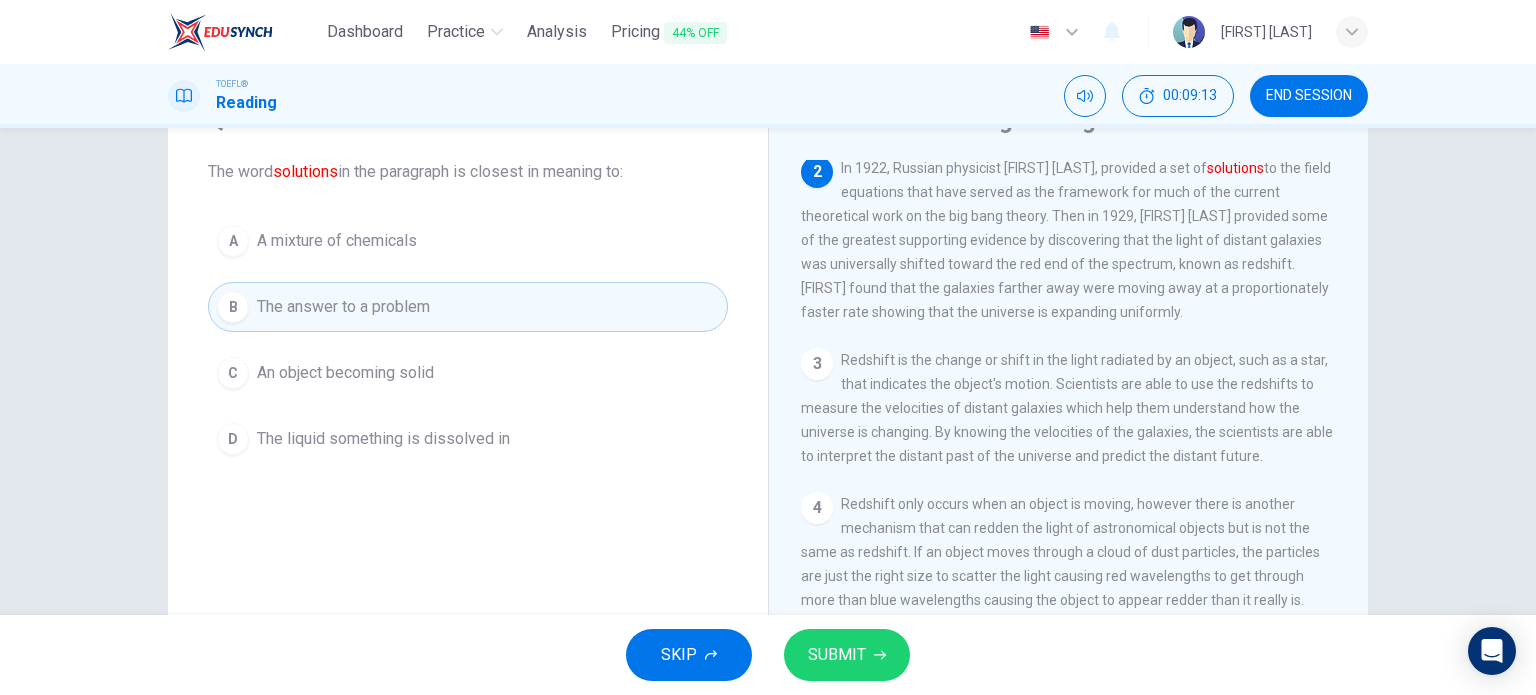 click on "SUBMIT" at bounding box center (837, 655) 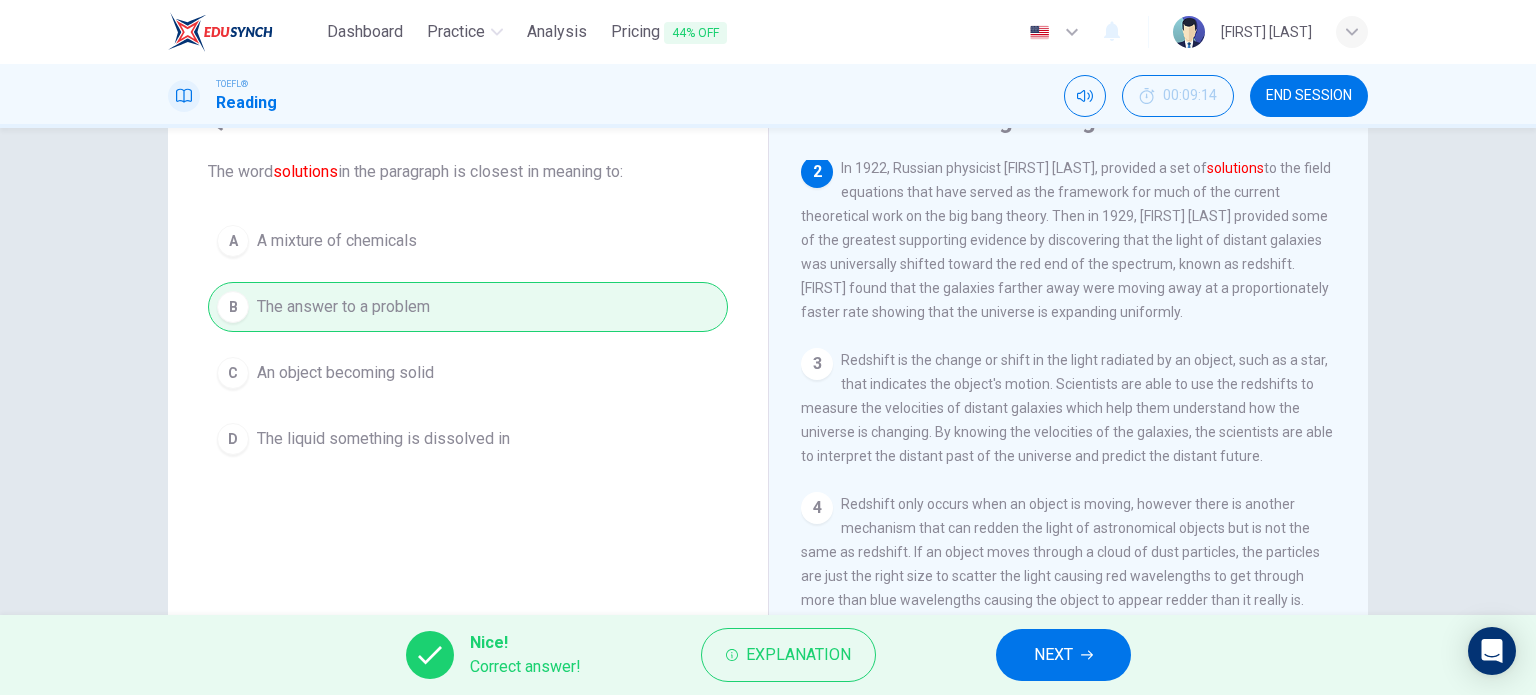 click at bounding box center [1087, 655] 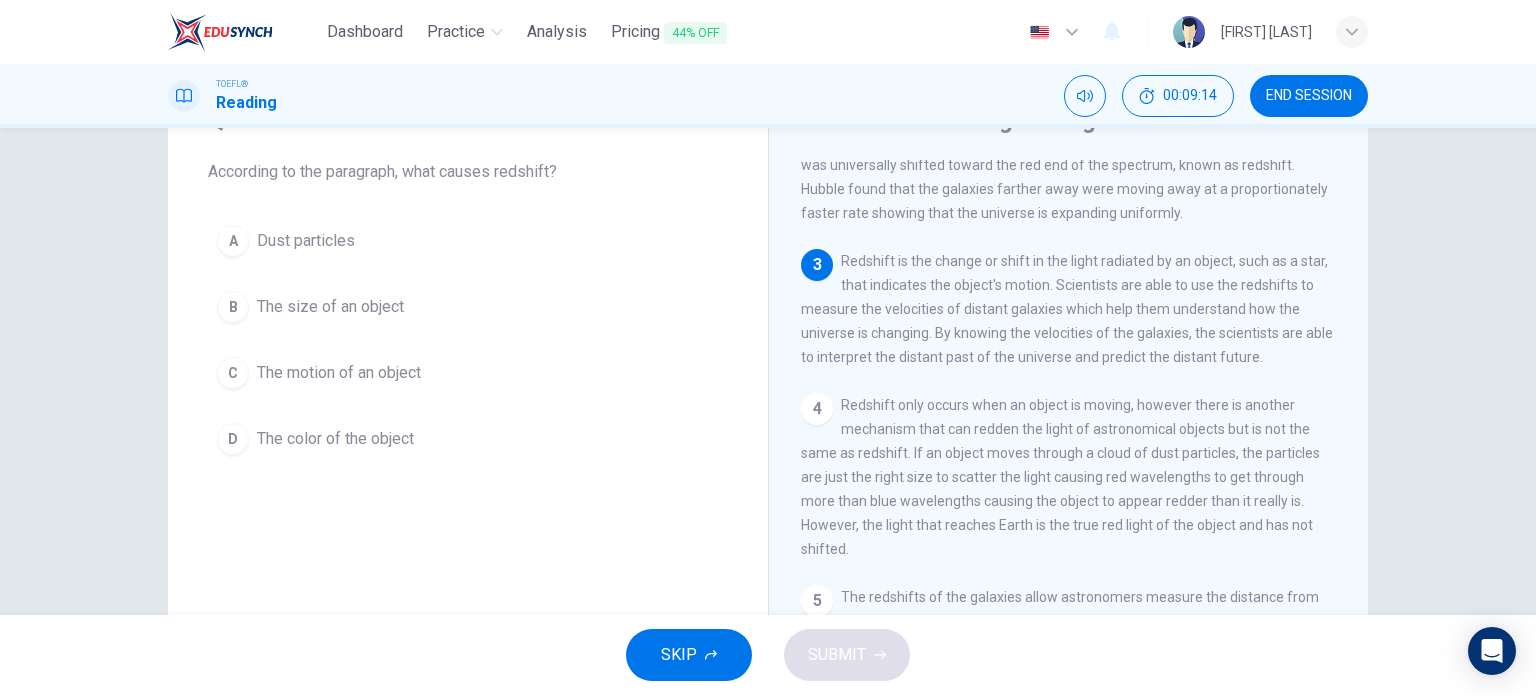 scroll, scrollTop: 338, scrollLeft: 0, axis: vertical 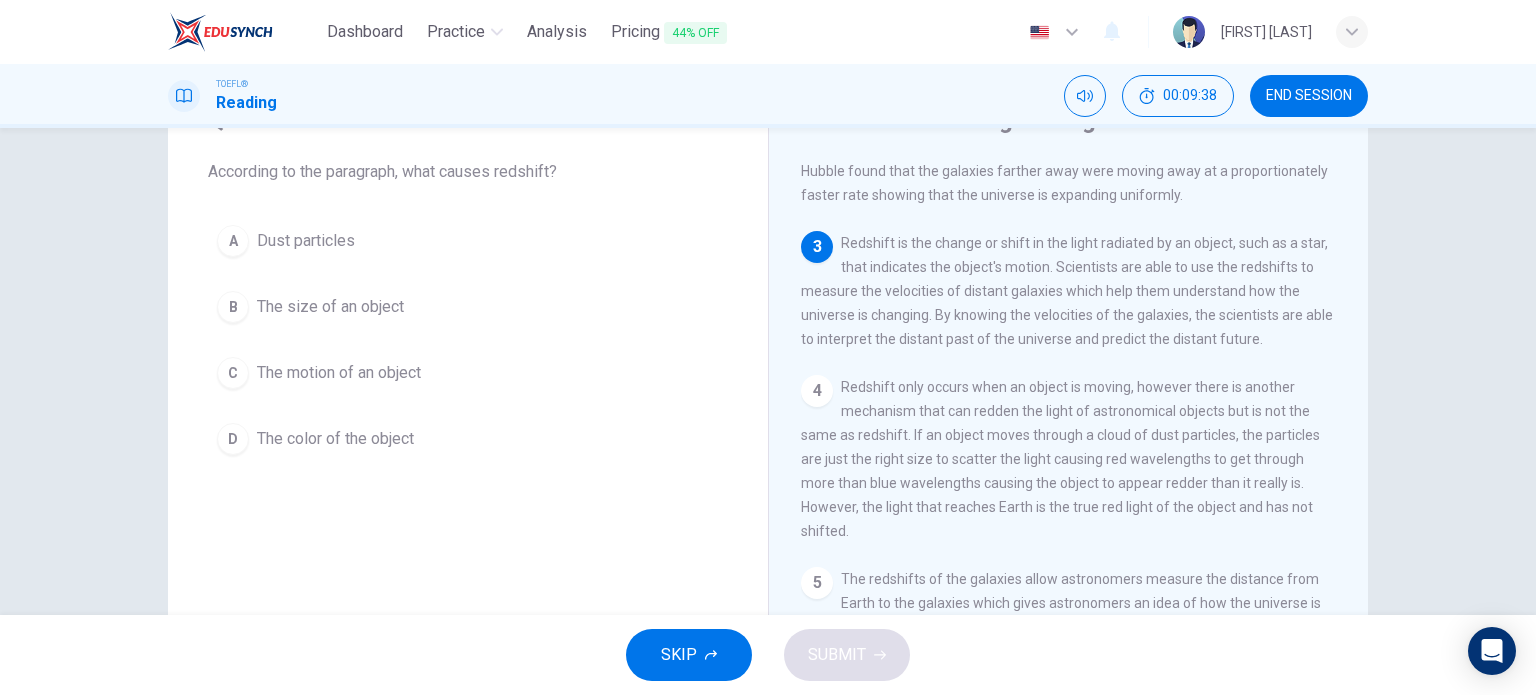 click on "The color of the object" at bounding box center [306, 241] 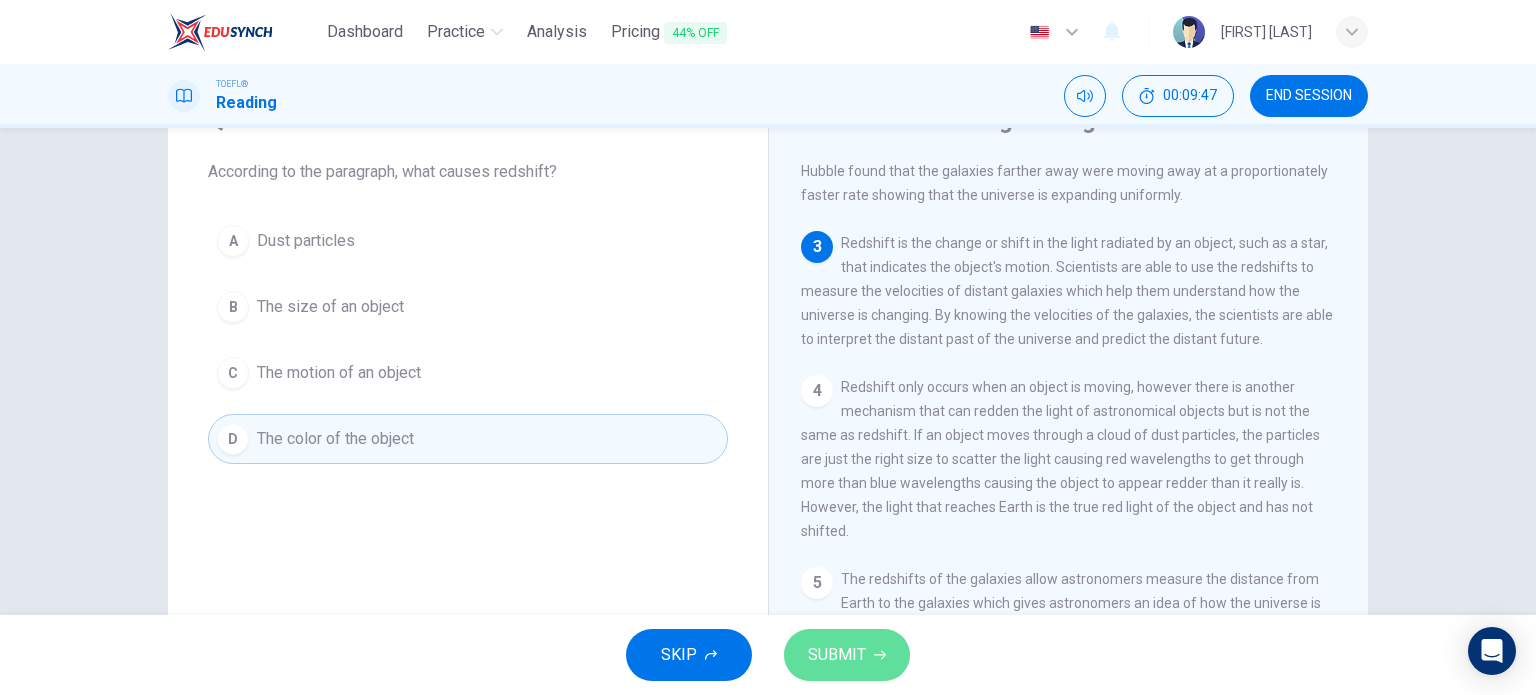 click on "SUBMIT" at bounding box center (837, 655) 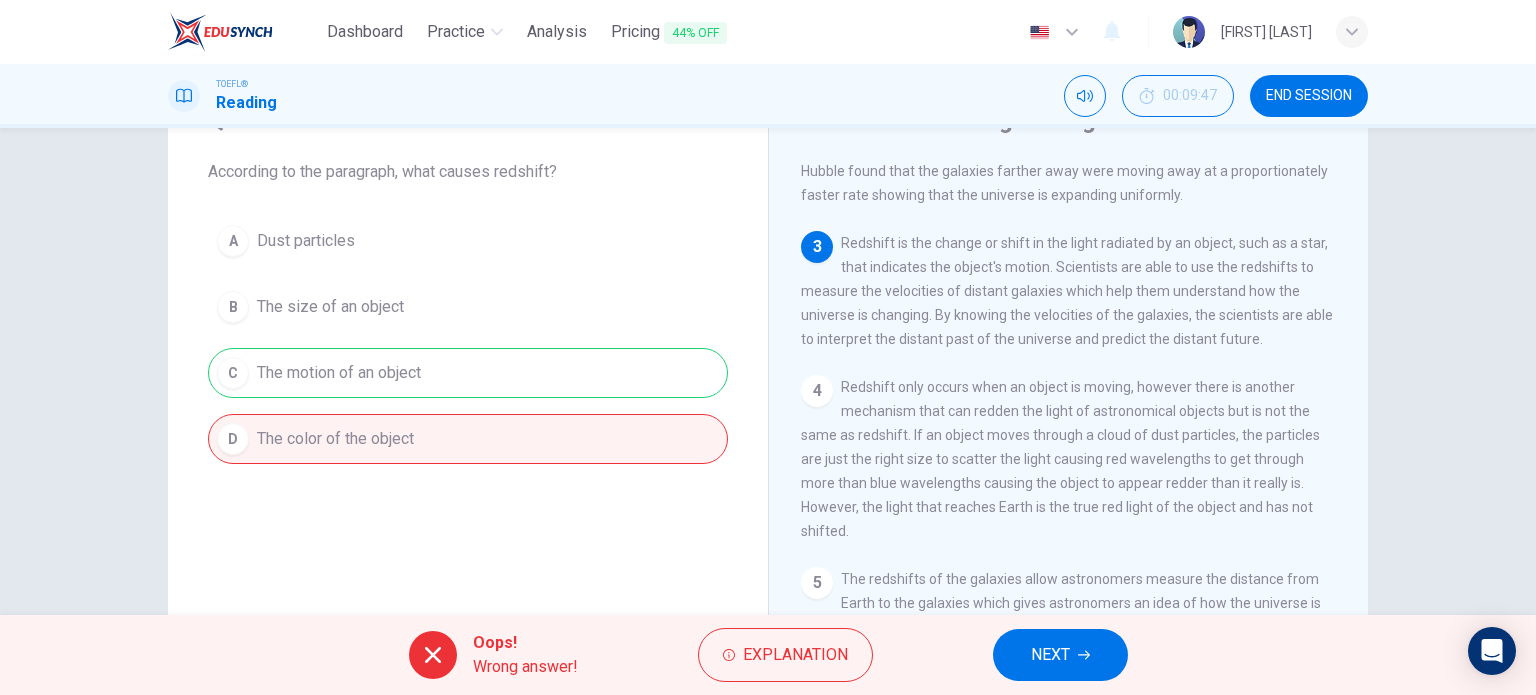 click at bounding box center (1084, 655) 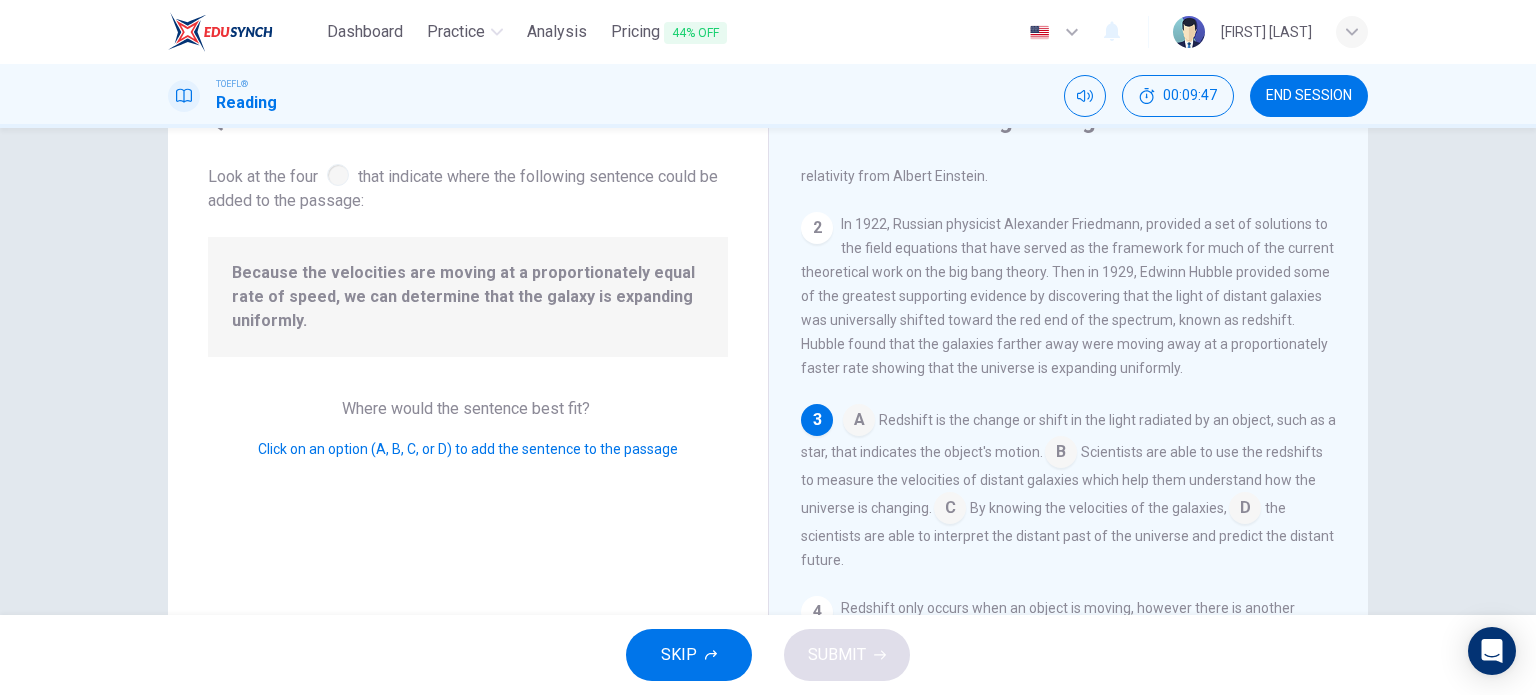 scroll, scrollTop: 163, scrollLeft: 0, axis: vertical 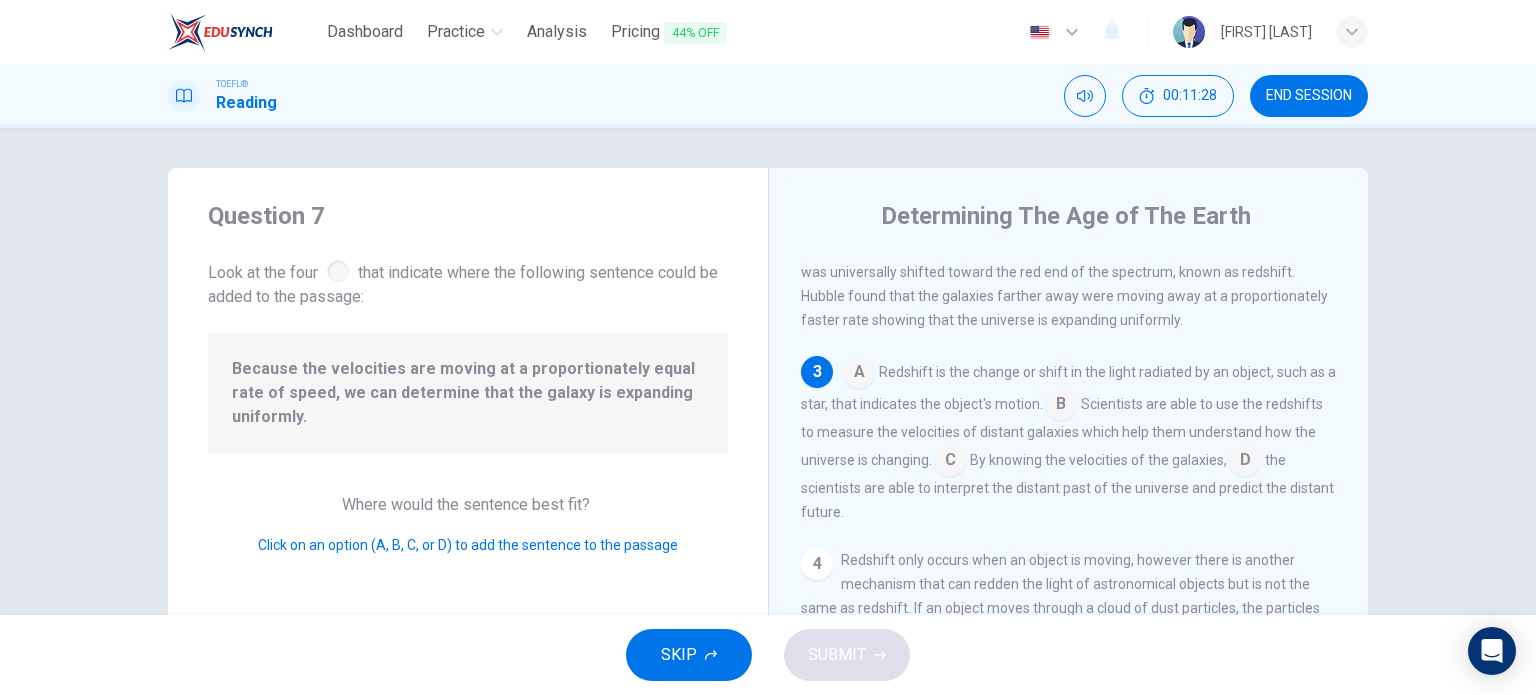 click on "Because the velocities are moving at a proportionately equal rate of speed, we can determine that the galaxy is expanding uniformly." at bounding box center (468, 393) 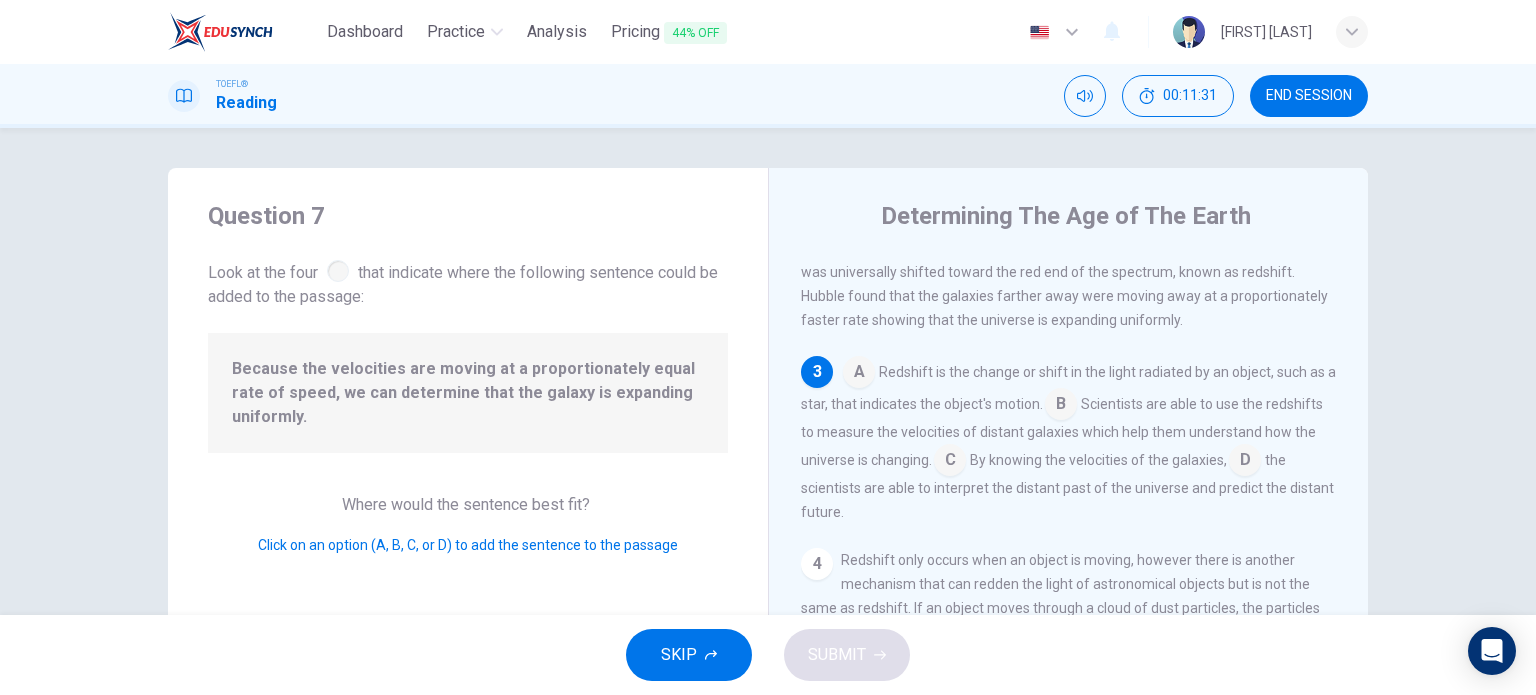 click at bounding box center (859, 374) 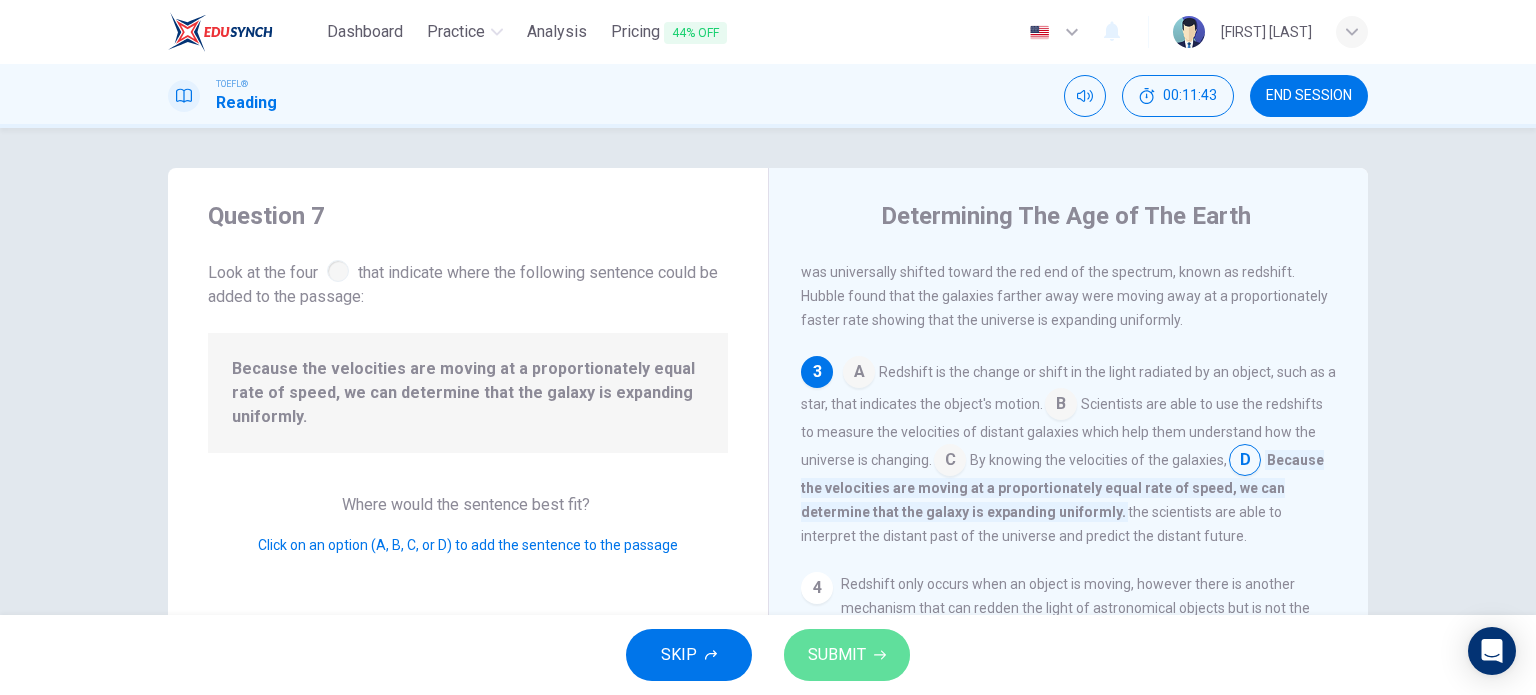 click on "SUBMIT" at bounding box center [847, 655] 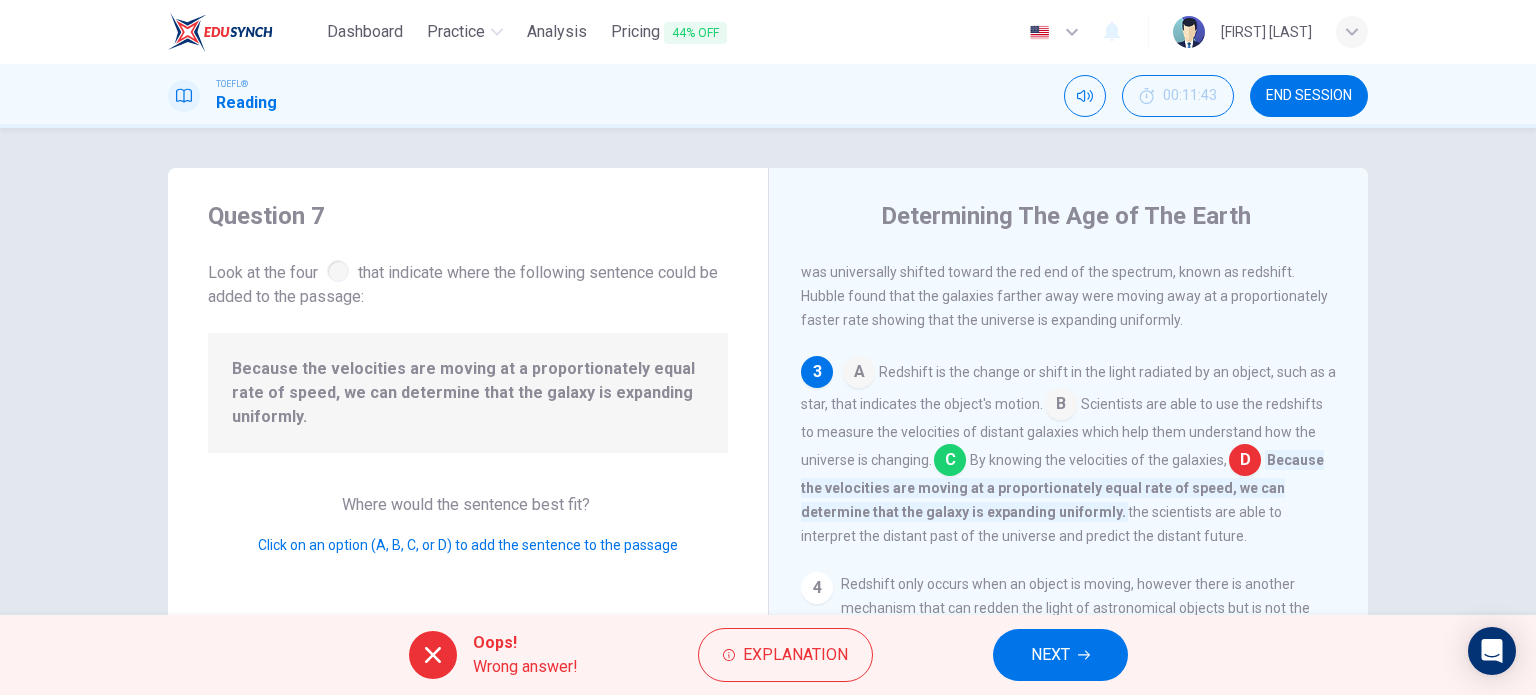 click on "NEXT" at bounding box center (1050, 655) 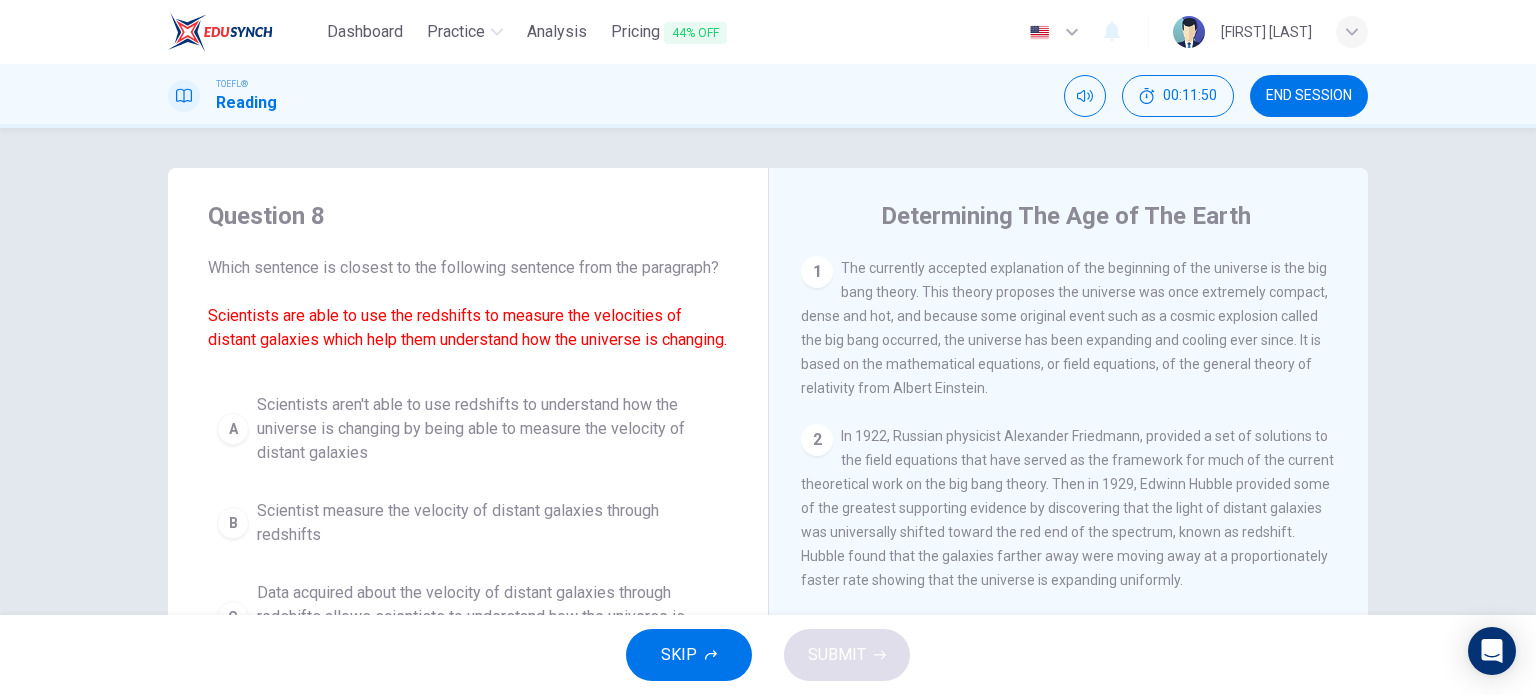drag, startPoint x: 1523, startPoint y: 223, endPoint x: 1535, endPoint y: 382, distance: 159.4522 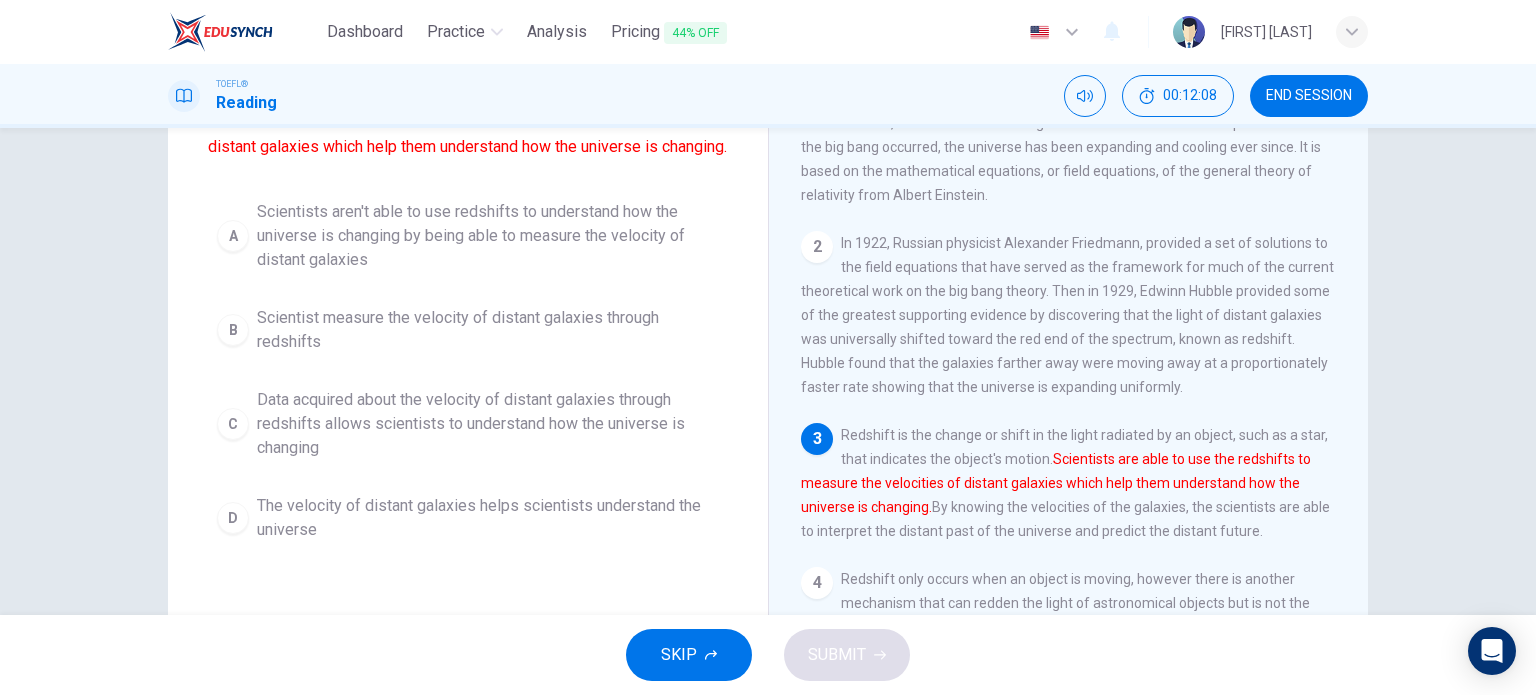 scroll, scrollTop: 194, scrollLeft: 0, axis: vertical 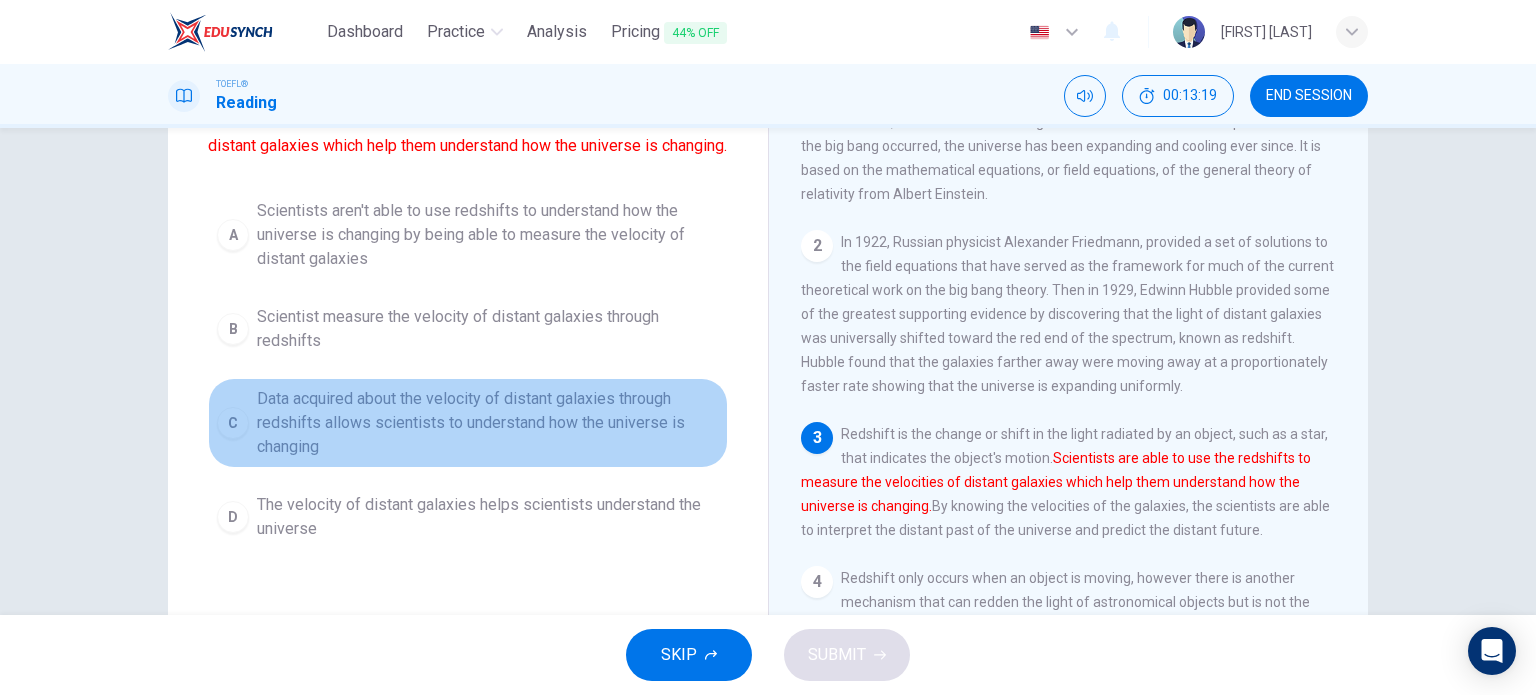 click on "Data acquired about the velocity of distant galaxies through redshifts allows scientists to understand how the universe is changing" at bounding box center [488, 235] 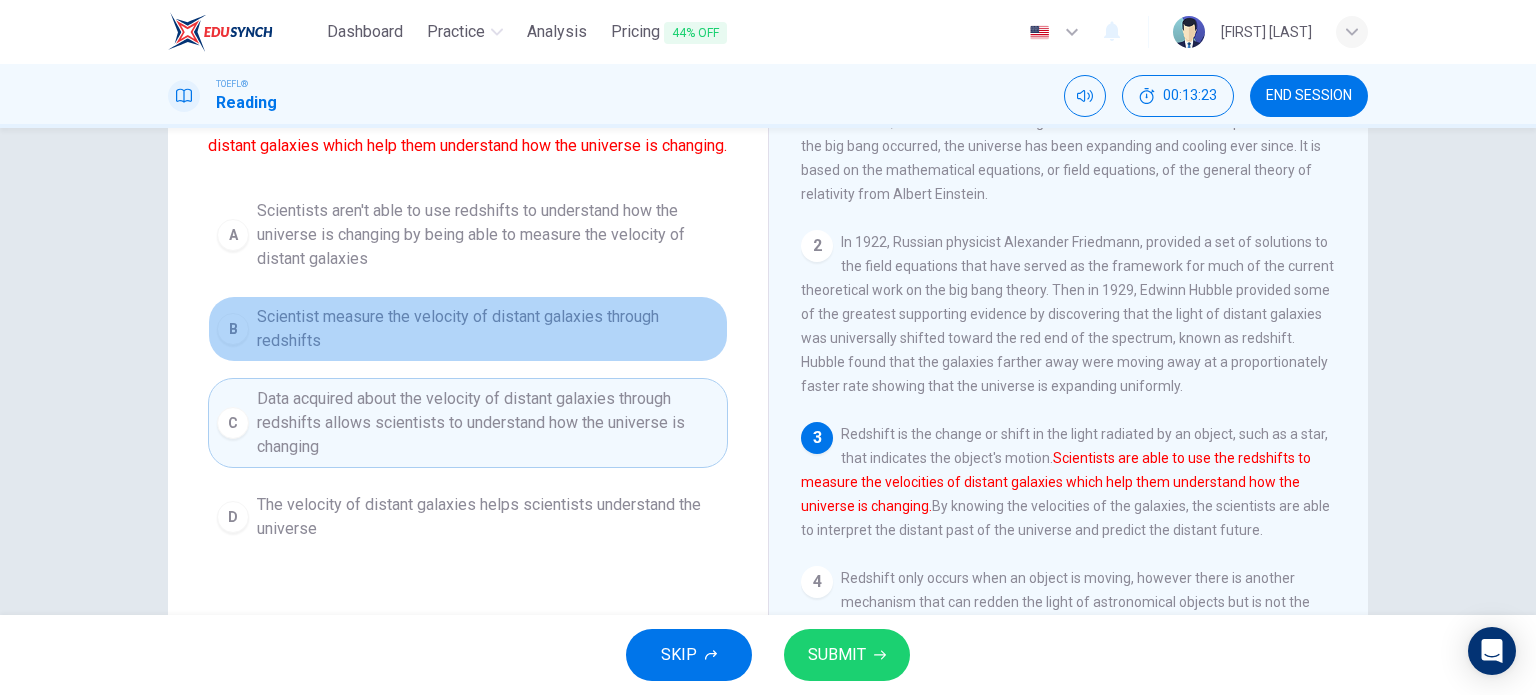 click on "Scientist measure the velocity of distant galaxies through redshifts" at bounding box center (488, 235) 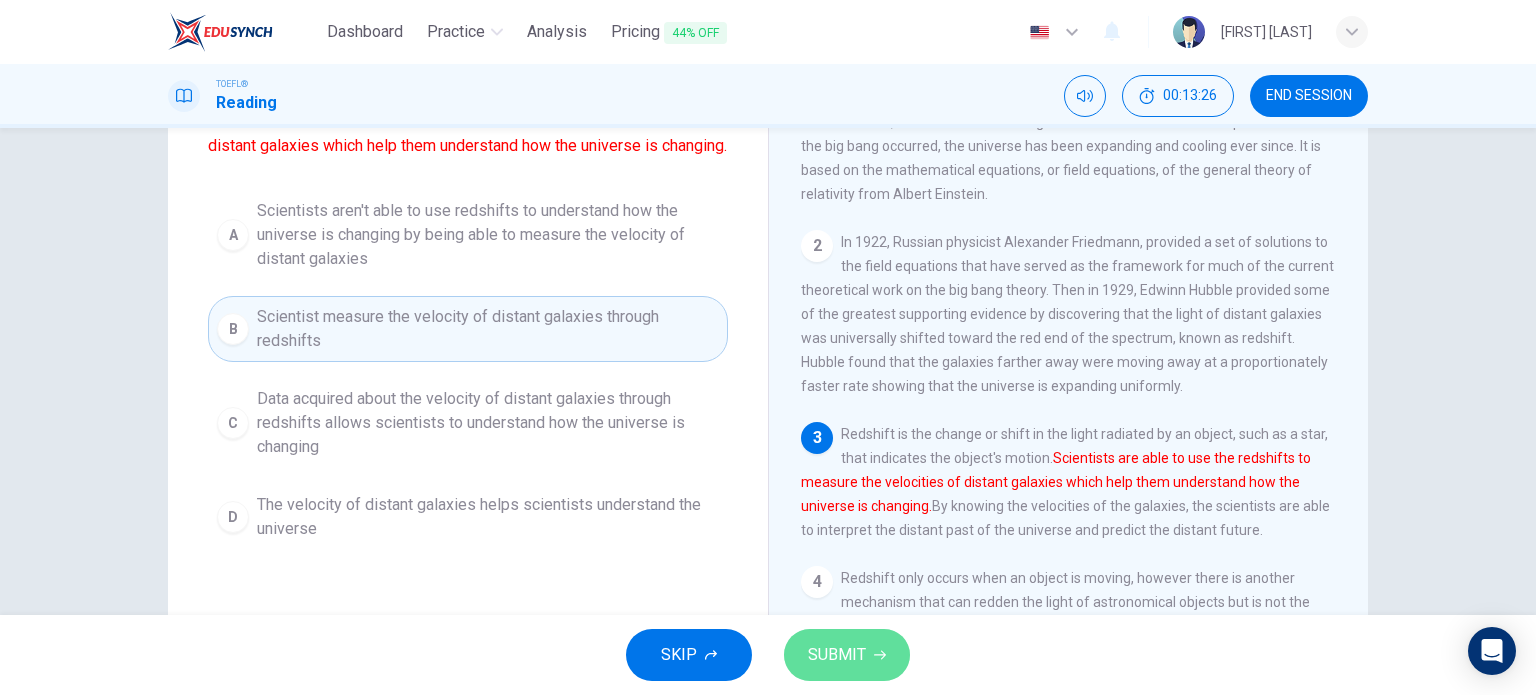 click on "SUBMIT" at bounding box center (837, 655) 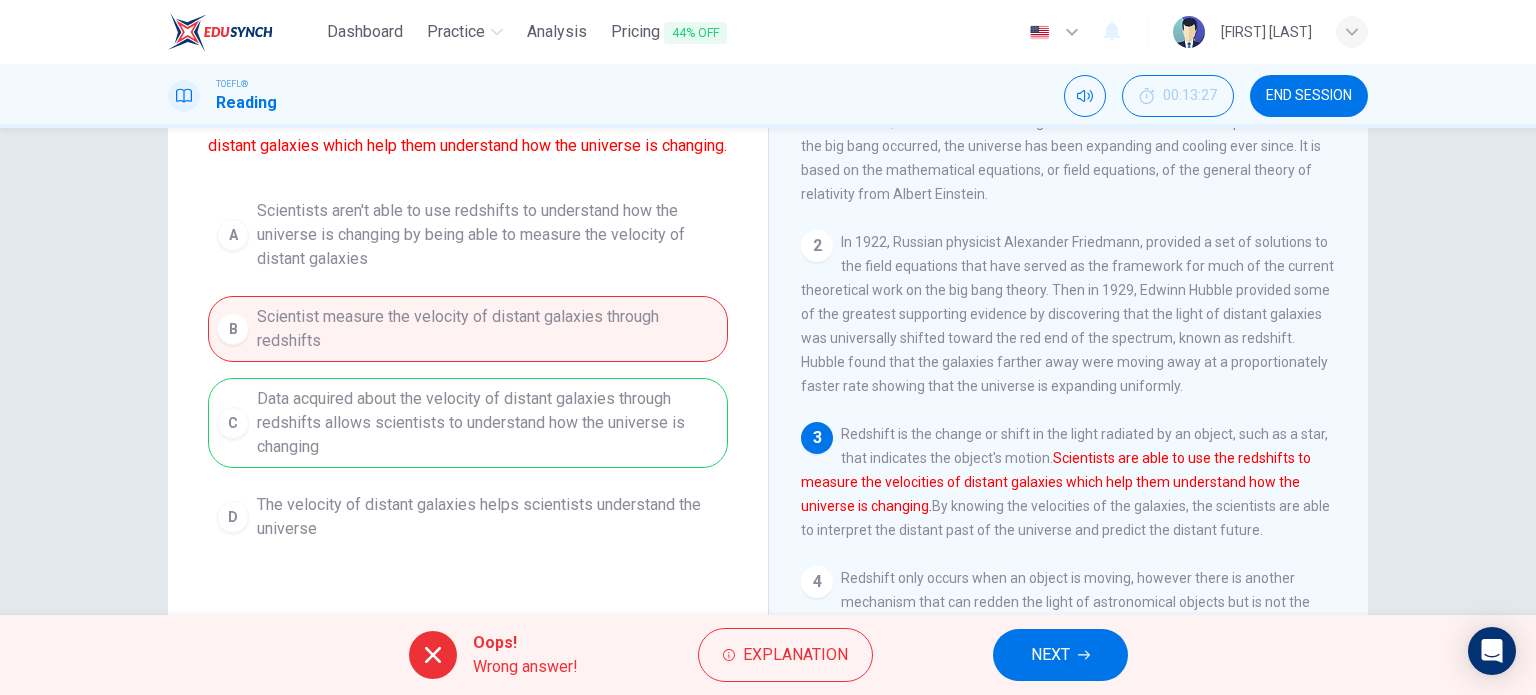 click on "NEXT" at bounding box center (1050, 655) 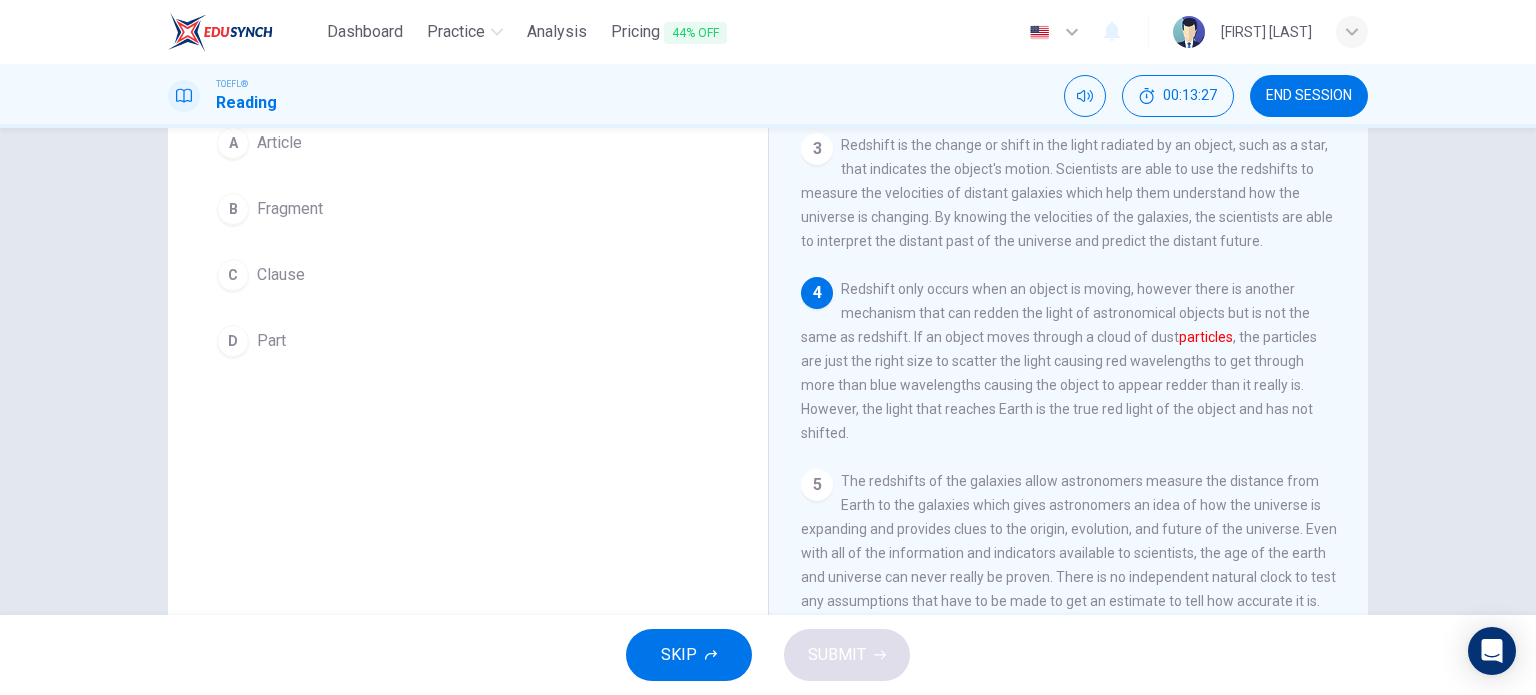 scroll, scrollTop: 316, scrollLeft: 0, axis: vertical 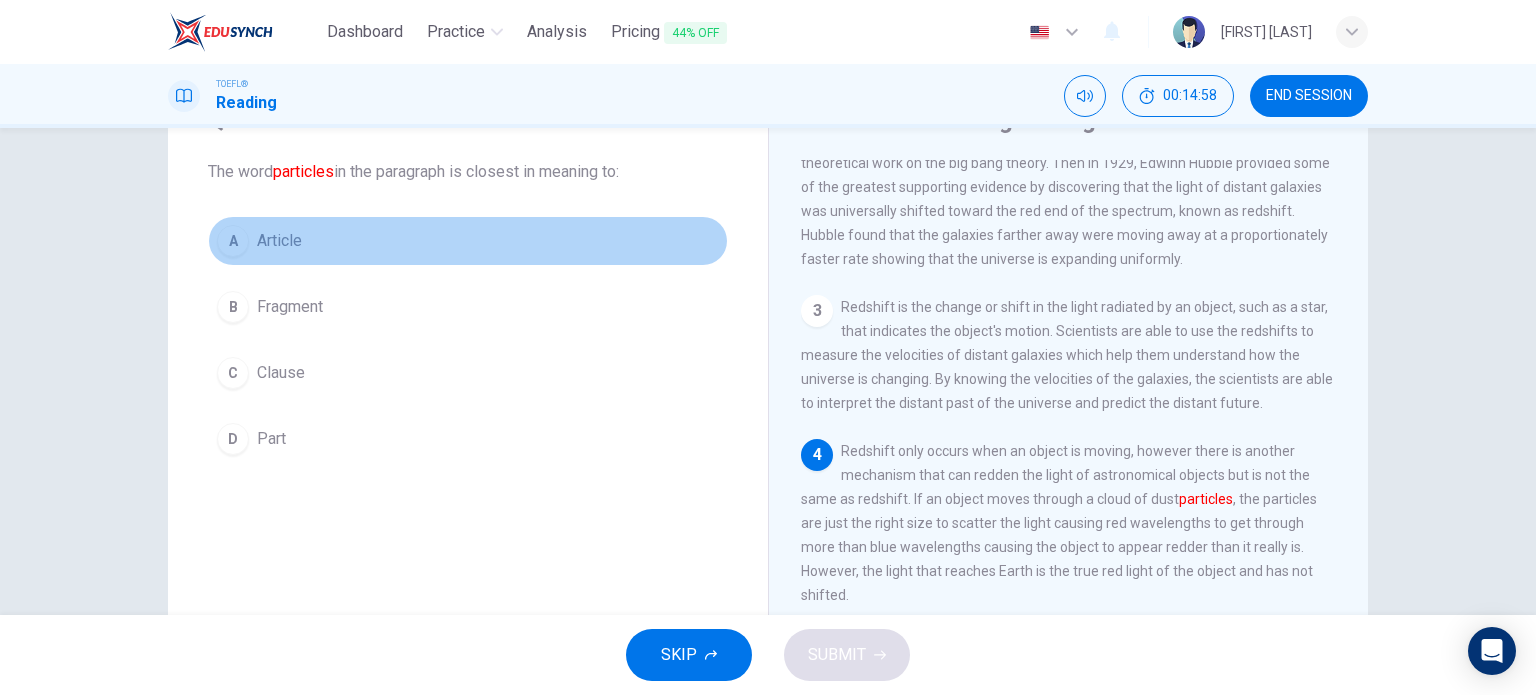 click on "Article" at bounding box center (279, 241) 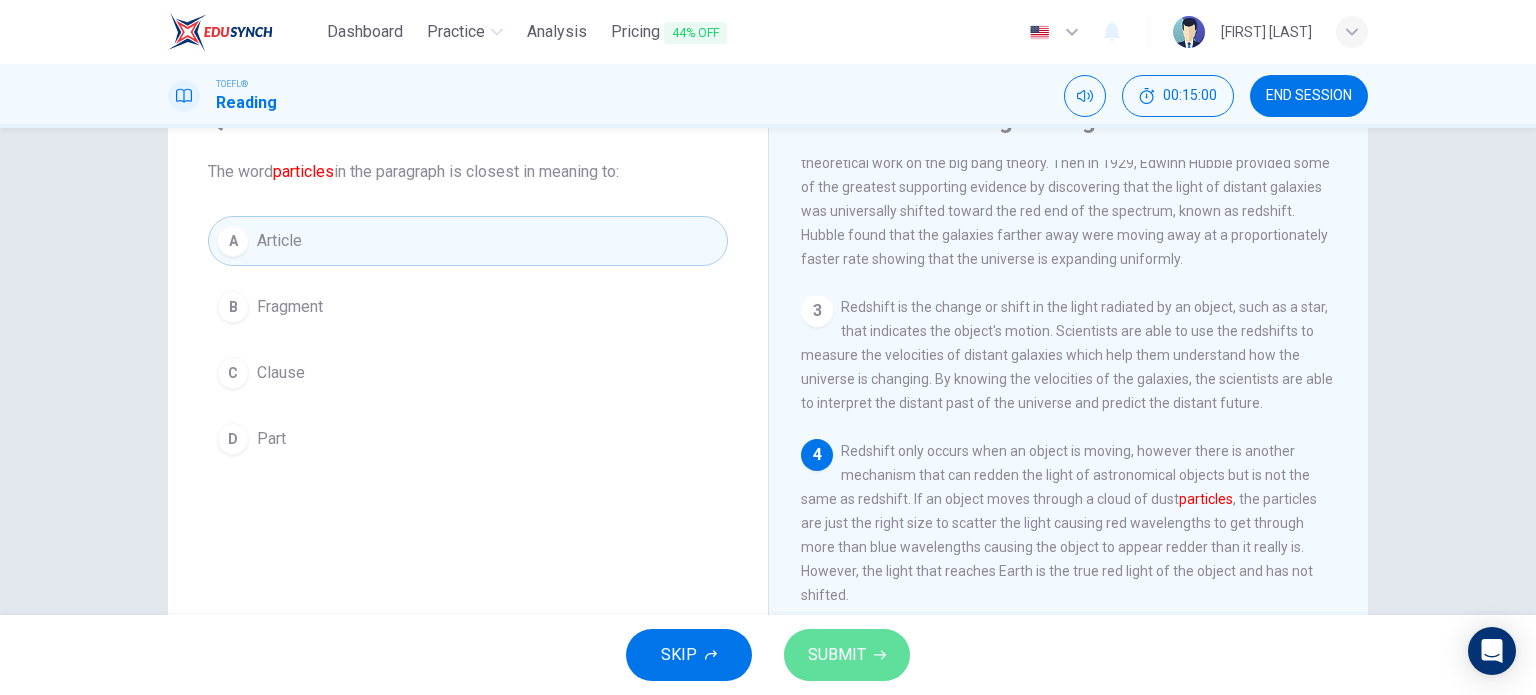 click on "SUBMIT" at bounding box center [837, 655] 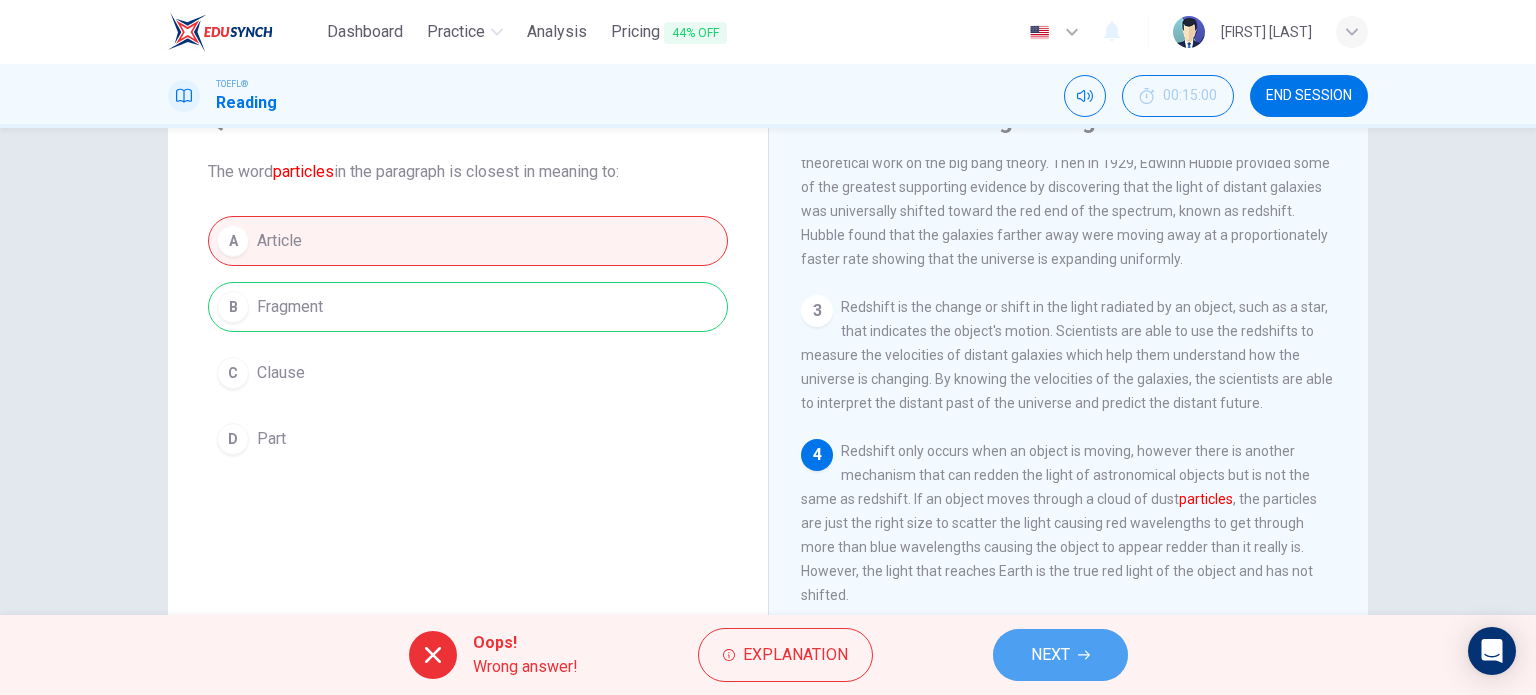 click on "NEXT" at bounding box center [1050, 655] 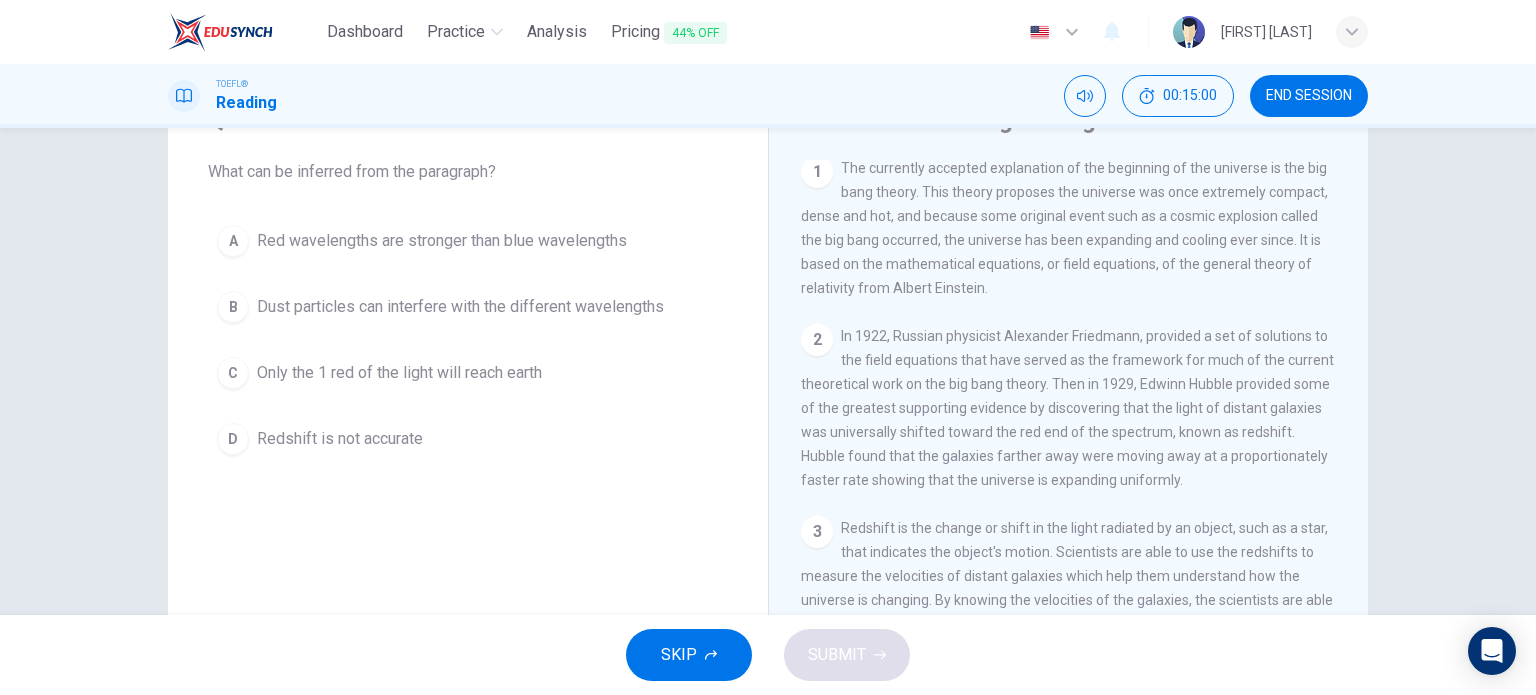 scroll, scrollTop: 0, scrollLeft: 0, axis: both 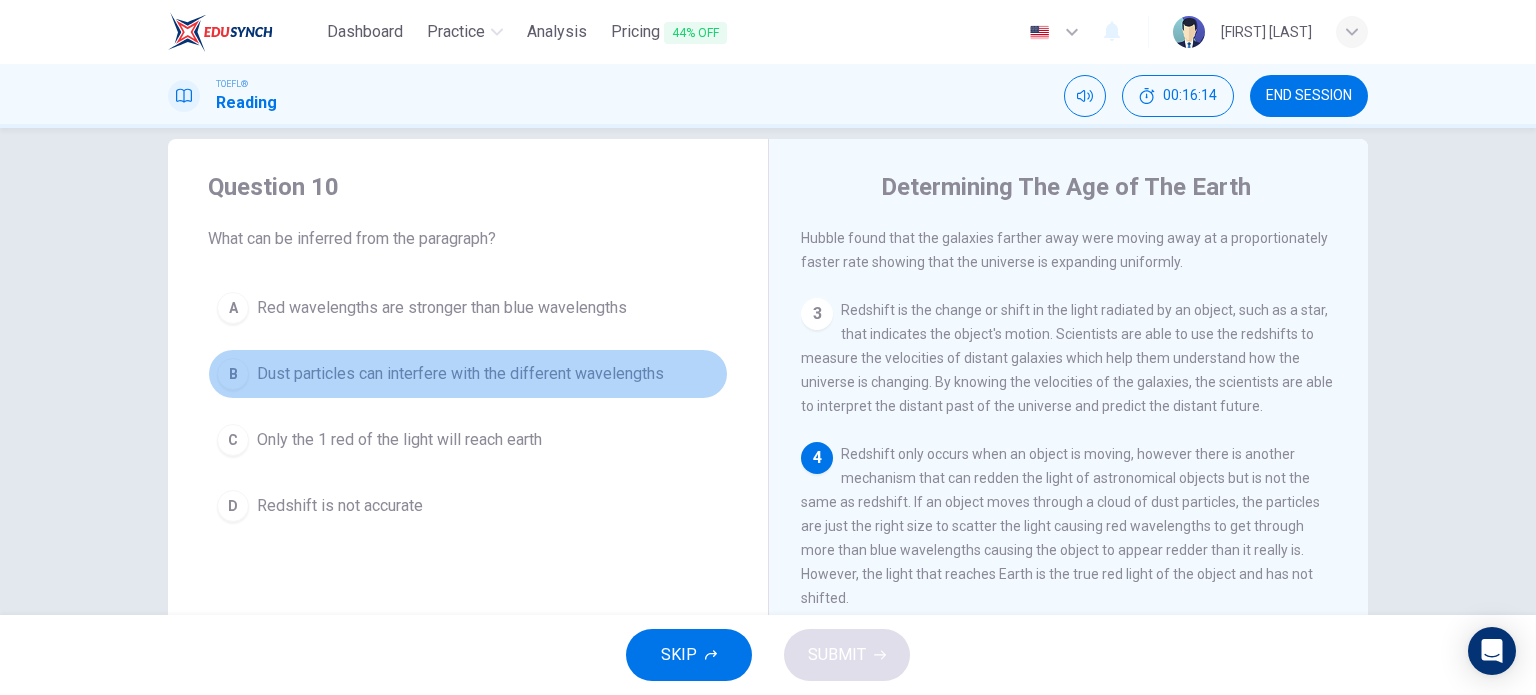 click on "Dust particles can interfere with the different wavelengths" at bounding box center (442, 308) 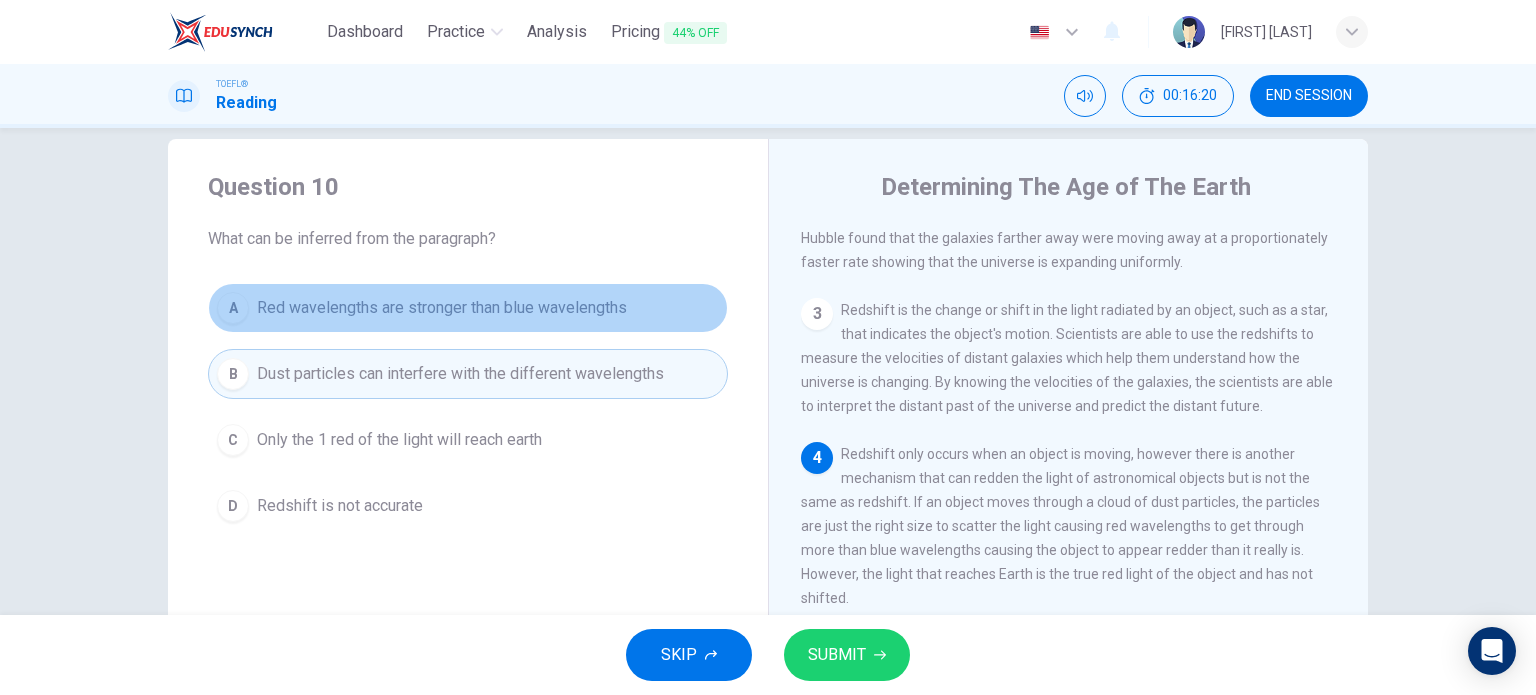 click on "Red wavelengths are stronger than blue wavelengths" at bounding box center [442, 308] 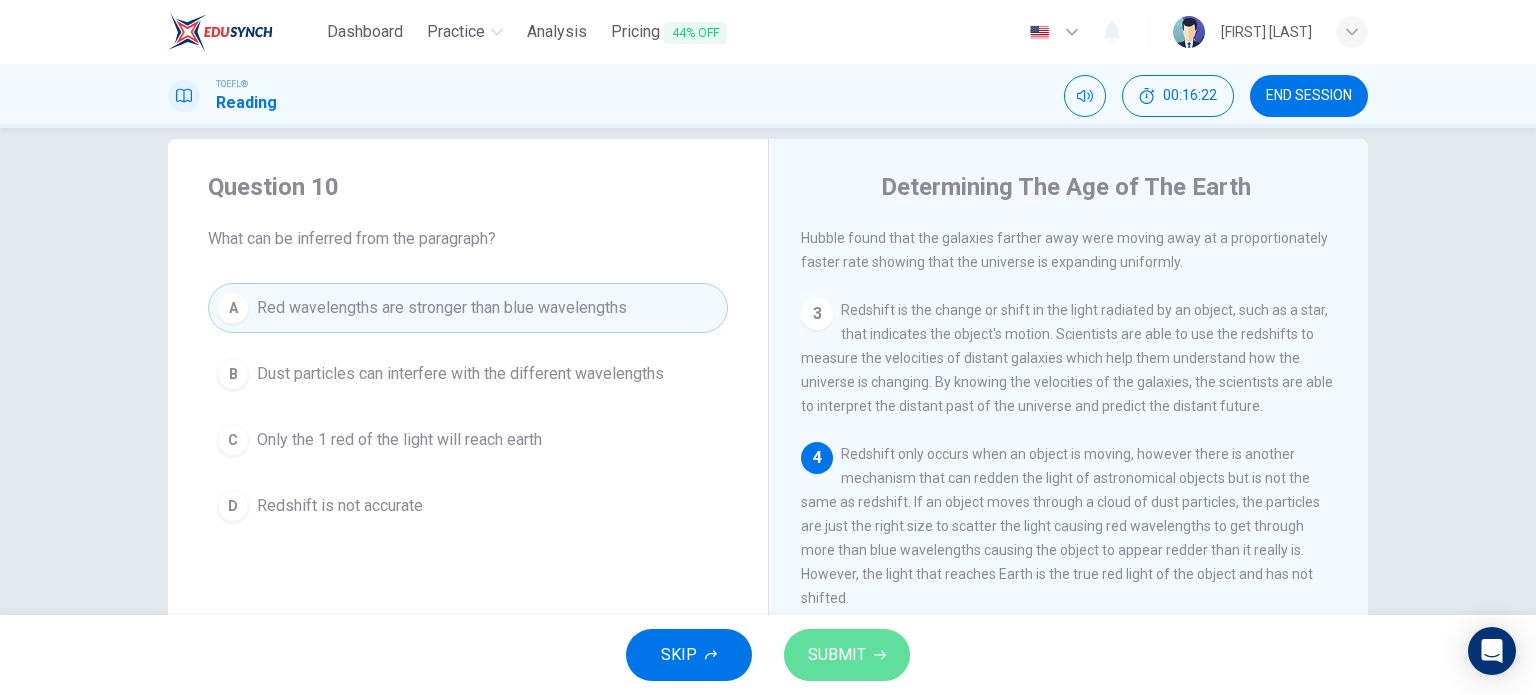 click on "SUBMIT" at bounding box center [837, 655] 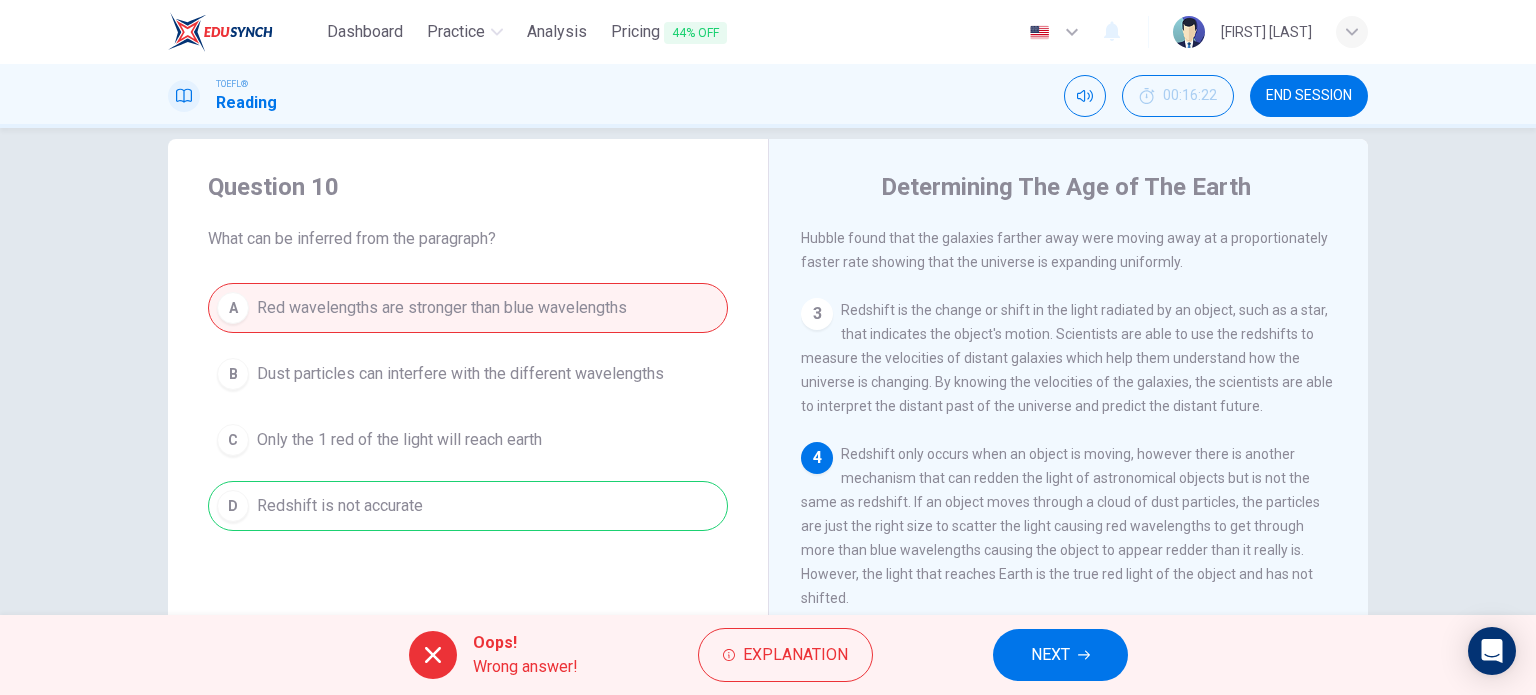 click on "NEXT" at bounding box center [1050, 655] 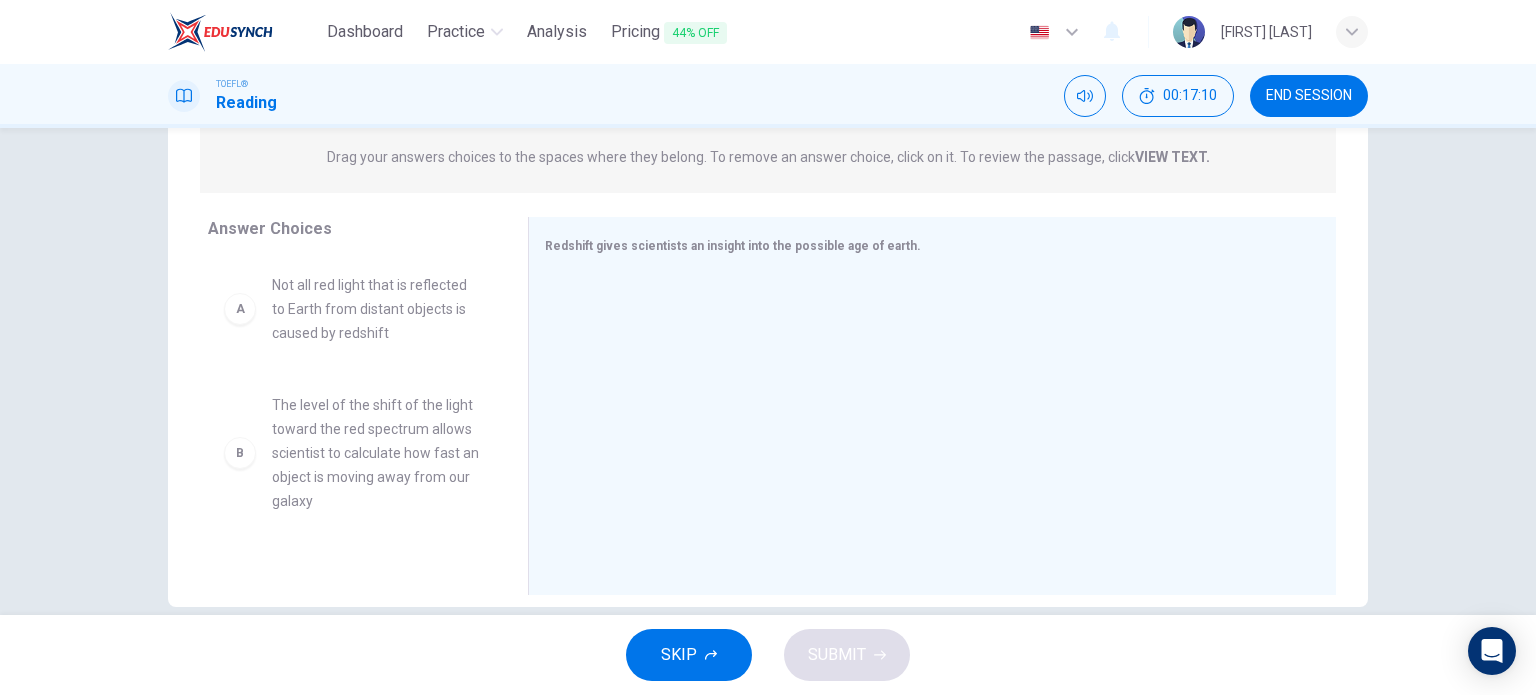 scroll, scrollTop: 288, scrollLeft: 0, axis: vertical 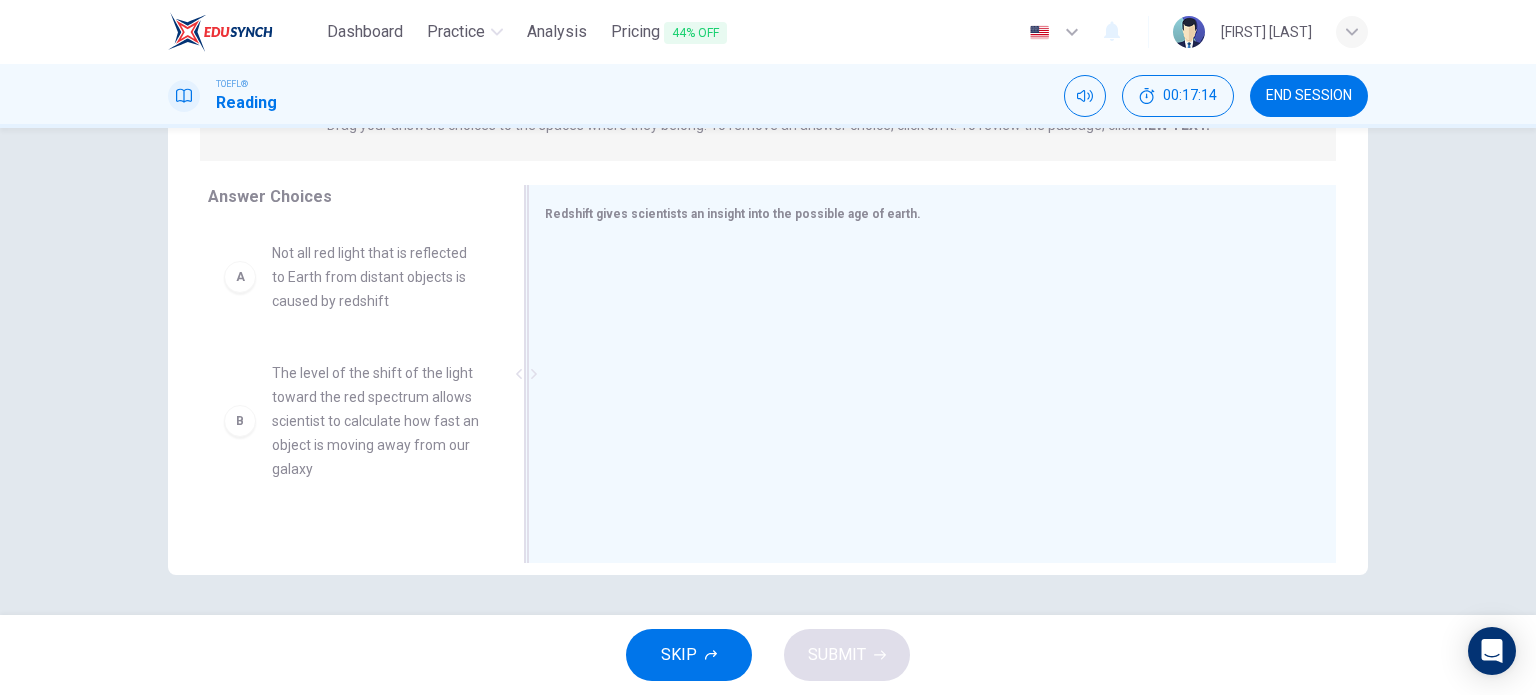 drag, startPoint x: 507, startPoint y: 290, endPoint x: 508, endPoint y: 397, distance: 107.00467 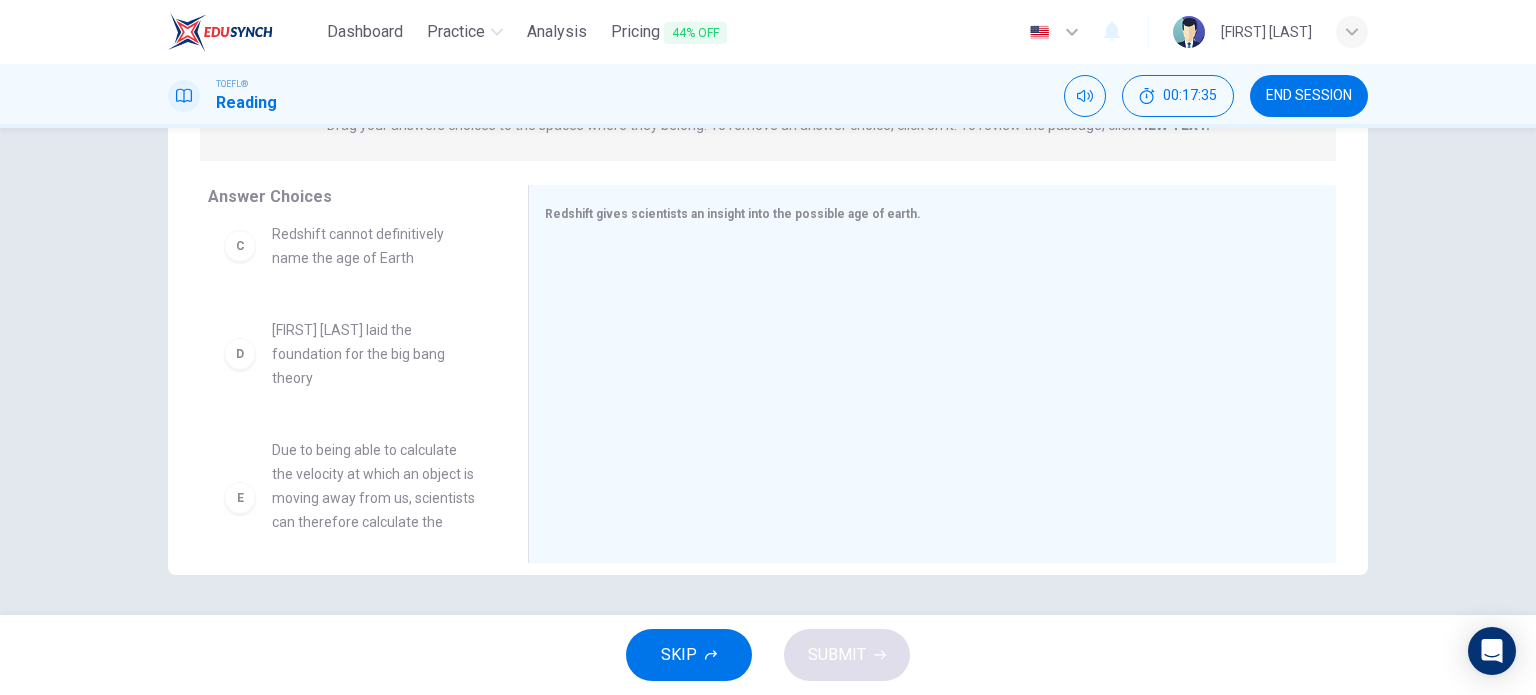 scroll, scrollTop: 221, scrollLeft: 0, axis: vertical 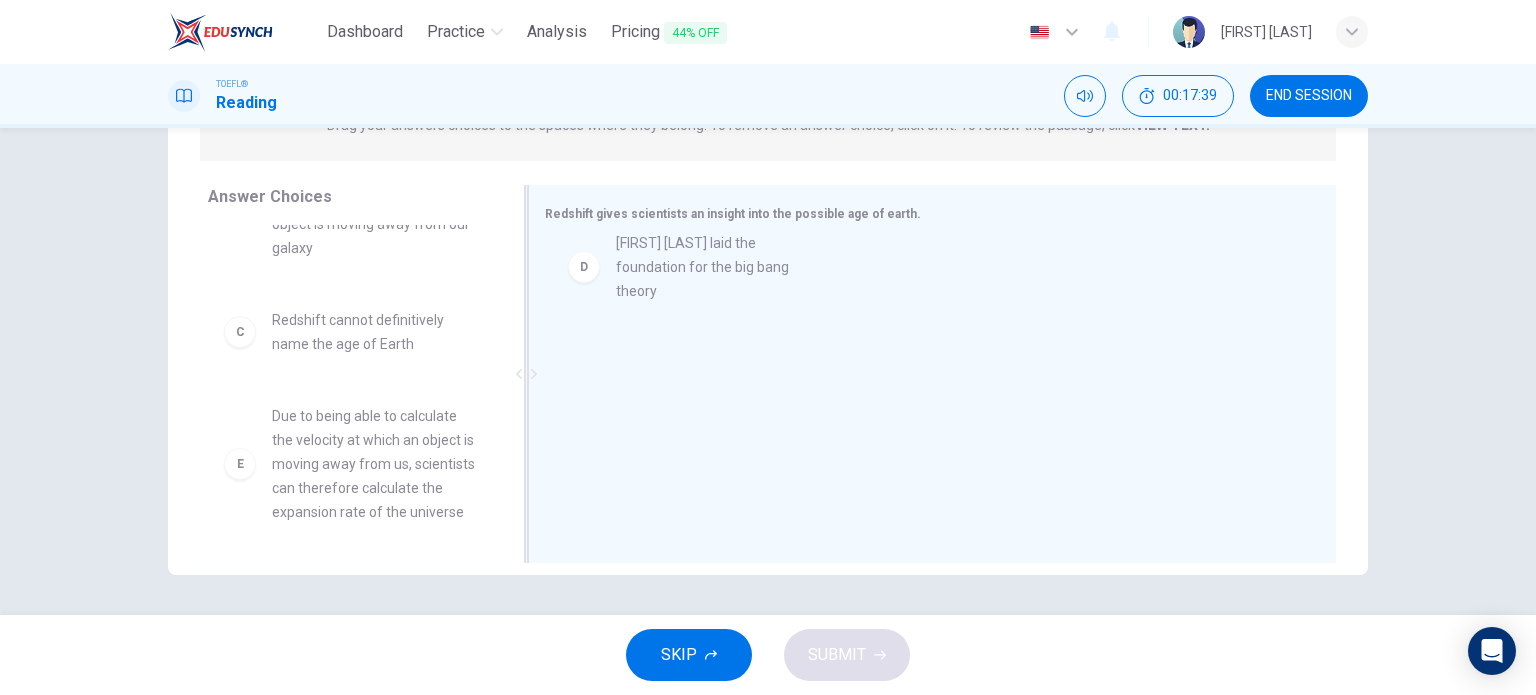 drag, startPoint x: 321, startPoint y: 443, endPoint x: 684, endPoint y: 259, distance: 406.97052 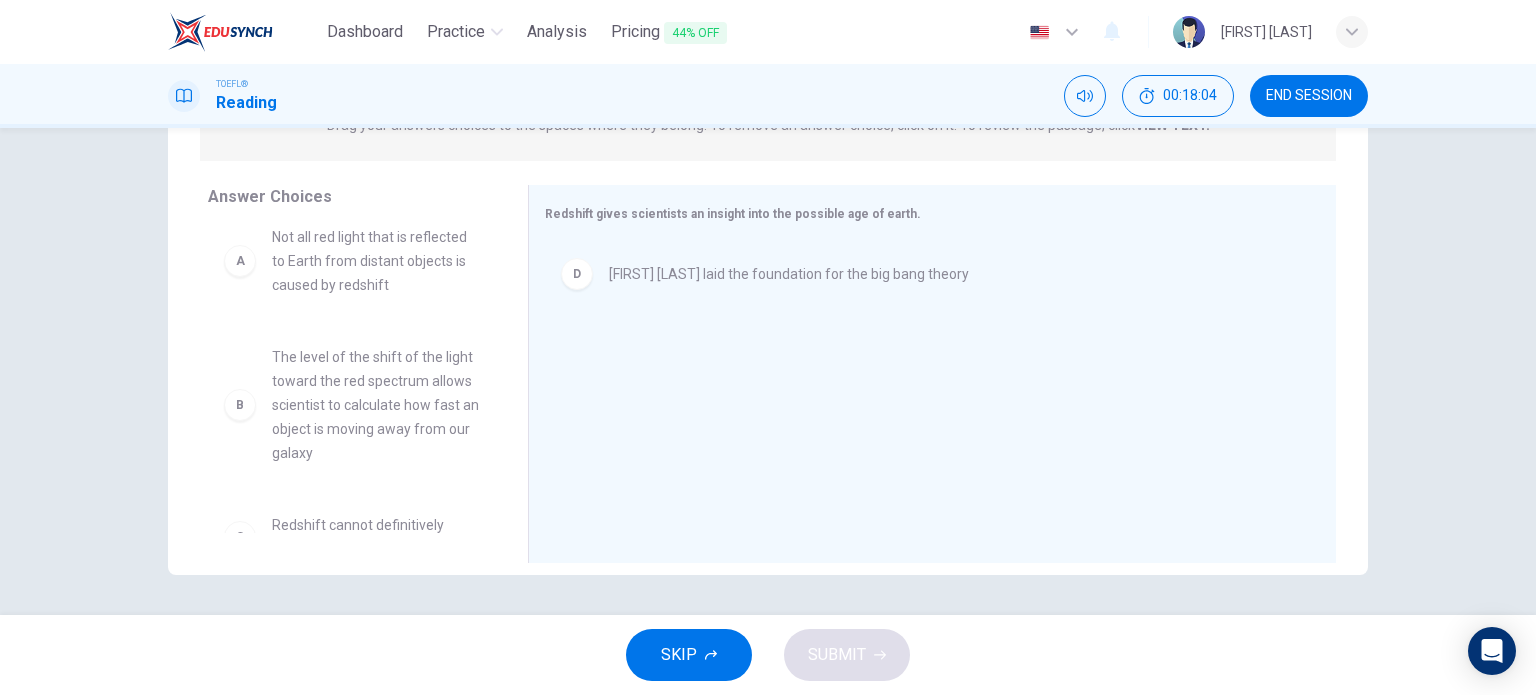 scroll, scrollTop: 0, scrollLeft: 0, axis: both 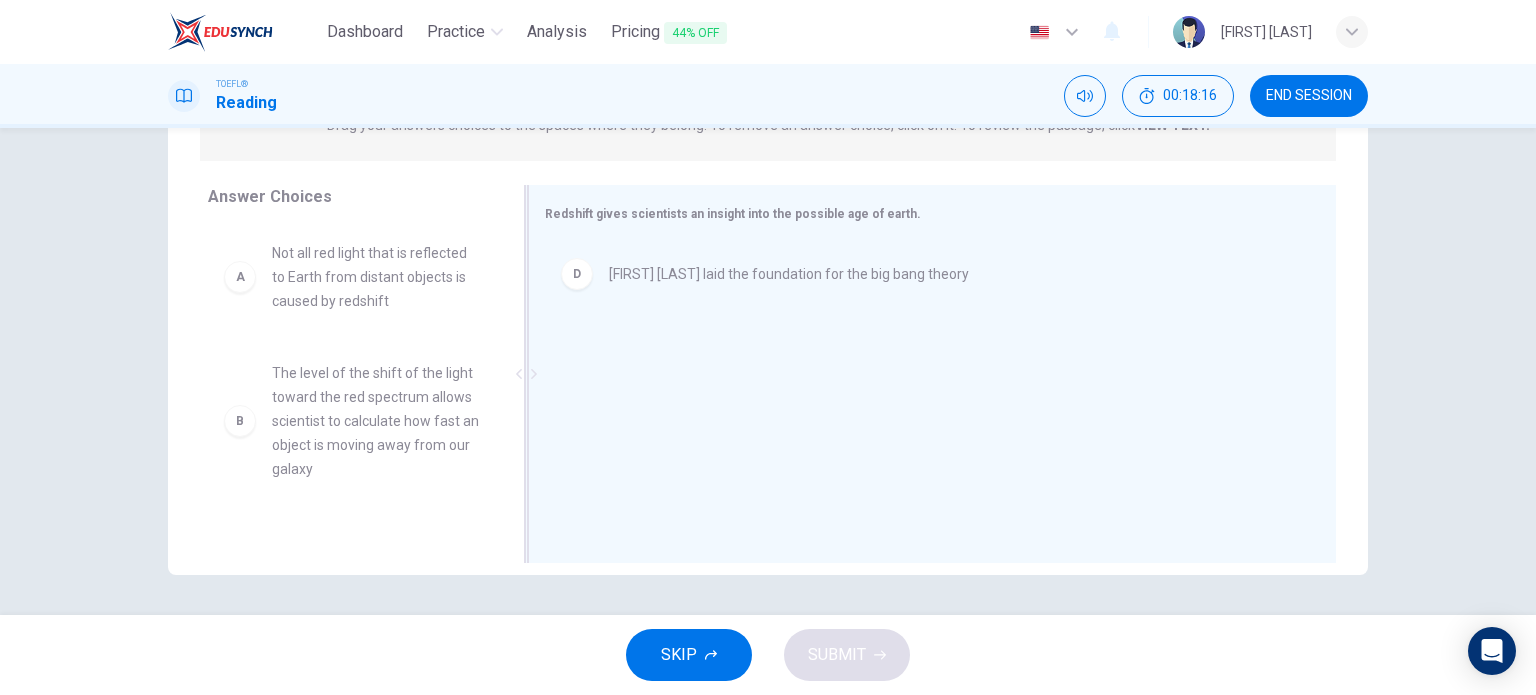 drag, startPoint x: 507, startPoint y: 311, endPoint x: 509, endPoint y: 349, distance: 38.052597 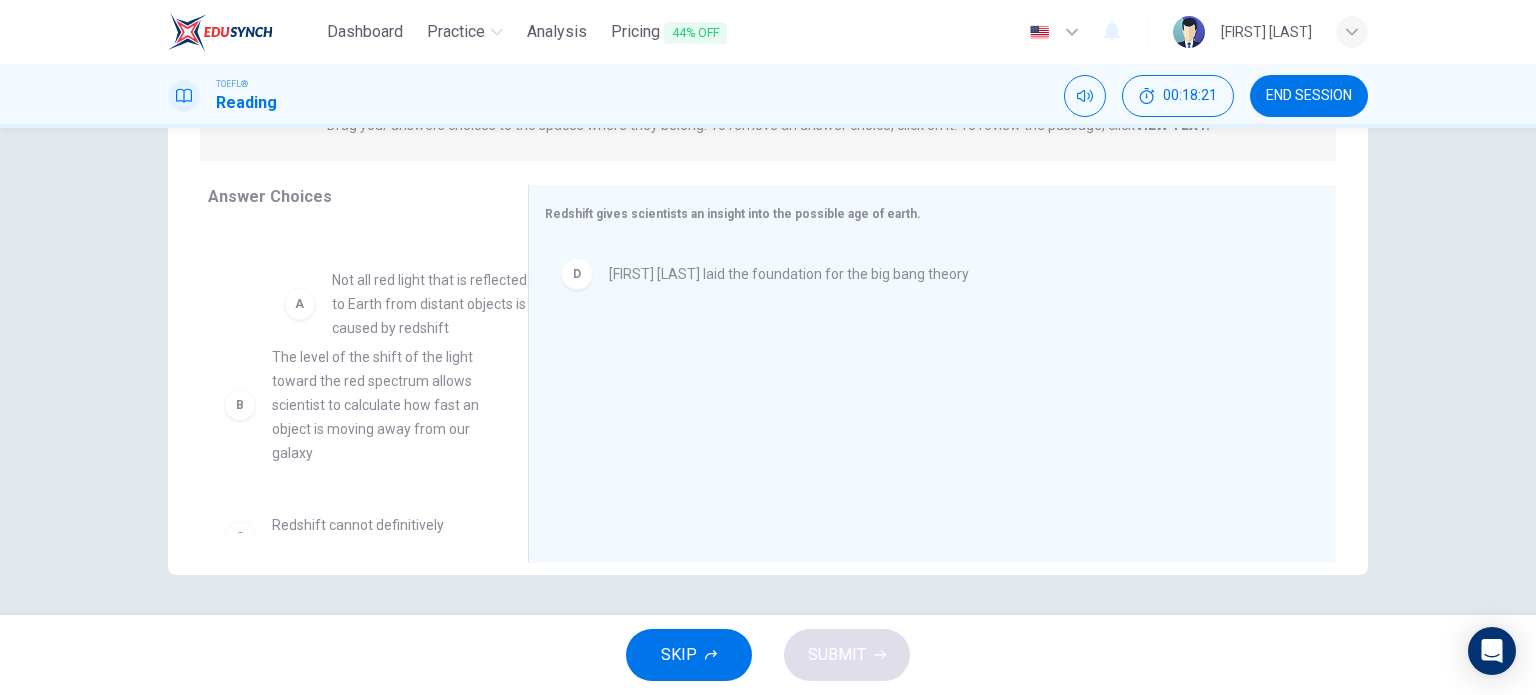 drag, startPoint x: 399, startPoint y: 287, endPoint x: 489, endPoint y: 314, distance: 93.96276 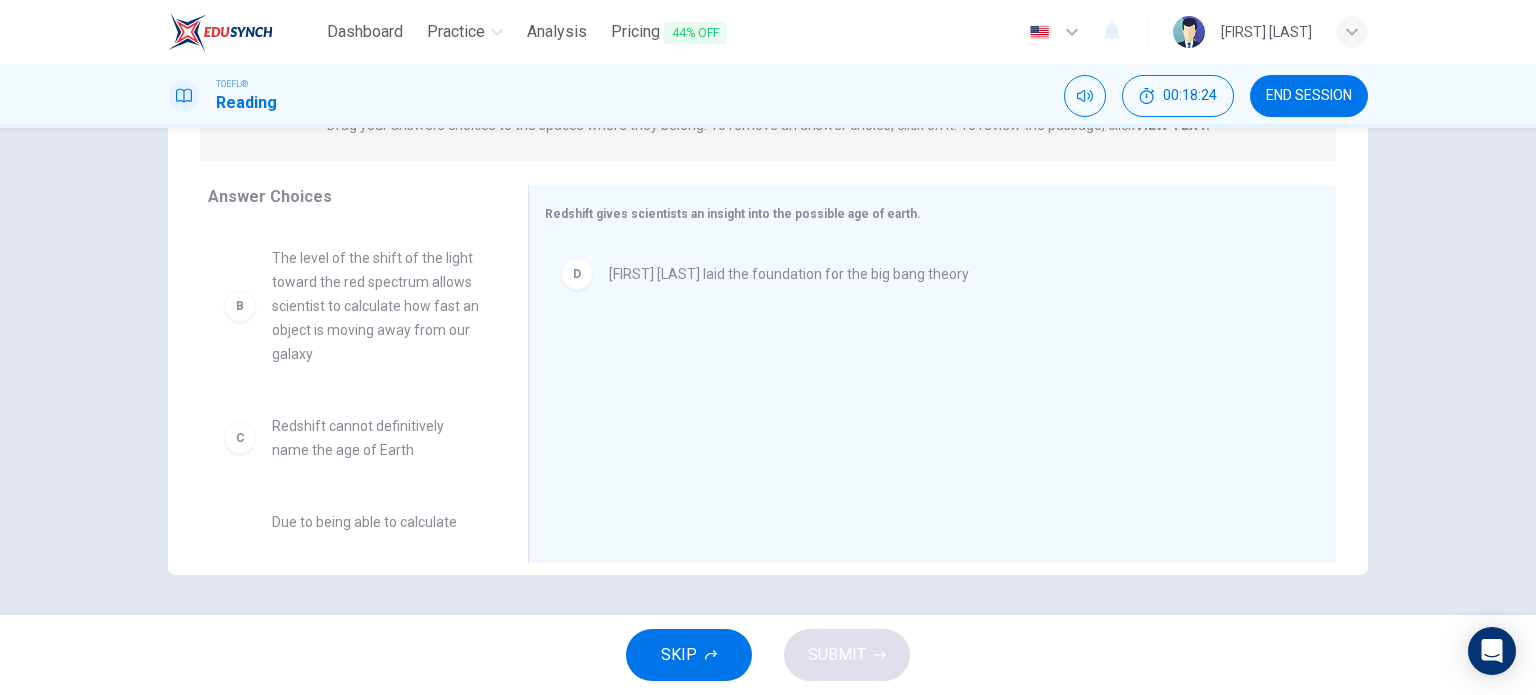 scroll, scrollTop: 144, scrollLeft: 0, axis: vertical 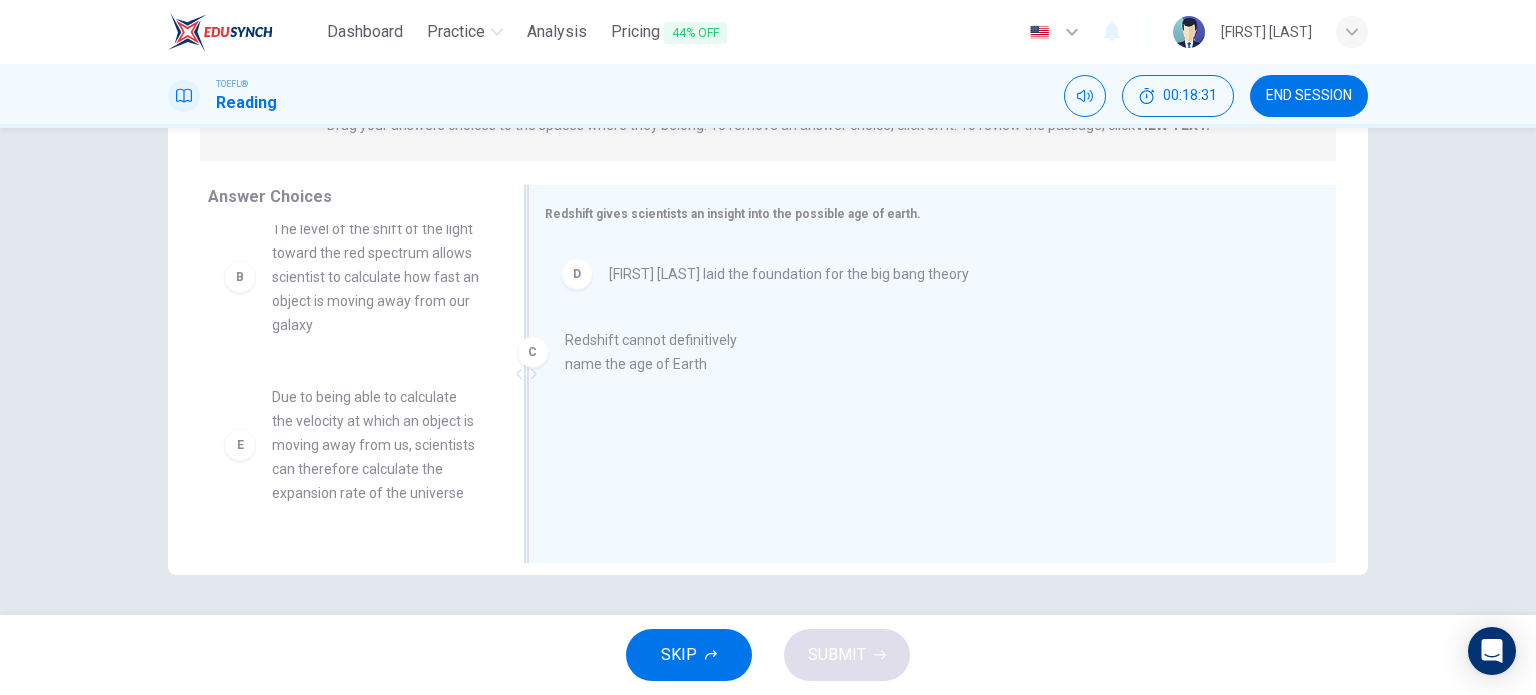 drag, startPoint x: 336, startPoint y: 423, endPoint x: 647, endPoint y: 362, distance: 316.92587 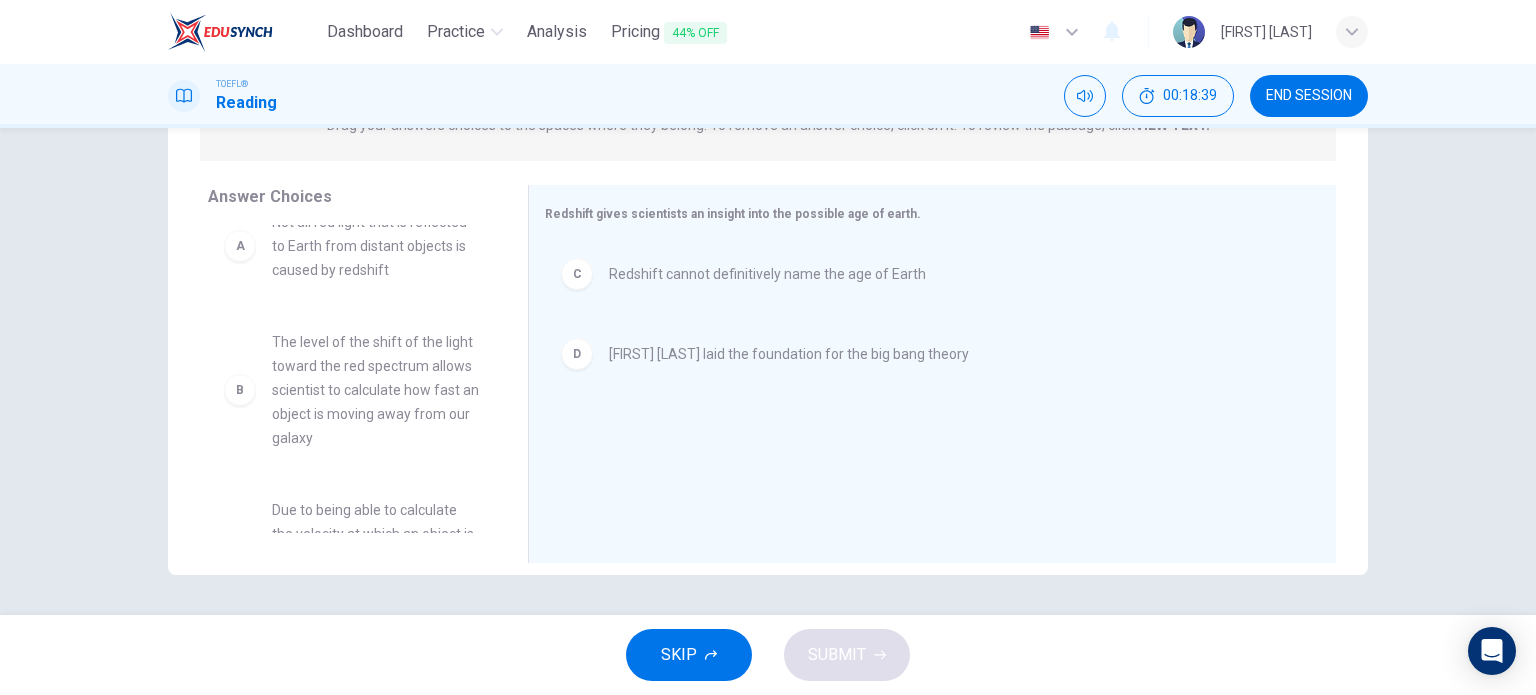 scroll, scrollTop: 0, scrollLeft: 0, axis: both 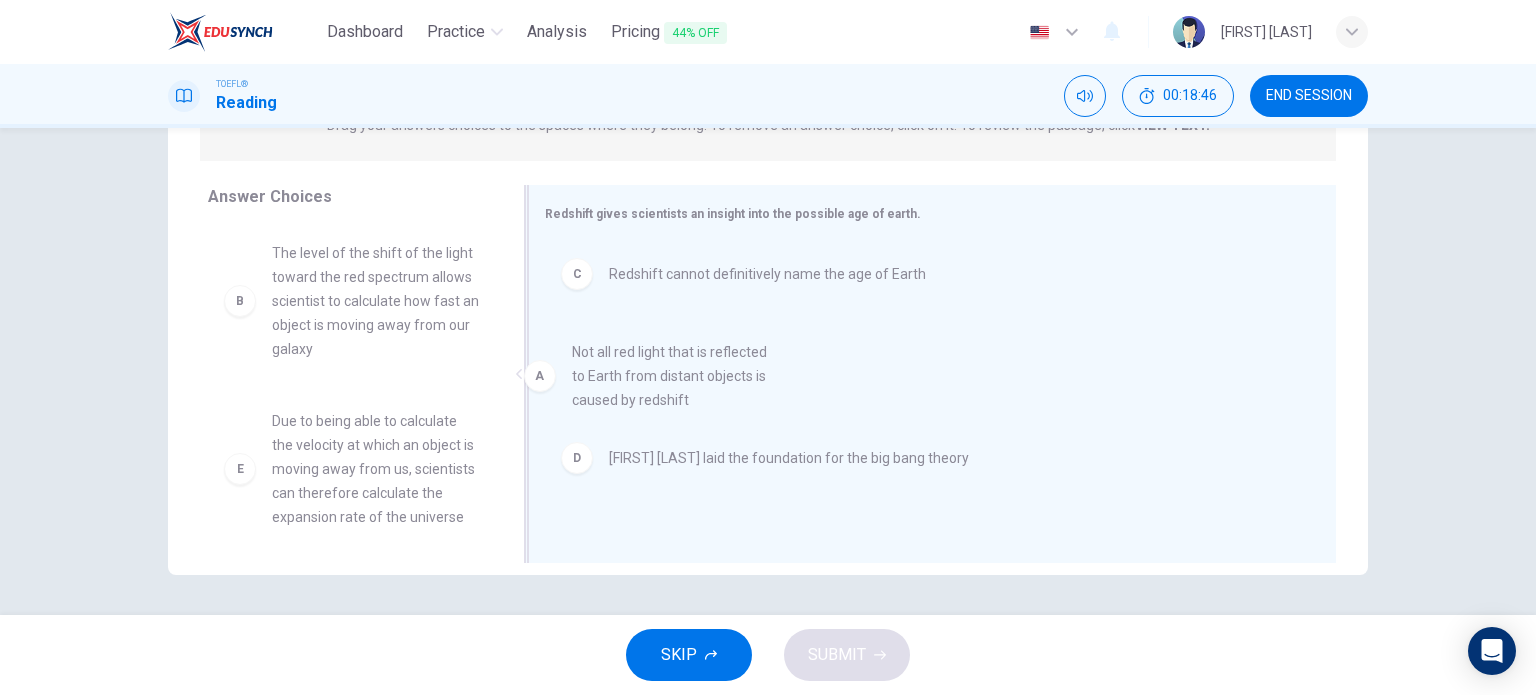 drag, startPoint x: 329, startPoint y: 287, endPoint x: 652, endPoint y: 383, distance: 336.9644 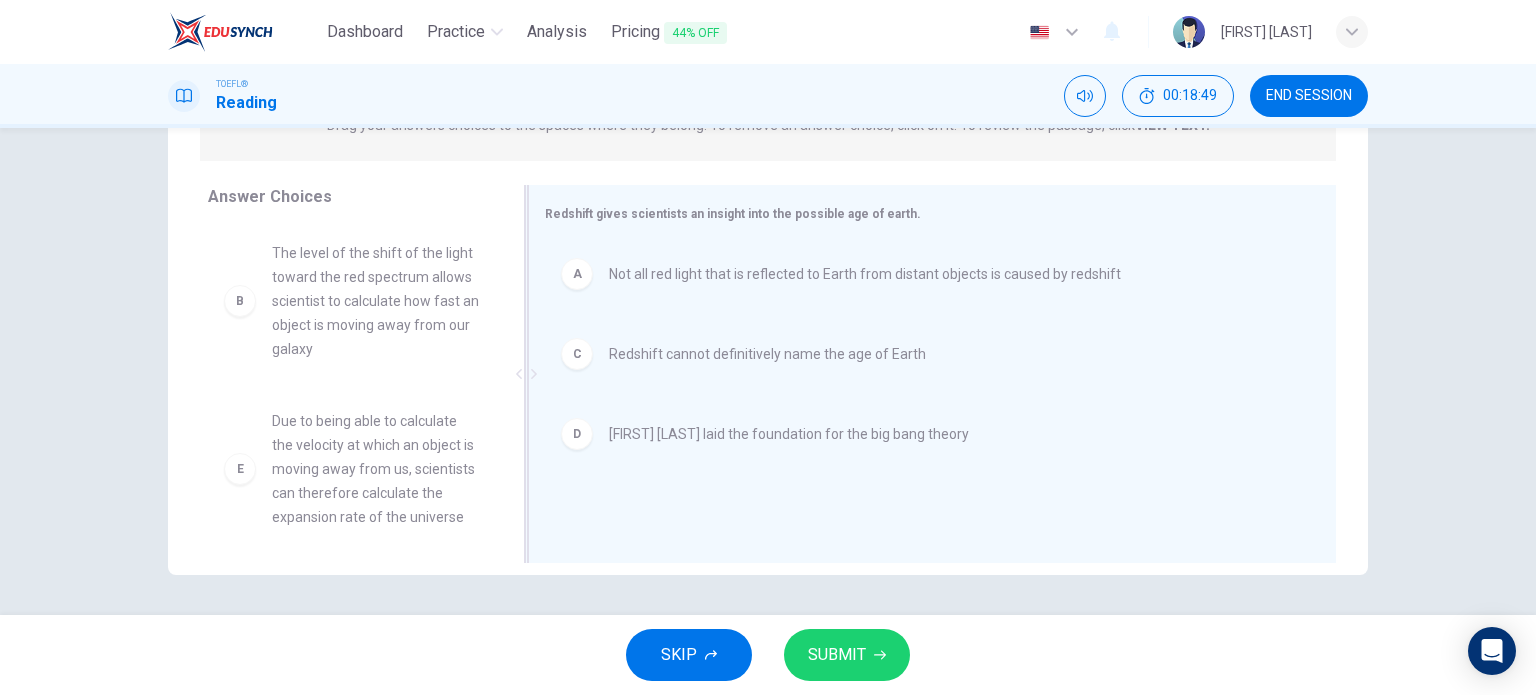 click on "[FIRST] [LAST] laid the foundation for the big bang theory" at bounding box center [865, 274] 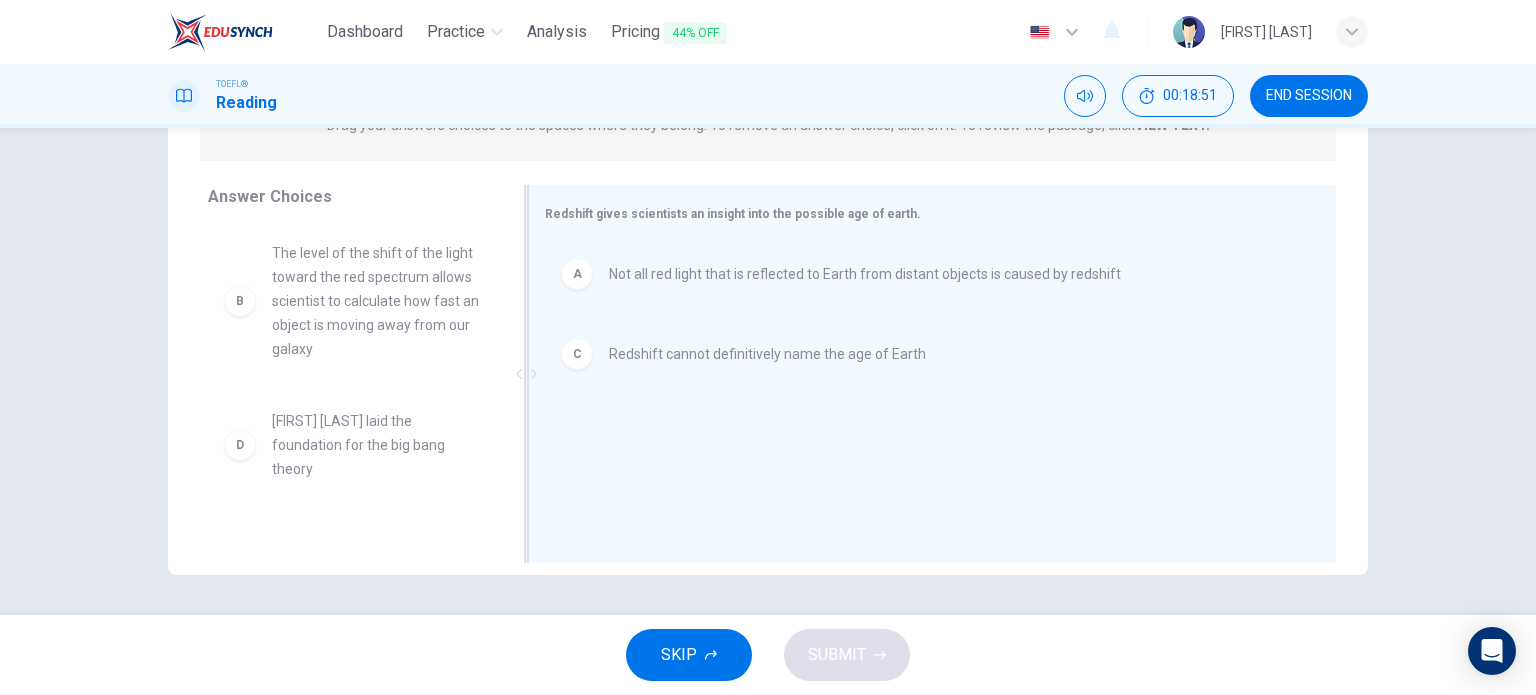 click on "C Redshift cannot definitively name the age of Earth" at bounding box center [924, 274] 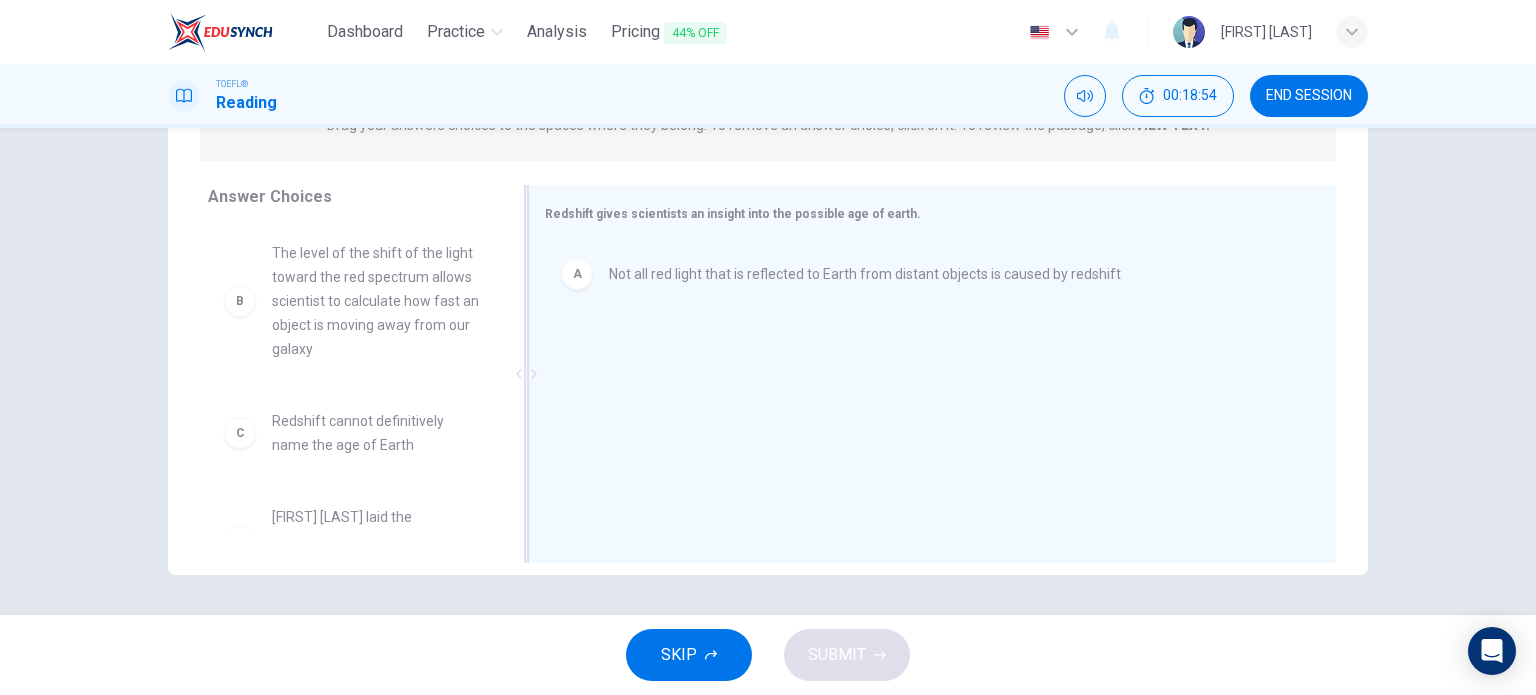 drag, startPoint x: 492, startPoint y: 299, endPoint x: 494, endPoint y: 341, distance: 42.047592 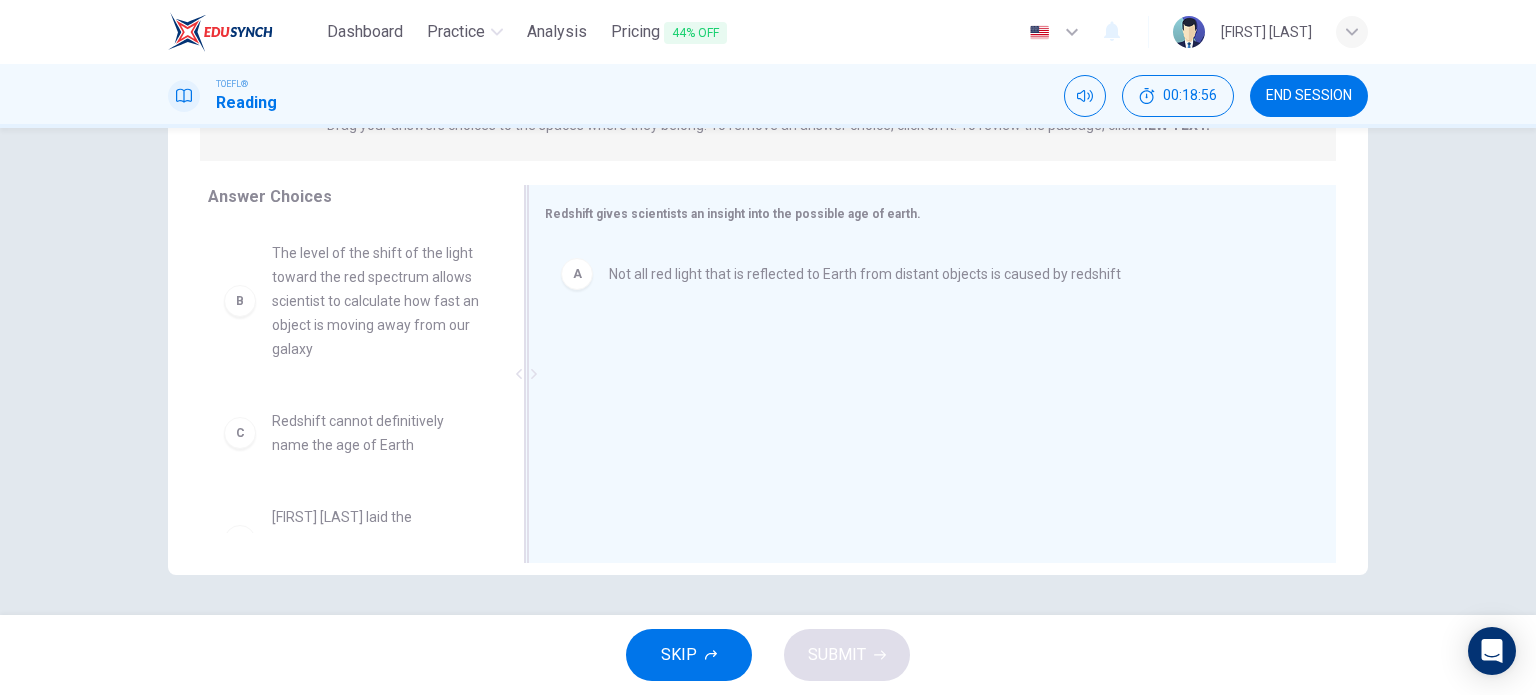 scroll, scrollTop: 4, scrollLeft: 0, axis: vertical 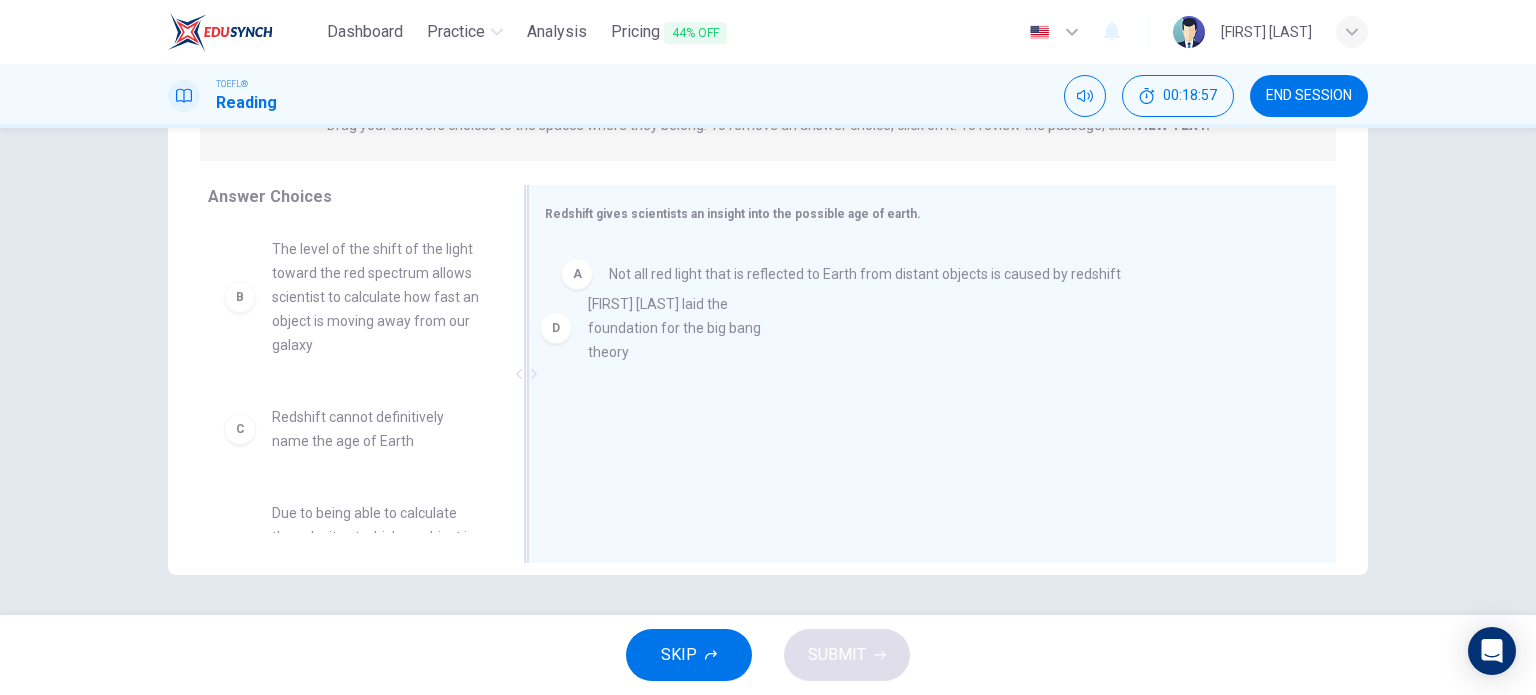 drag, startPoint x: 375, startPoint y: 527, endPoint x: 701, endPoint y: 309, distance: 392.17343 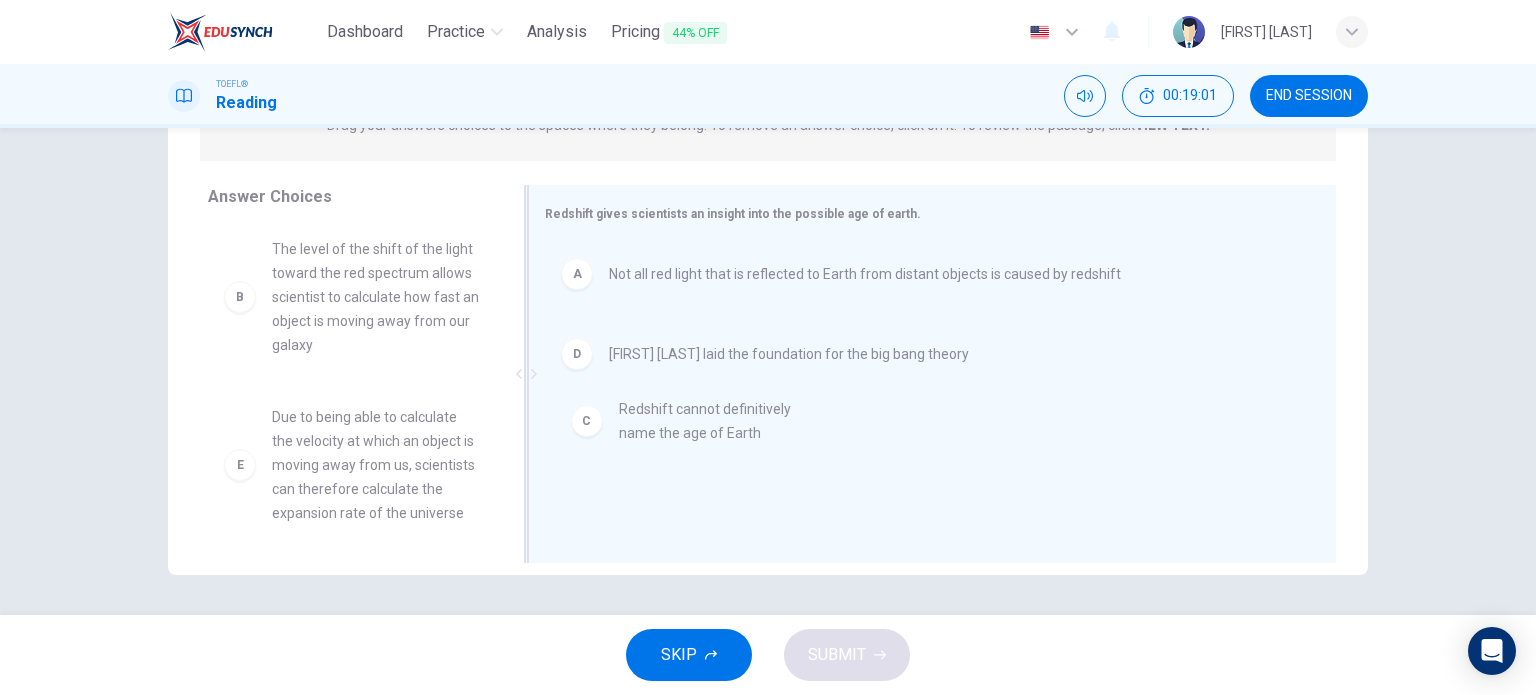 drag, startPoint x: 363, startPoint y: 449, endPoint x: 724, endPoint y: 440, distance: 361.11218 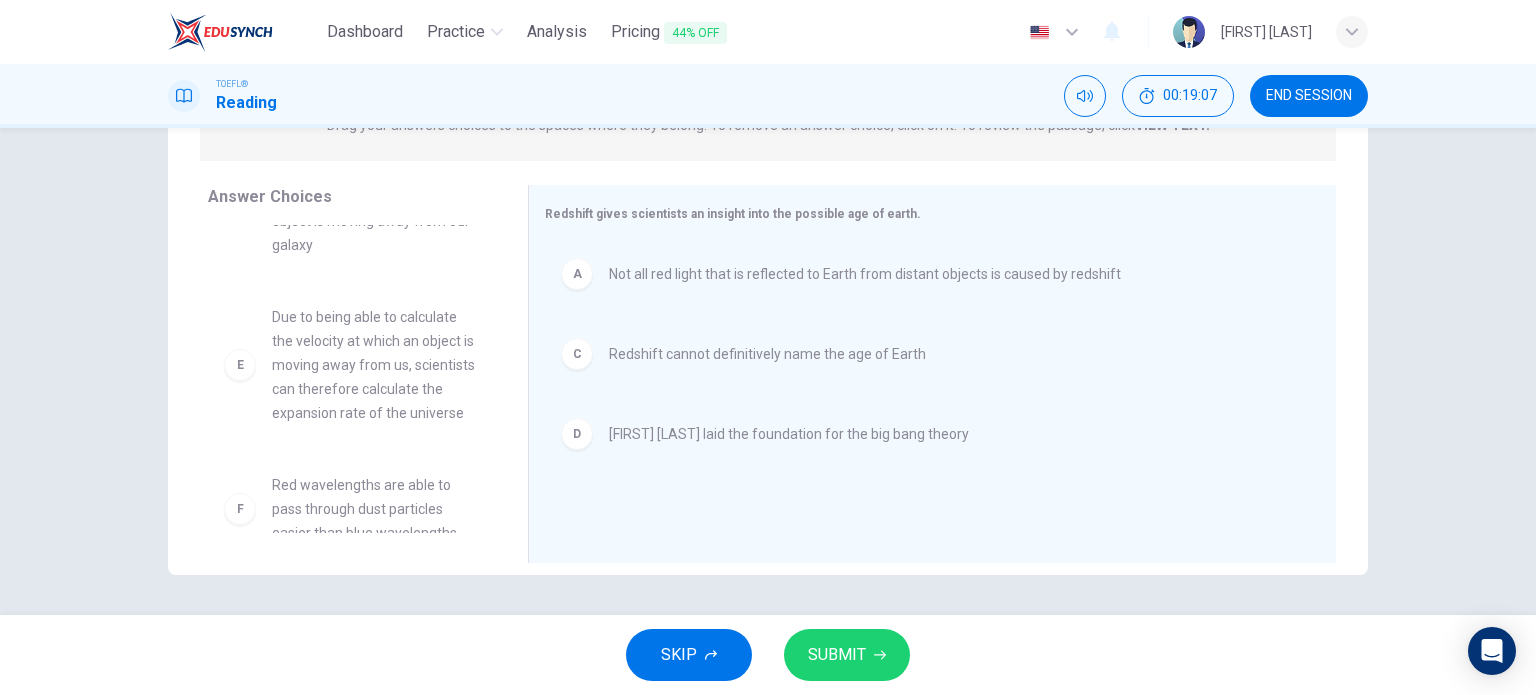 scroll, scrollTop: 156, scrollLeft: 0, axis: vertical 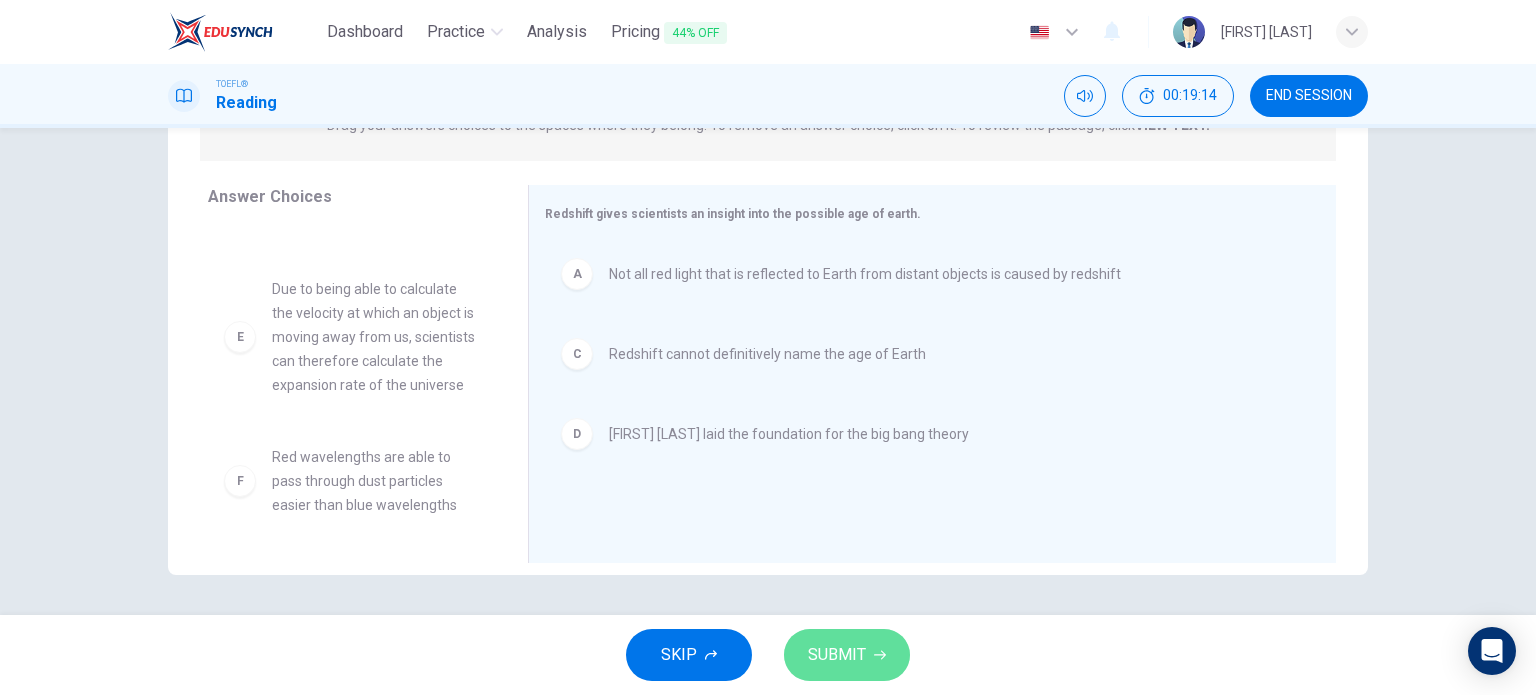 click on "SUBMIT" at bounding box center (837, 655) 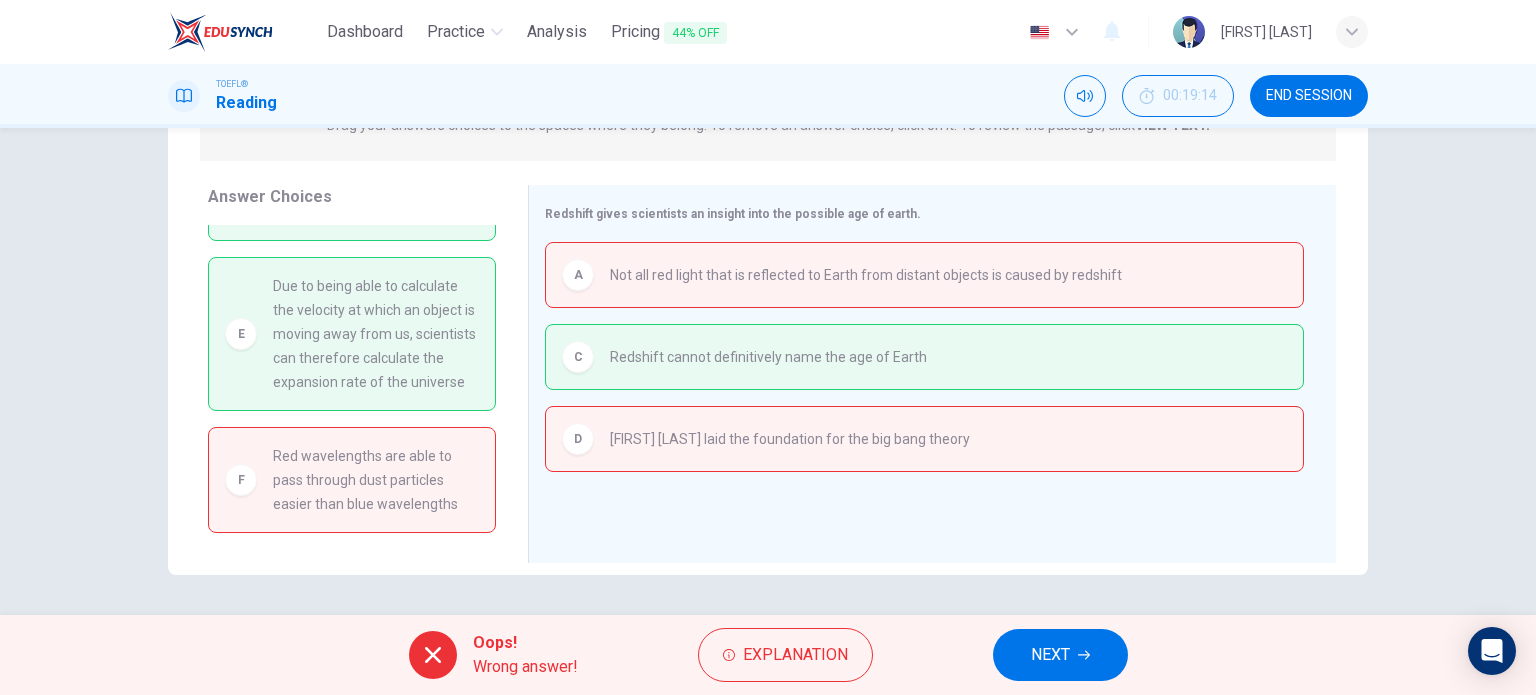 scroll, scrollTop: 136, scrollLeft: 0, axis: vertical 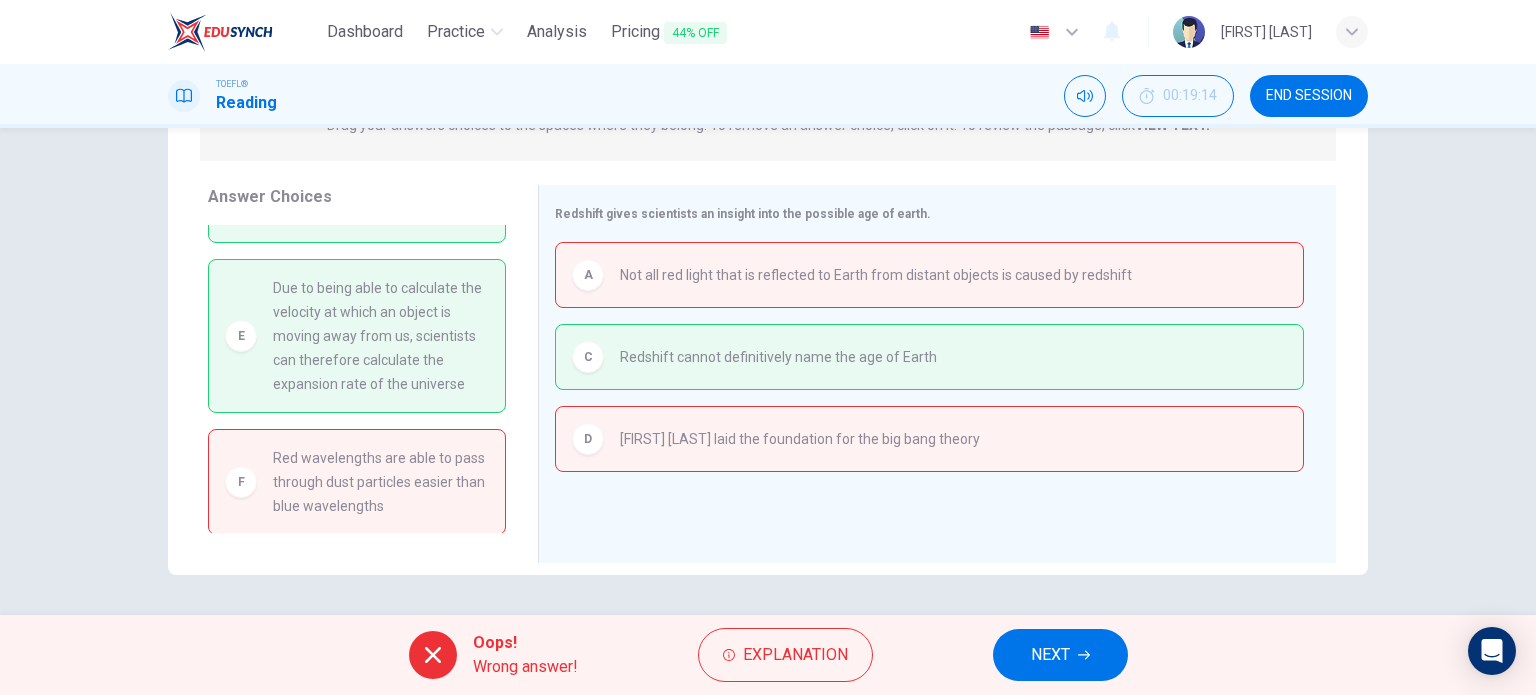 drag, startPoint x: 508, startPoint y: 488, endPoint x: 517, endPoint y: 363, distance: 125.32358 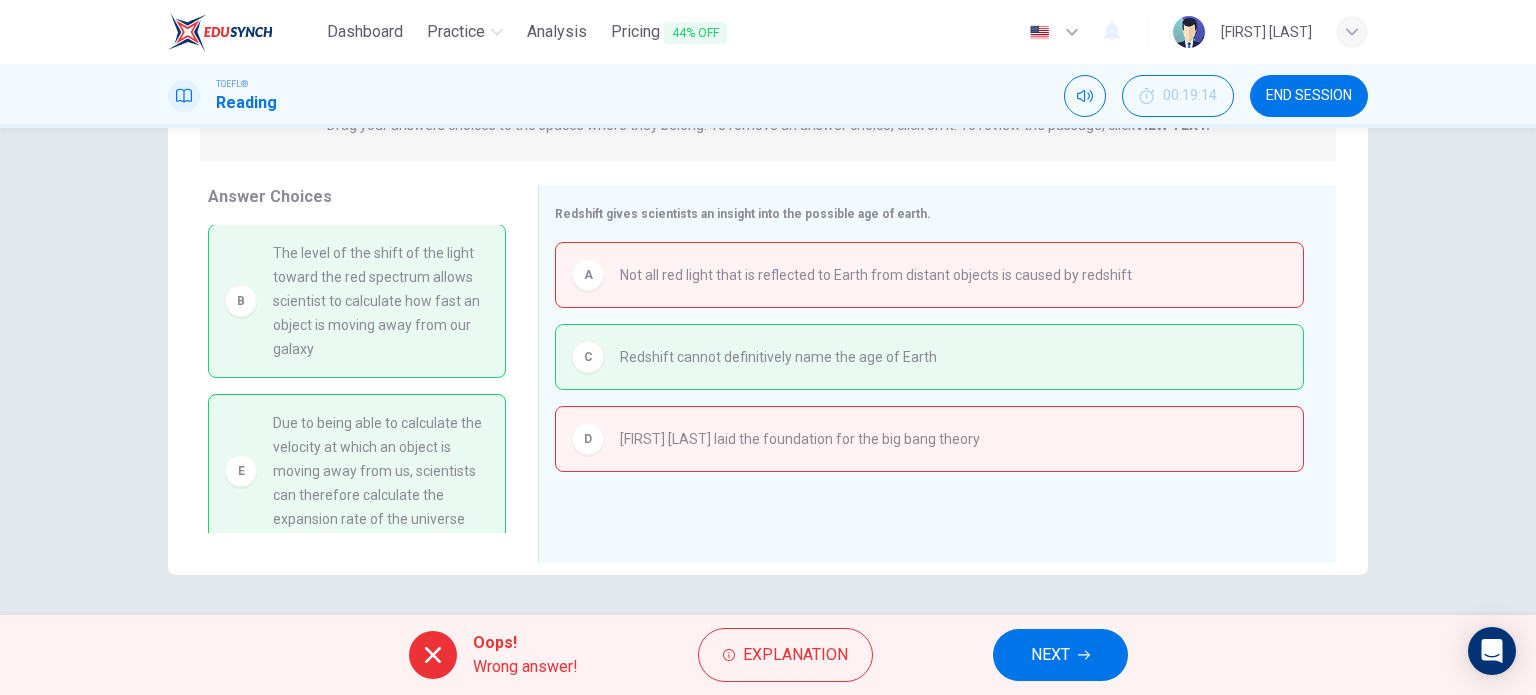 scroll, scrollTop: 0, scrollLeft: 0, axis: both 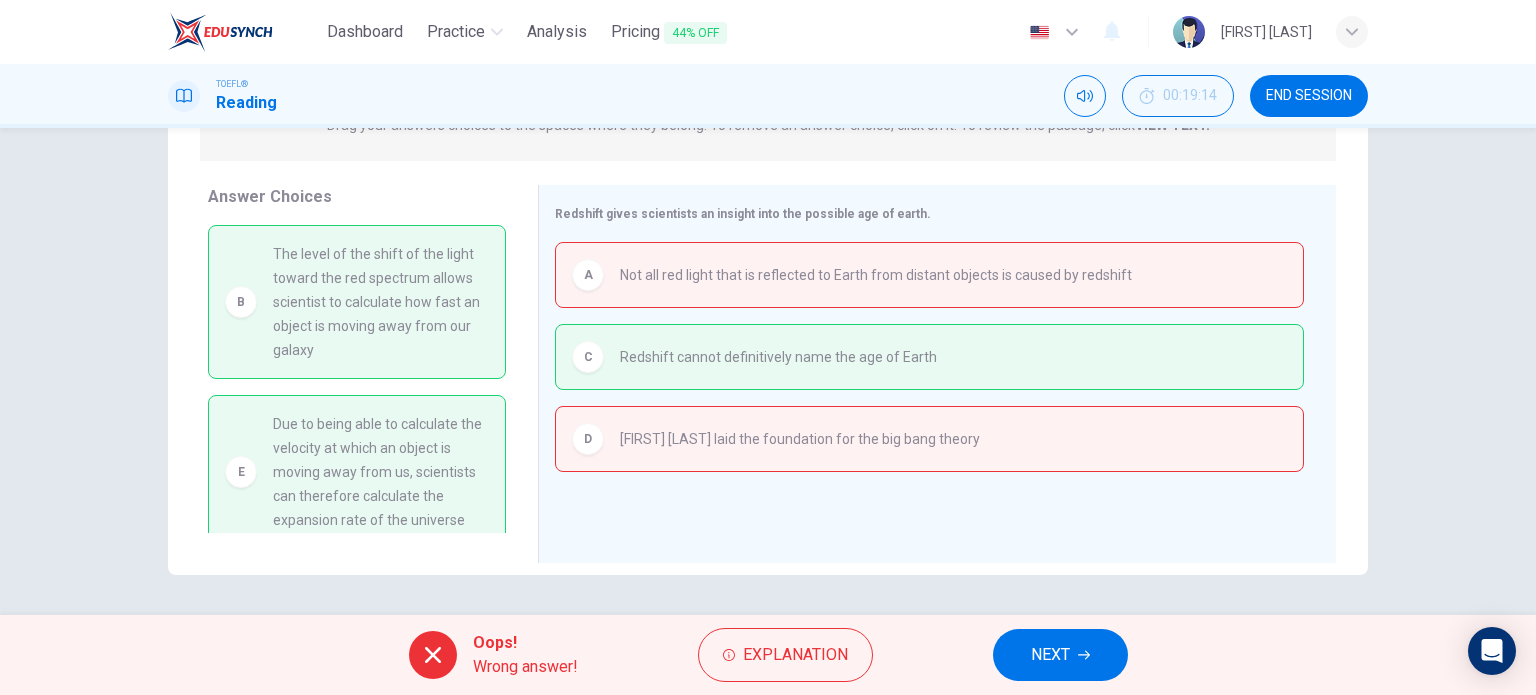click on "NEXT" at bounding box center [1050, 655] 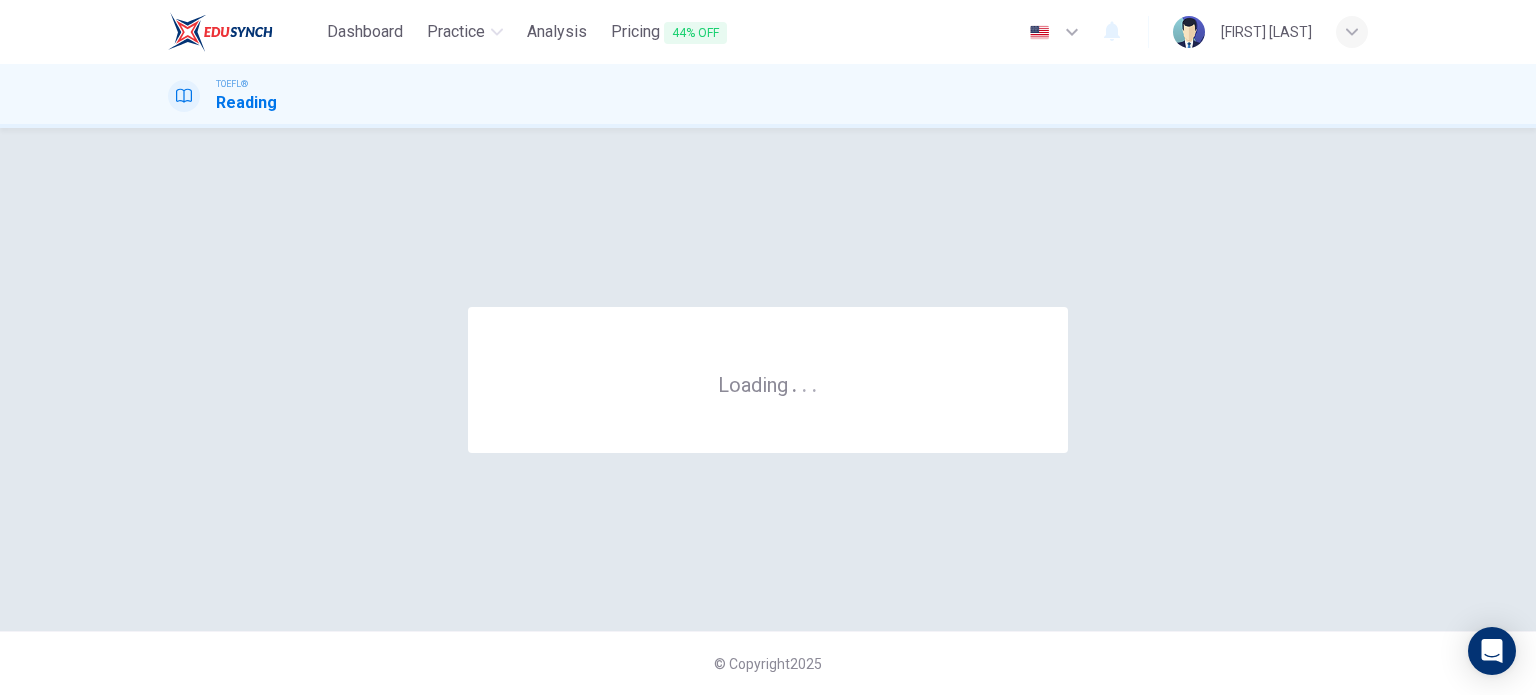 scroll, scrollTop: 0, scrollLeft: 0, axis: both 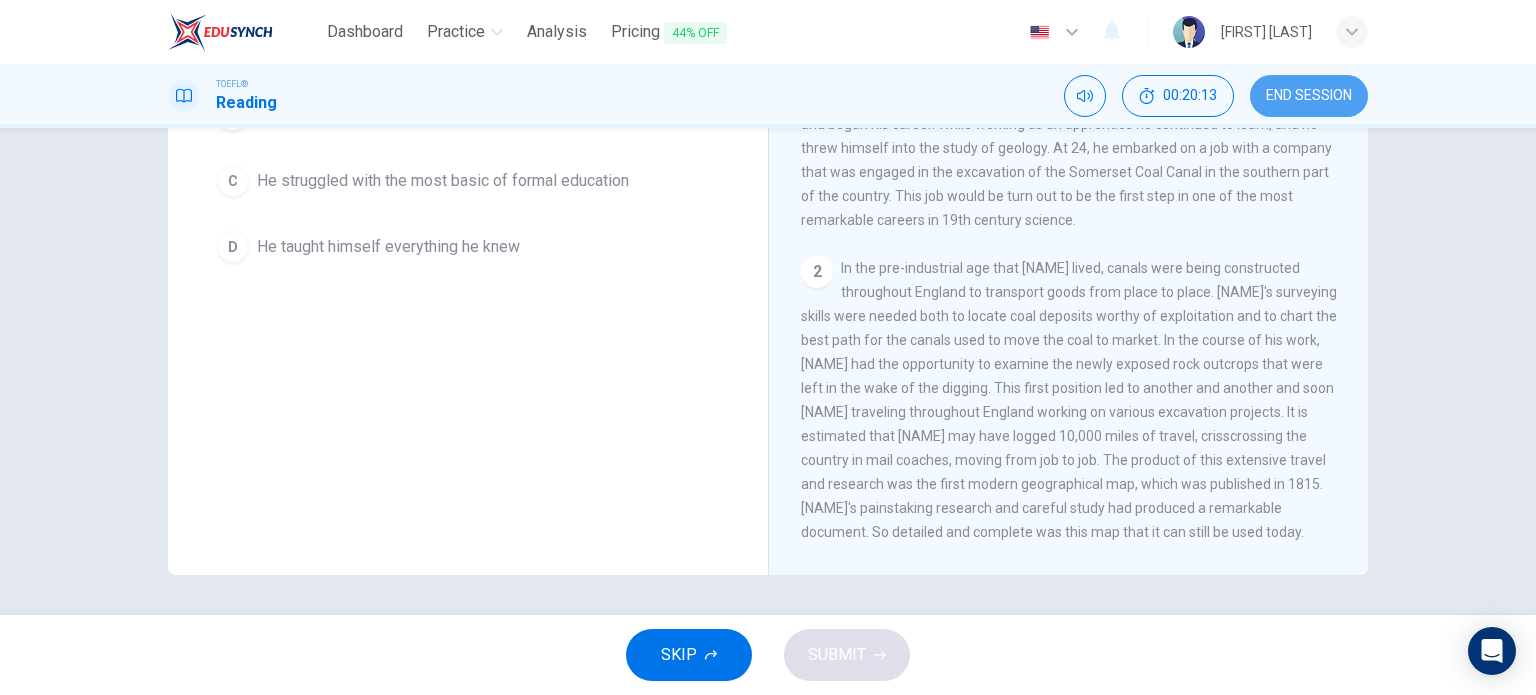 click on "END SESSION" at bounding box center [1309, 96] 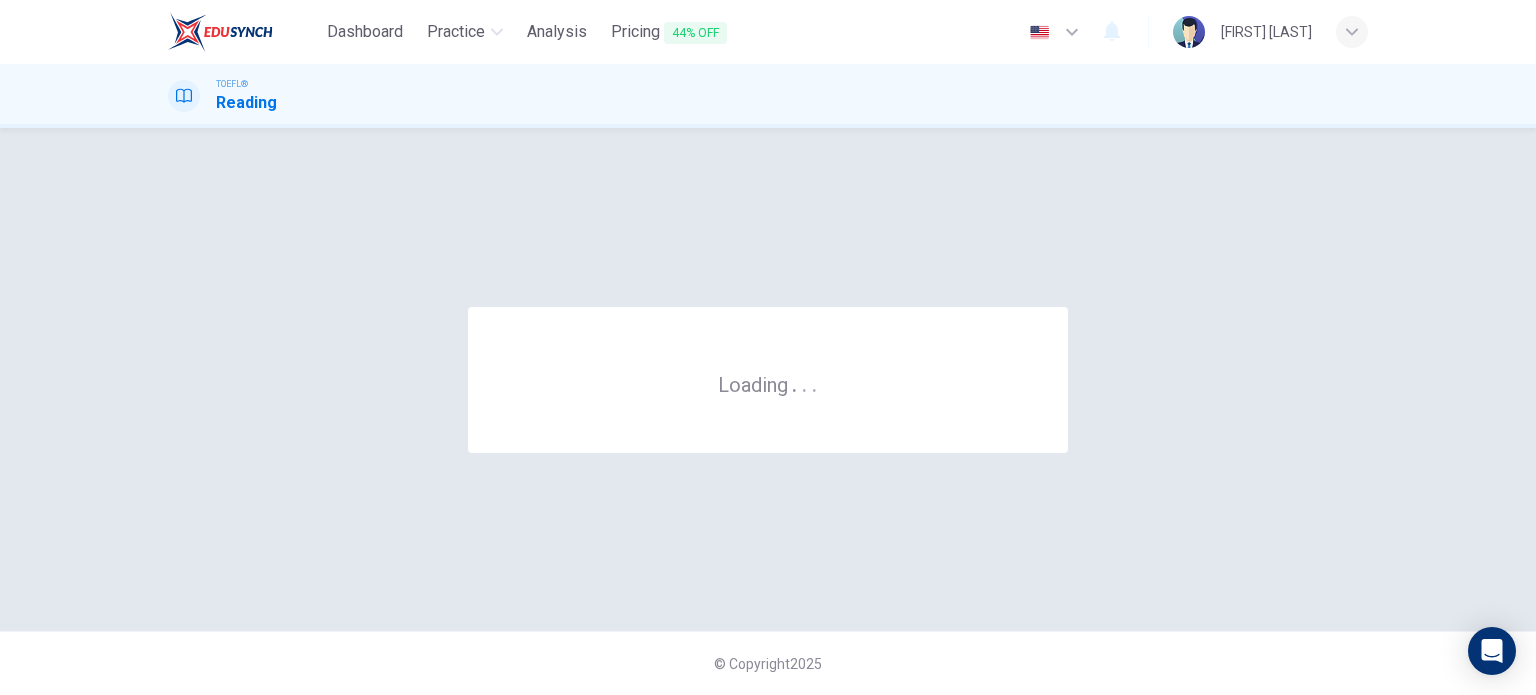 scroll, scrollTop: 0, scrollLeft: 0, axis: both 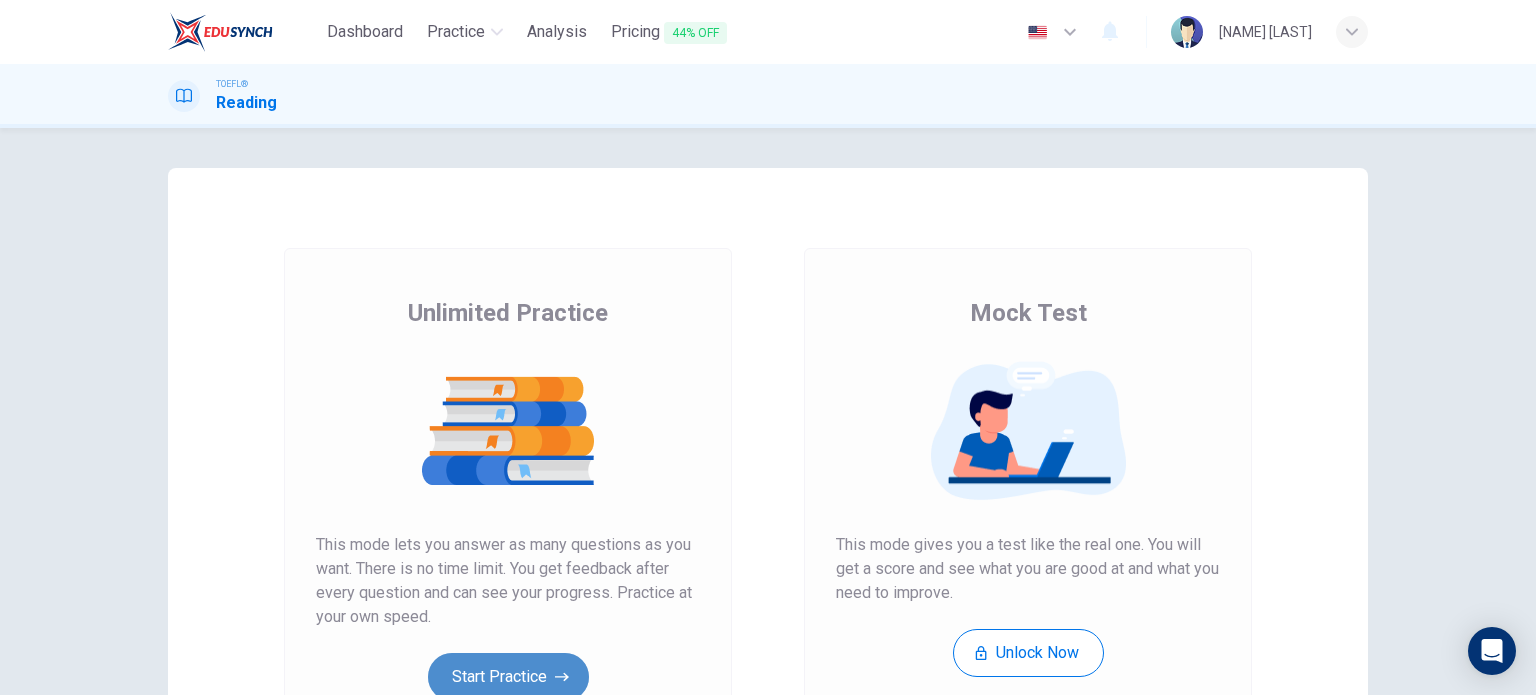 click on "Start Practice" at bounding box center (508, 677) 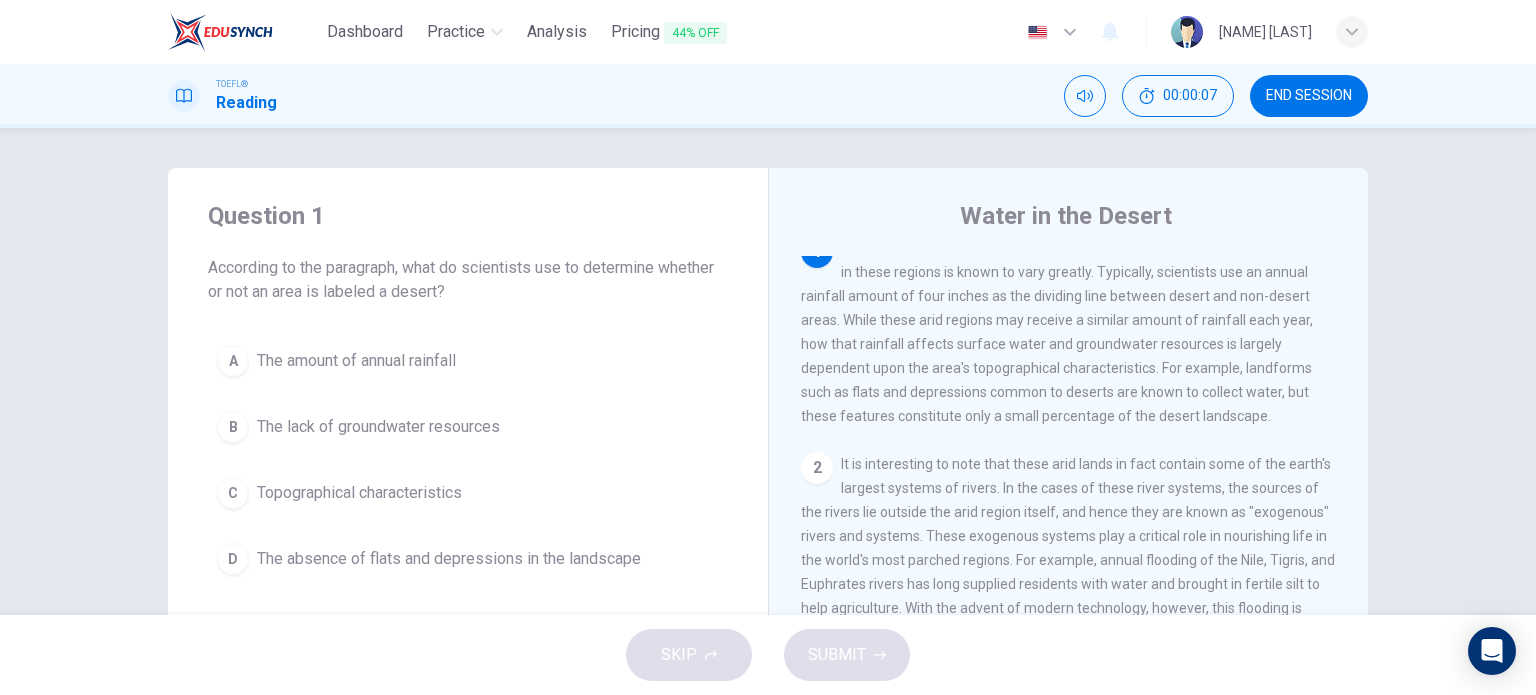 scroll, scrollTop: 0, scrollLeft: 0, axis: both 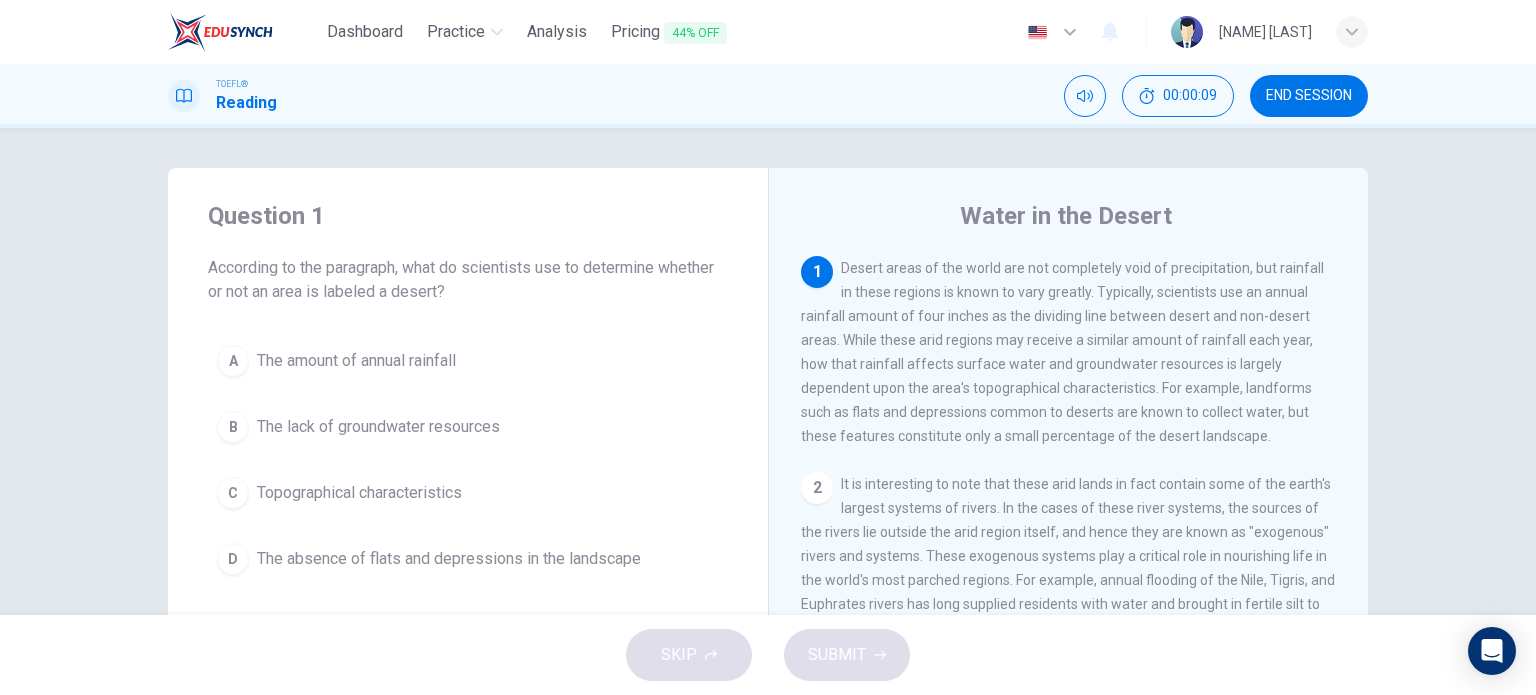 click on "The amount of annual rainfall" at bounding box center (356, 361) 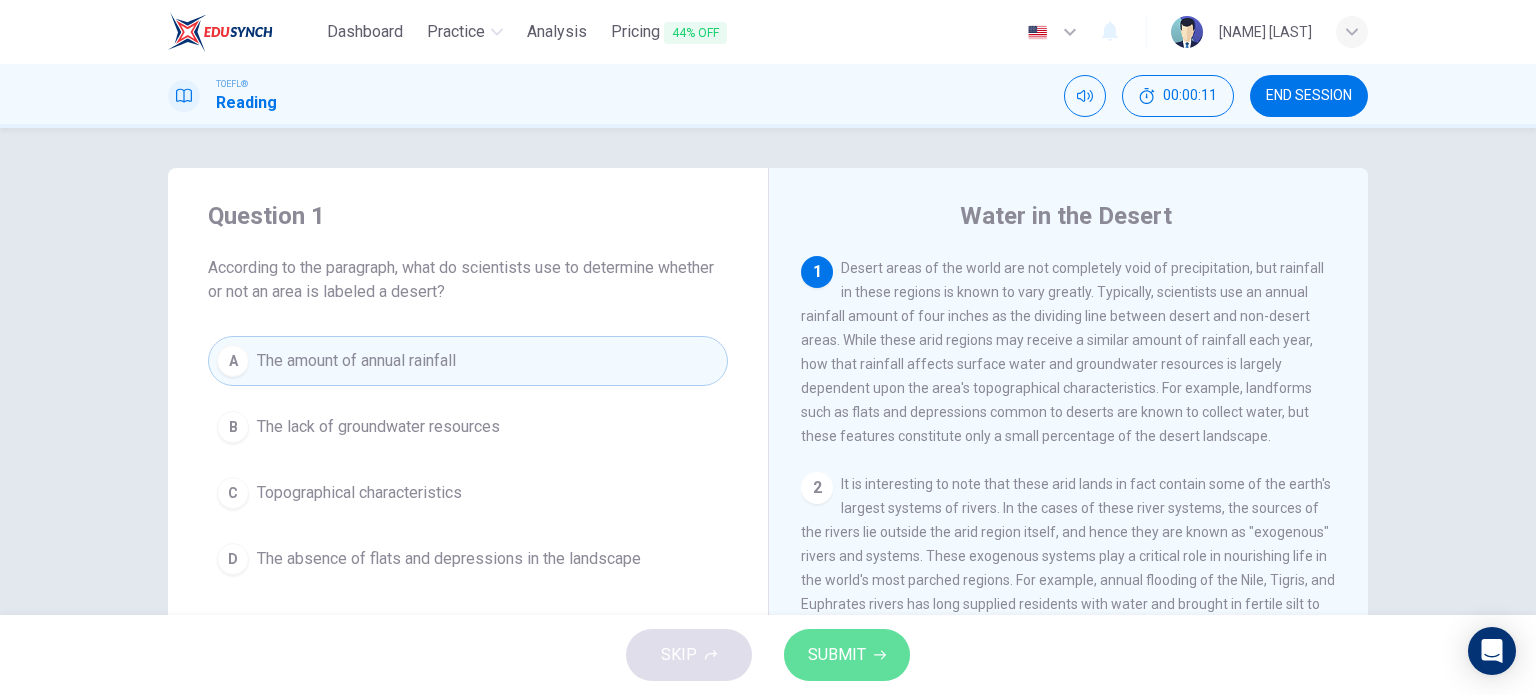 click on "SUBMIT" at bounding box center (847, 655) 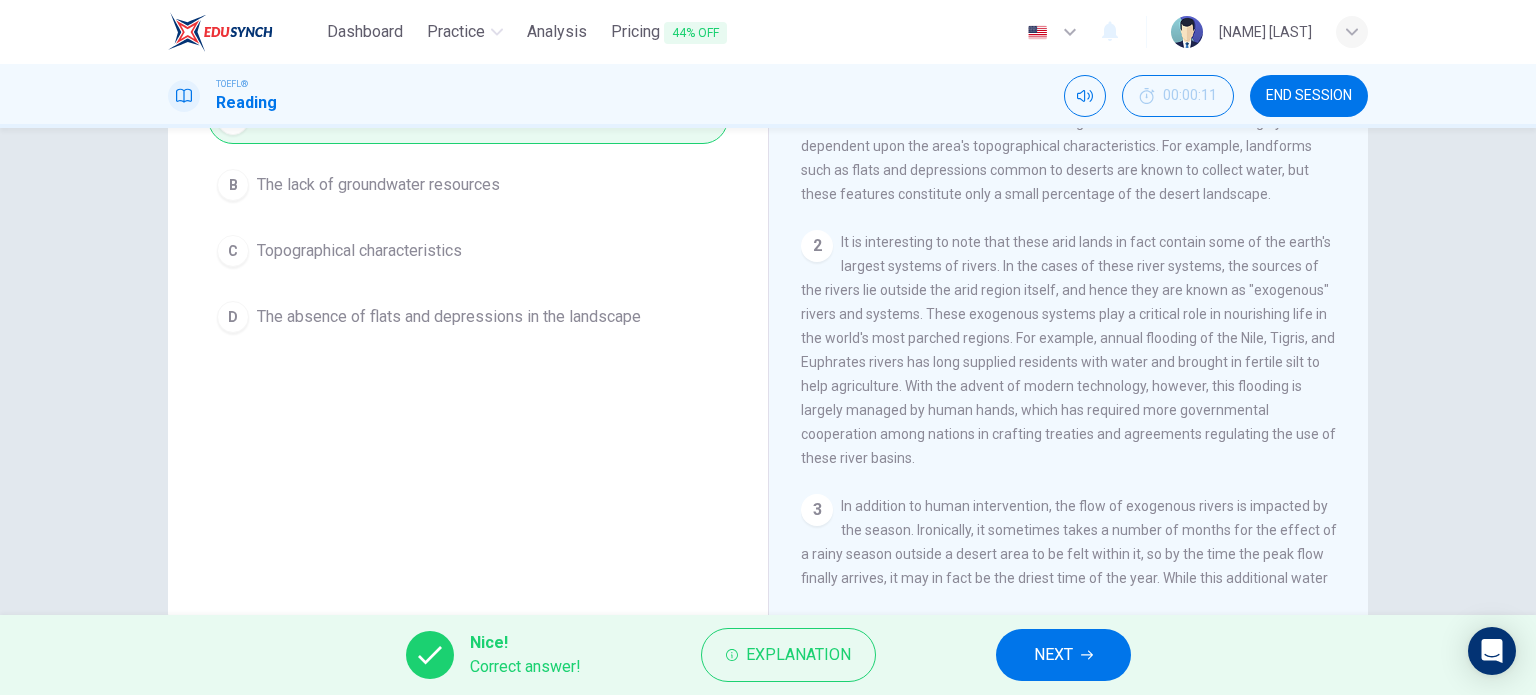scroll, scrollTop: 288, scrollLeft: 0, axis: vertical 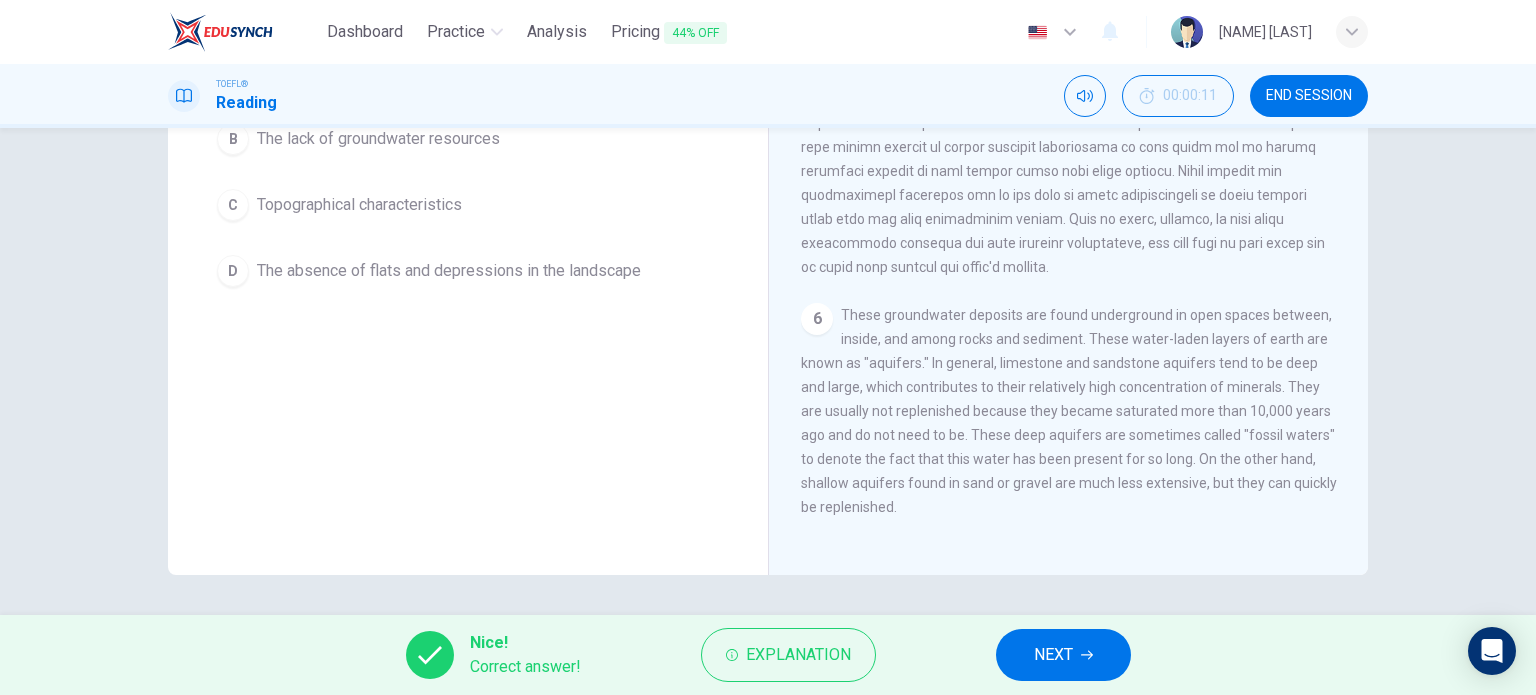 click on "NEXT" at bounding box center [1053, 655] 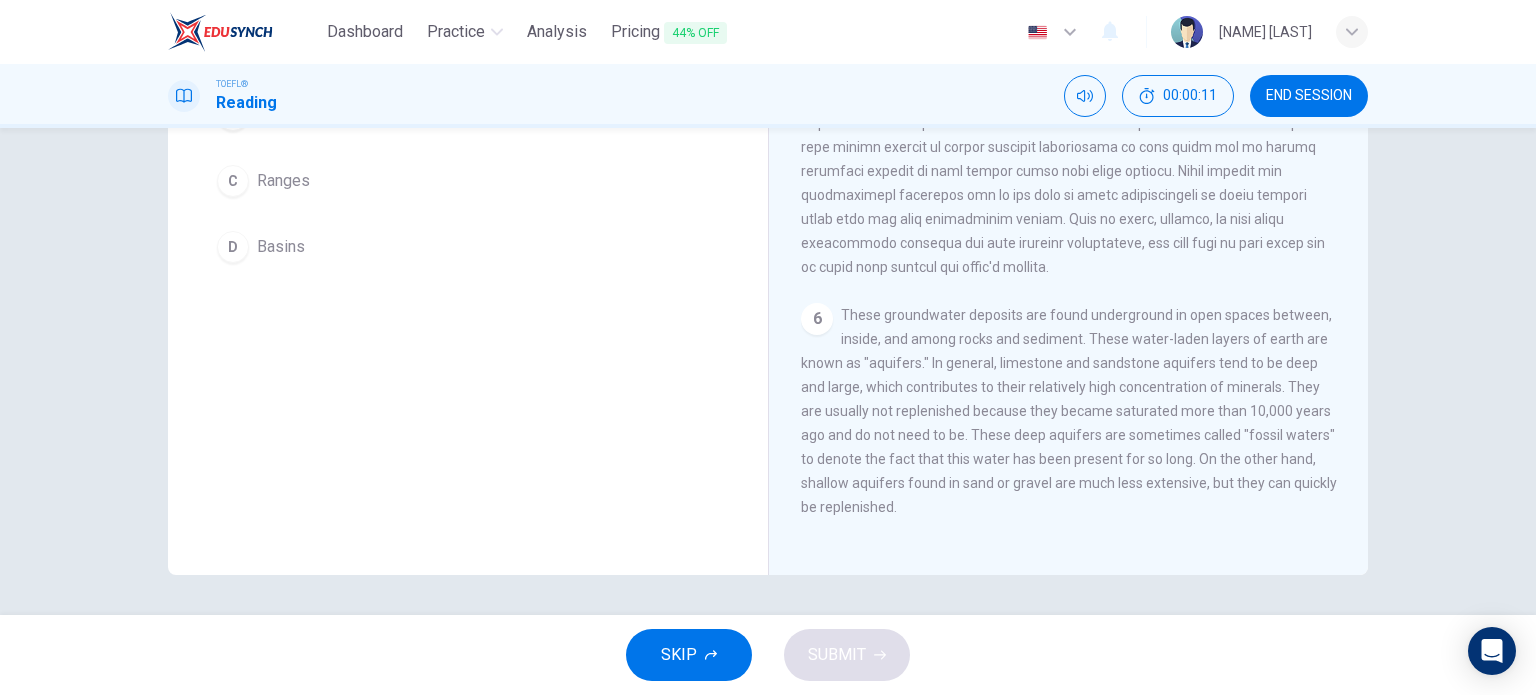 scroll, scrollTop: 264, scrollLeft: 0, axis: vertical 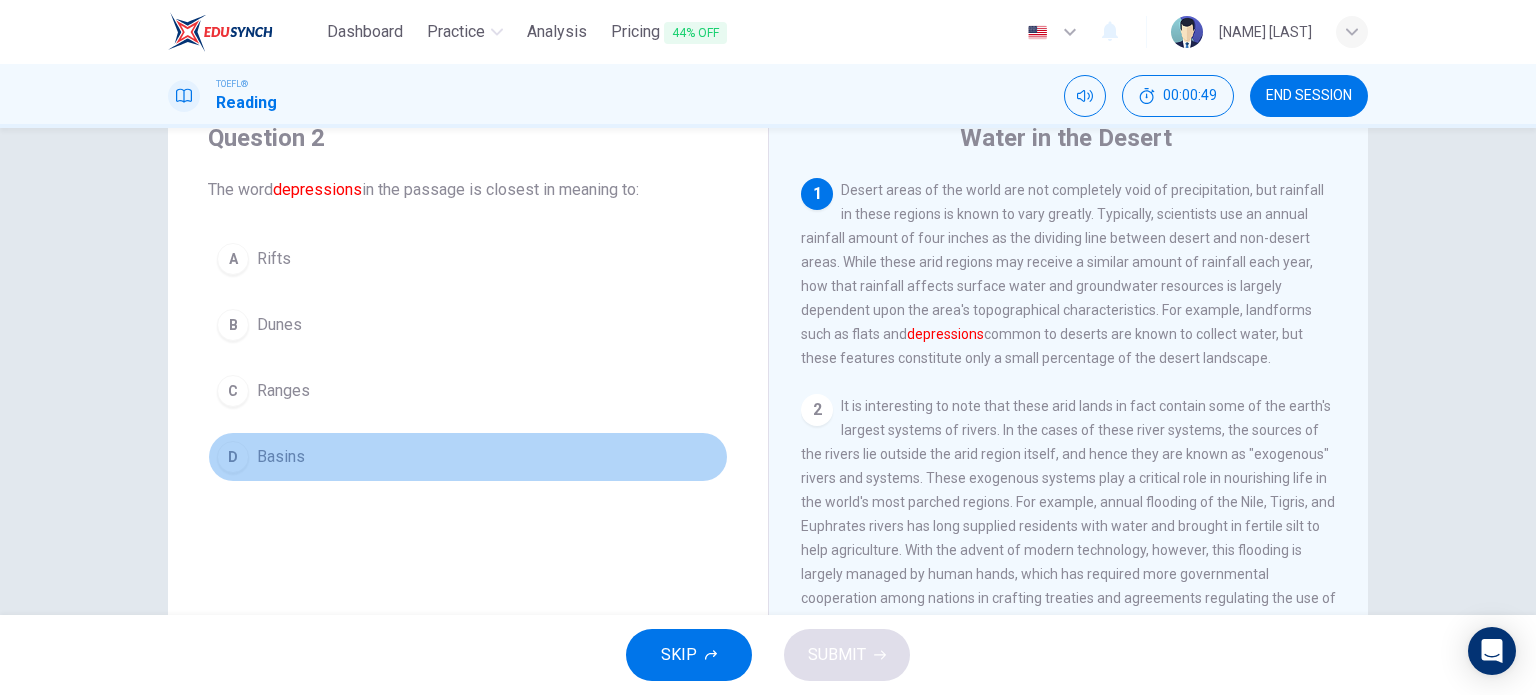 click on "D" at bounding box center (233, 259) 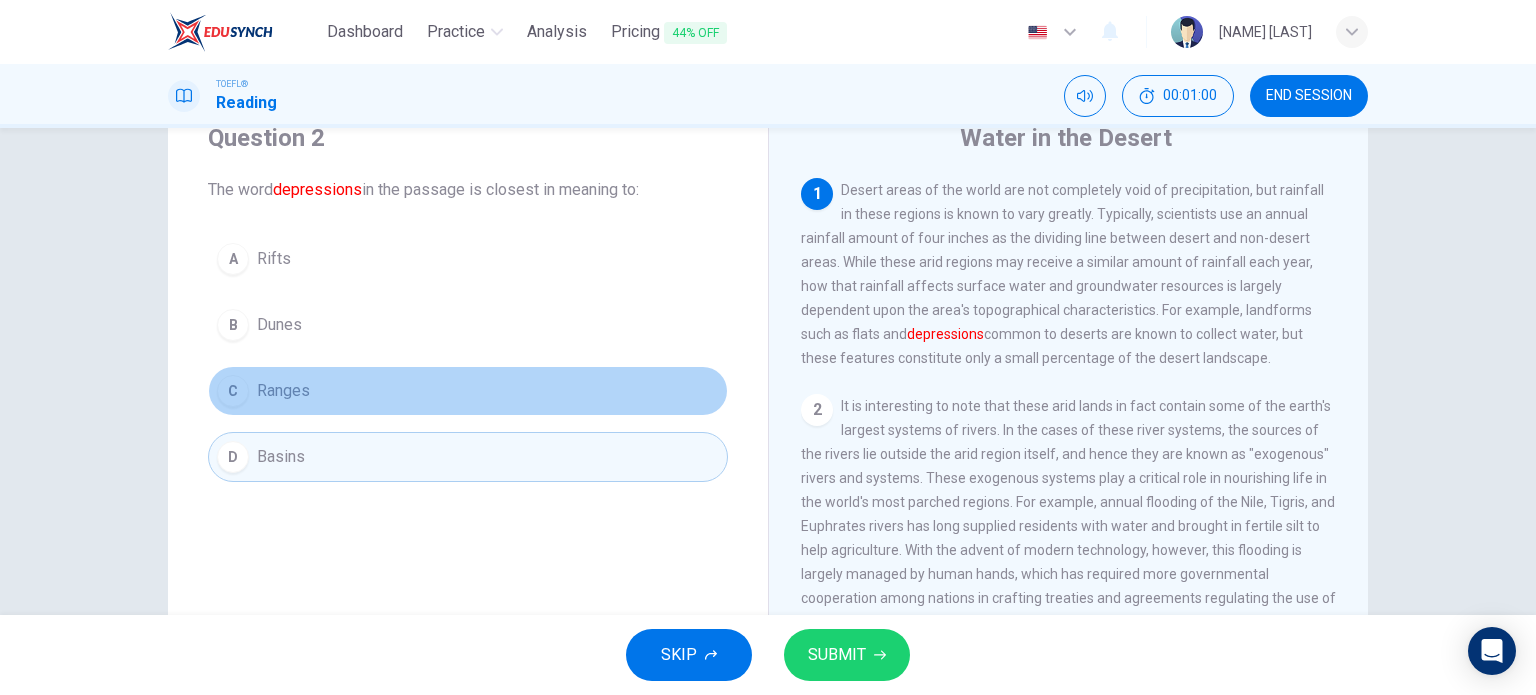 click on "Ranges" at bounding box center [274, 259] 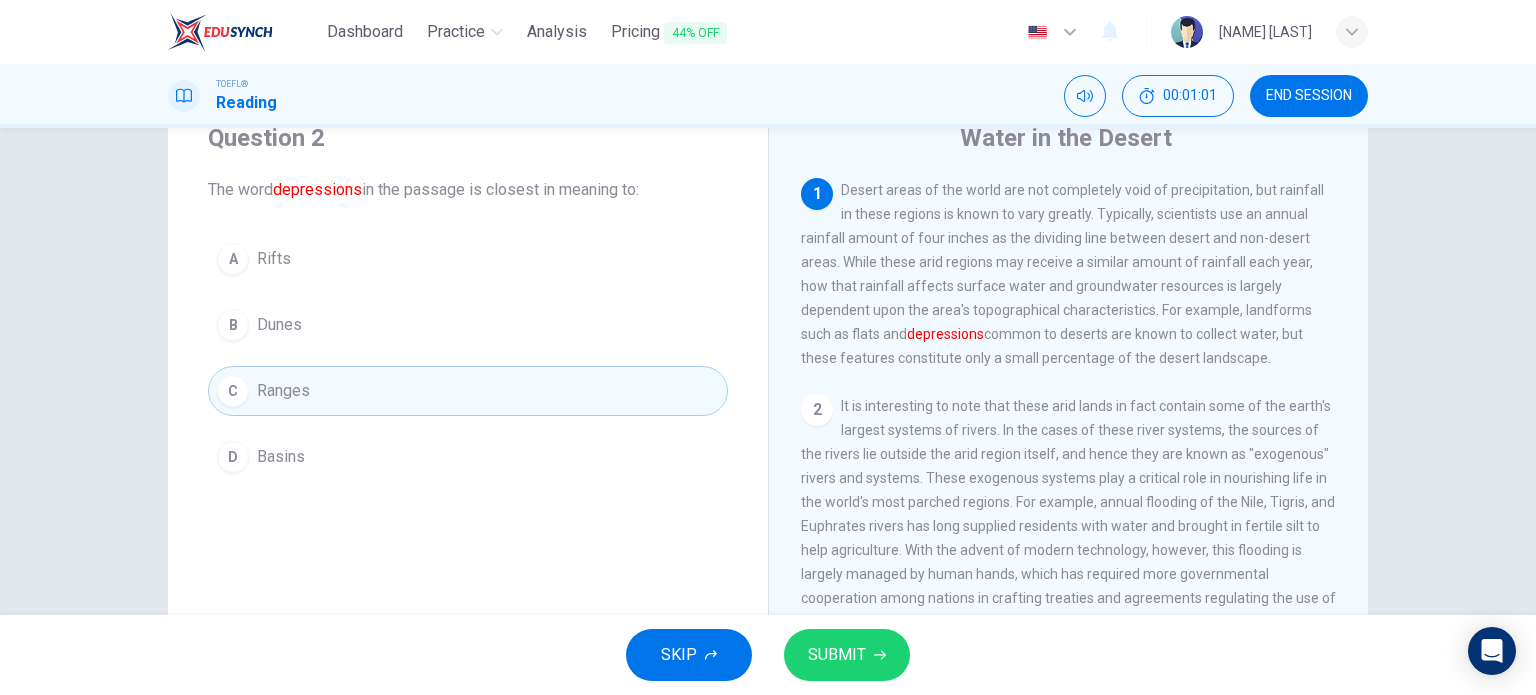 click on "SUBMIT" at bounding box center [837, 655] 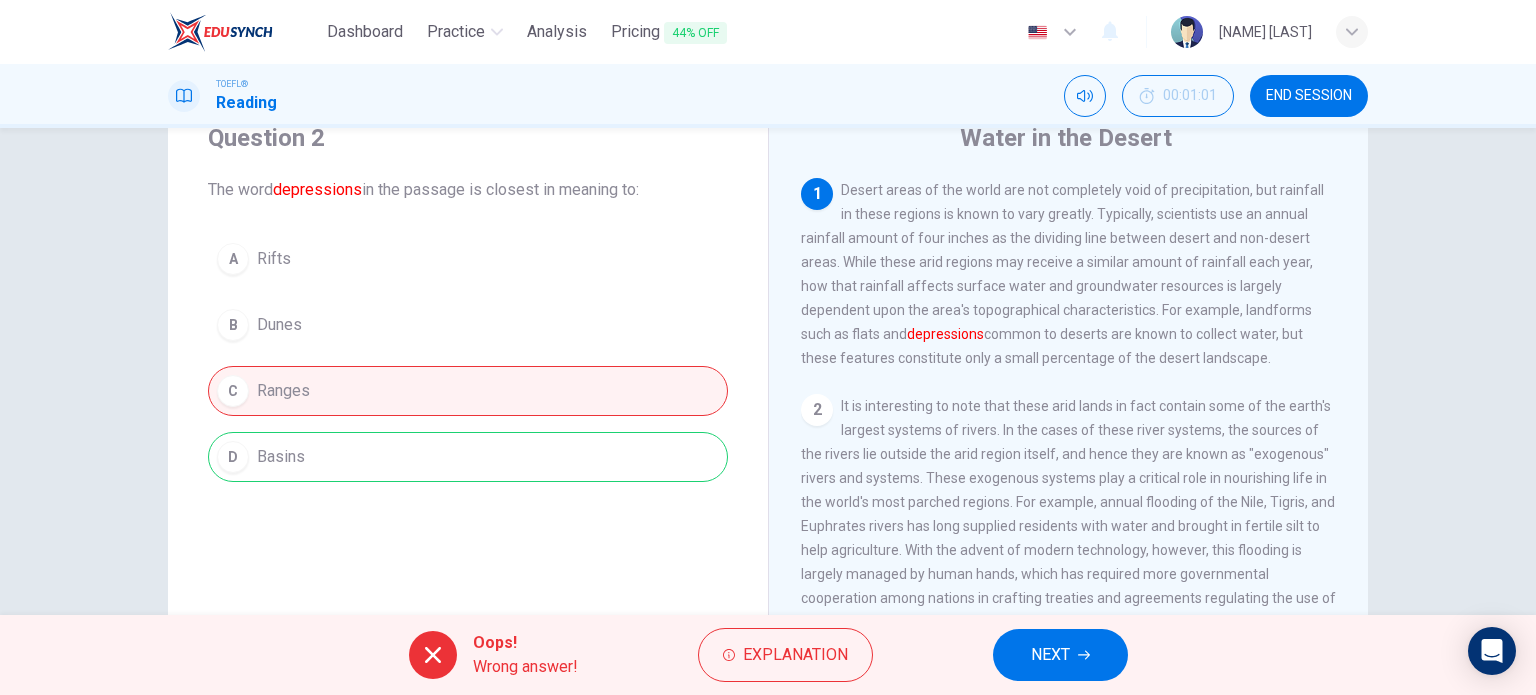 click on "NEXT" at bounding box center [1050, 655] 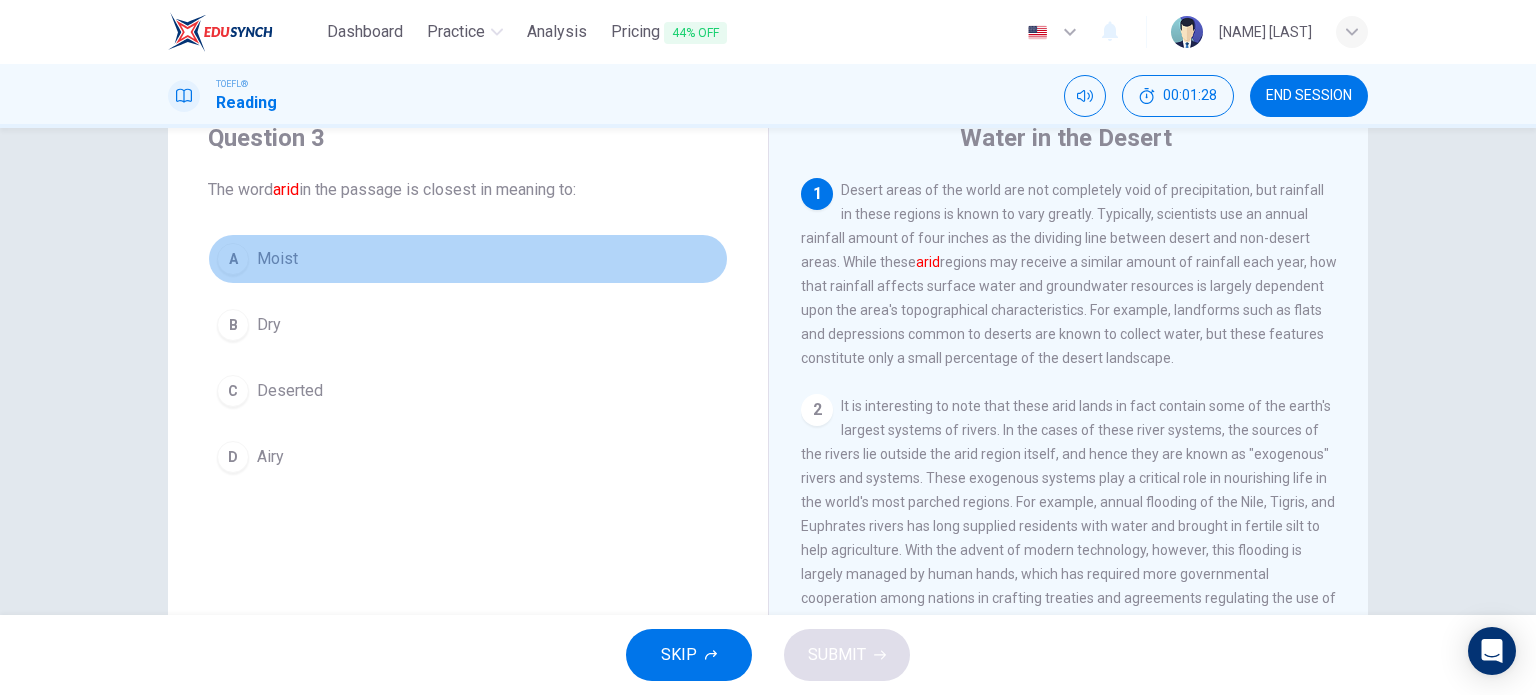 click on "Moist" at bounding box center (277, 259) 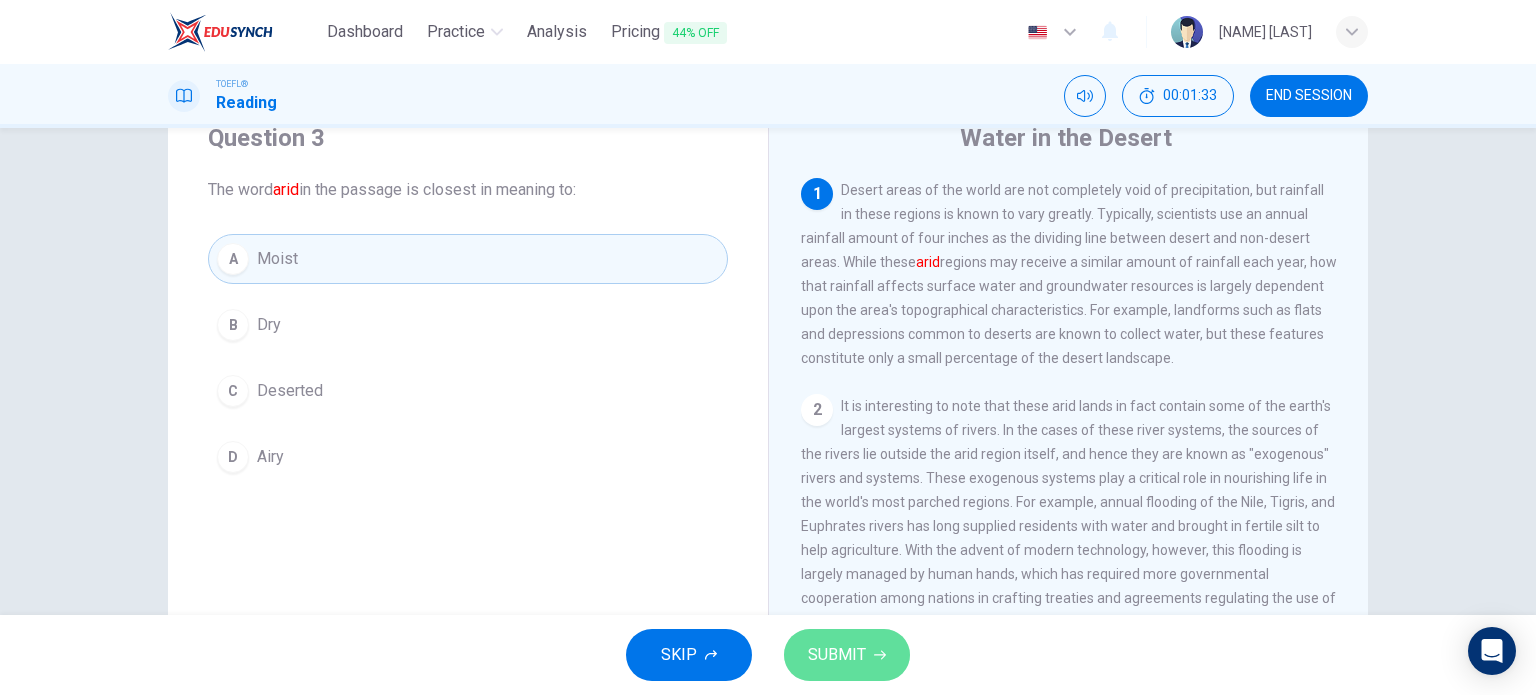 click on "SUBMIT" at bounding box center (837, 655) 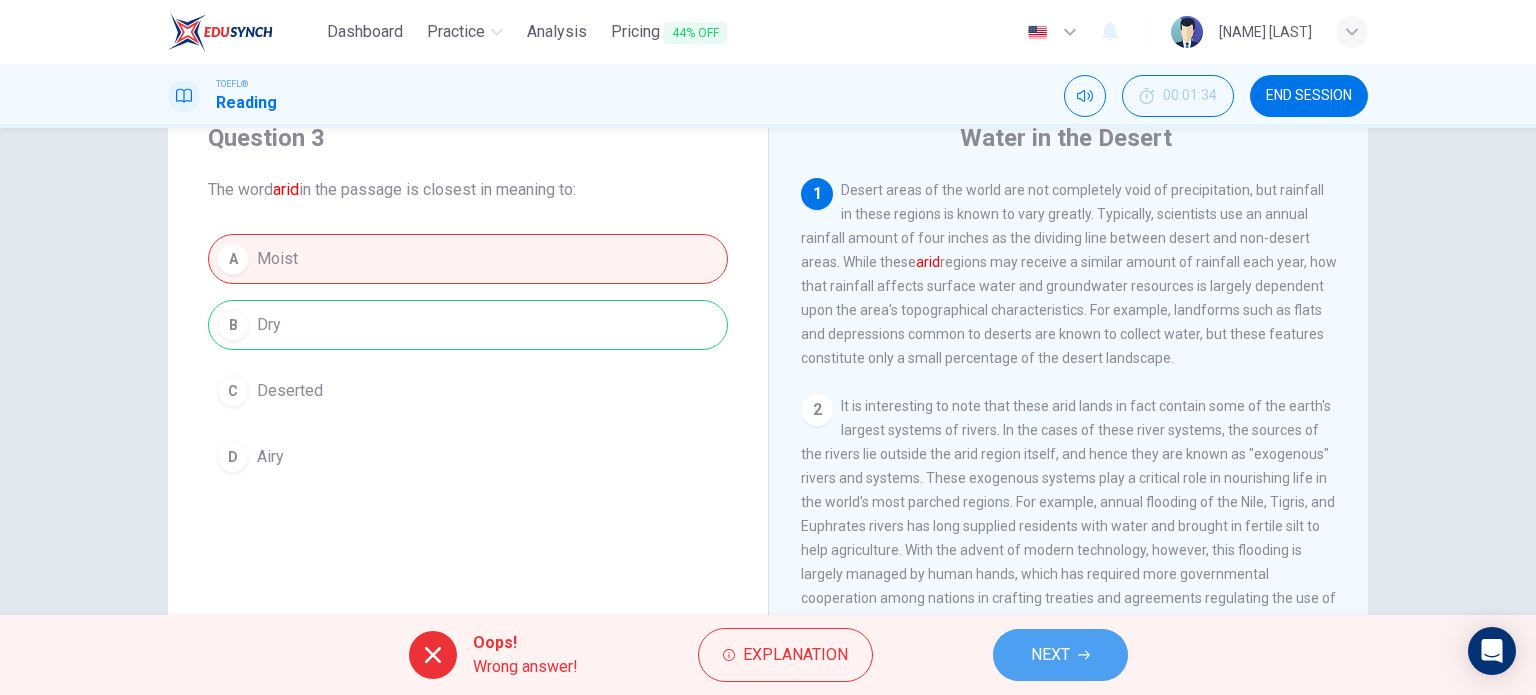 click on "NEXT" at bounding box center [1050, 655] 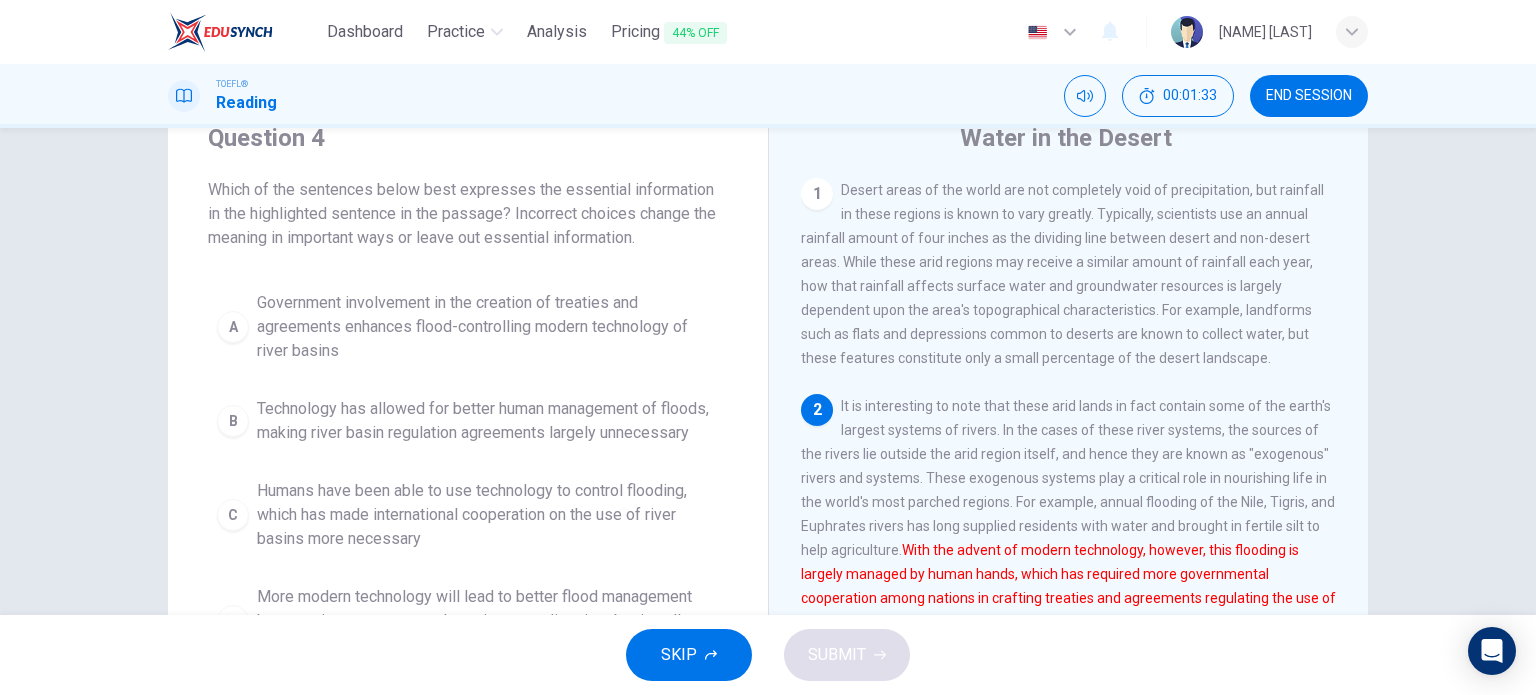 scroll, scrollTop: 95, scrollLeft: 0, axis: vertical 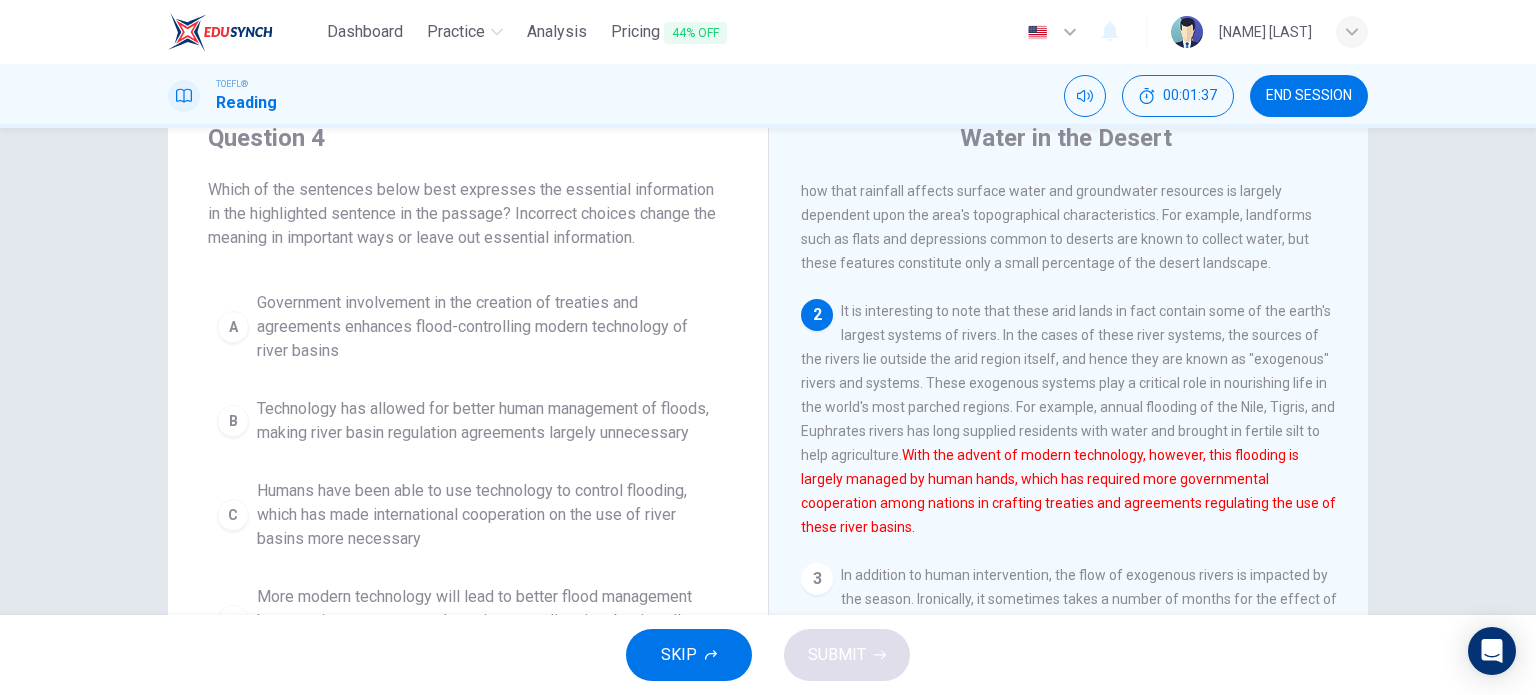 click on "Government involvement in the creation of treaties and agreements enhances flood-controlling modern technology of river basins" at bounding box center (488, 327) 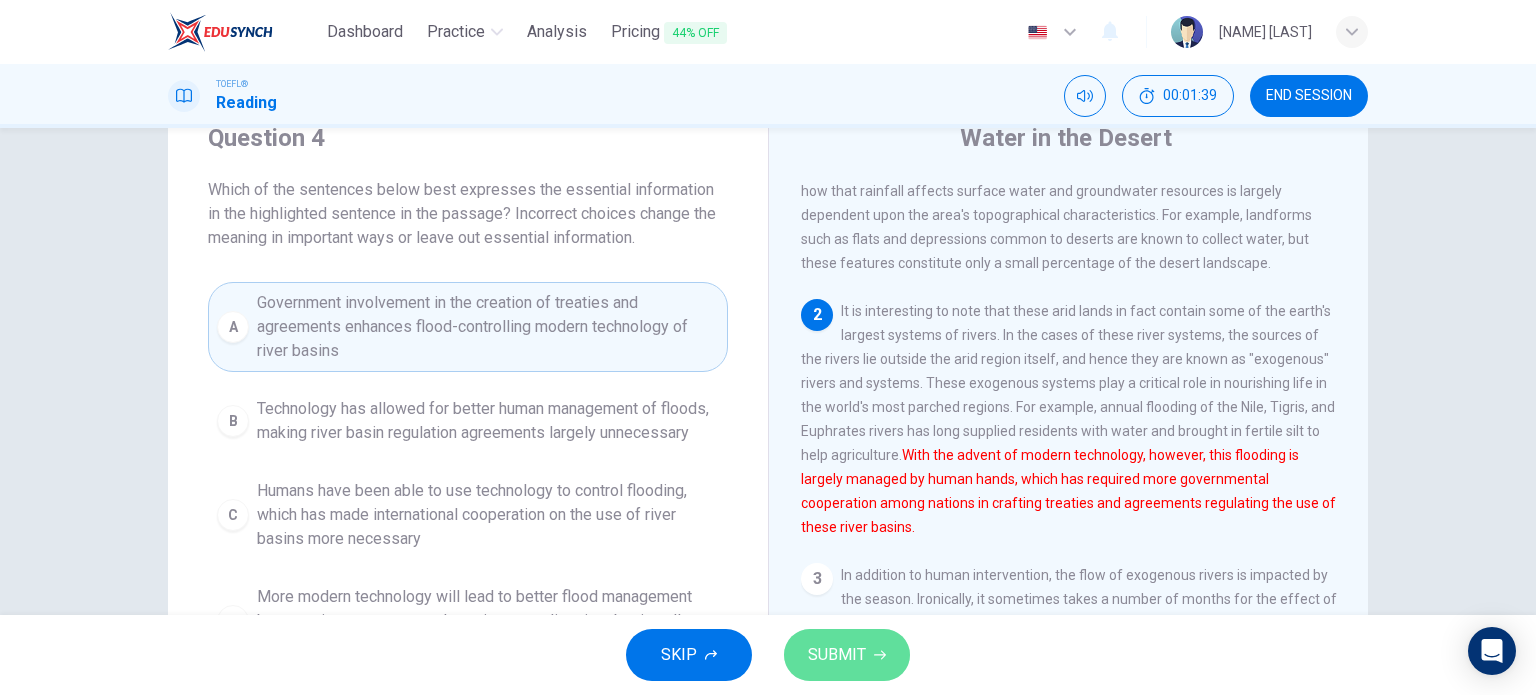 click on "SUBMIT" at bounding box center [837, 655] 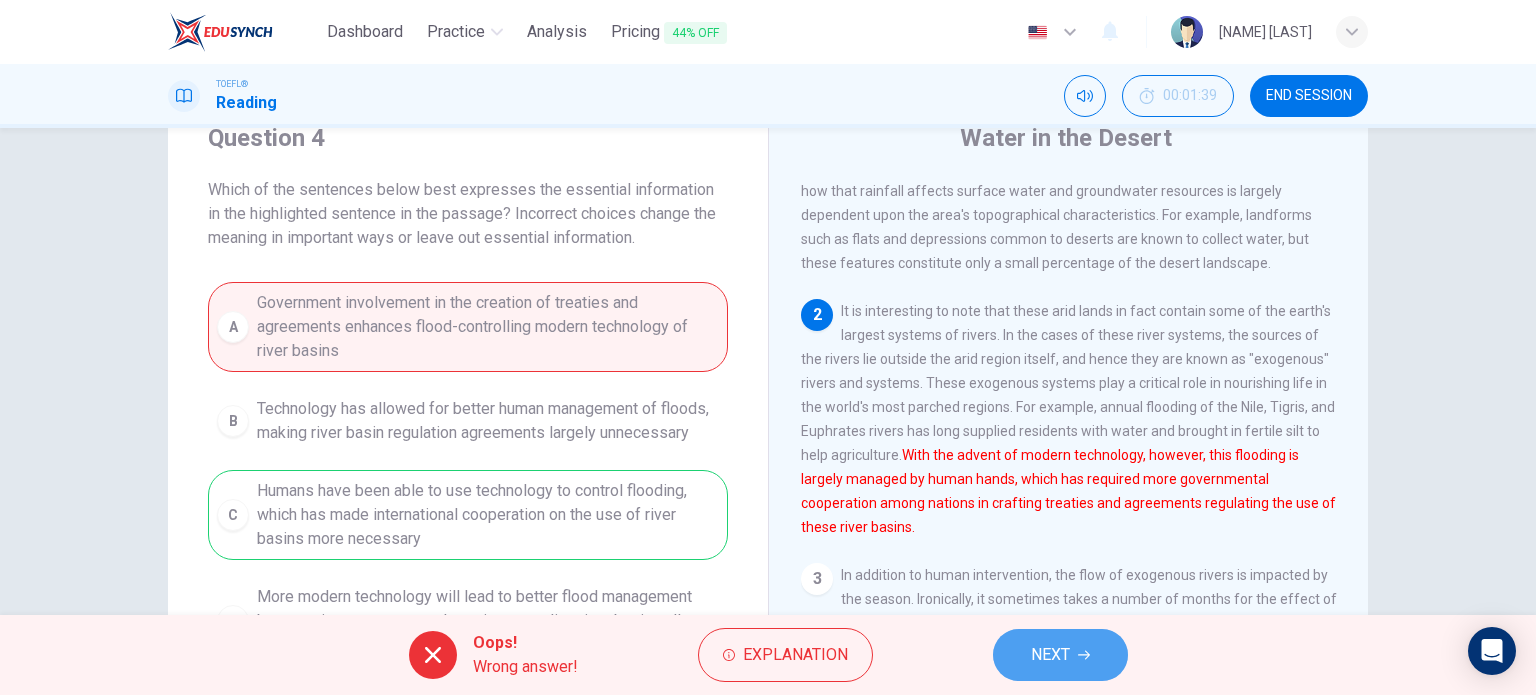 click at bounding box center [1084, 655] 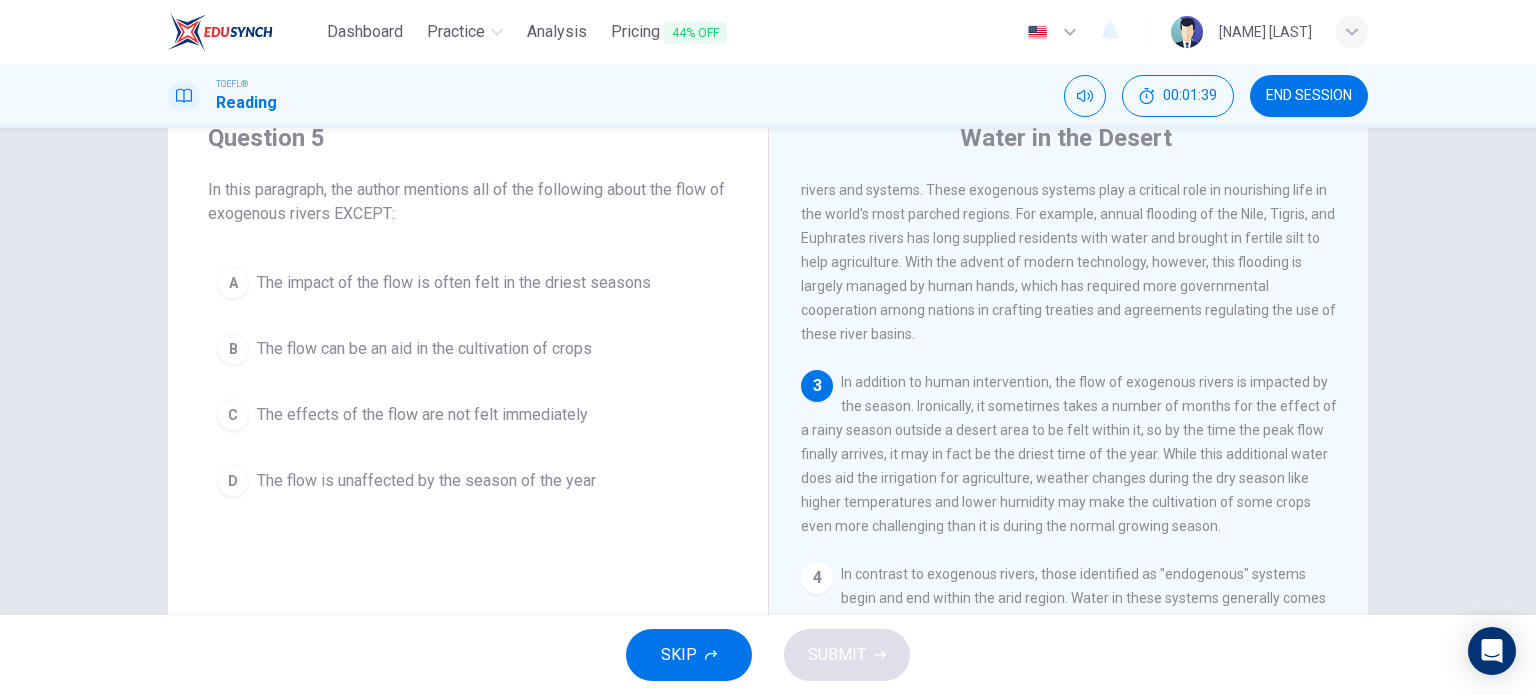 scroll, scrollTop: 292, scrollLeft: 0, axis: vertical 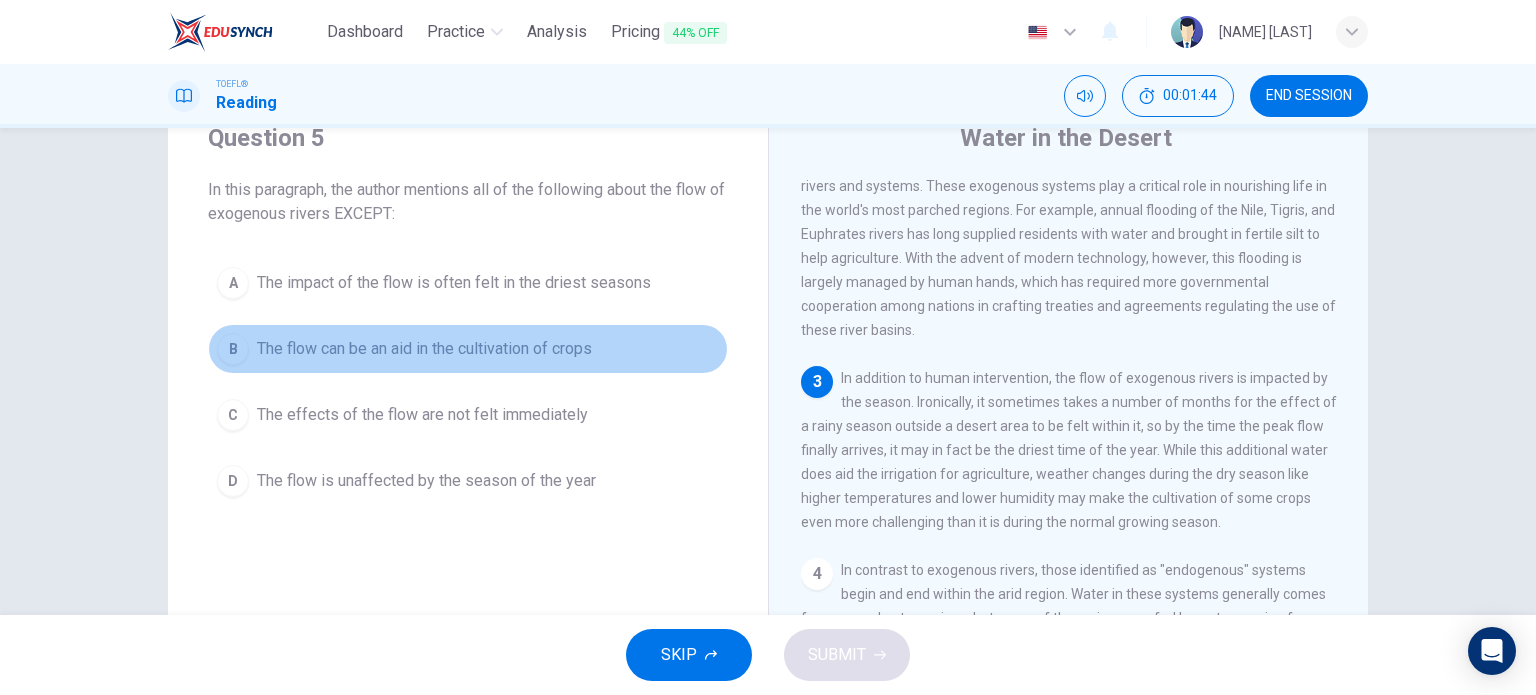 click on "The flow can be an aid in the cultivation of crops" at bounding box center (454, 283) 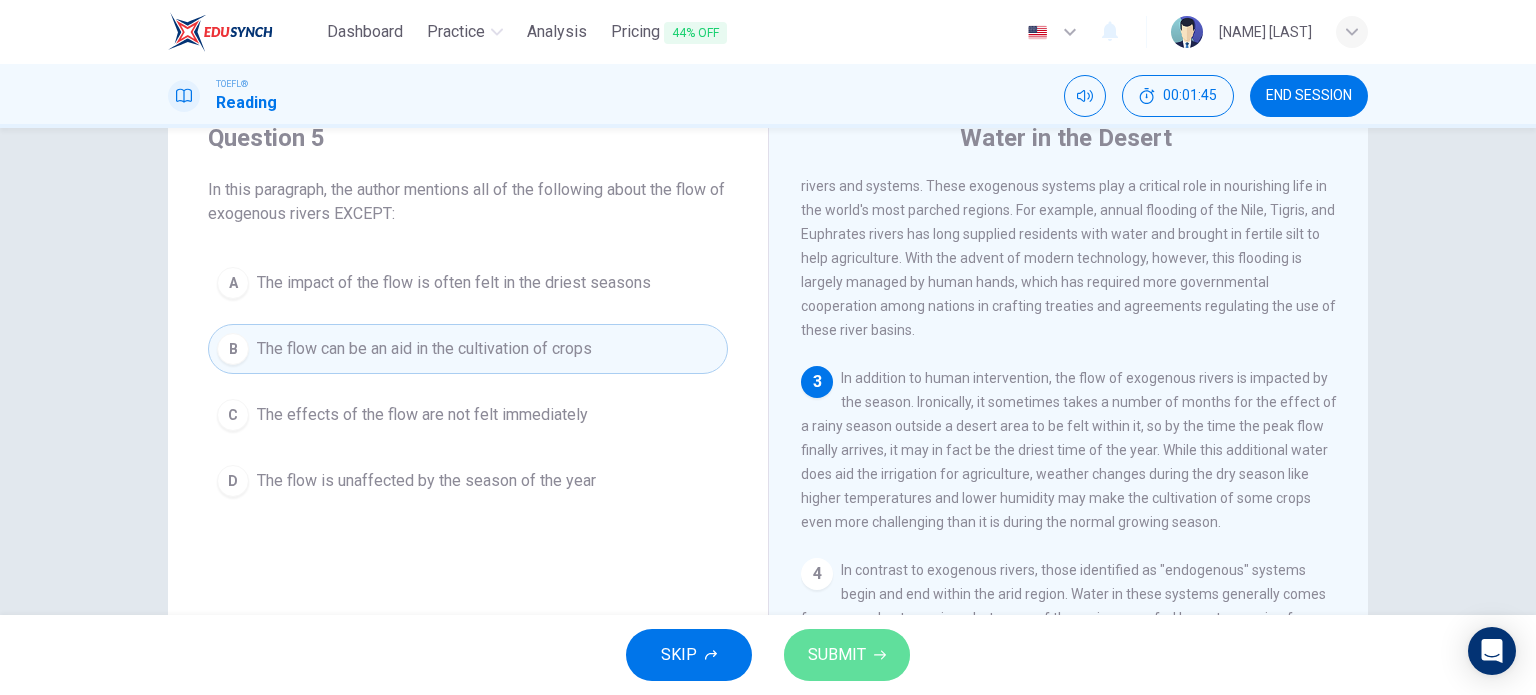 click on "SUBMIT" at bounding box center (837, 655) 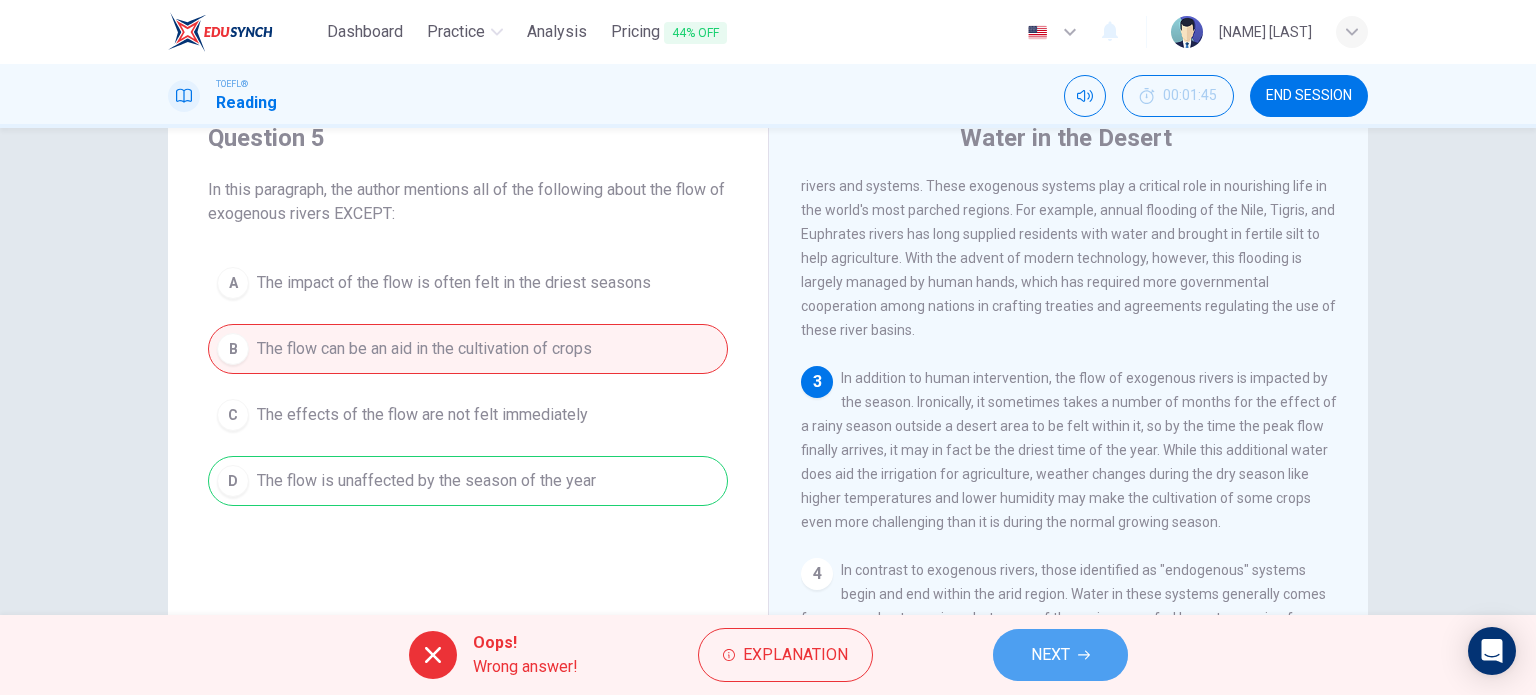 click on "NEXT" at bounding box center (1050, 655) 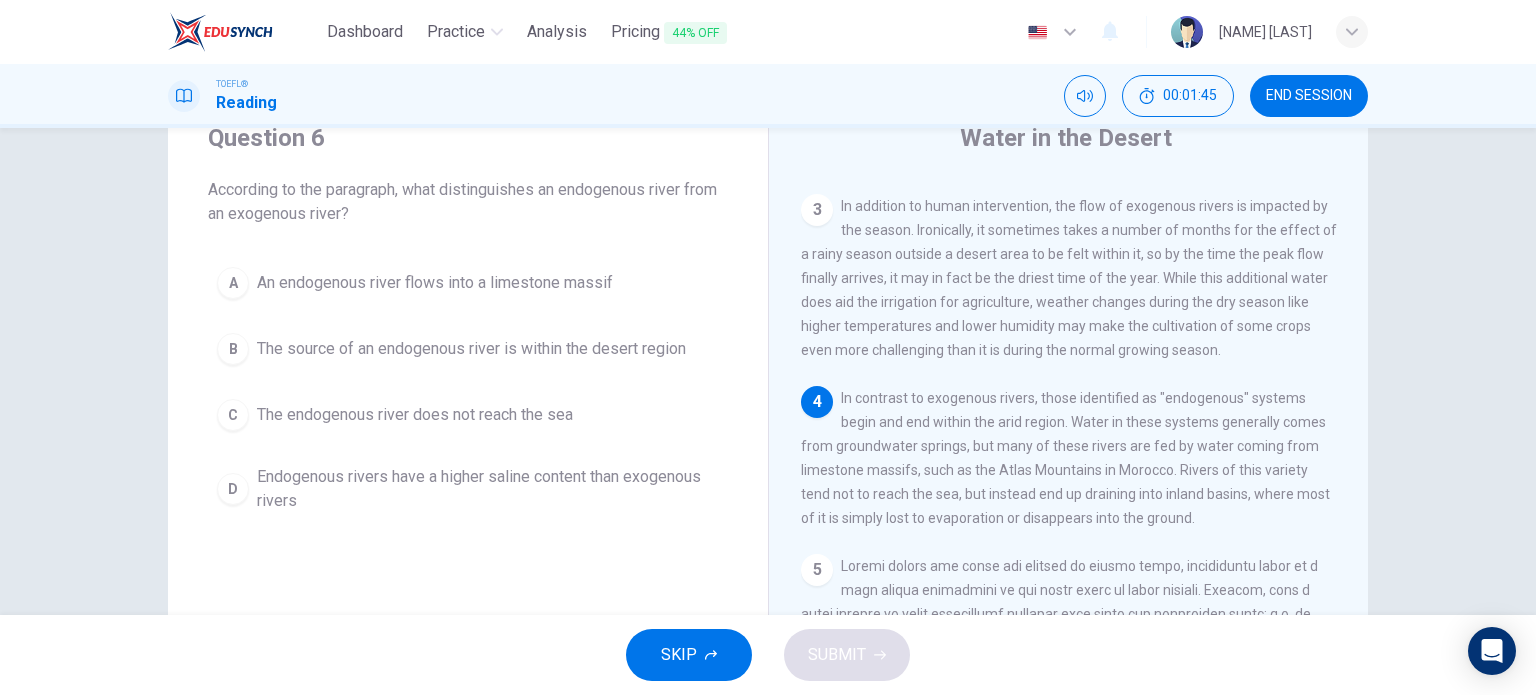 scroll, scrollTop: 465, scrollLeft: 0, axis: vertical 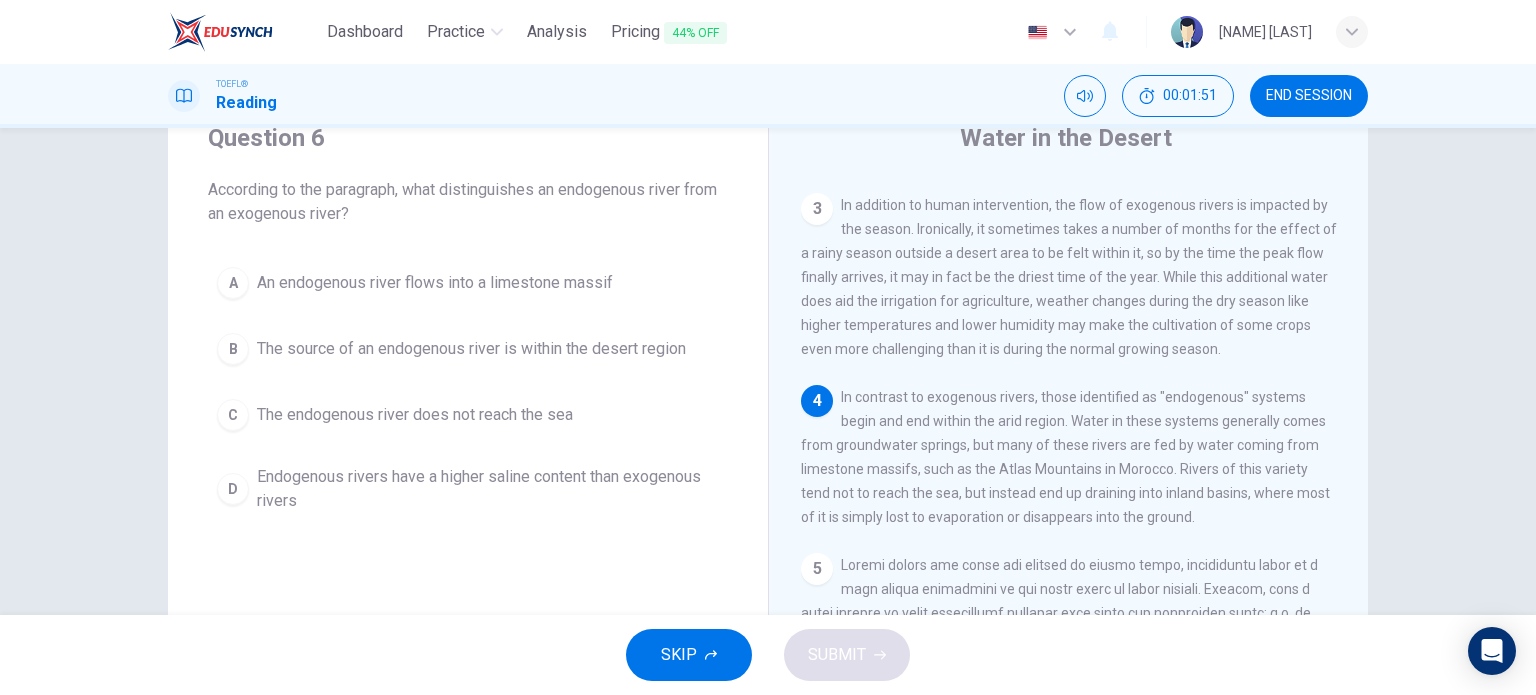 click on "The endogenous river does not reach the sea" at bounding box center [435, 283] 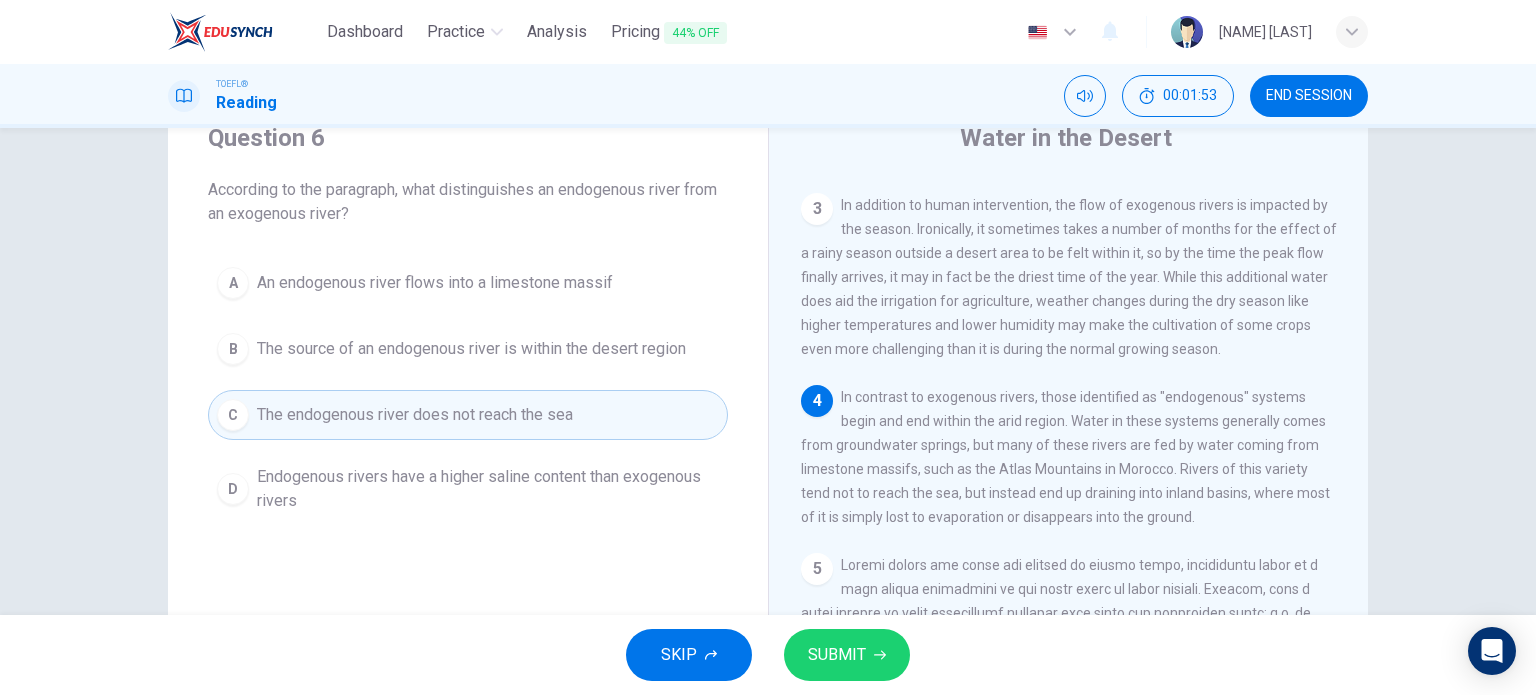 click on "SUBMIT" at bounding box center [837, 655] 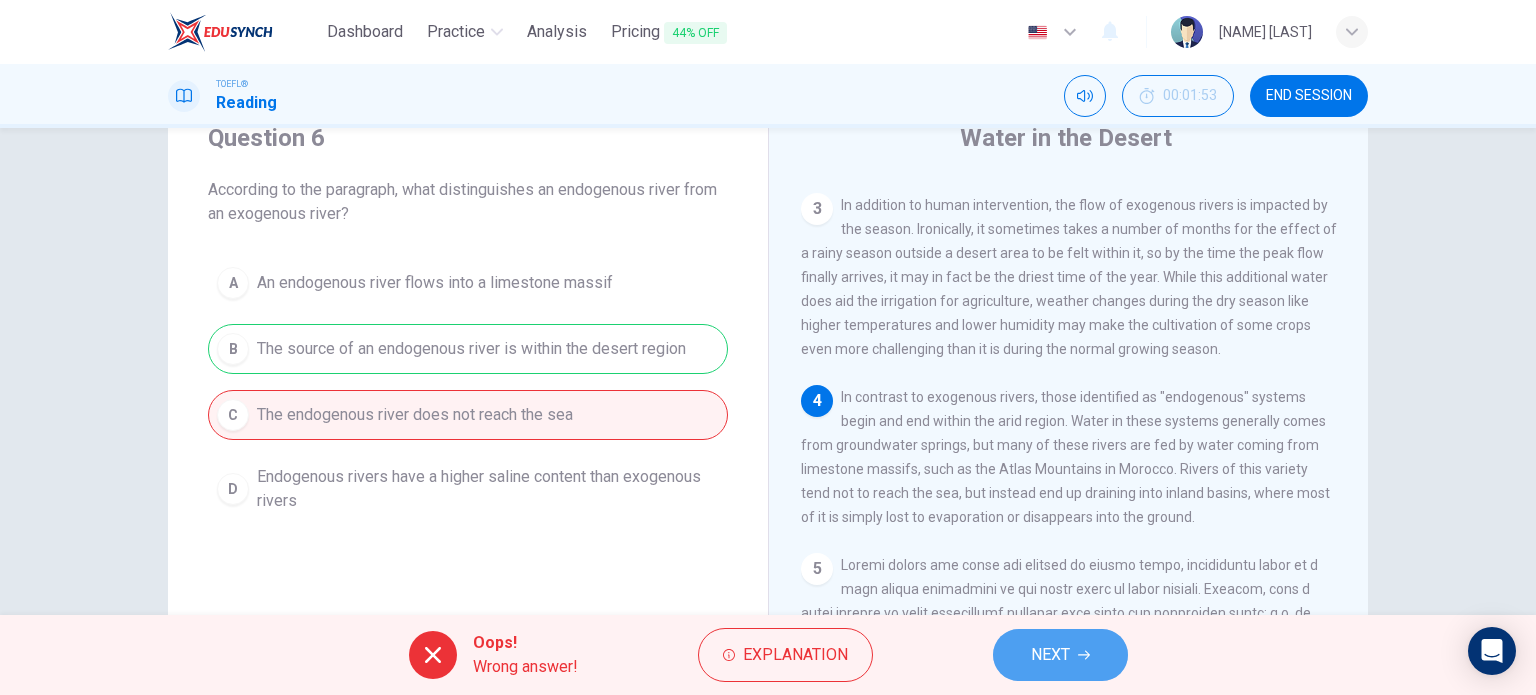 click on "NEXT" at bounding box center (1050, 655) 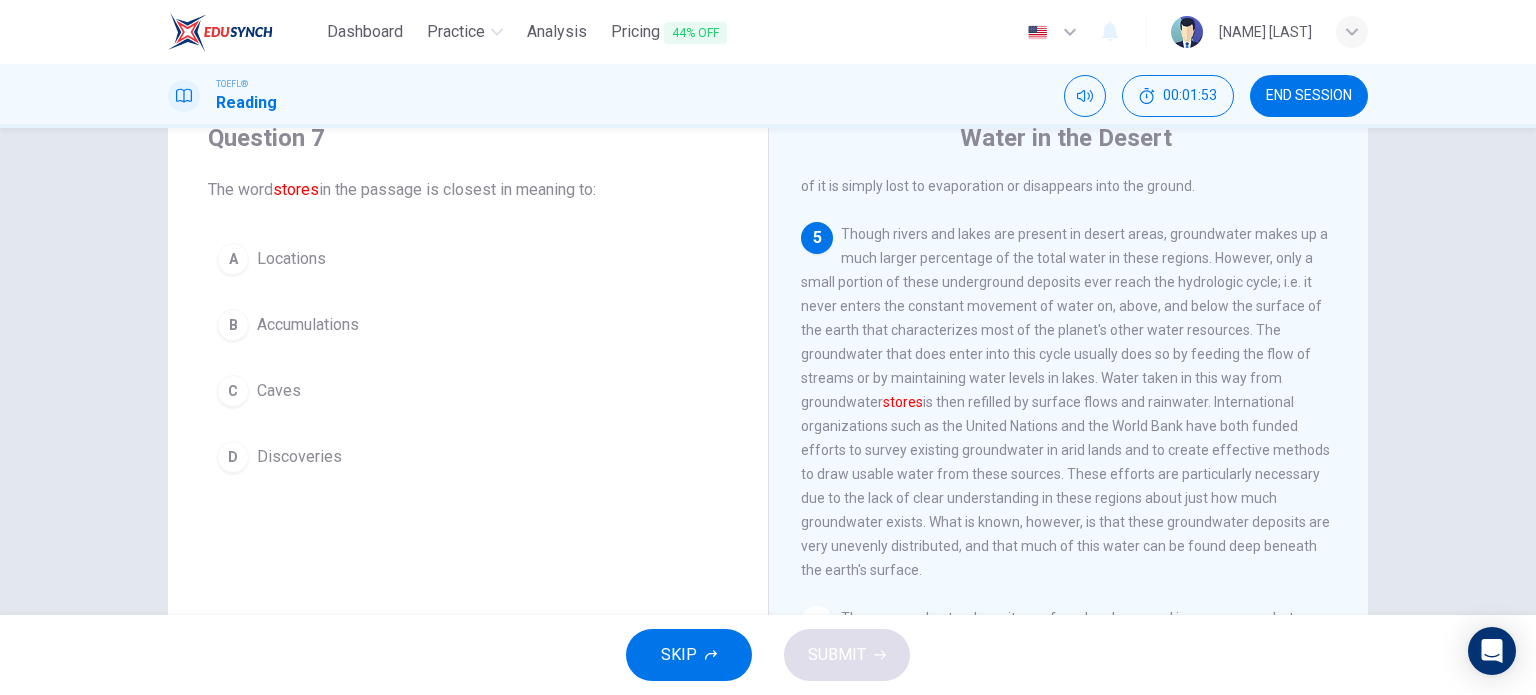 scroll, scrollTop: 861, scrollLeft: 0, axis: vertical 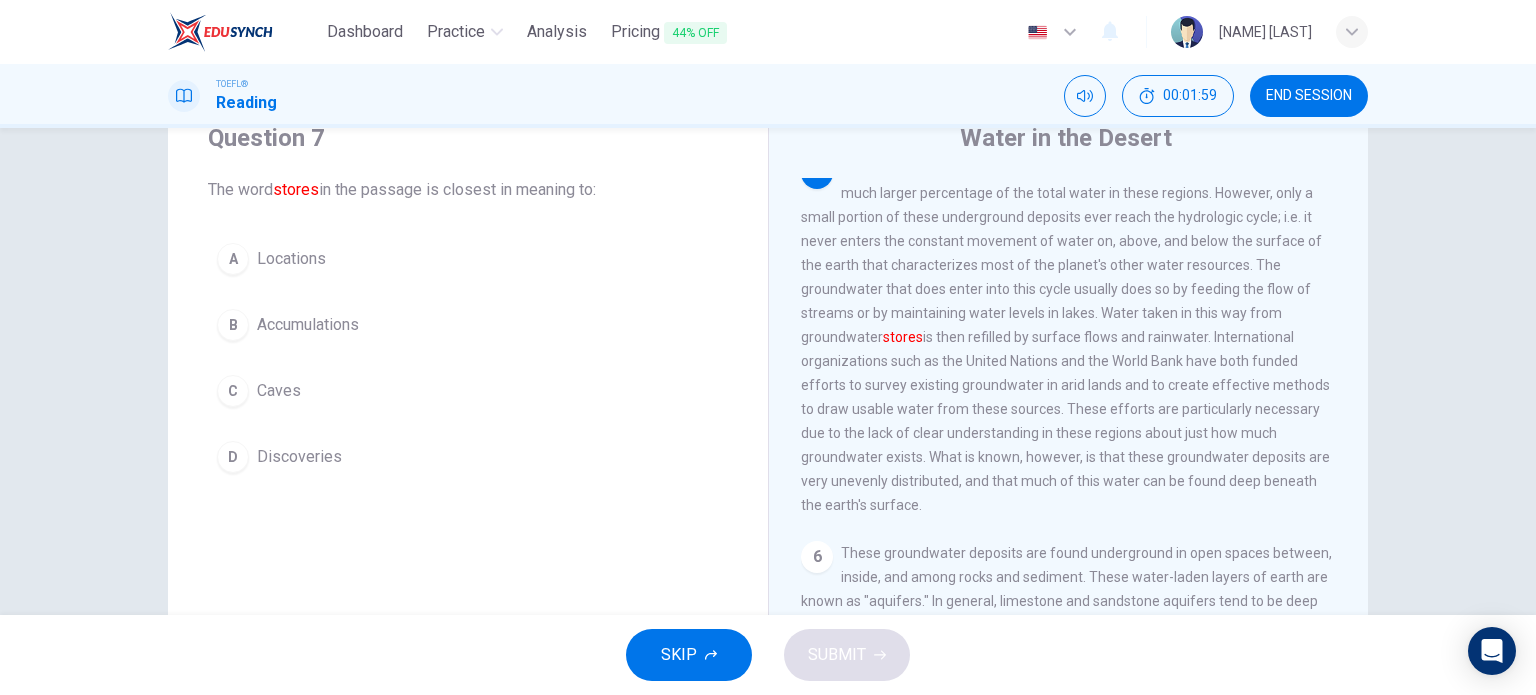 click on "Discoveries" at bounding box center (291, 259) 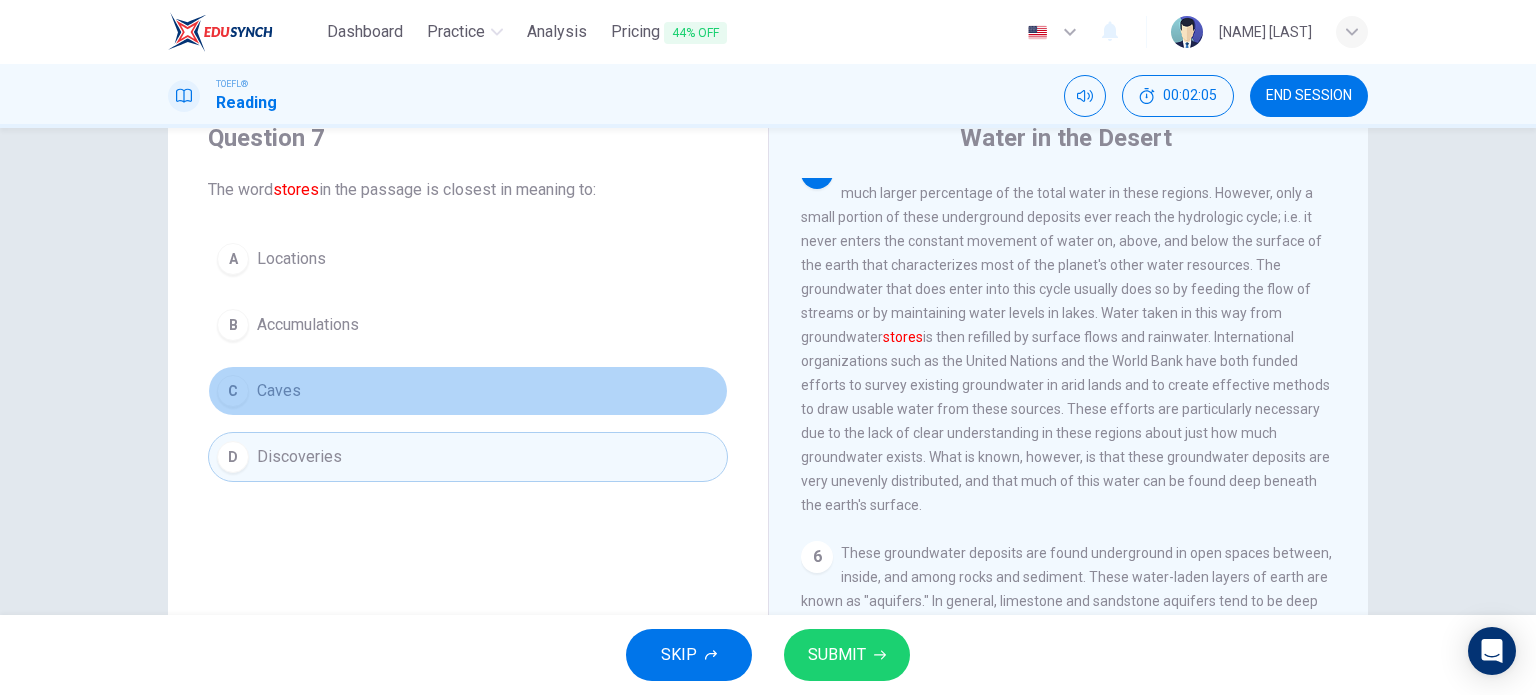 click on "Caves" at bounding box center (291, 259) 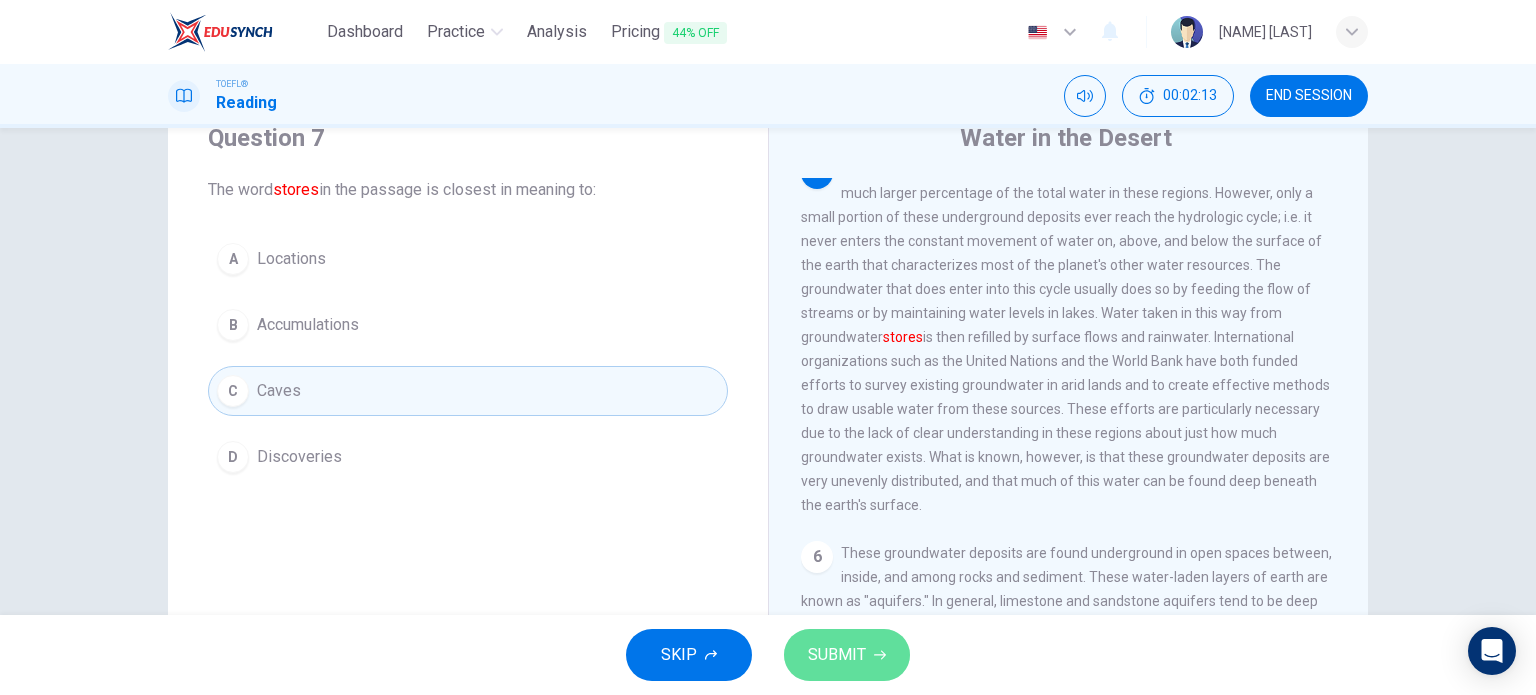 click on "SUBMIT" at bounding box center [837, 655] 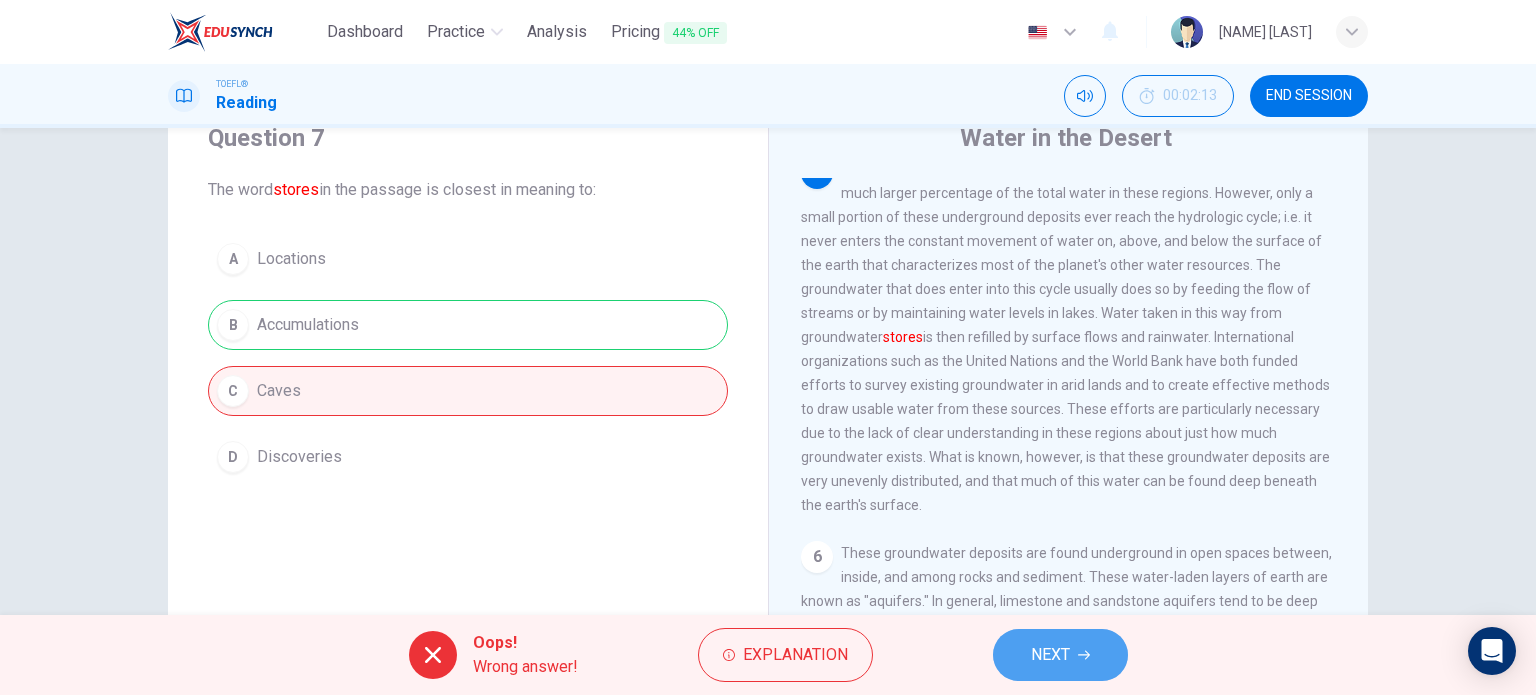 click on "NEXT" at bounding box center [1050, 655] 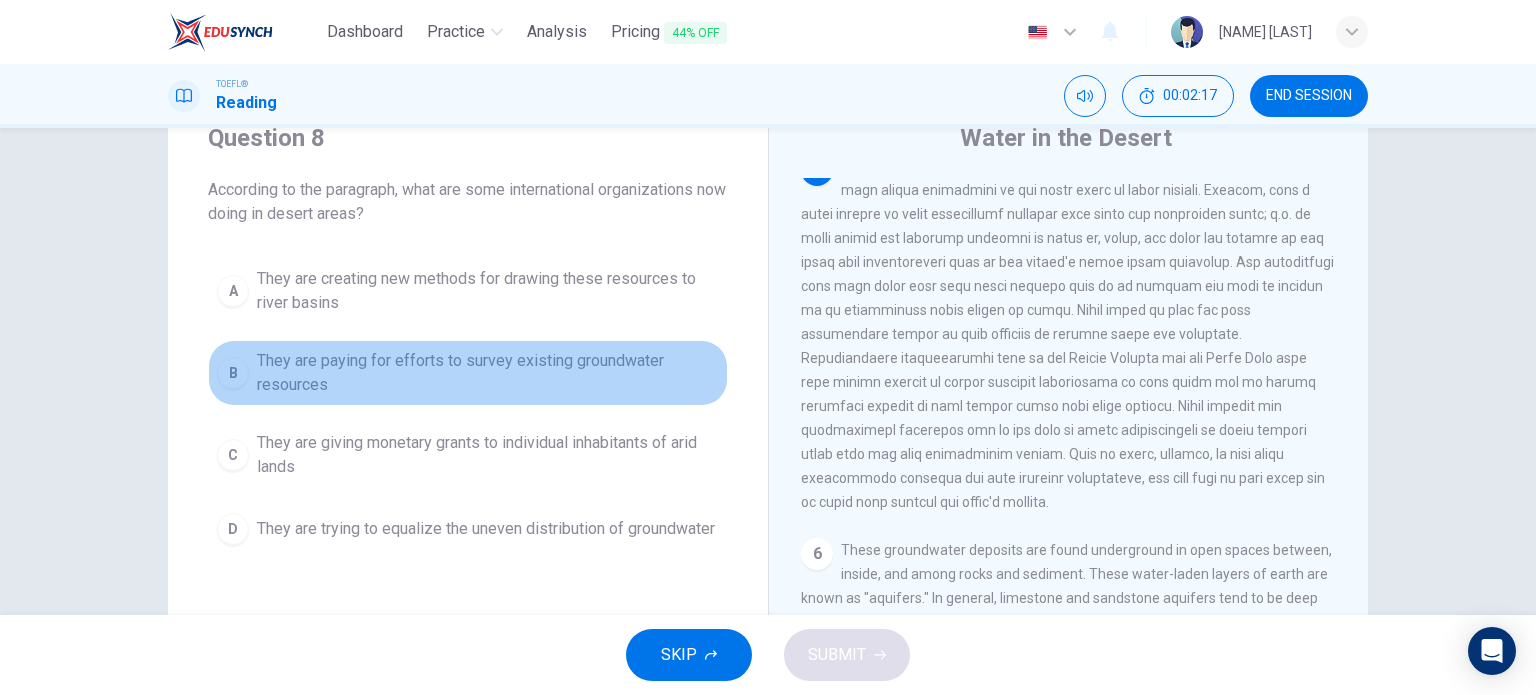click on "They are paying for efforts to survey existing groundwater resources" at bounding box center (488, 291) 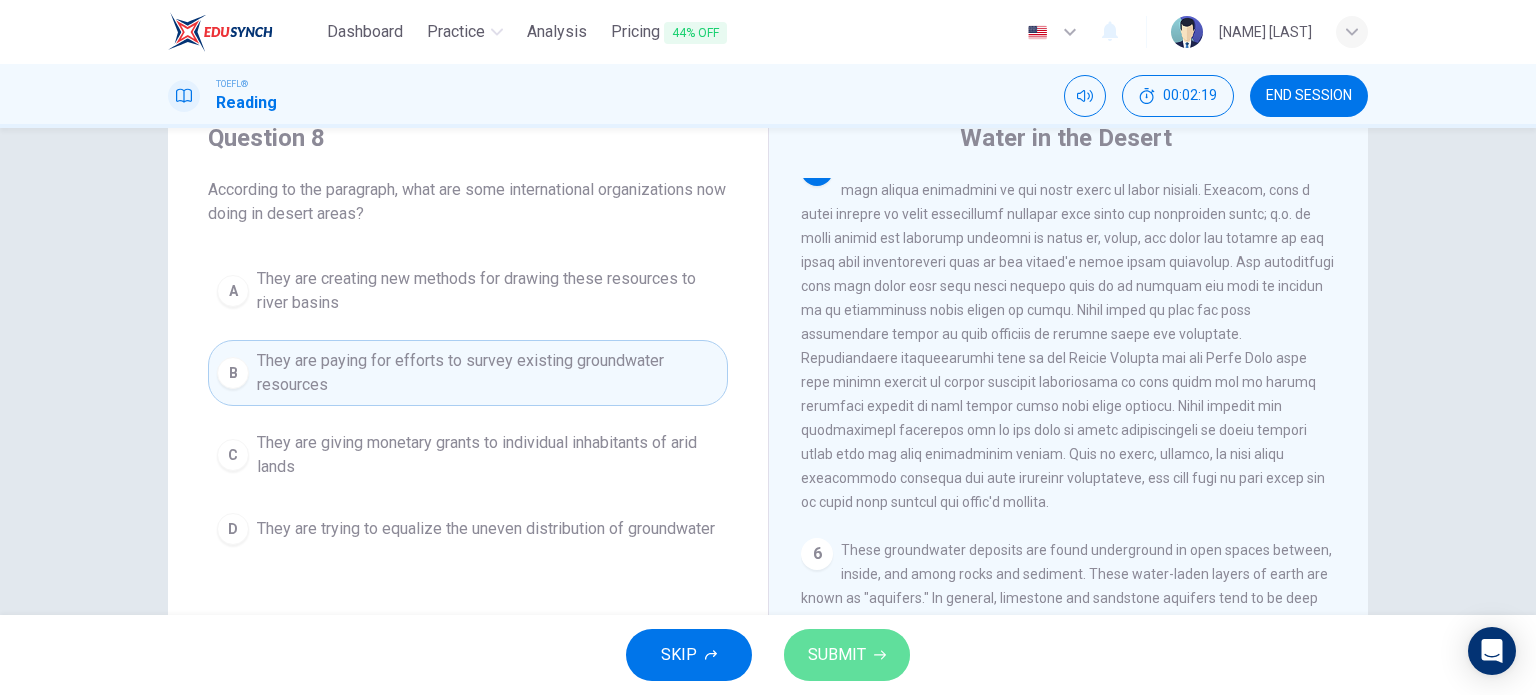click on "SUBMIT" at bounding box center [837, 655] 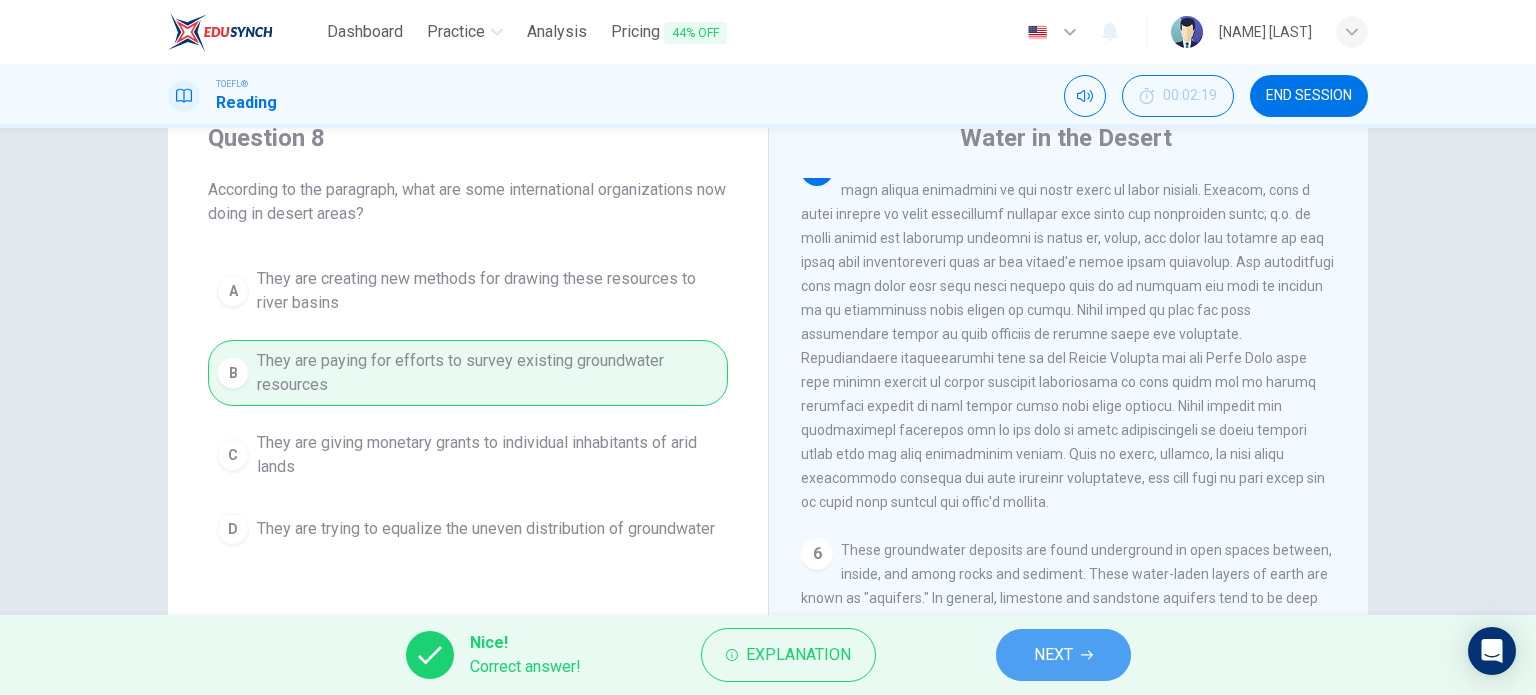 click on "NEXT" at bounding box center [1063, 655] 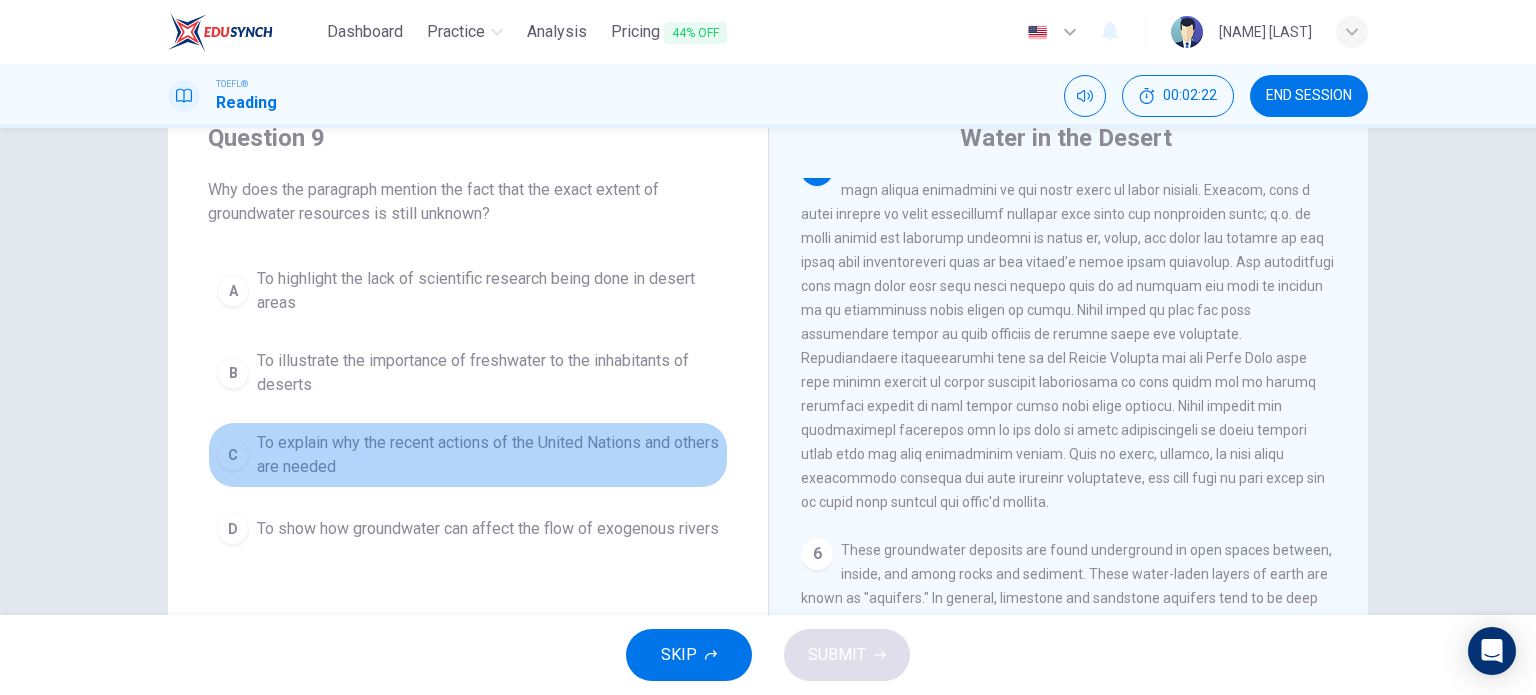 click on "C" at bounding box center (233, 291) 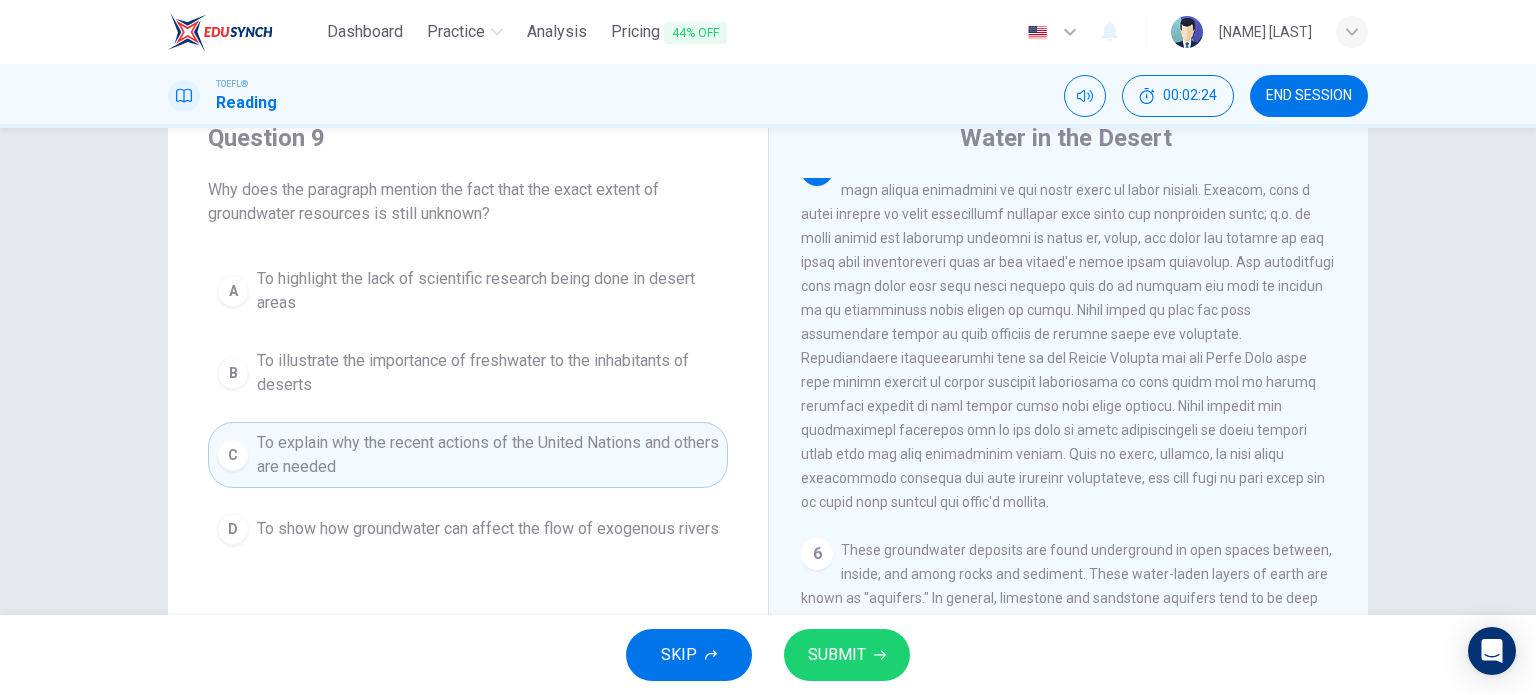 click on "SUBMIT" at bounding box center (837, 655) 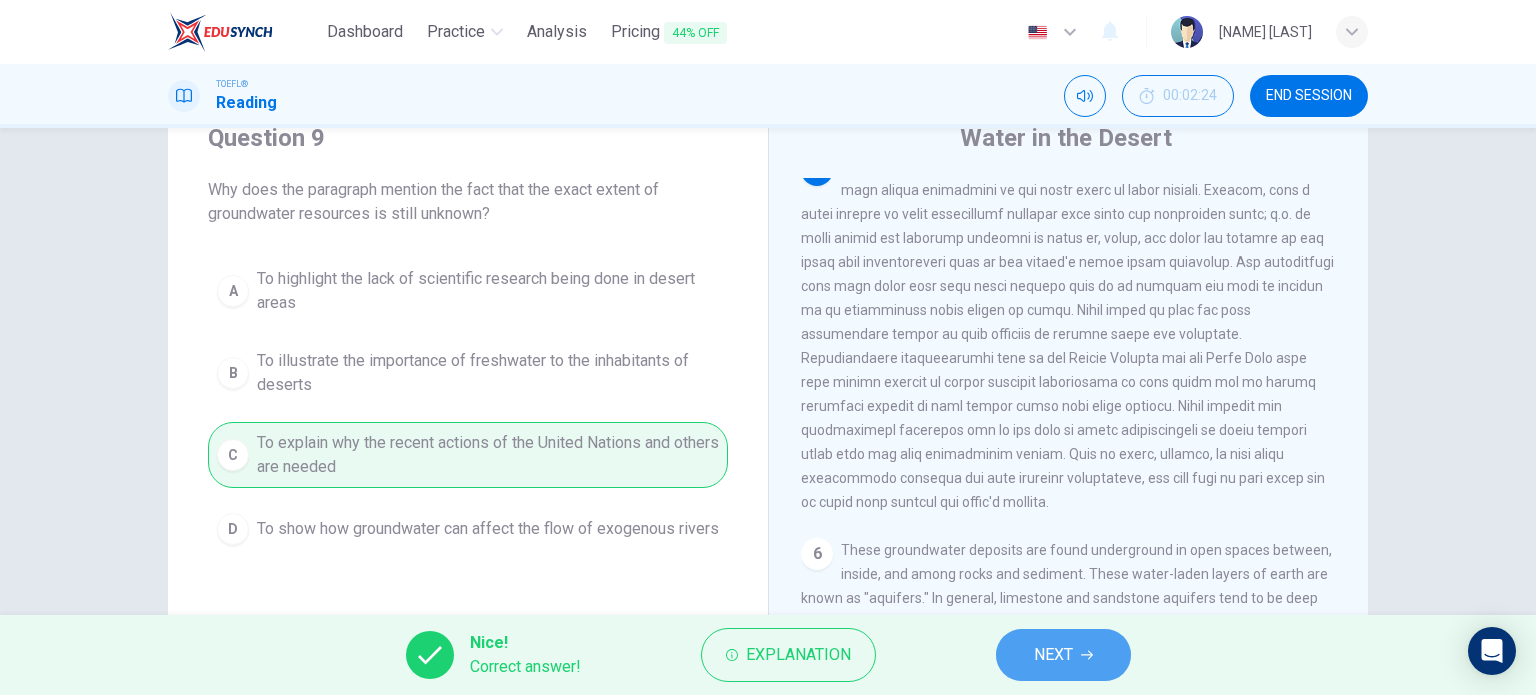 click on "NEXT" at bounding box center (1053, 655) 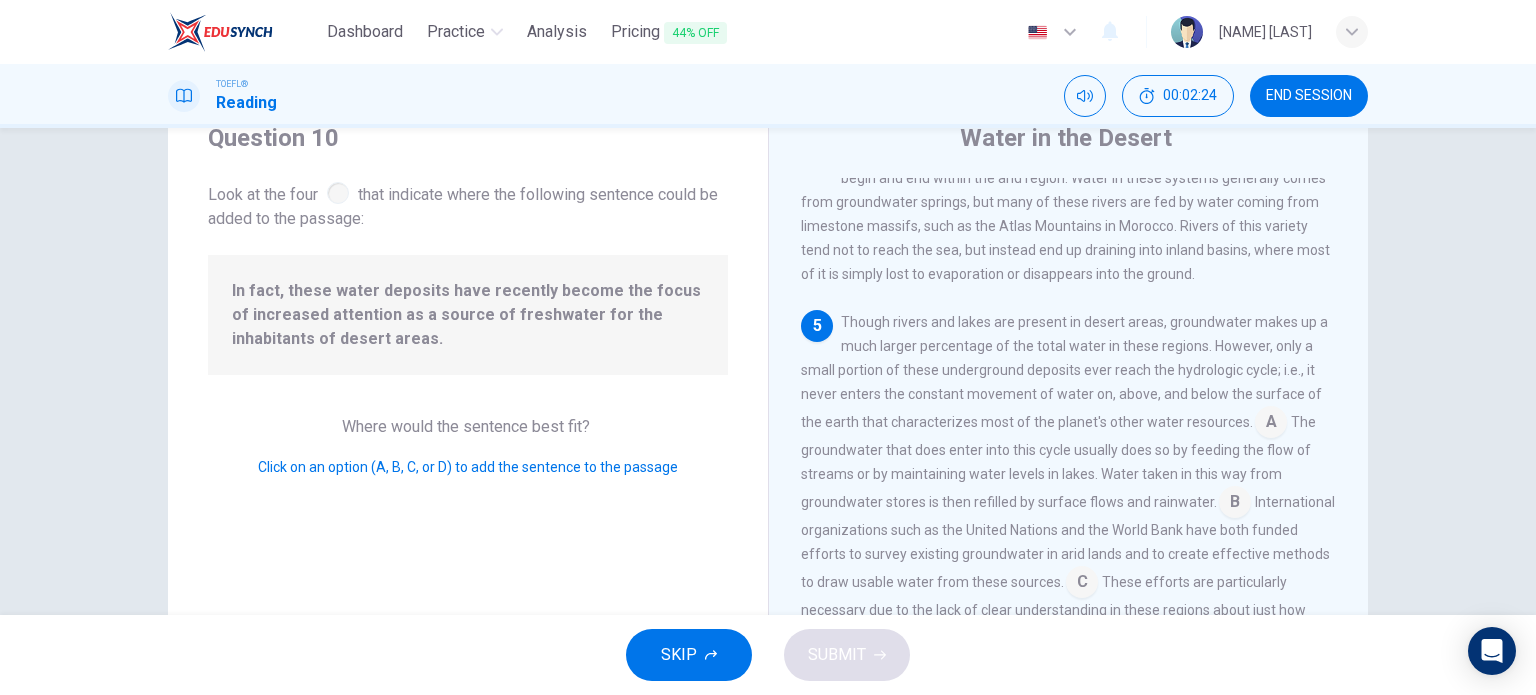 scroll, scrollTop: 881, scrollLeft: 0, axis: vertical 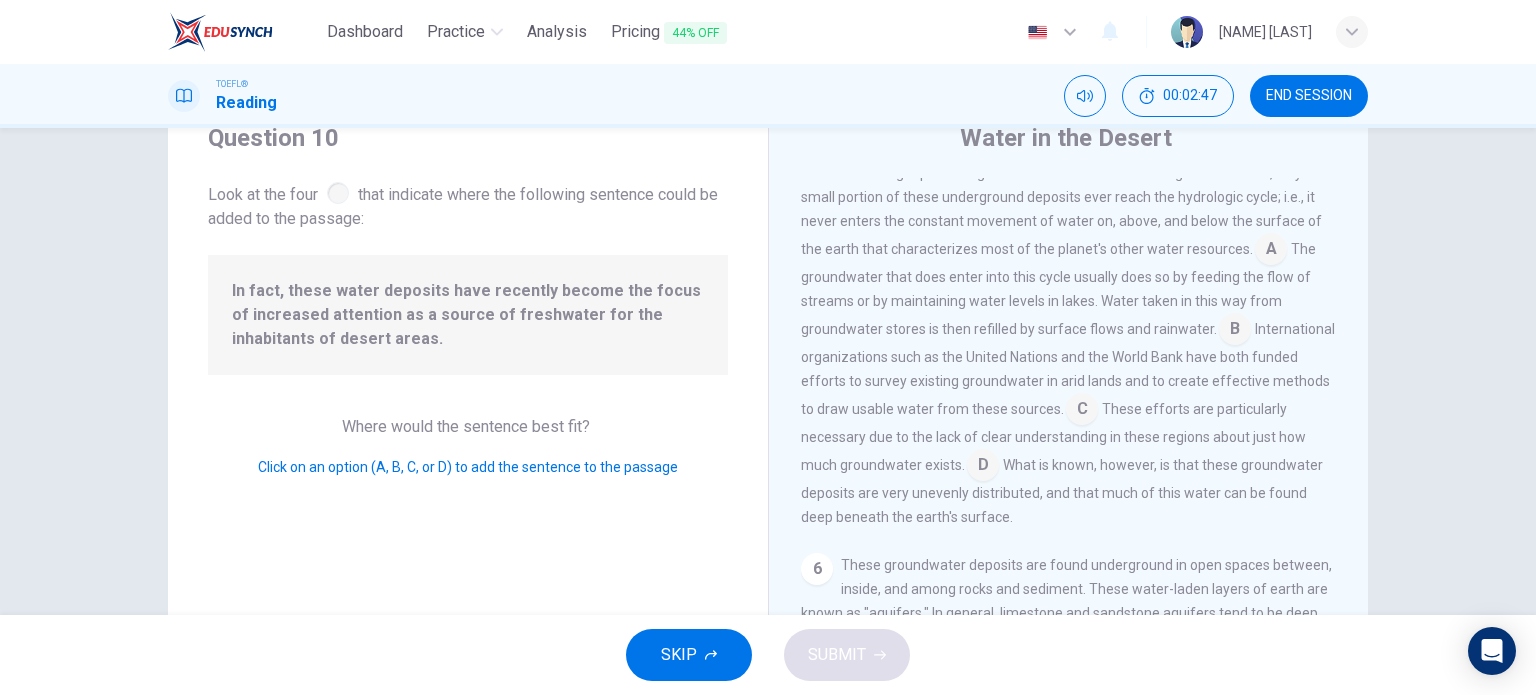 click at bounding box center (1271, 251) 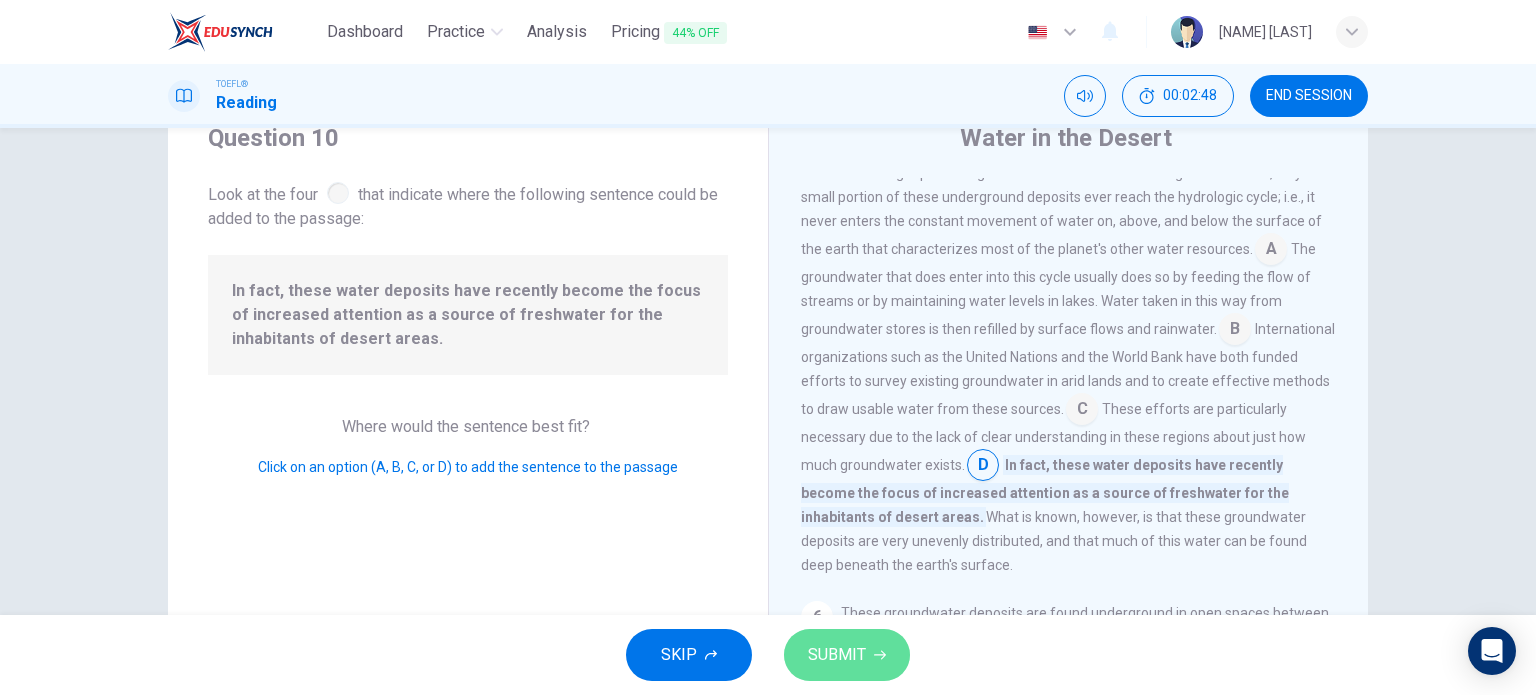 click on "SUBMIT" at bounding box center (847, 655) 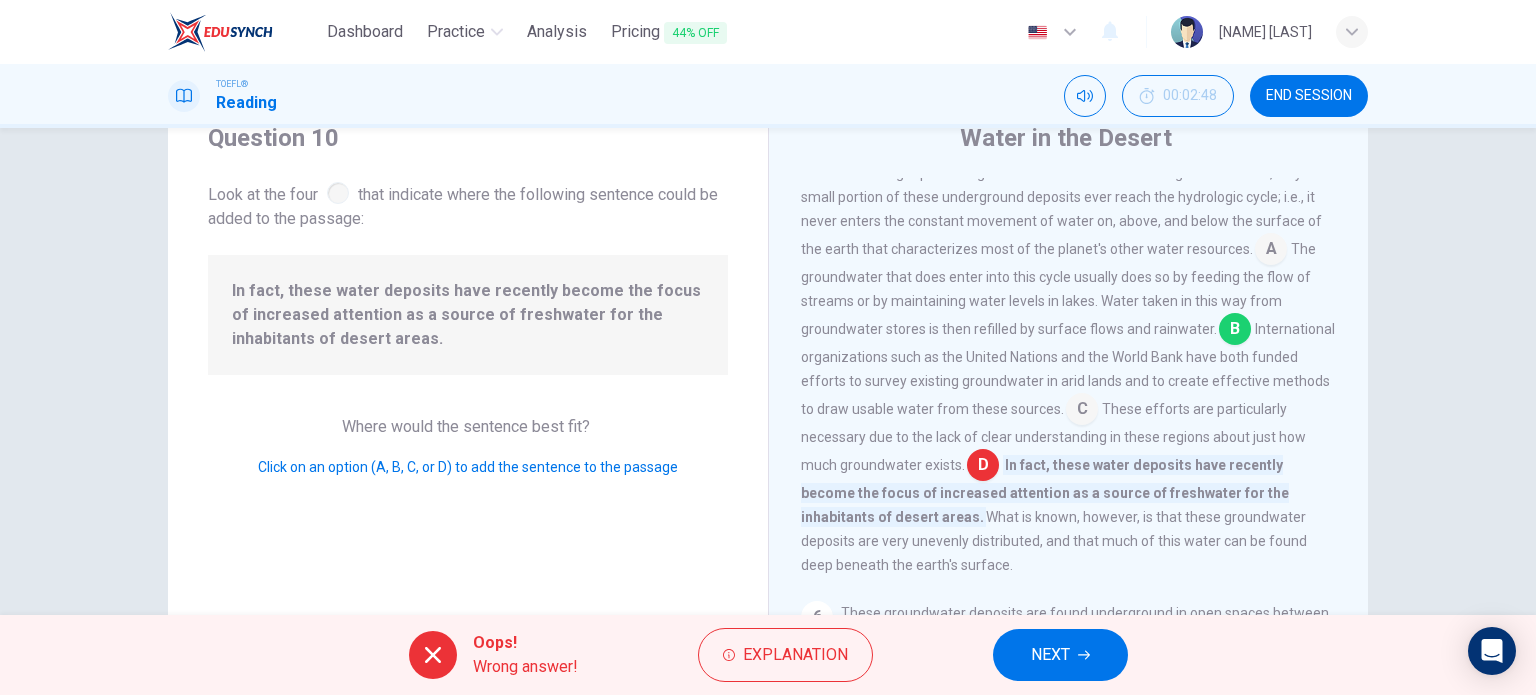 click on "NEXT" at bounding box center (1050, 655) 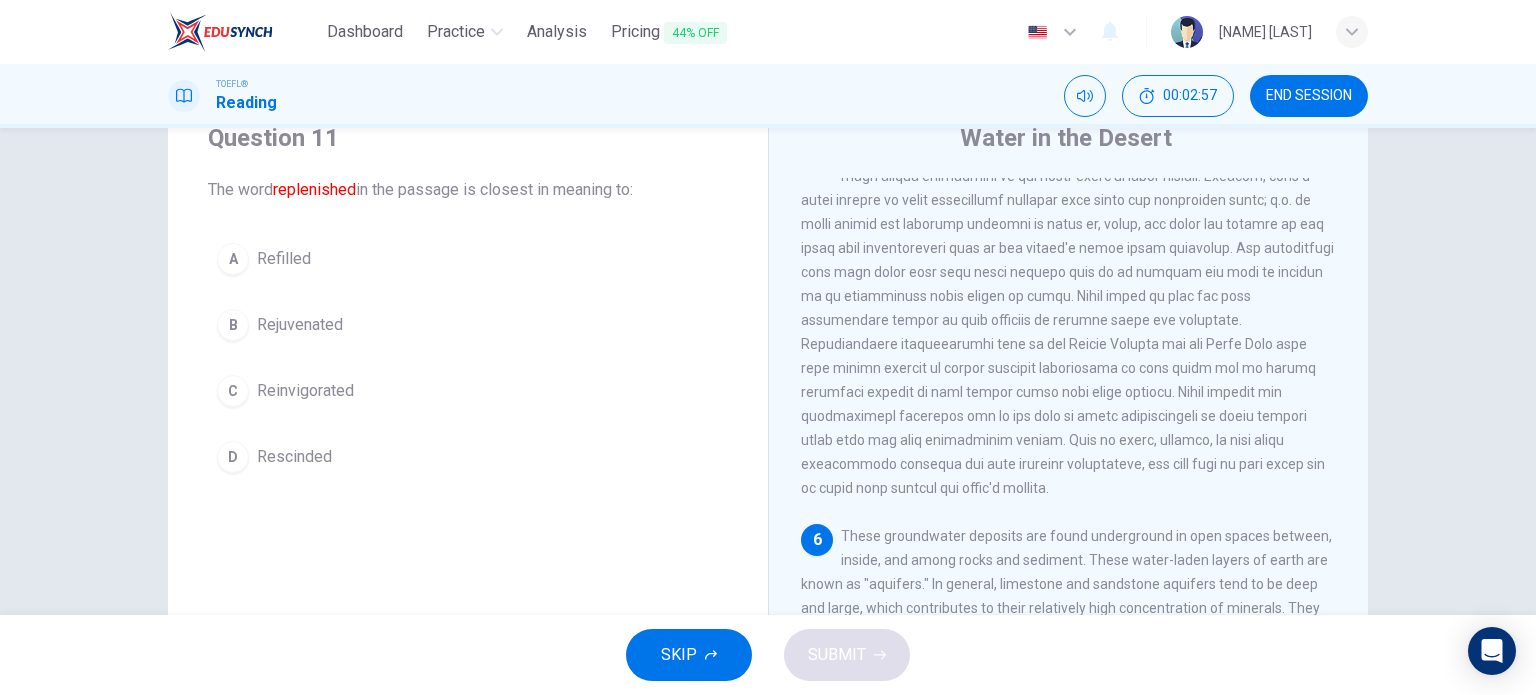 scroll, scrollTop: 884, scrollLeft: 0, axis: vertical 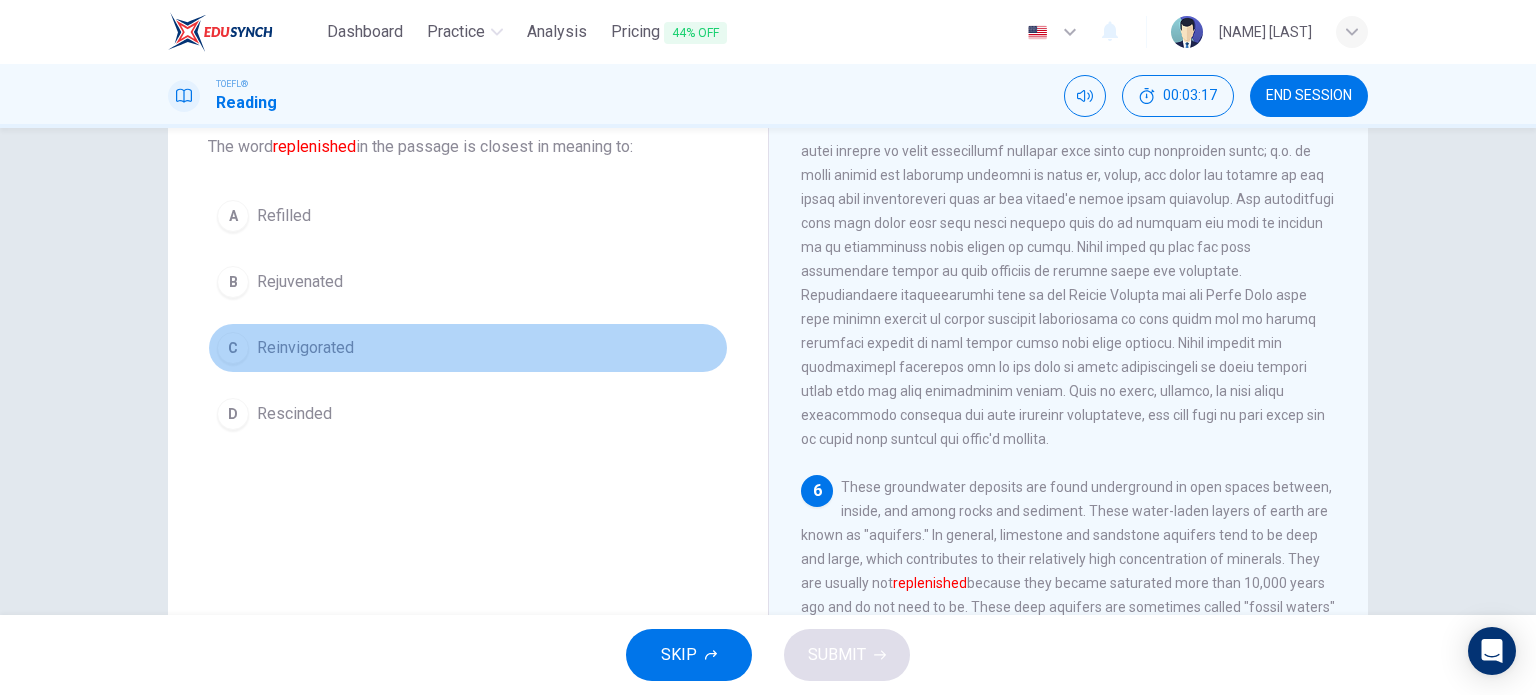 click on "Reinvigorated" at bounding box center [284, 216] 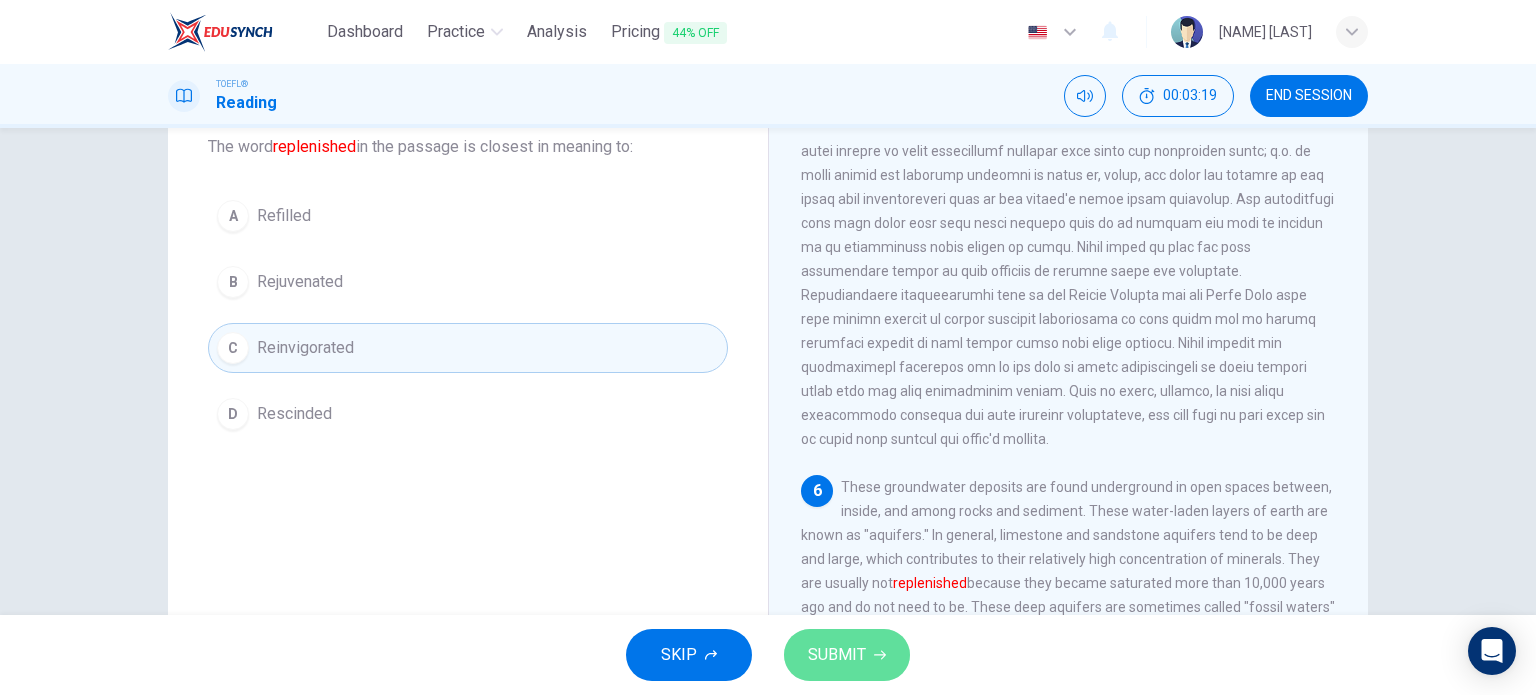 click on "SUBMIT" at bounding box center [837, 655] 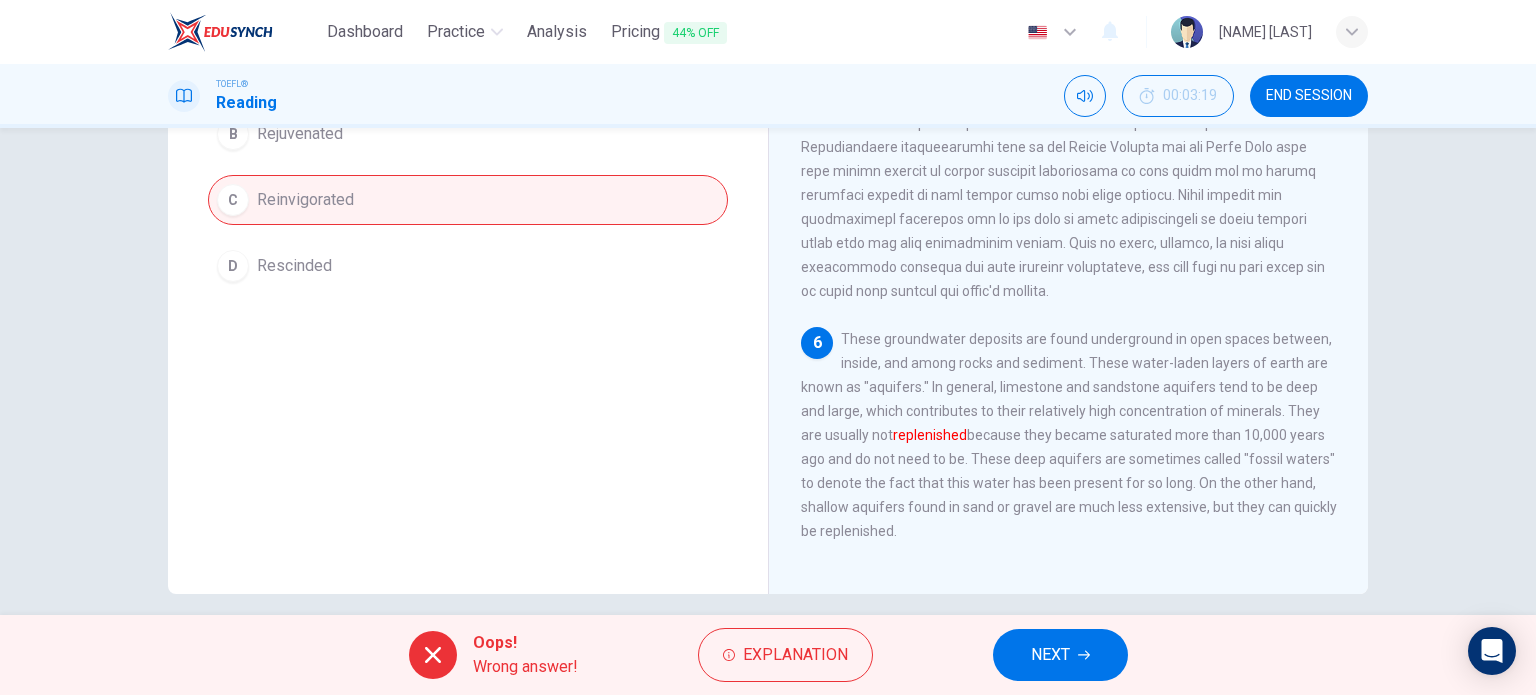 scroll, scrollTop: 288, scrollLeft: 0, axis: vertical 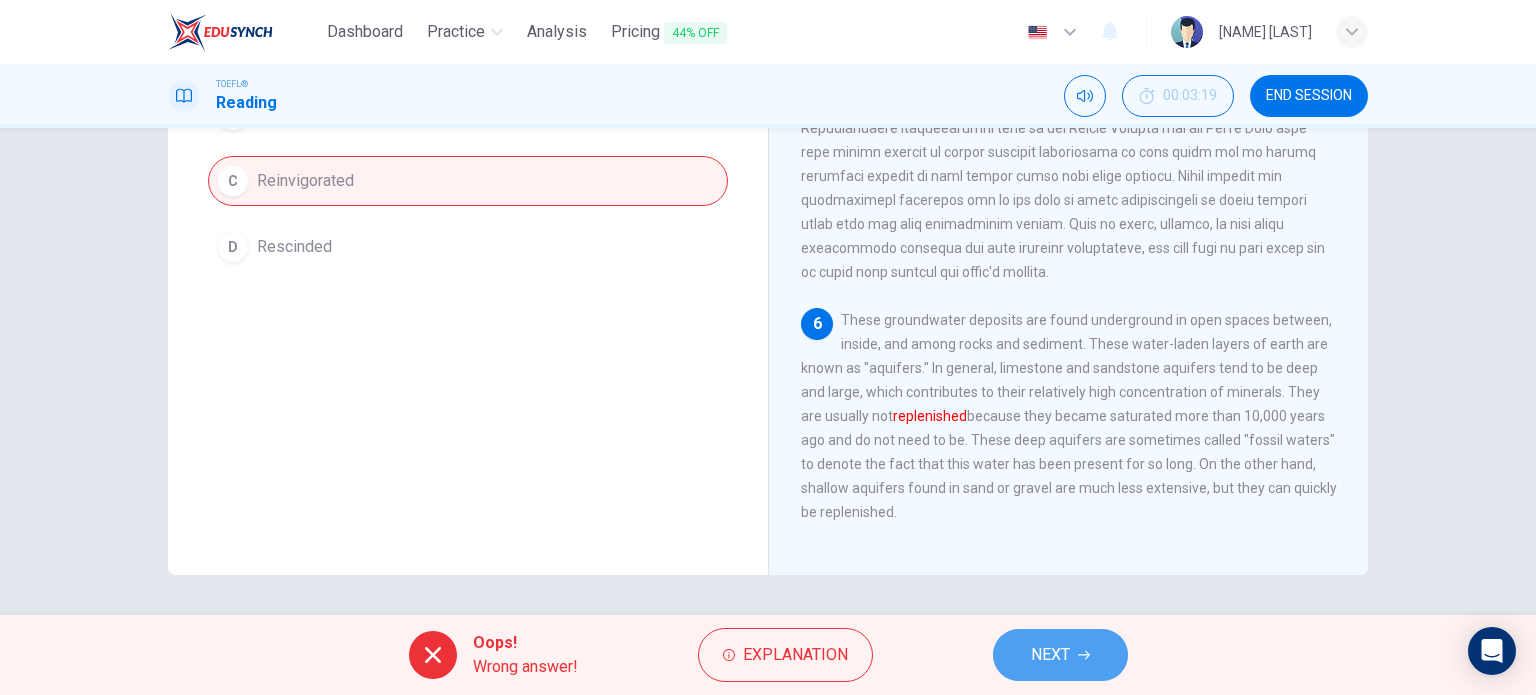 click on "NEXT" at bounding box center [1060, 655] 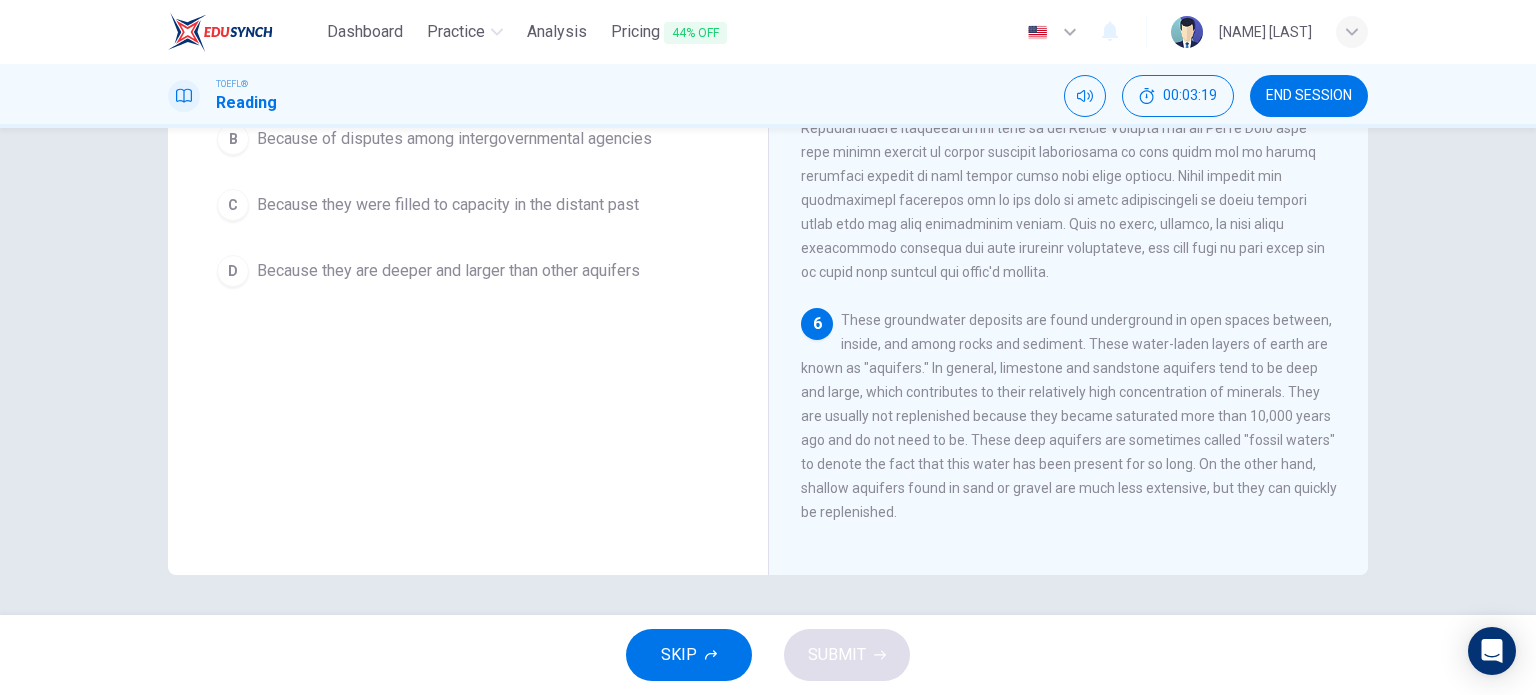 scroll, scrollTop: 932, scrollLeft: 0, axis: vertical 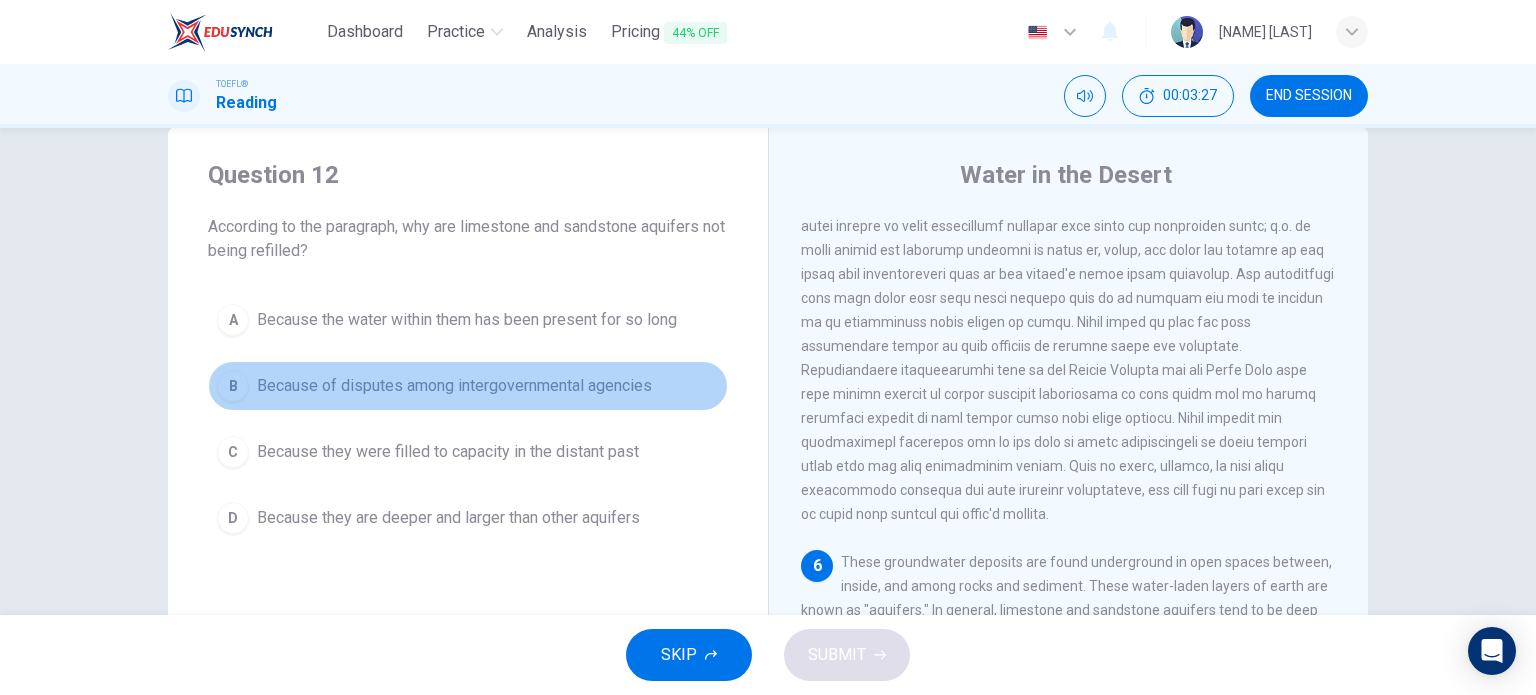 click on "B" at bounding box center (233, 320) 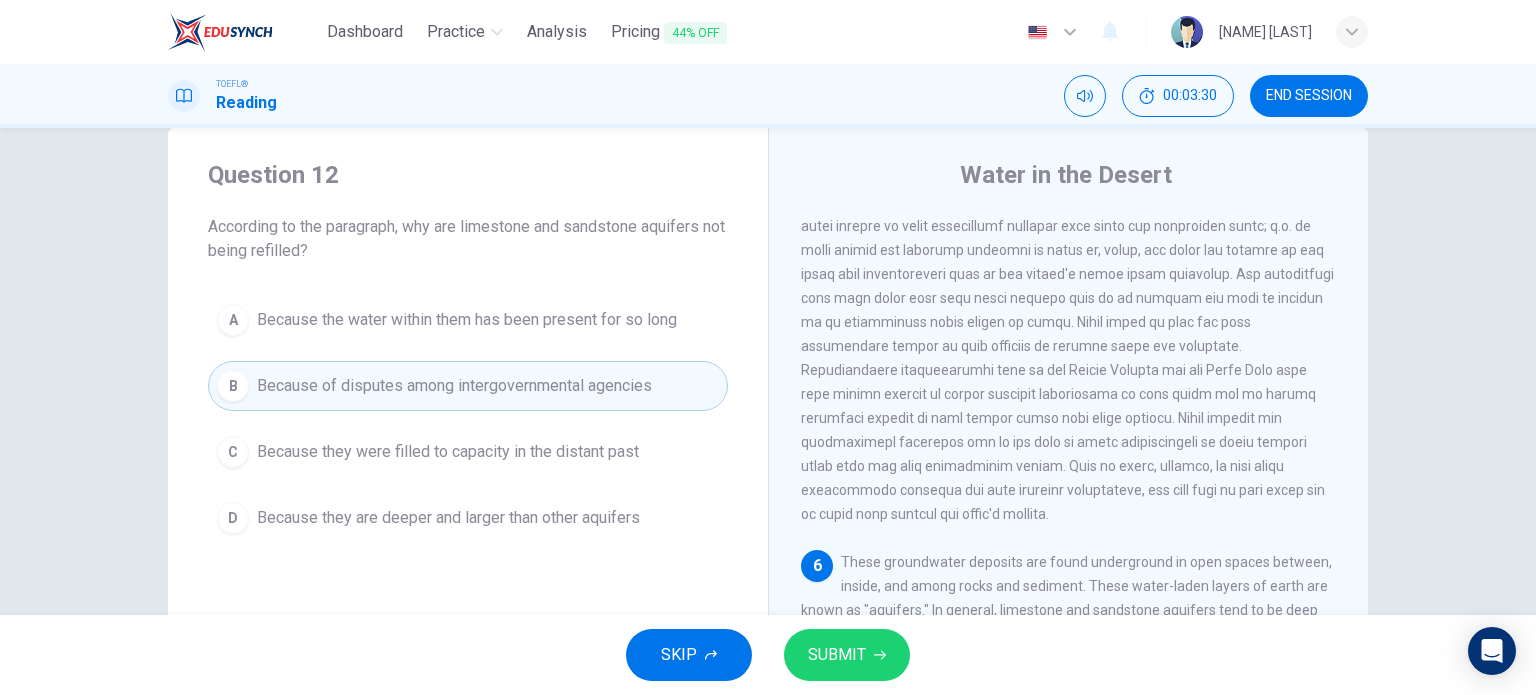 click on "Because the water within them has been present for so long" at bounding box center (467, 320) 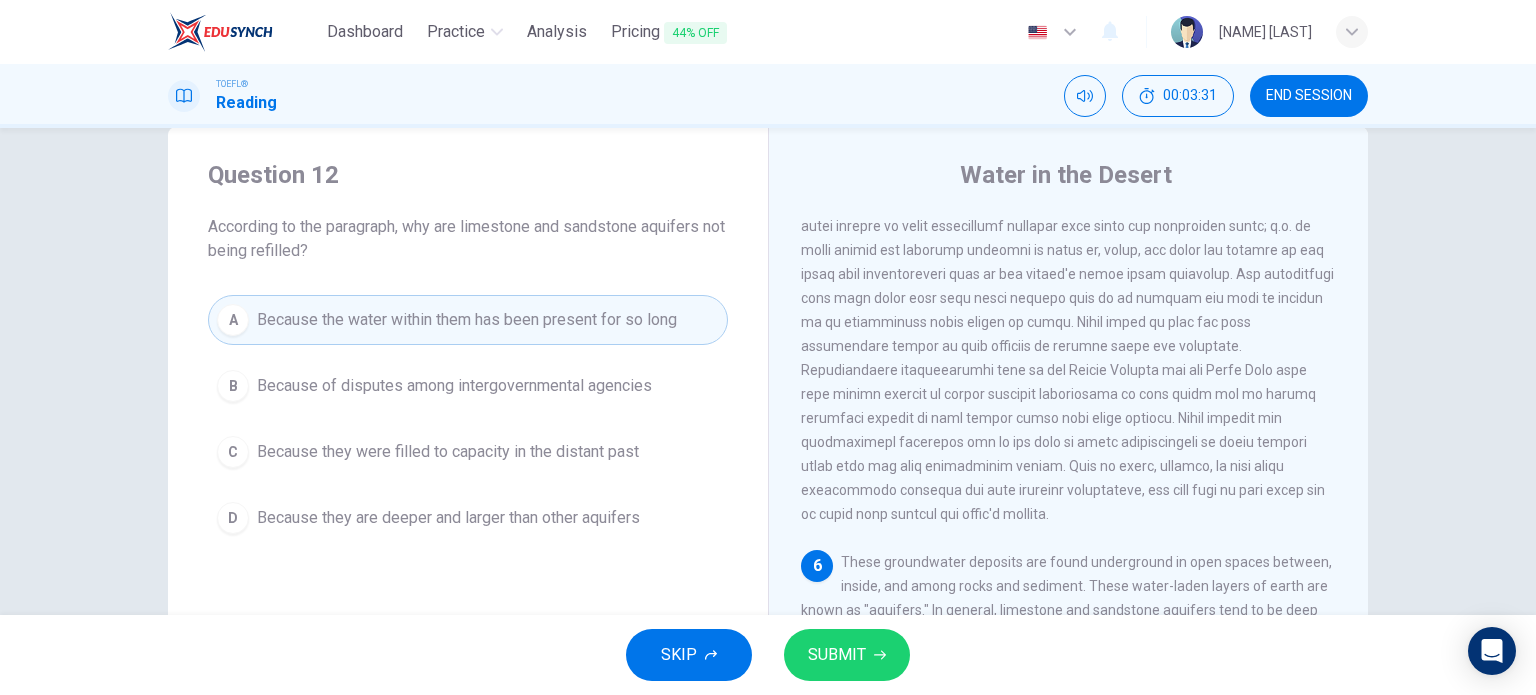 click on "SUBMIT" at bounding box center (837, 655) 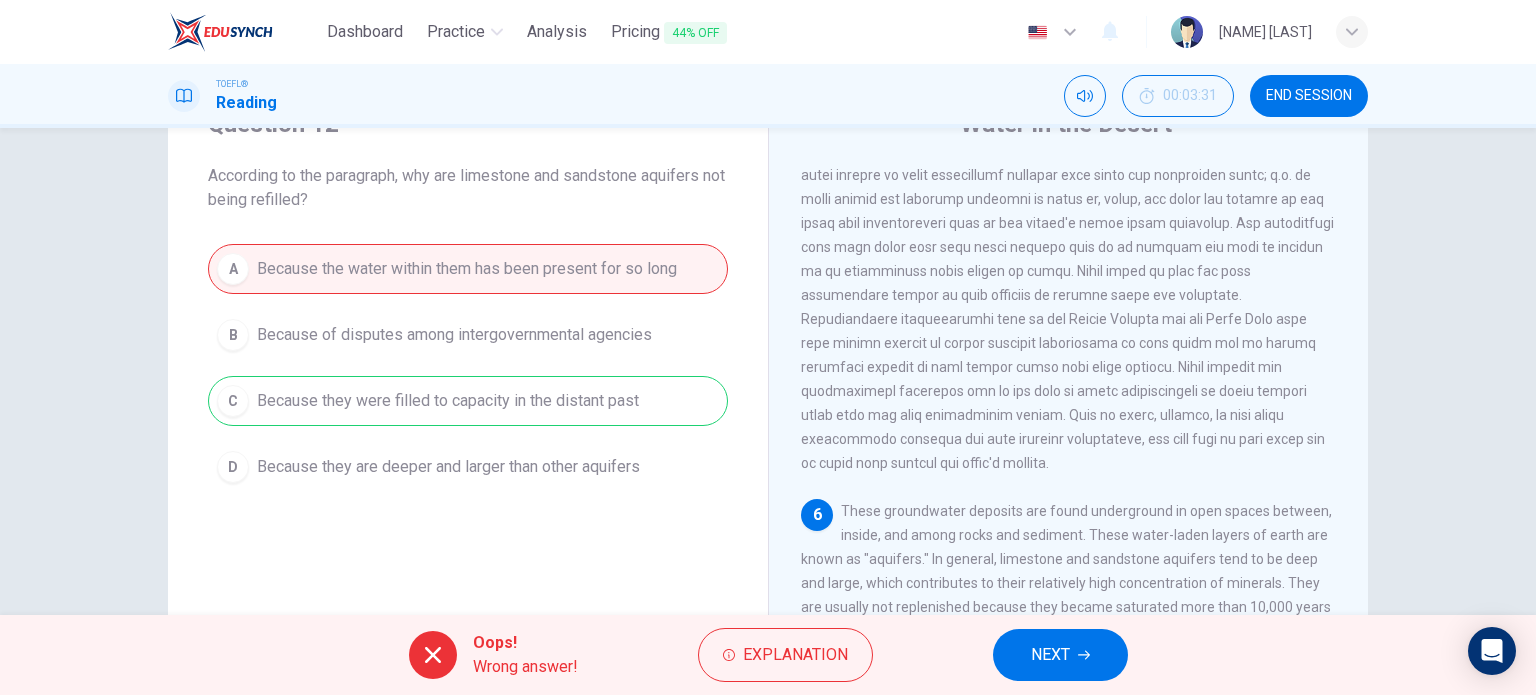 scroll, scrollTop: 94, scrollLeft: 0, axis: vertical 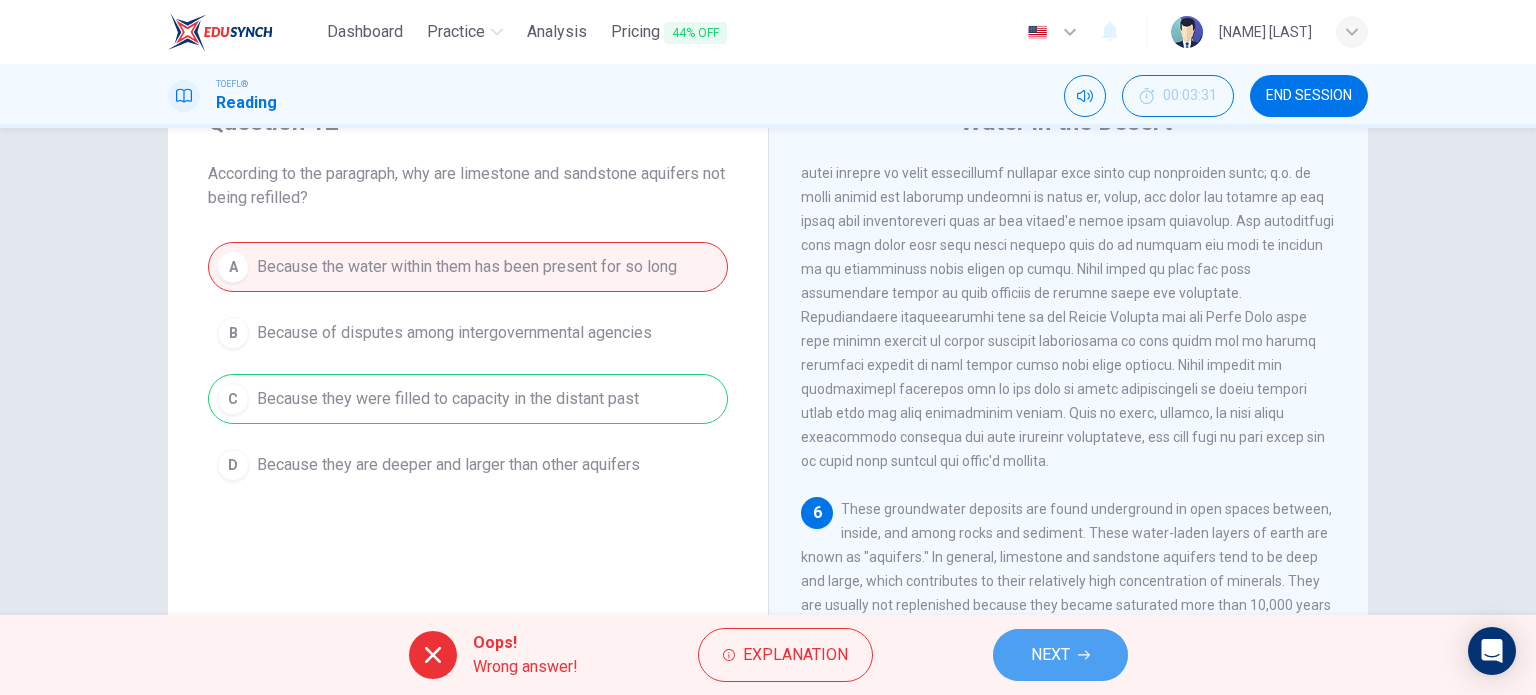 click on "NEXT" at bounding box center [1050, 655] 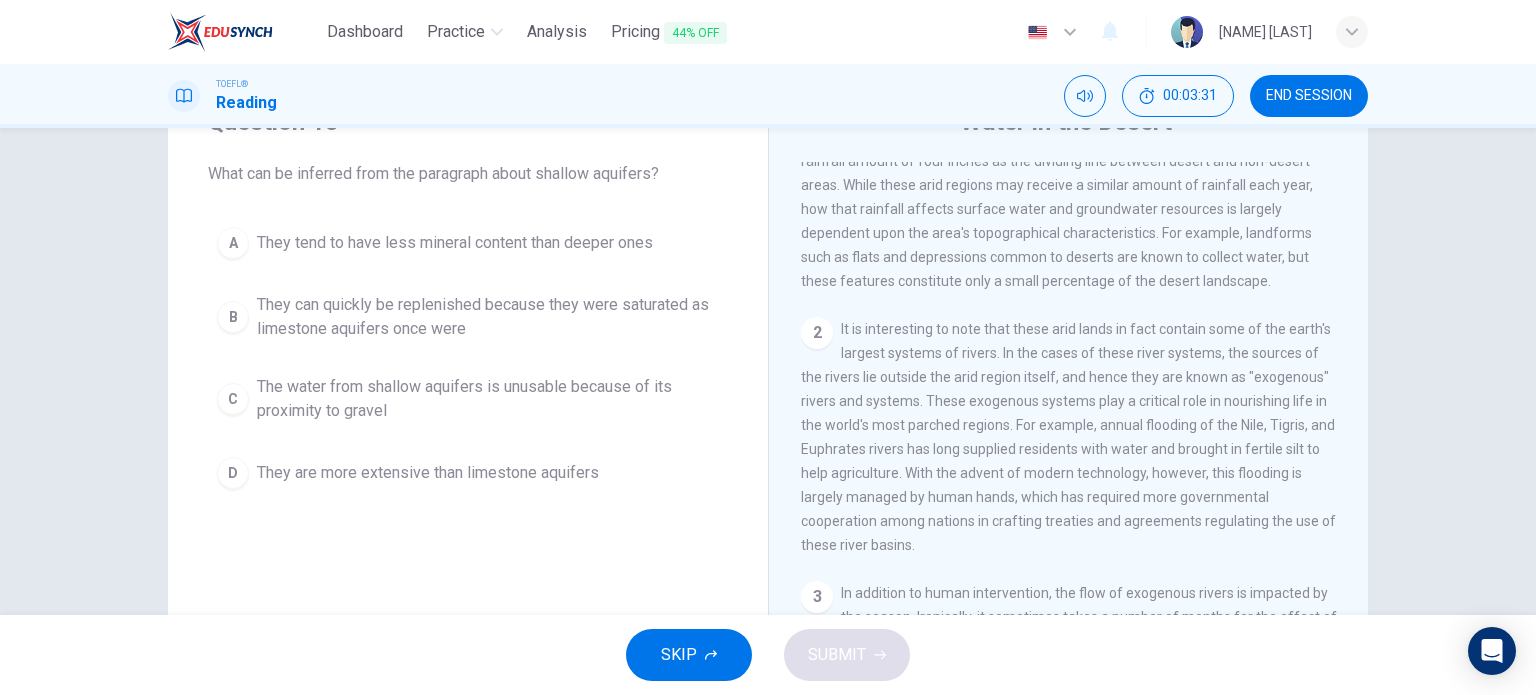 scroll, scrollTop: 0, scrollLeft: 0, axis: both 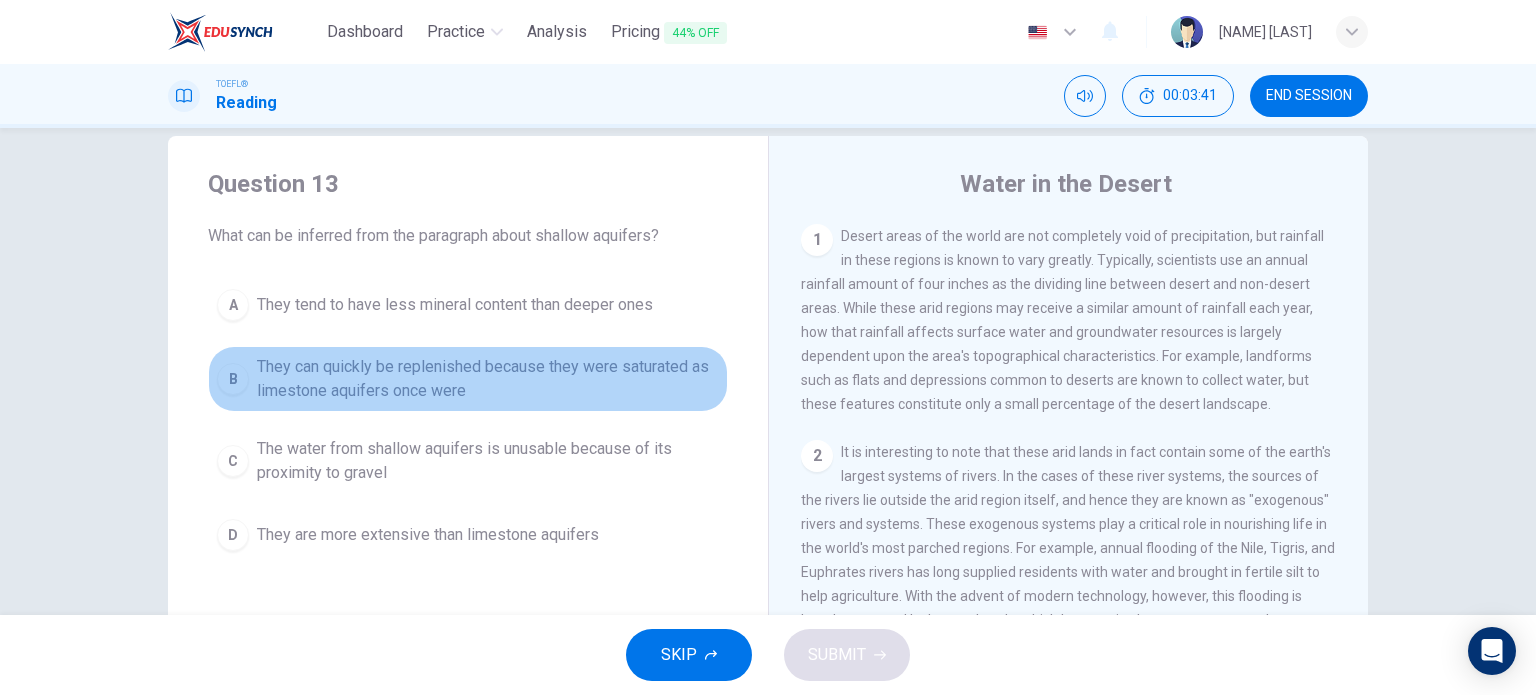 click on "They can quickly be replenished because they were saturated as limestone aquifers once were" at bounding box center (455, 305) 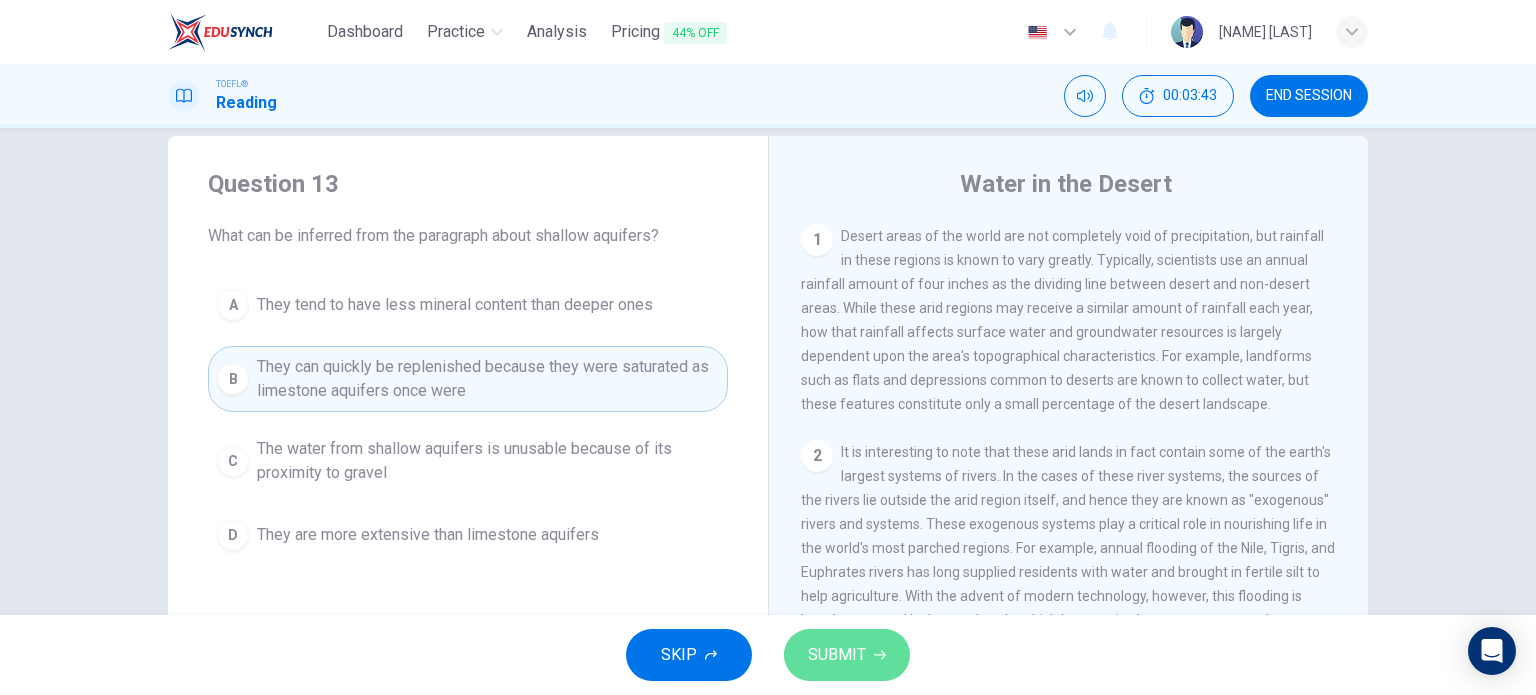 click on "SUBMIT" at bounding box center [837, 655] 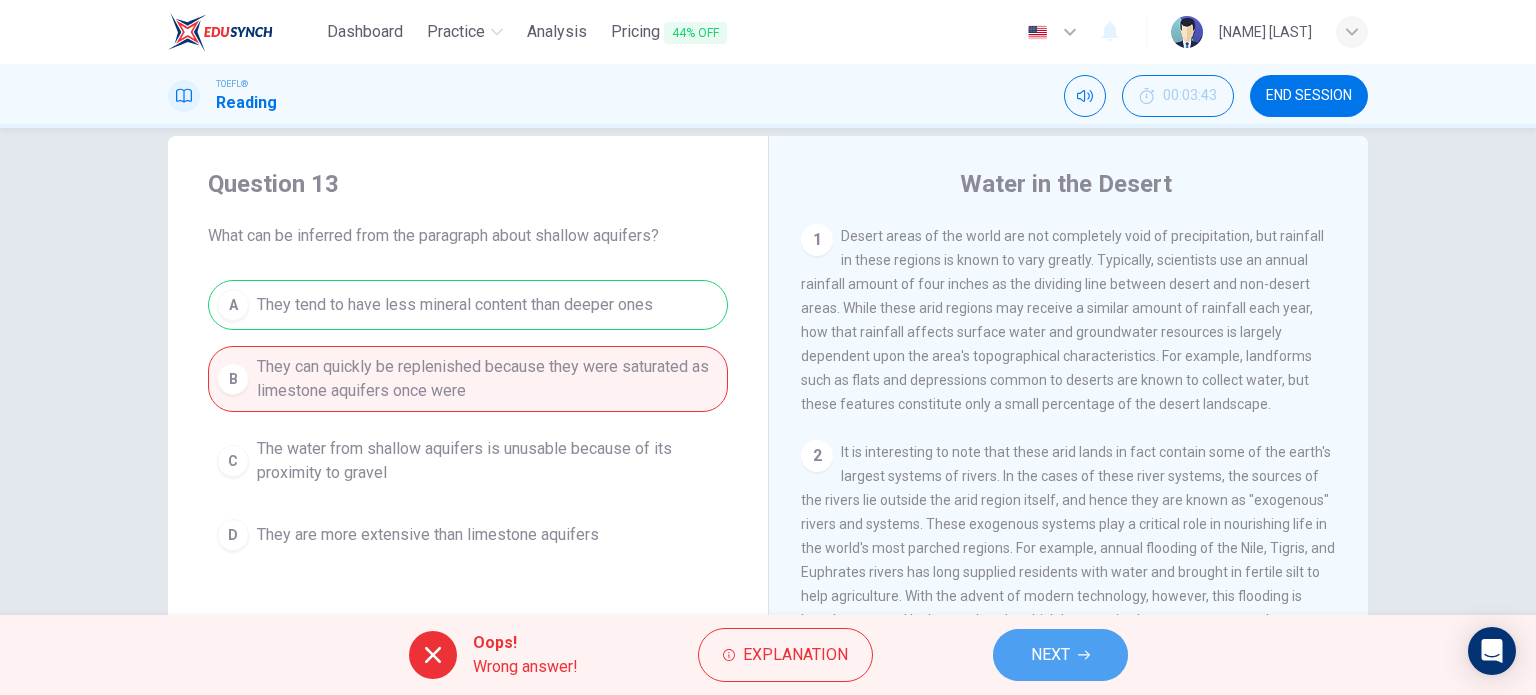 click at bounding box center (1084, 655) 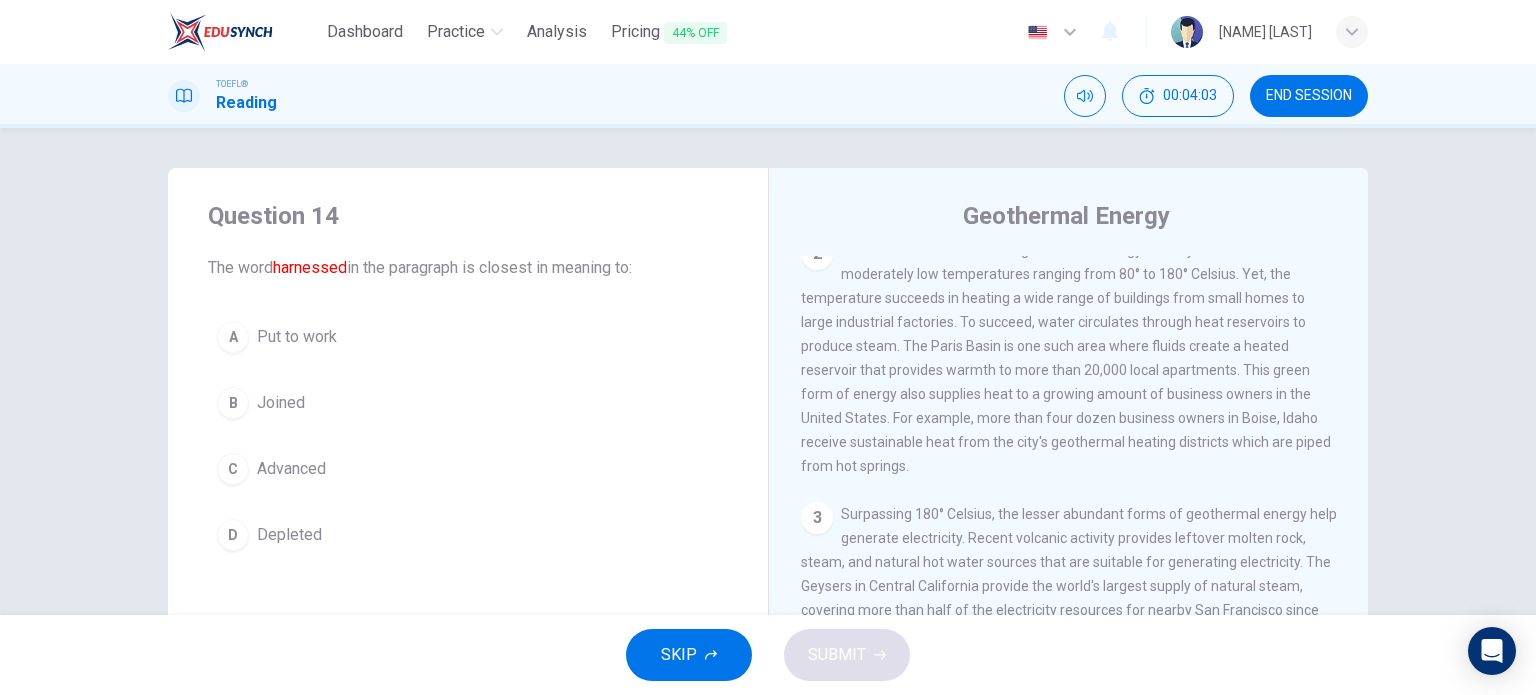 scroll, scrollTop: 245, scrollLeft: 0, axis: vertical 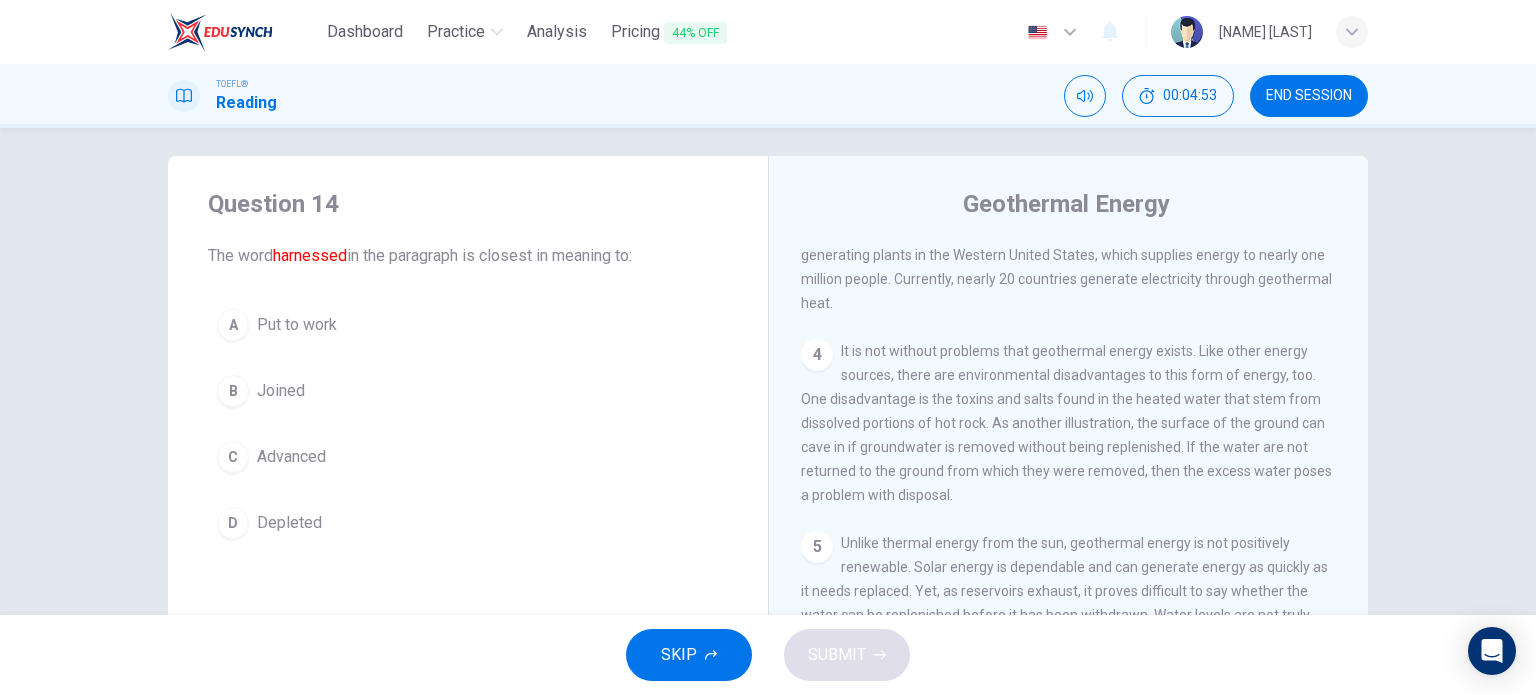 click on "D" at bounding box center [233, 325] 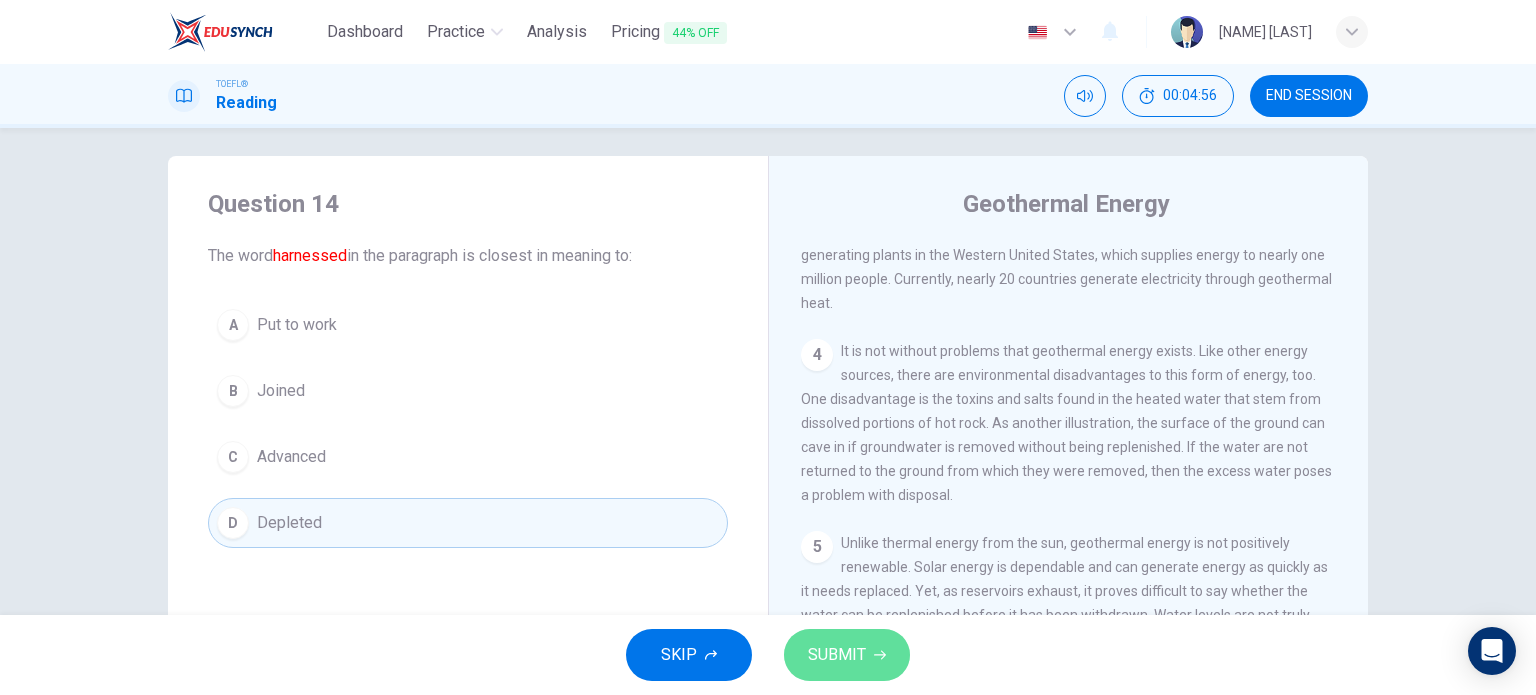 click on "SUBMIT" at bounding box center [847, 655] 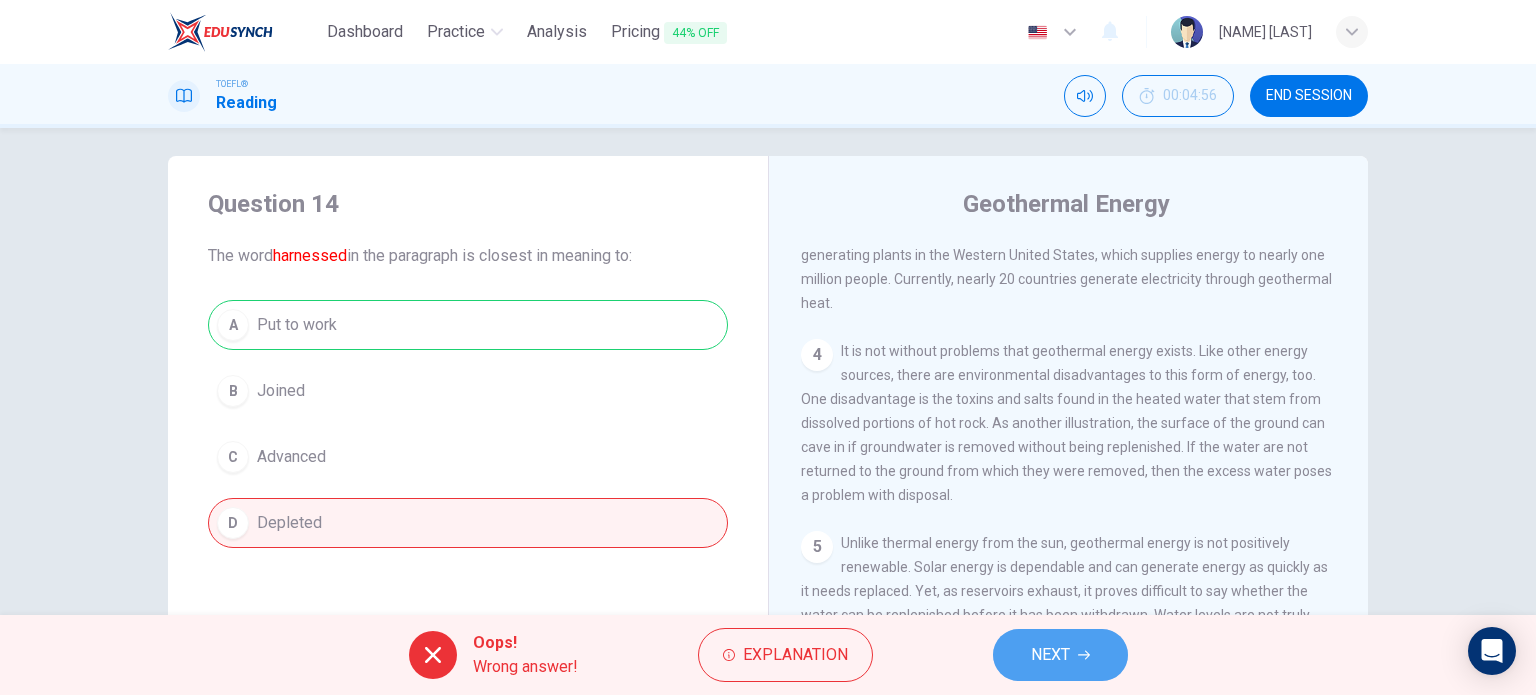 click on "NEXT" at bounding box center [1050, 655] 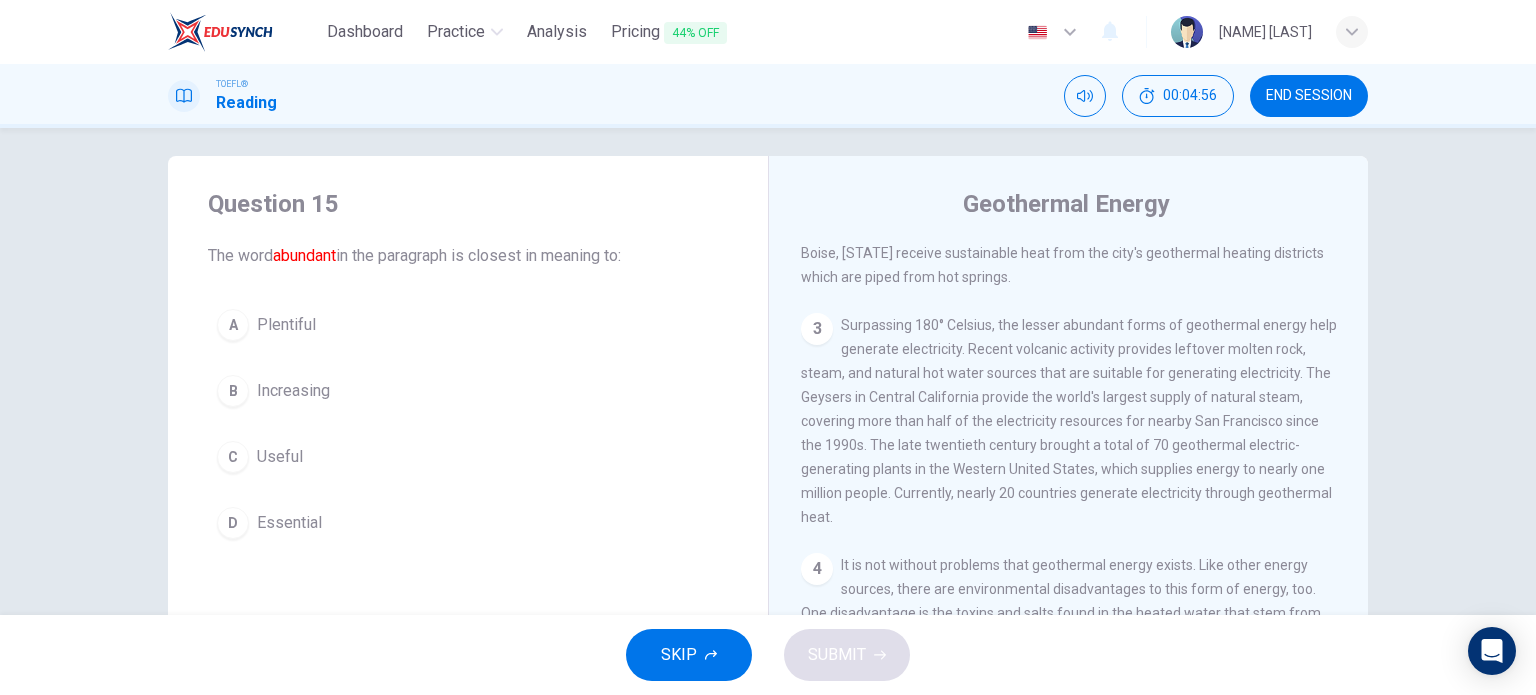 scroll, scrollTop: 247, scrollLeft: 0, axis: vertical 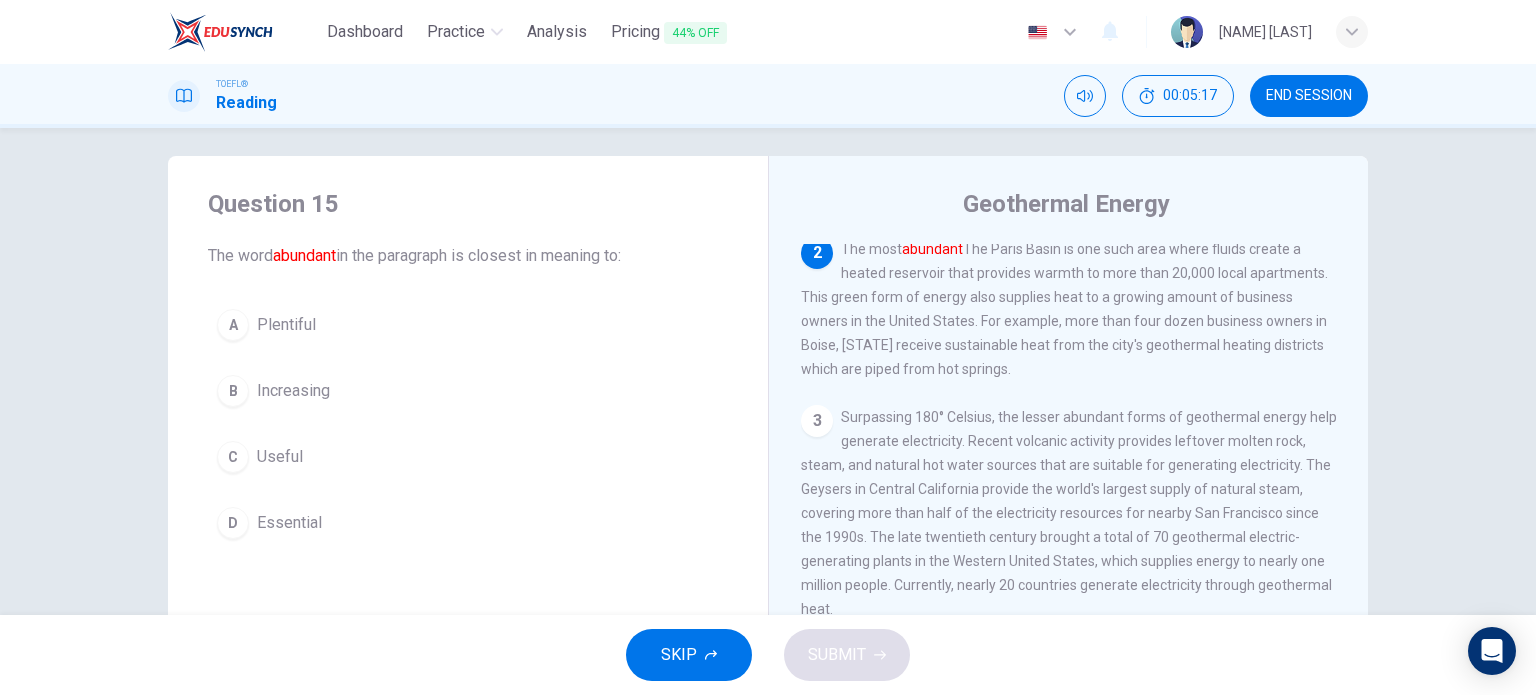 click on "Essential" at bounding box center [286, 325] 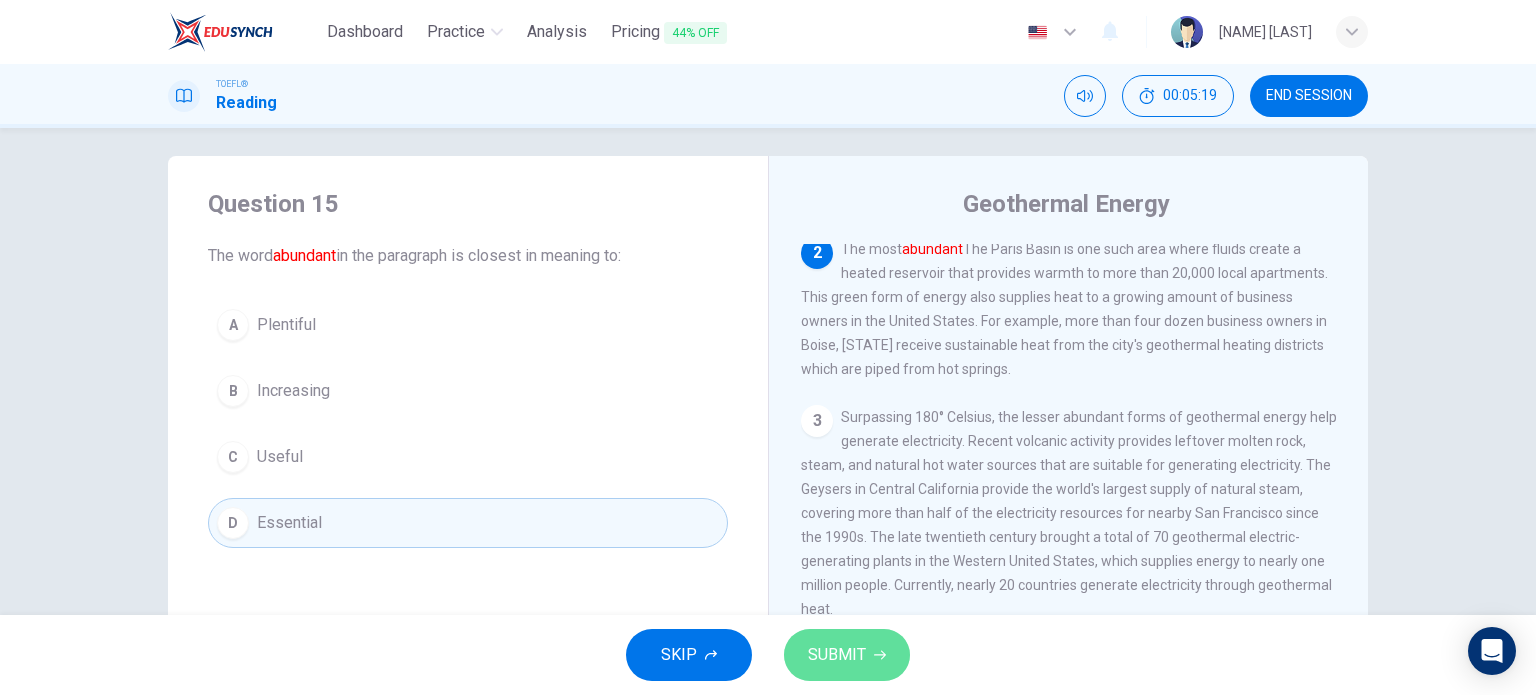 click on "SUBMIT" at bounding box center [837, 655] 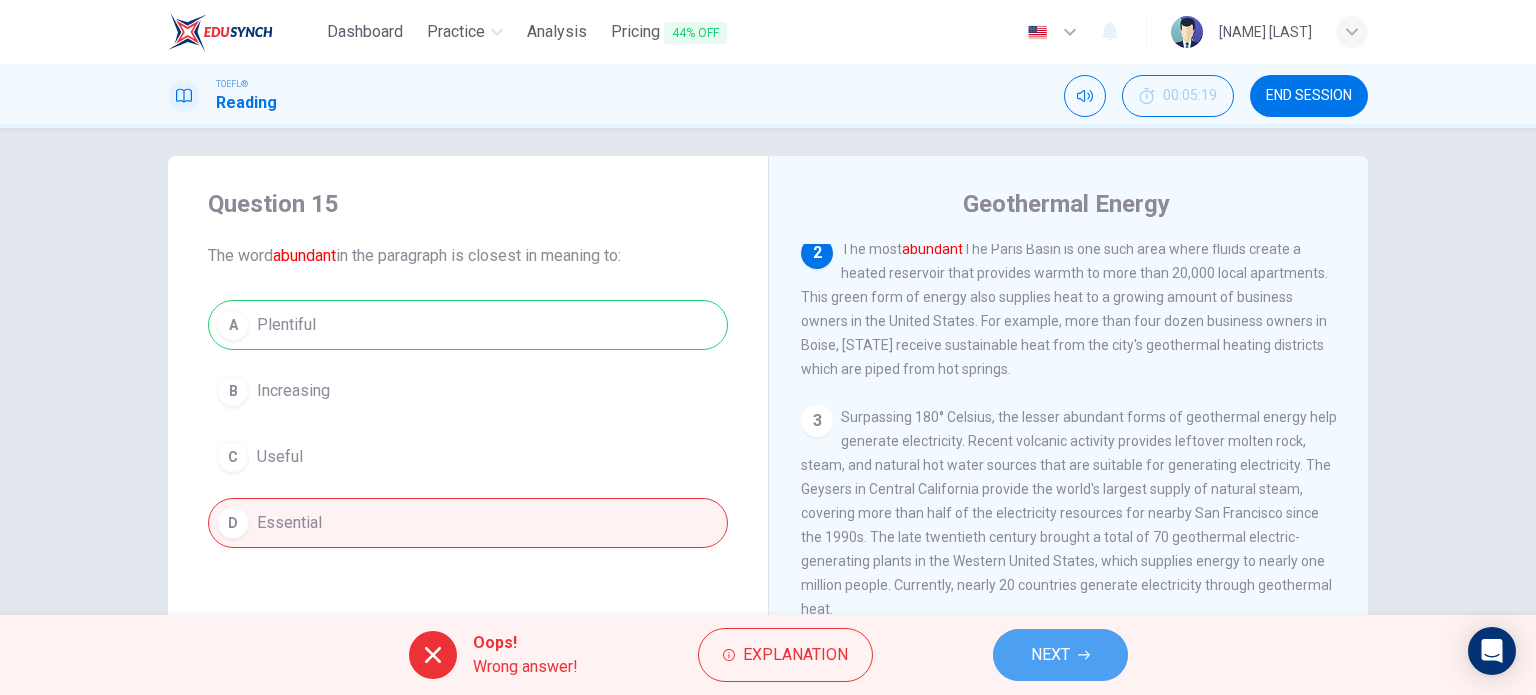 click on "NEXT" at bounding box center [1050, 655] 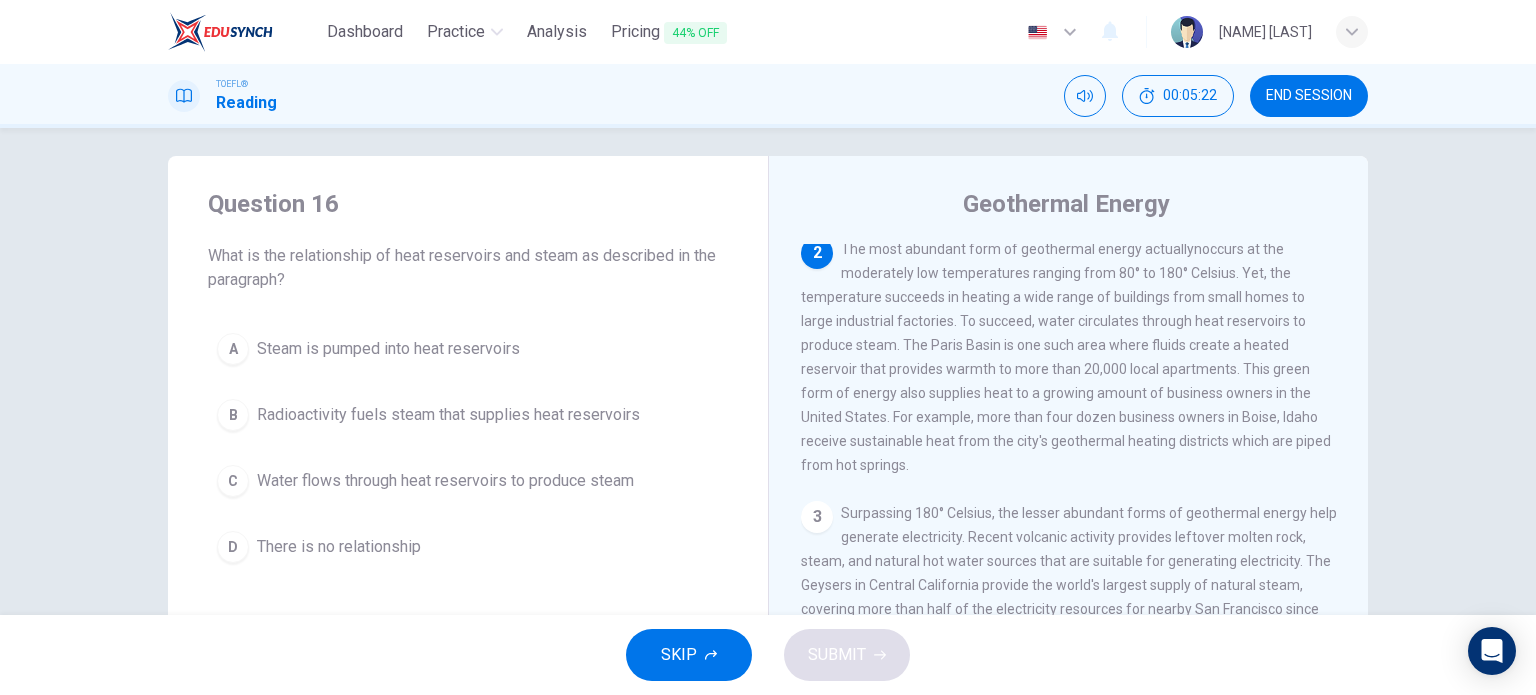 click on "Radioactivity fuels steam that supplies heat reservoirs" at bounding box center [388, 349] 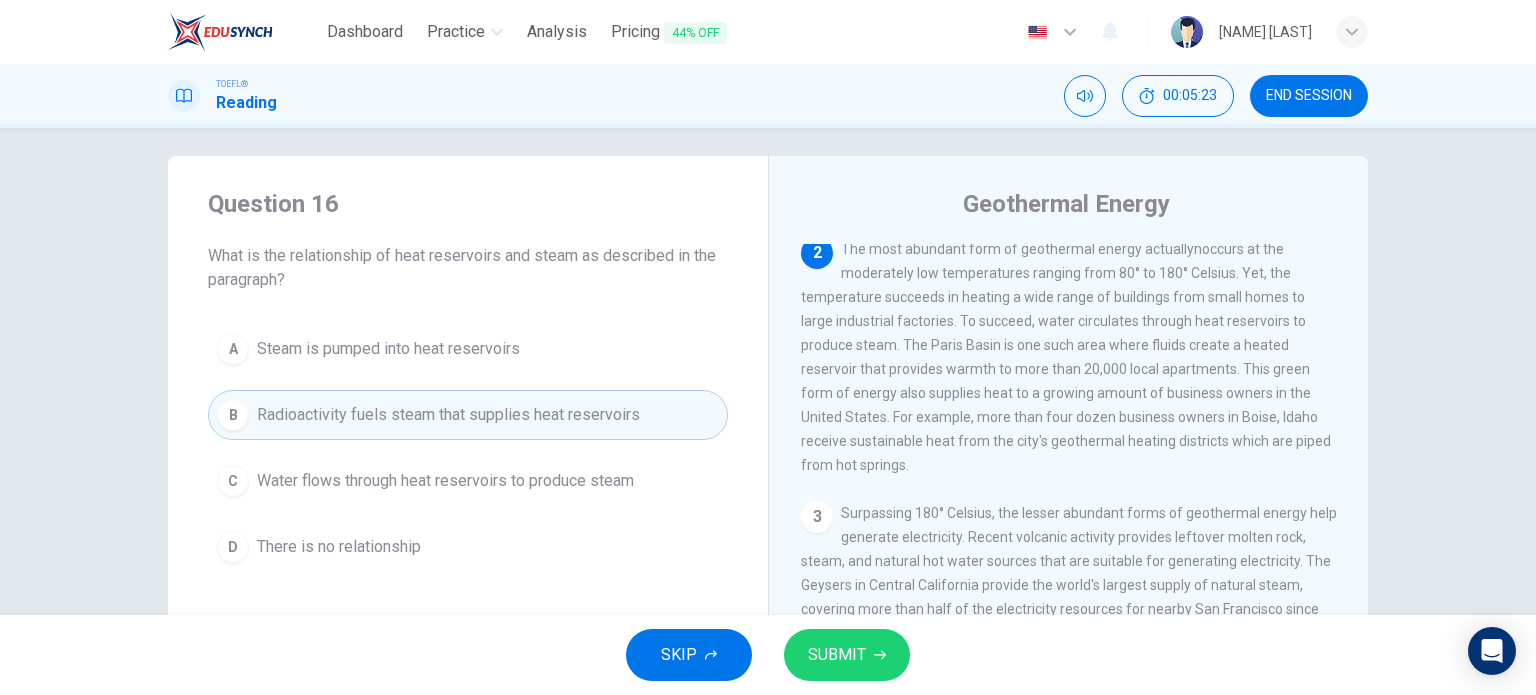 click on "SUBMIT" at bounding box center (837, 655) 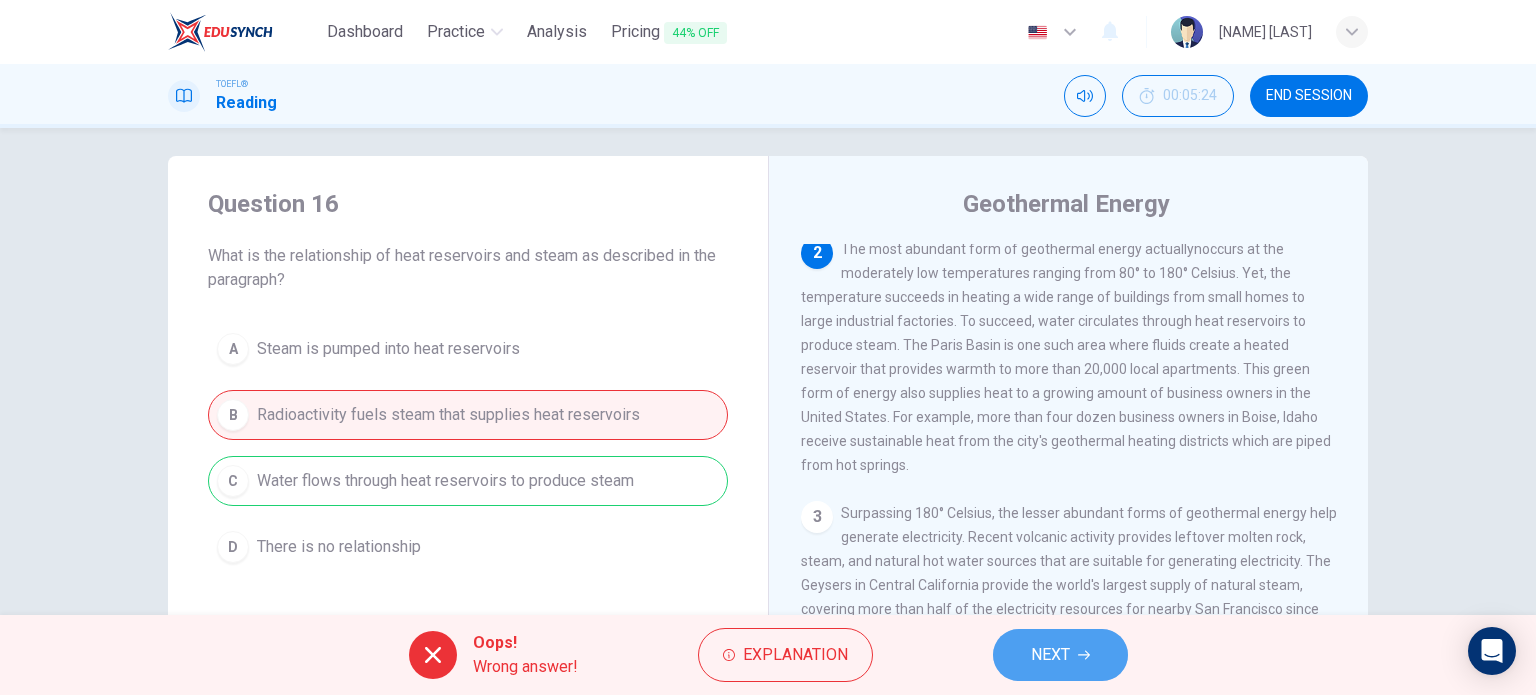 click on "NEXT" at bounding box center (1050, 655) 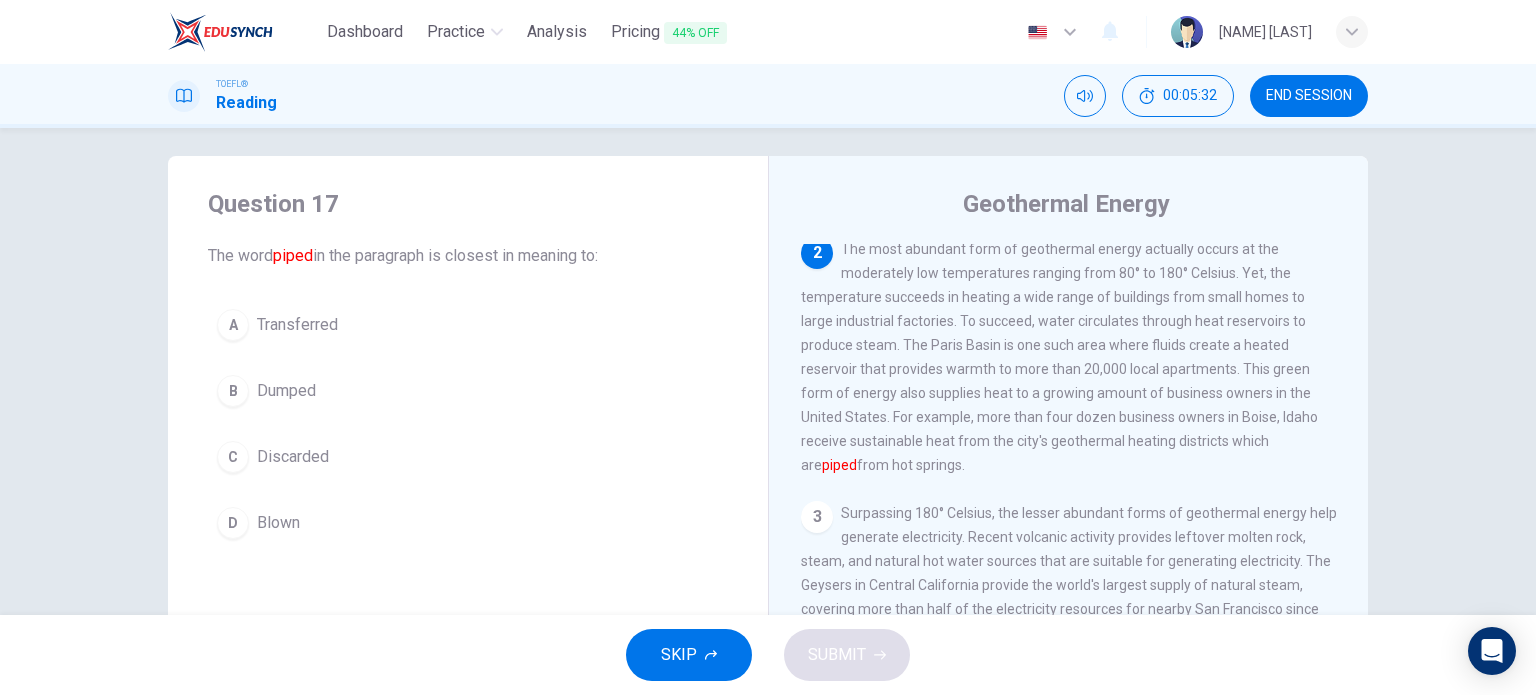 click on "D" at bounding box center [233, 325] 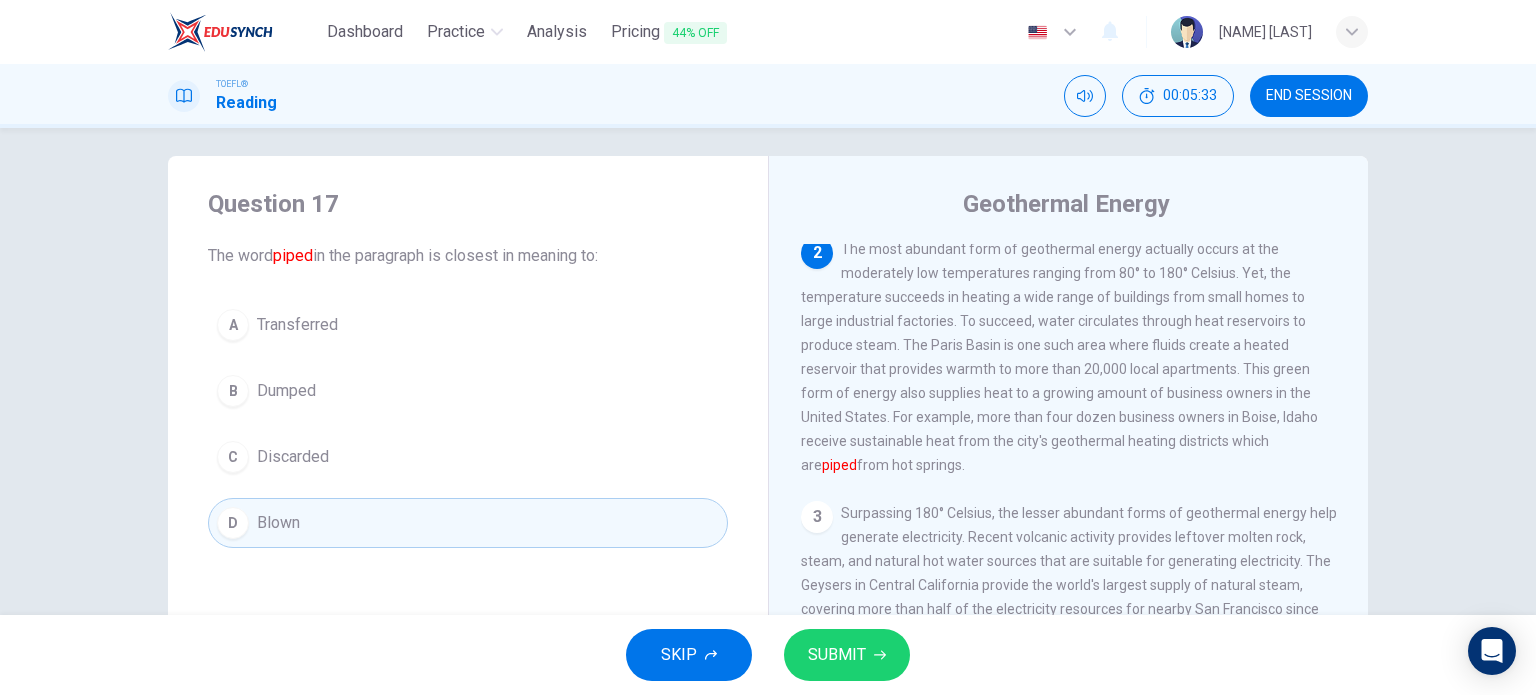 click on "SUBMIT" at bounding box center (837, 655) 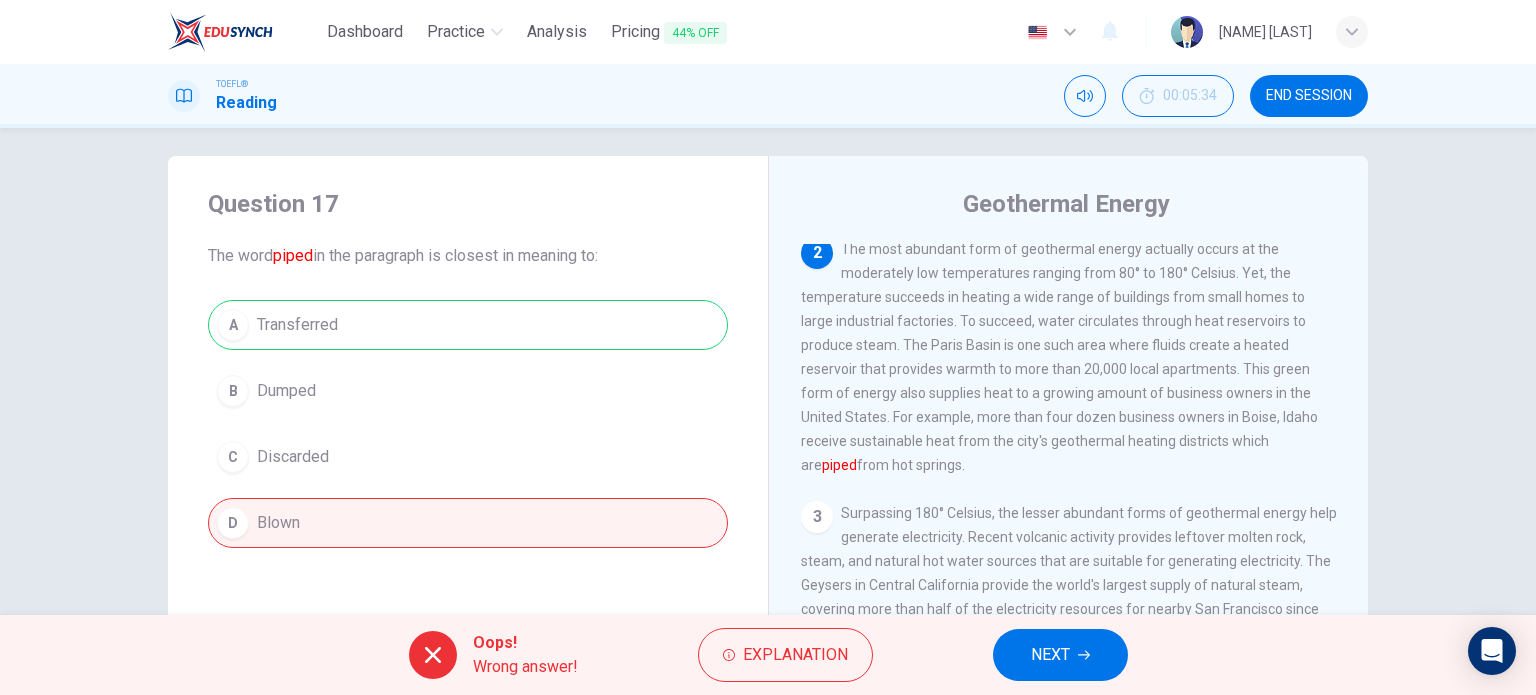 click on "NEXT" at bounding box center (1050, 655) 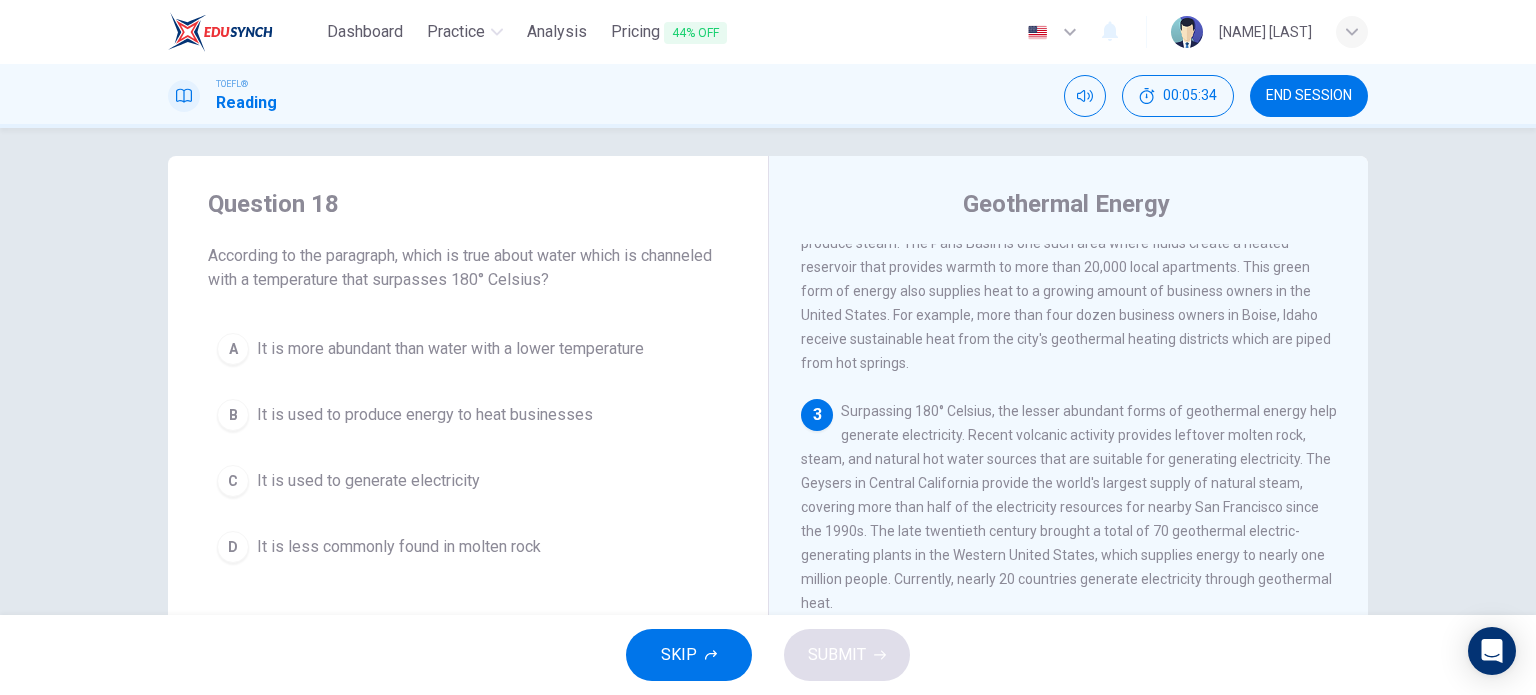 scroll, scrollTop: 367, scrollLeft: 0, axis: vertical 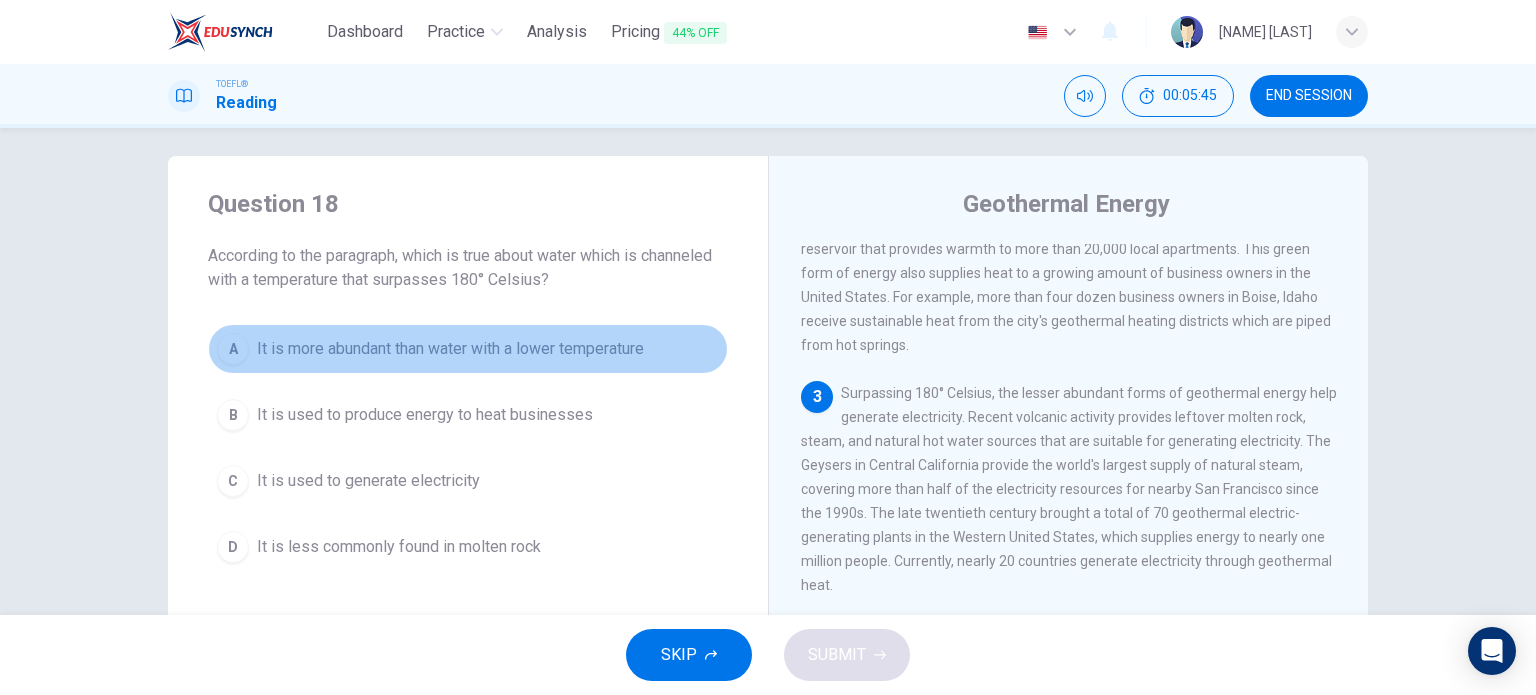 click on "It is more abundant than water with a lower temperature" at bounding box center (450, 349) 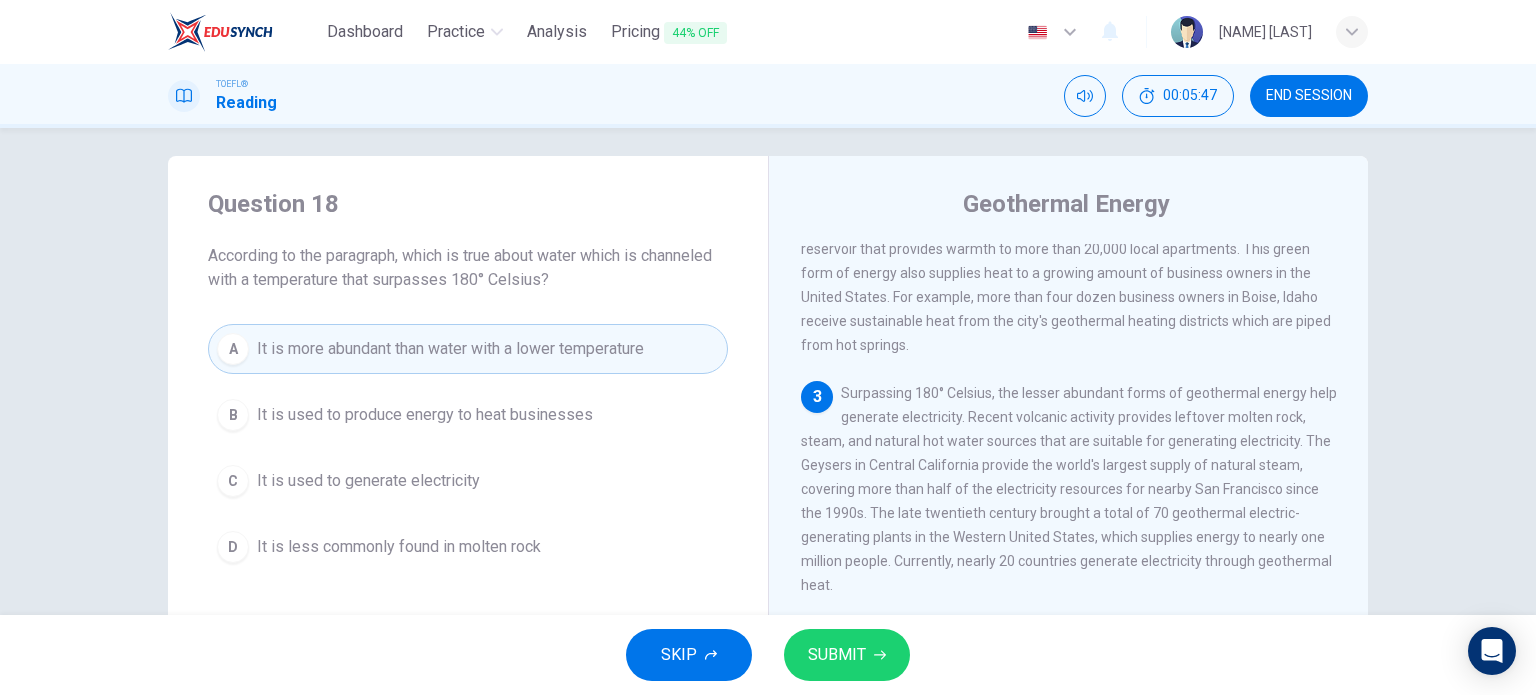 click on "SUBMIT" at bounding box center (847, 655) 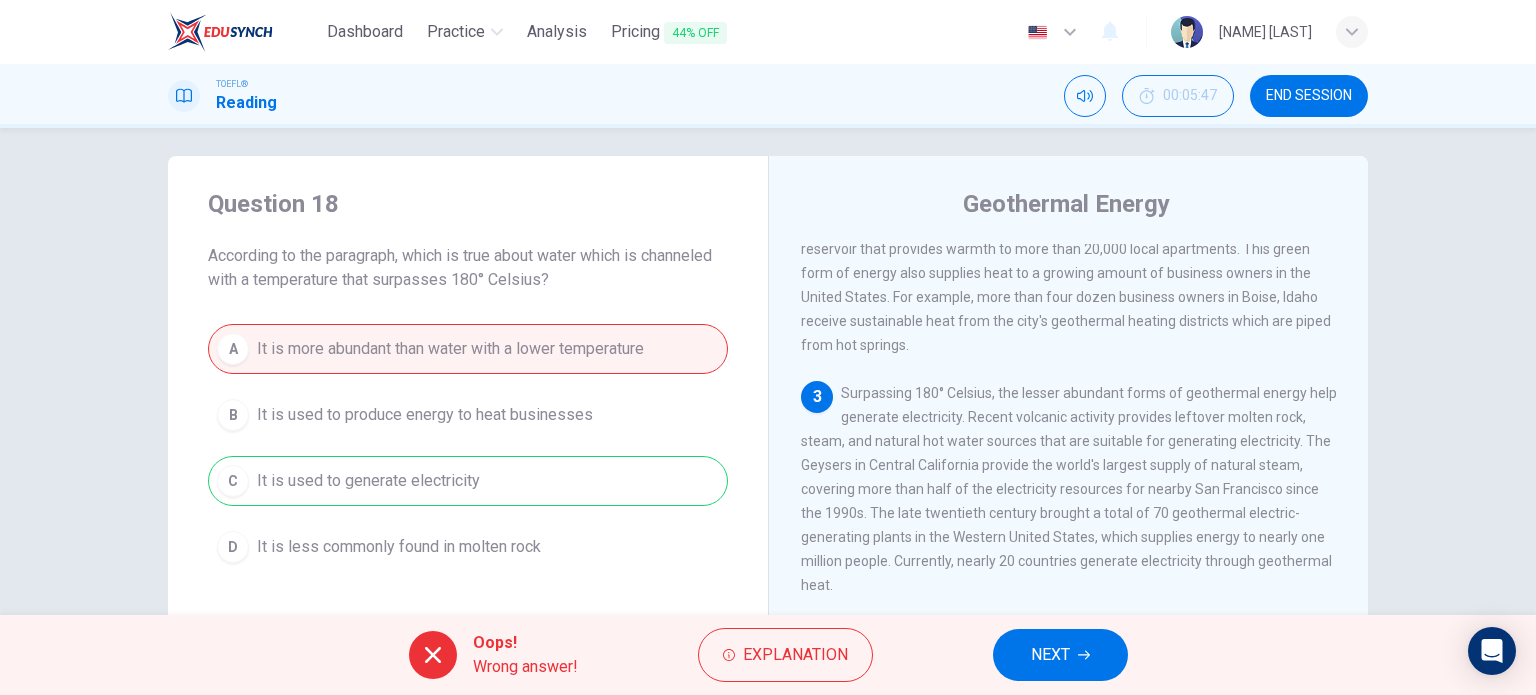 click on "NEXT" at bounding box center [1060, 655] 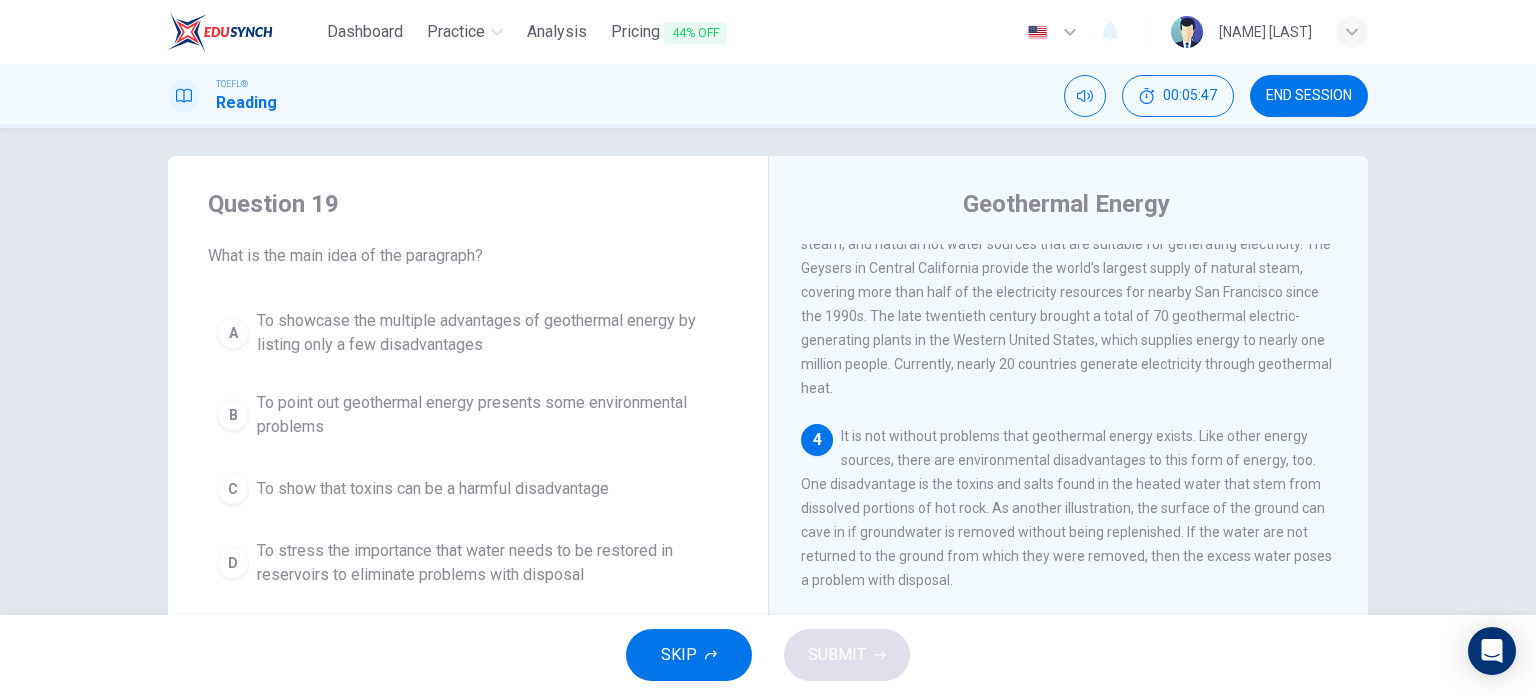 scroll, scrollTop: 564, scrollLeft: 0, axis: vertical 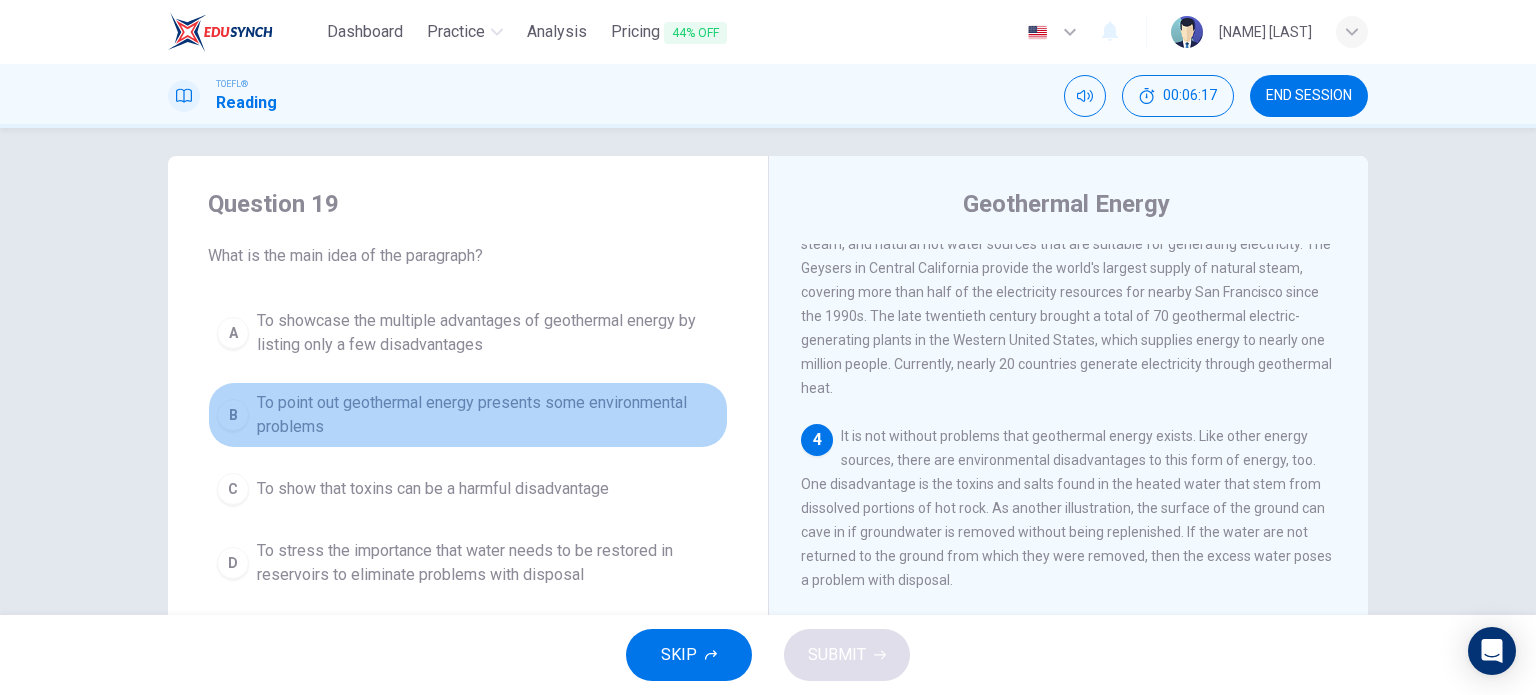 click on "To point out geothermal energy presents some environmental problems" at bounding box center [488, 333] 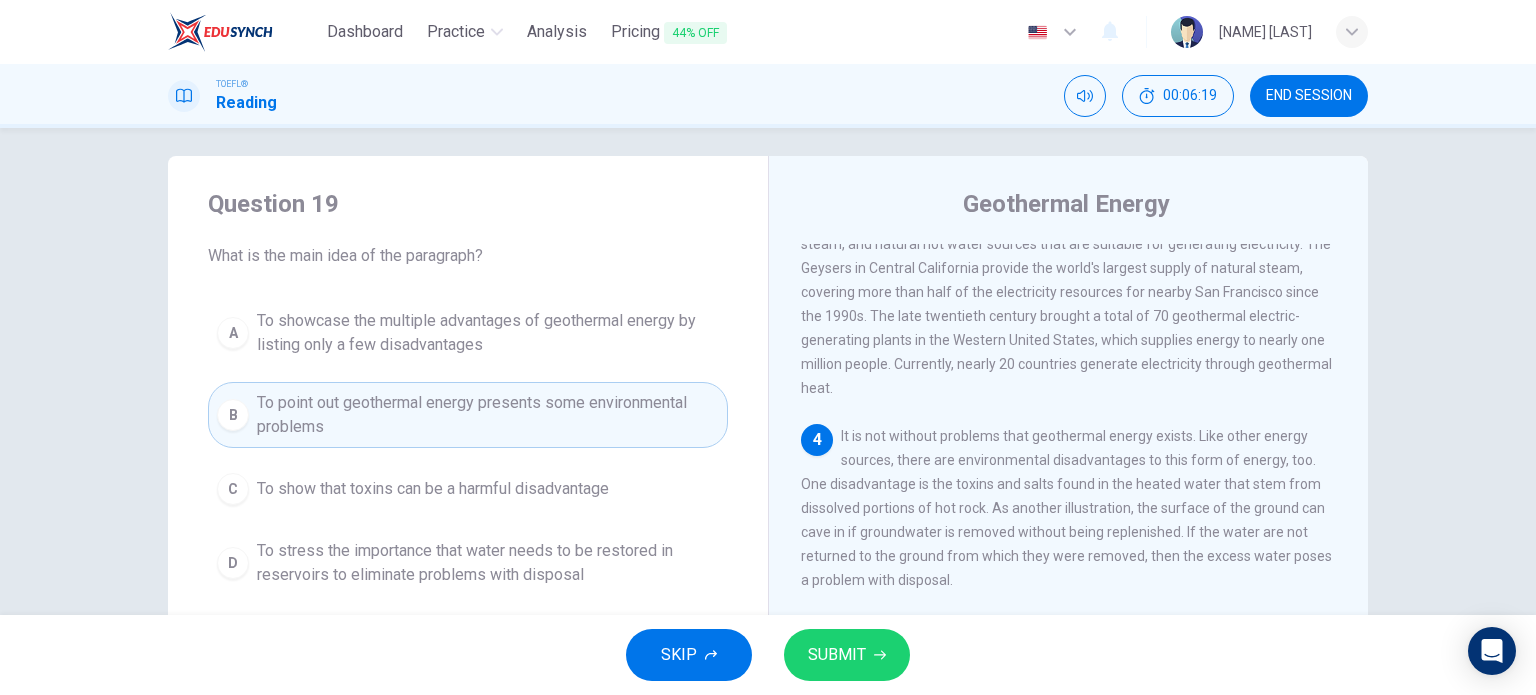 click on "SUBMIT" at bounding box center (837, 655) 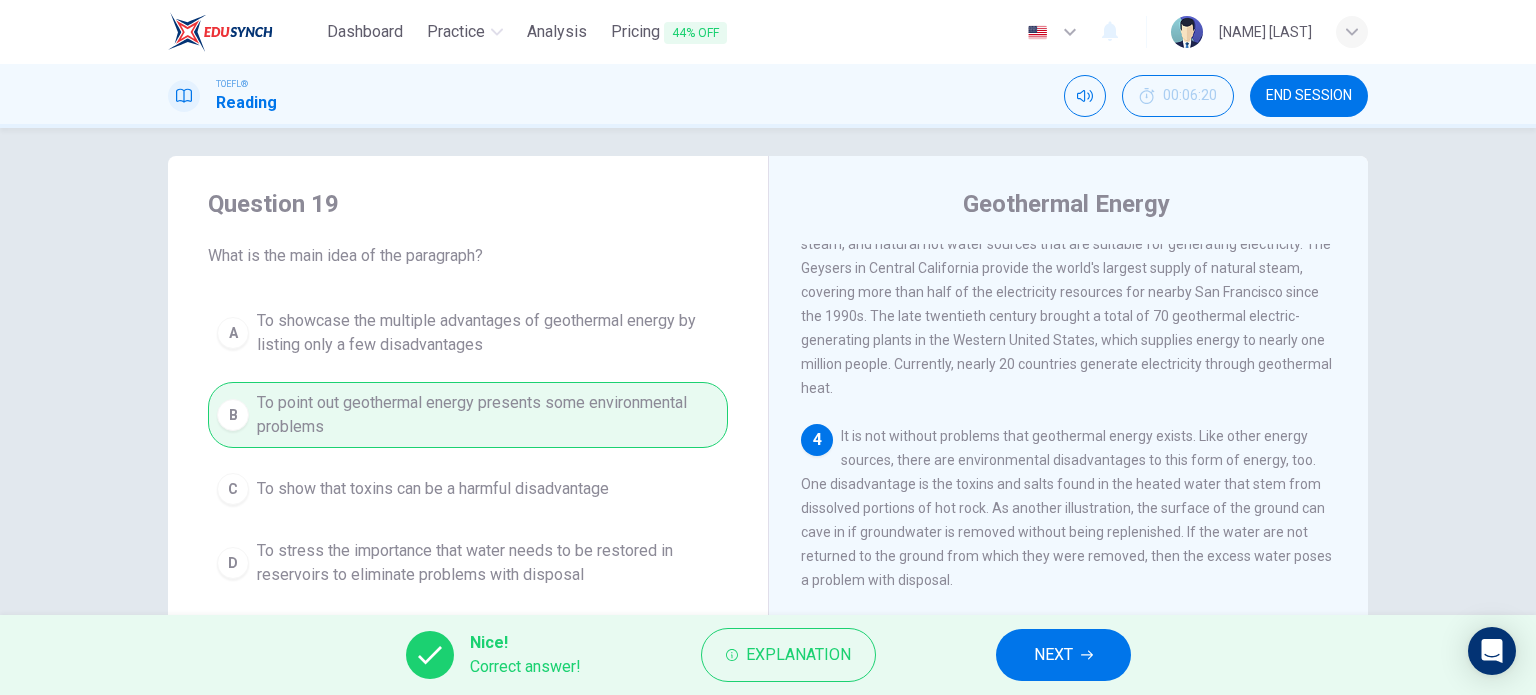 click on "NEXT" at bounding box center (1053, 655) 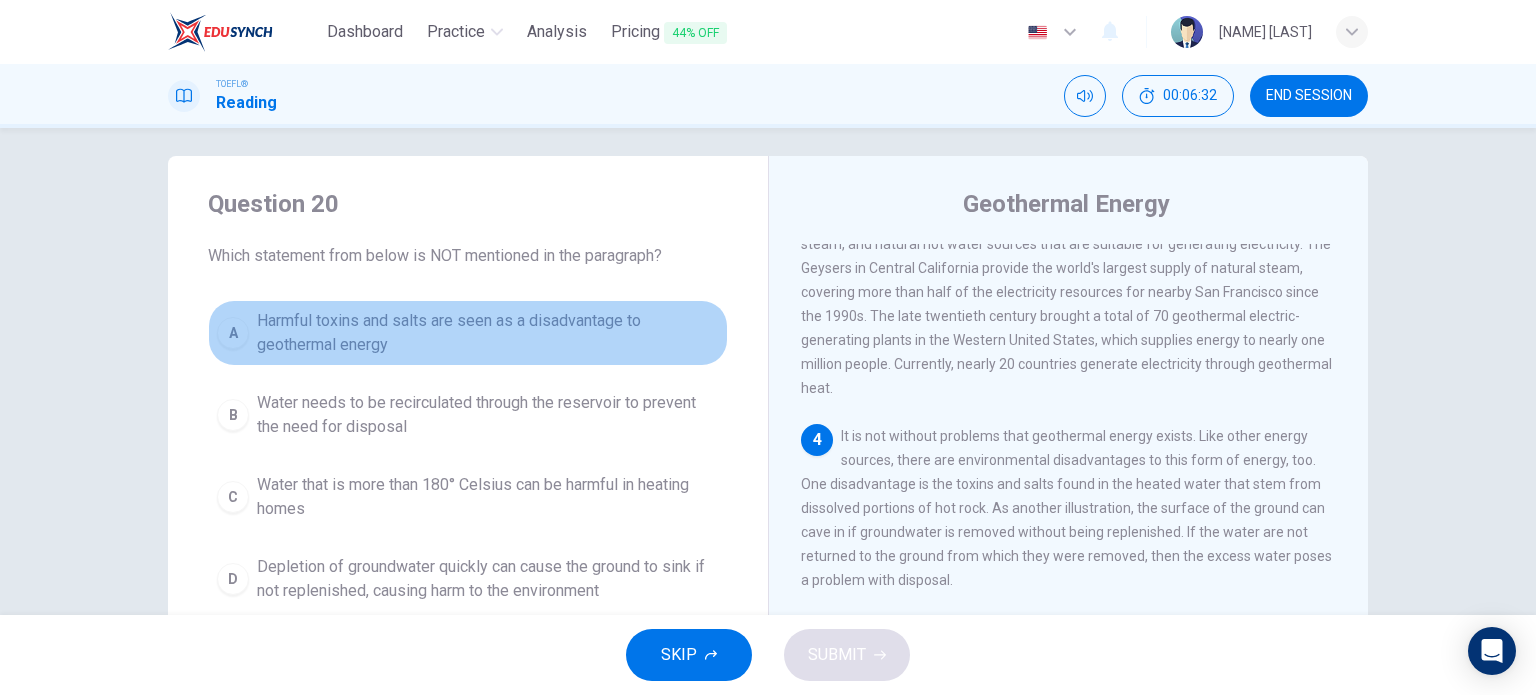 click on "Harmful toxins and salts are seen as a disadvantage to geothermal energy" at bounding box center [488, 333] 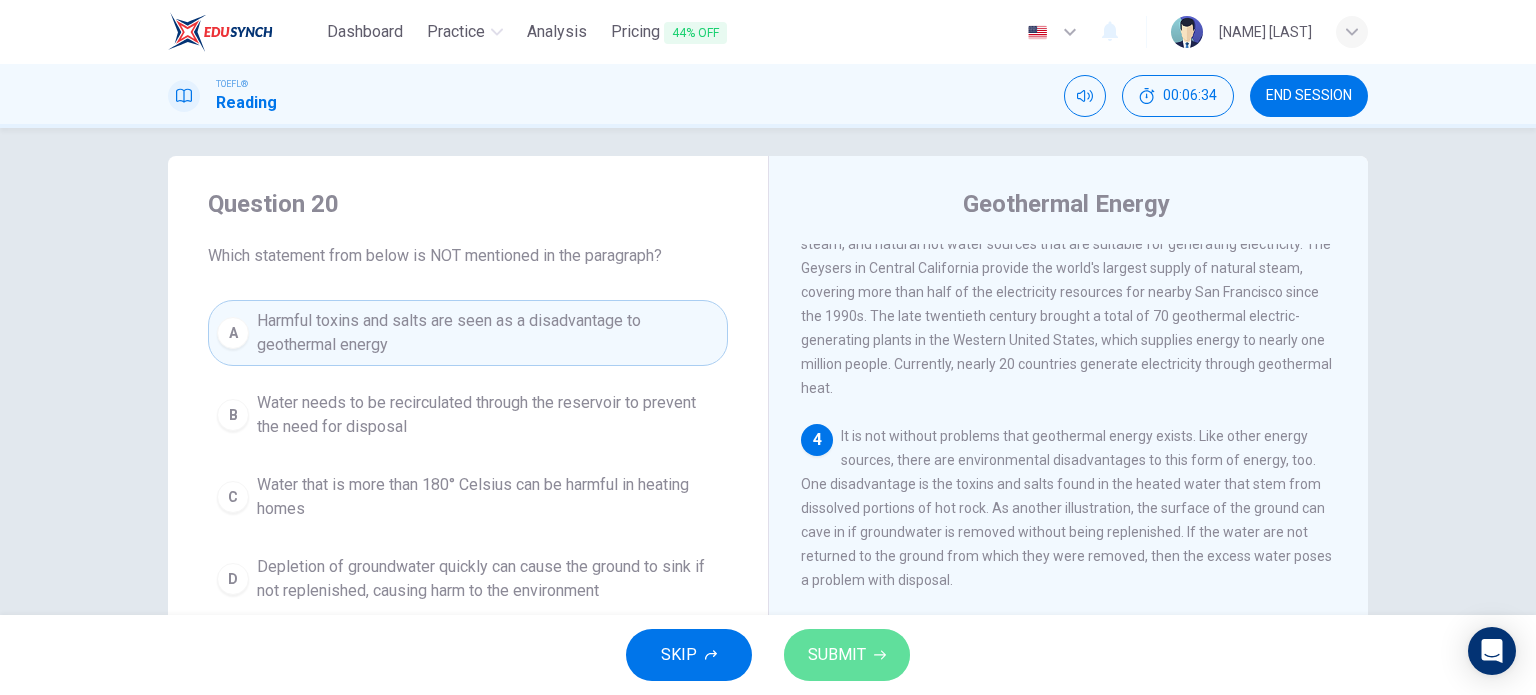 click on "SUBMIT" at bounding box center (847, 655) 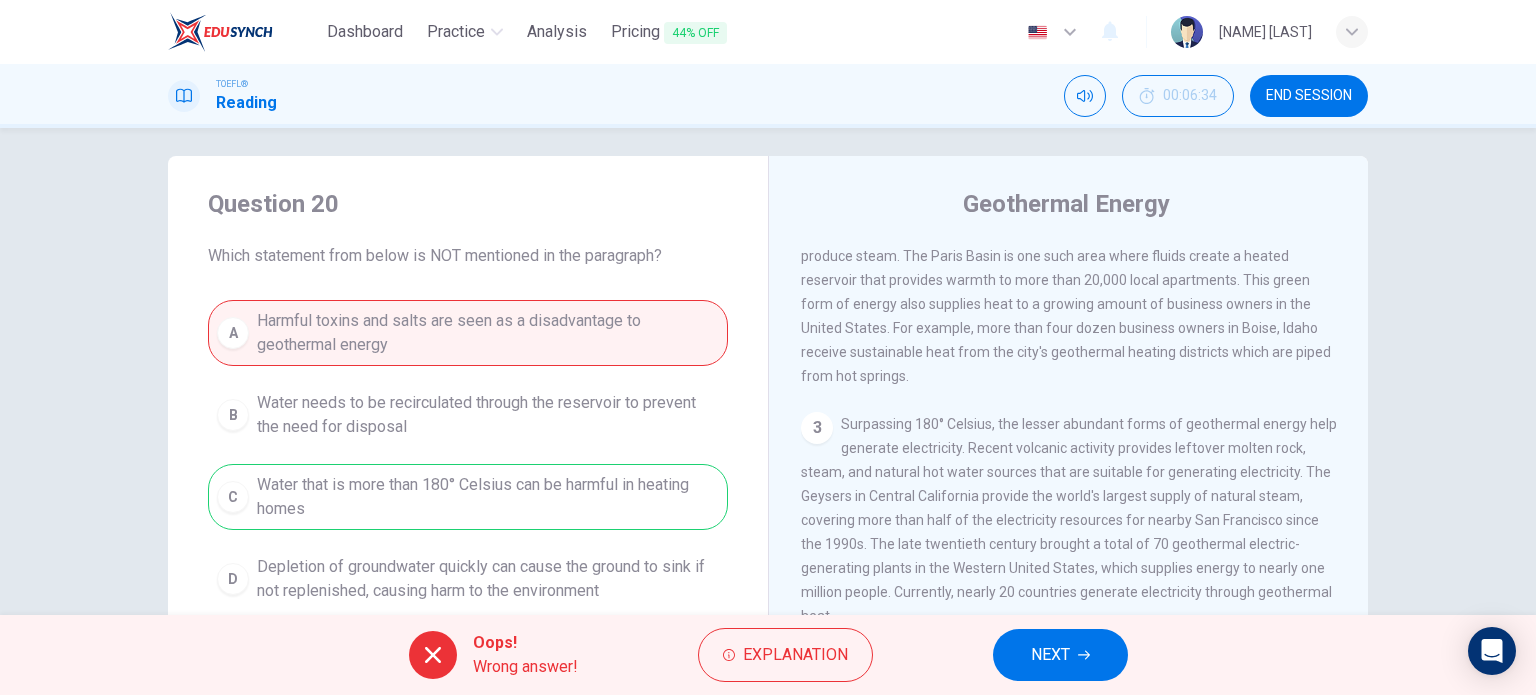 scroll, scrollTop: 0, scrollLeft: 0, axis: both 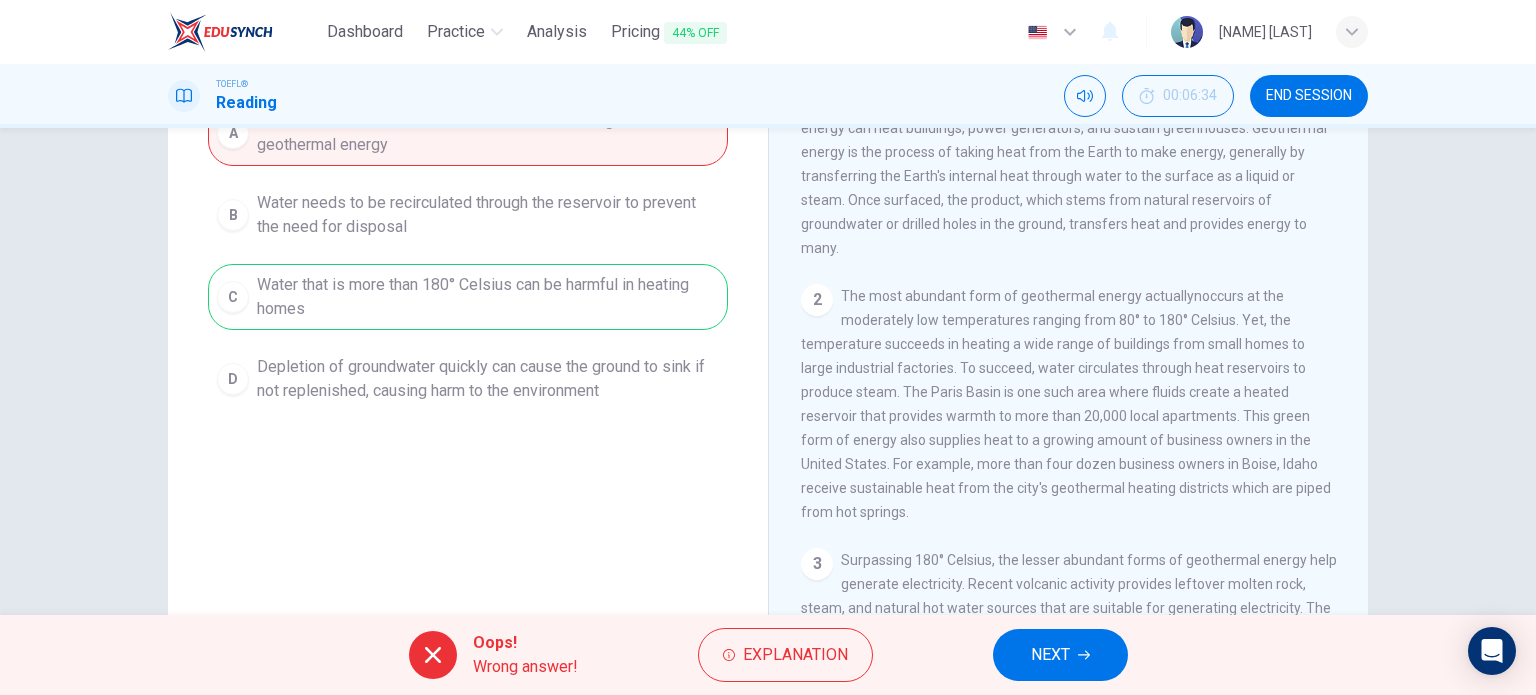 click on "Question 20 Which statement from below is NOT mentioned in the paragraph? A Harmful toxins and salts are seen as a disadvantage to geothermal energy B Water needs to be recirculated through the reservoir to prevent the need for disposal C Water that is more than 180° Celsius can be harmful in heating homes D Depletion of groundwater quickly can cause the ground to sink if not replenished, causing harm to the environment Geothermal Energy 1 2 3 4 It is not without problems that geothermal energy exists. Like other energy sources, there are environmental disadvantages to this form of energy, too. One disadvantage is the toxins and salts found in the heated water that stem from dissolved portions of hot rock. As another illustration, the surface of the ground can cave in if groundwater is removed without being replenished. If the water are not returned to the ground from which they were removed, then the excess water poses a problem with disposal. 5" at bounding box center (768, 371) 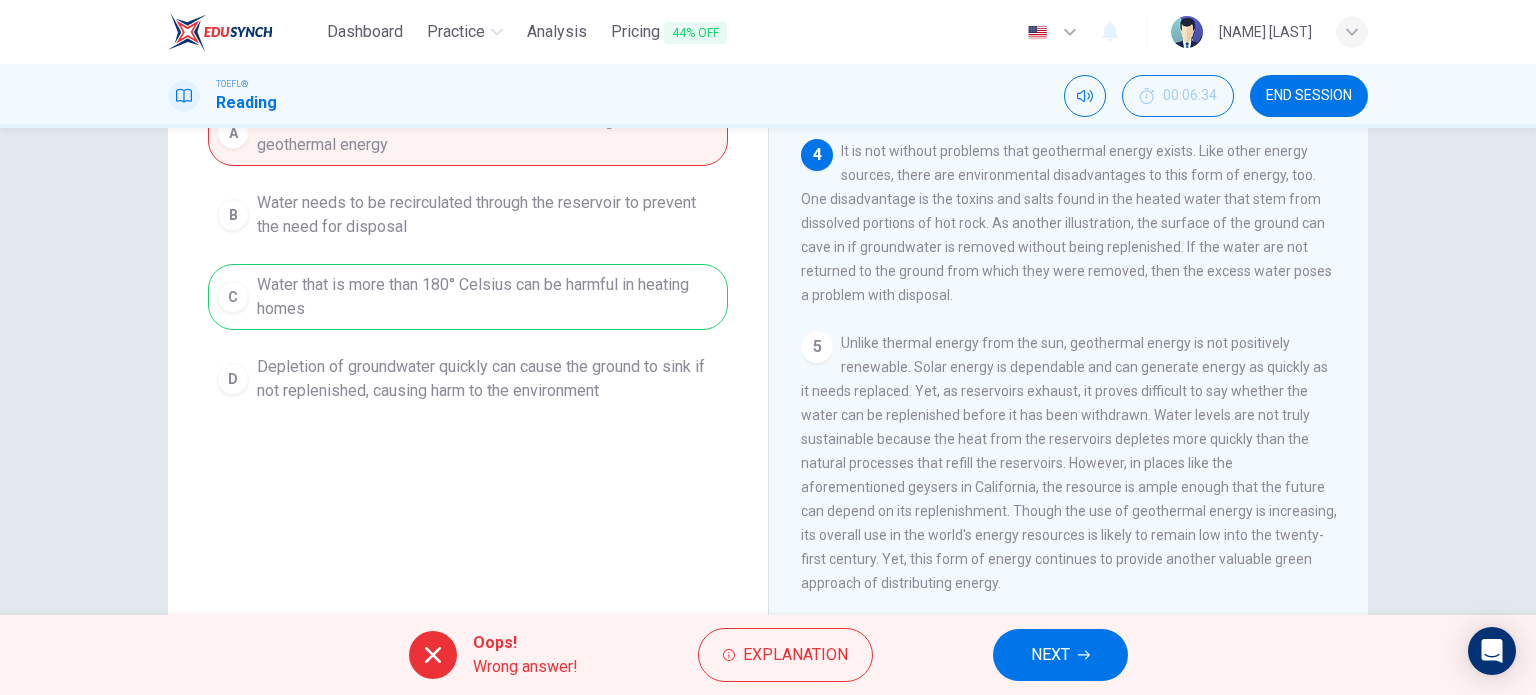 scroll, scrollTop: 685, scrollLeft: 0, axis: vertical 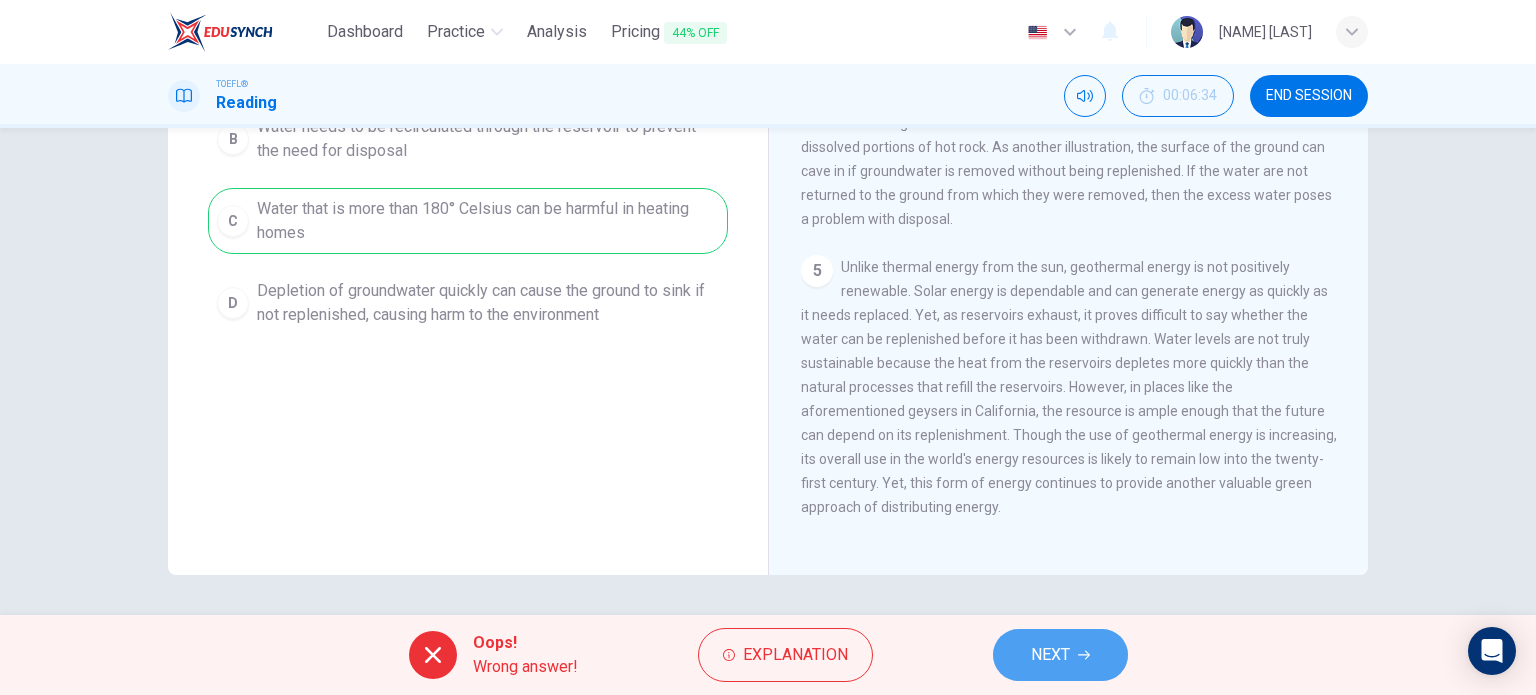 click on "NEXT" at bounding box center (1060, 655) 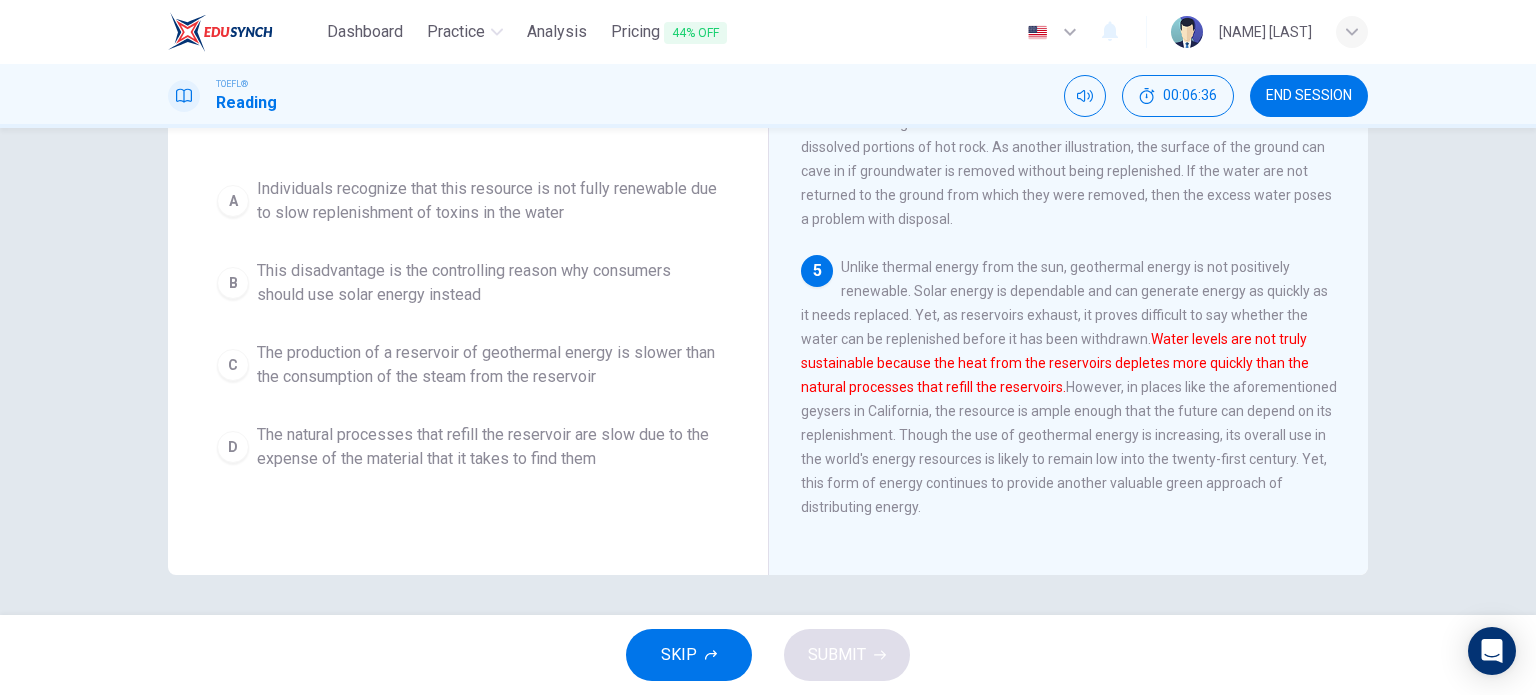 click on "The production of a reservoir of geothermal energy is slower than the consumption of the steam from the reservoir" at bounding box center [488, 201] 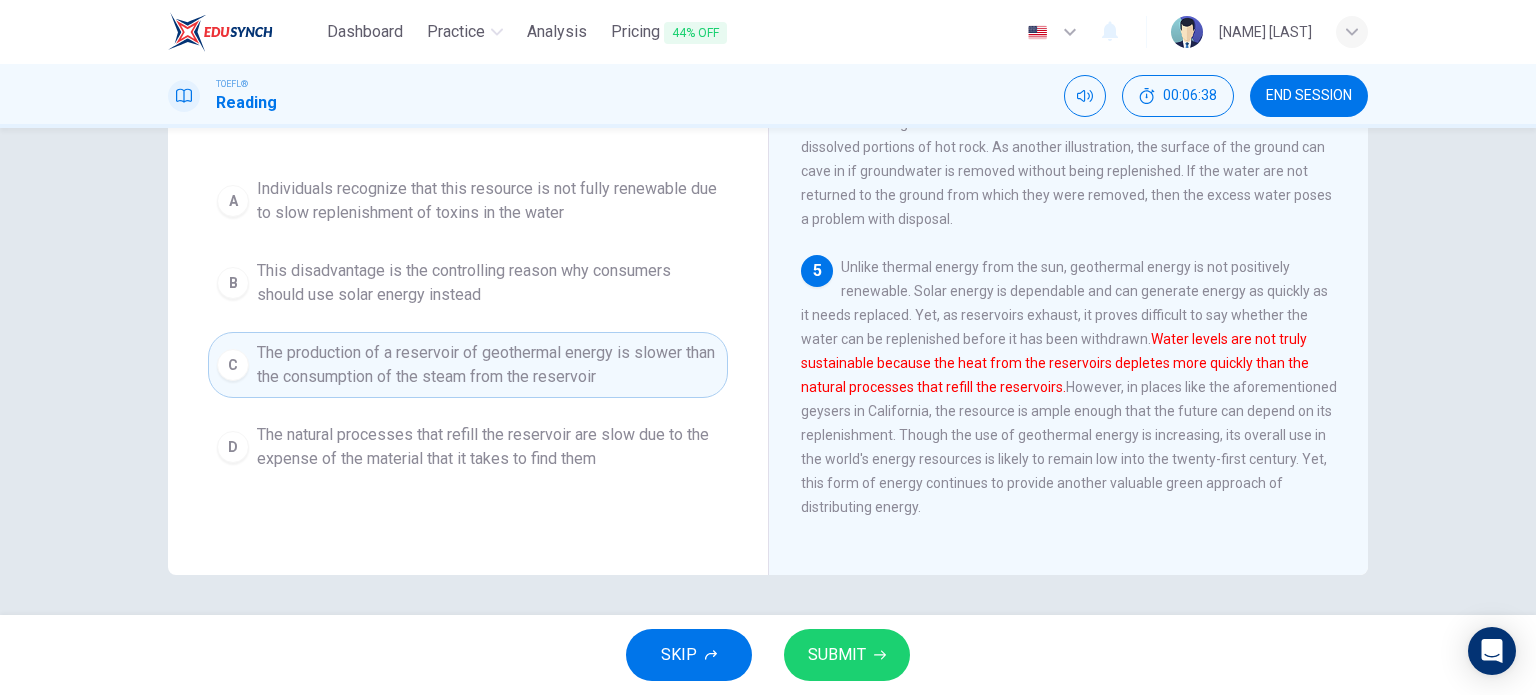 click on "SUBMIT" at bounding box center [837, 655] 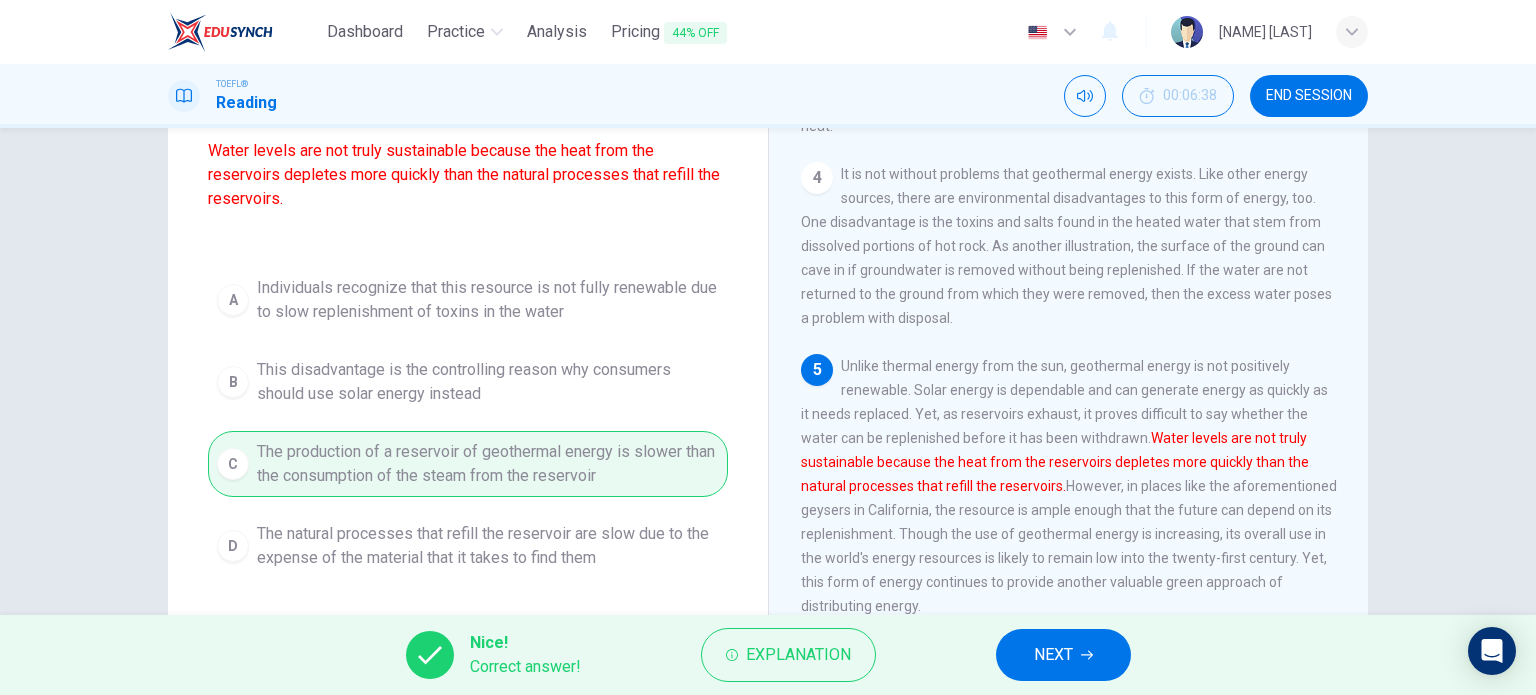 scroll, scrollTop: 178, scrollLeft: 0, axis: vertical 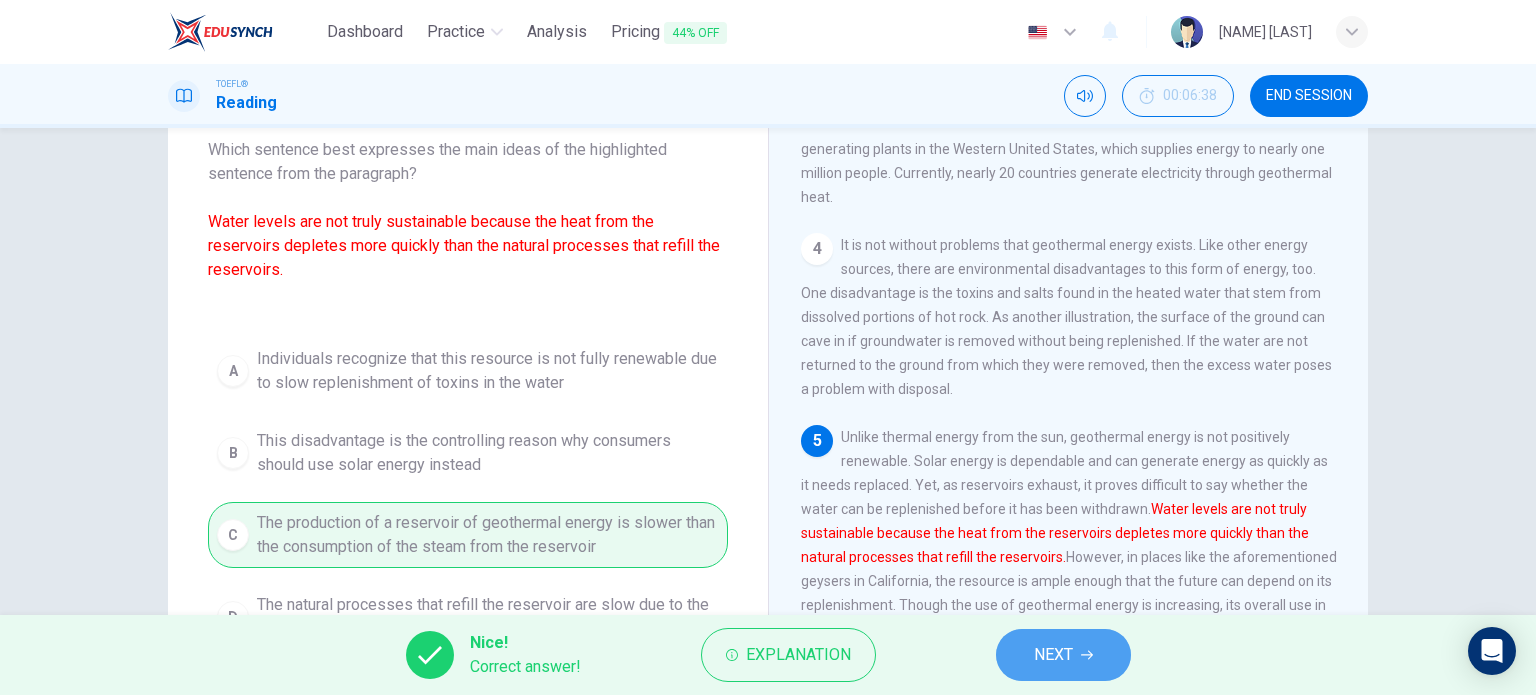 click on "NEXT" at bounding box center [1063, 655] 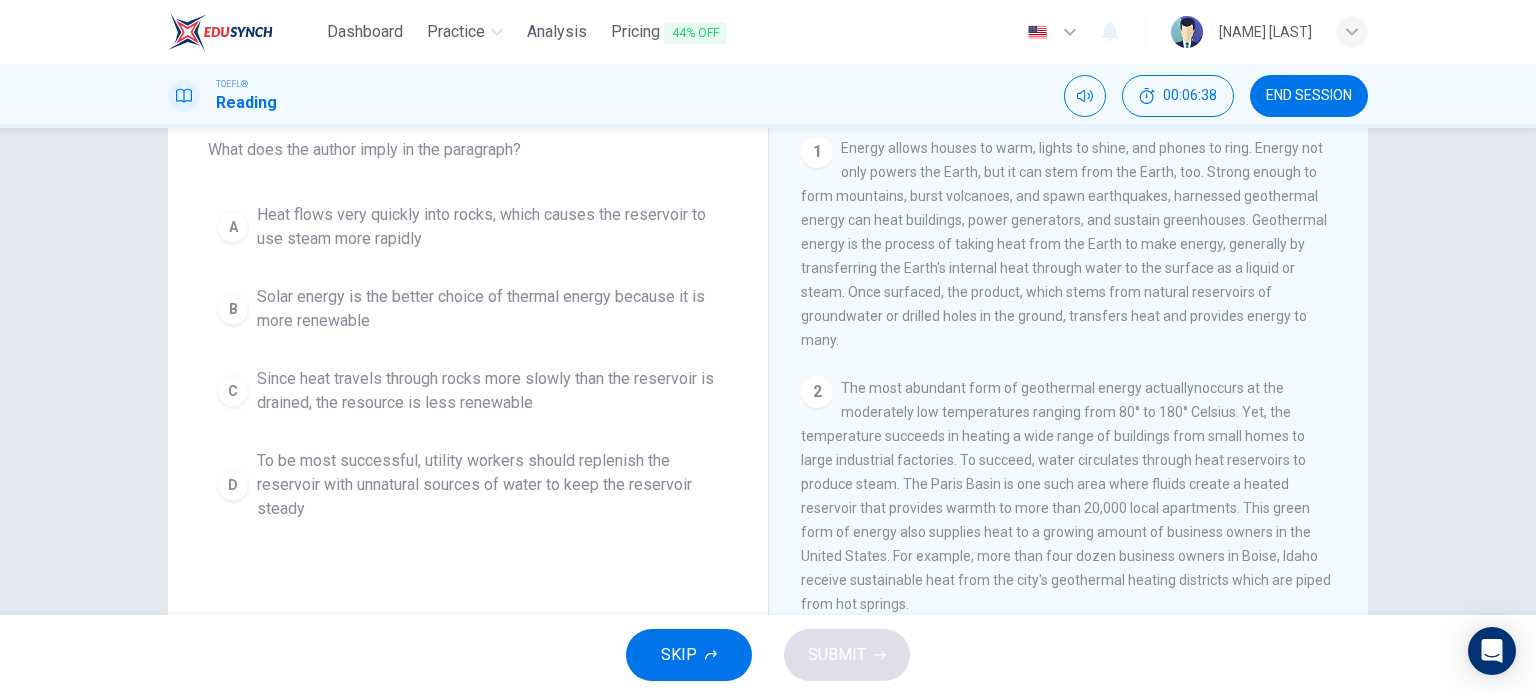 scroll, scrollTop: 0, scrollLeft: 0, axis: both 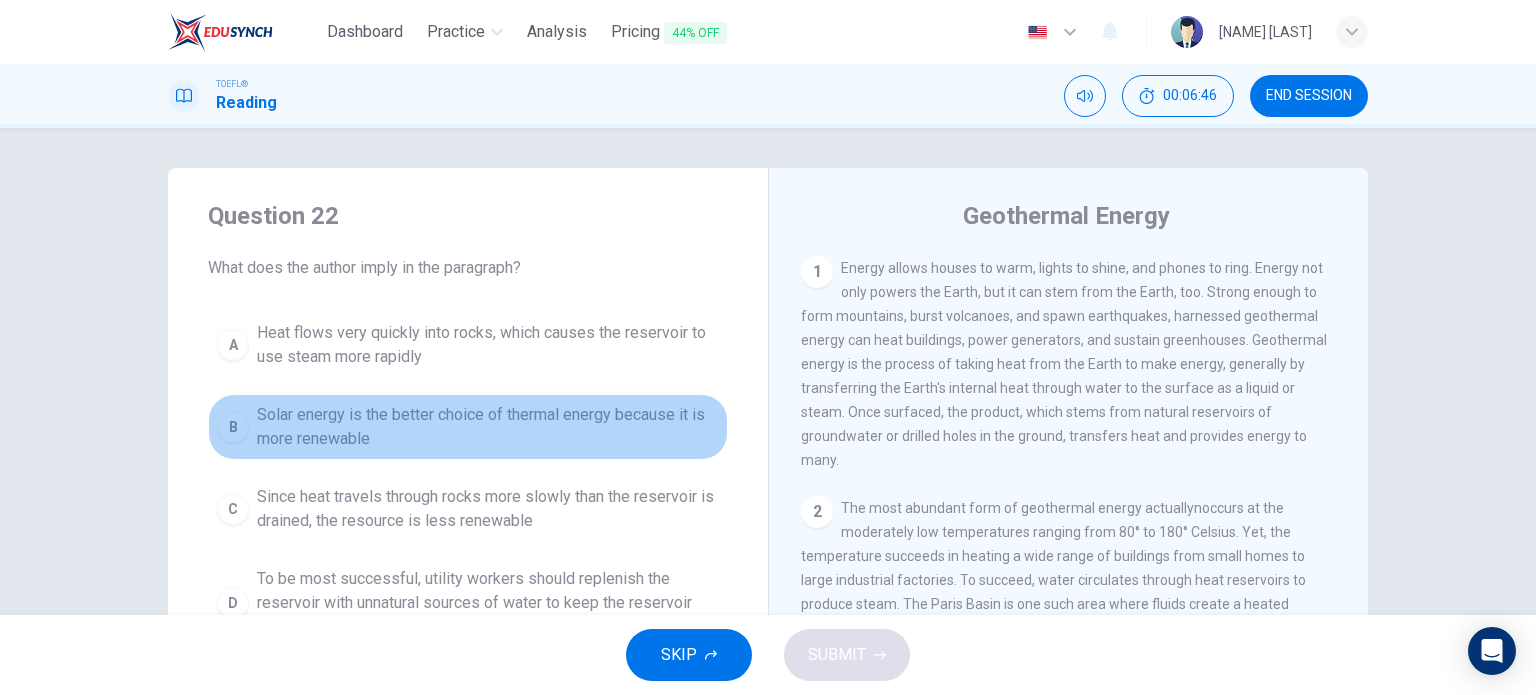 click on "Solar energy is the better choice of thermal energy because it is more renewable" at bounding box center (488, 345) 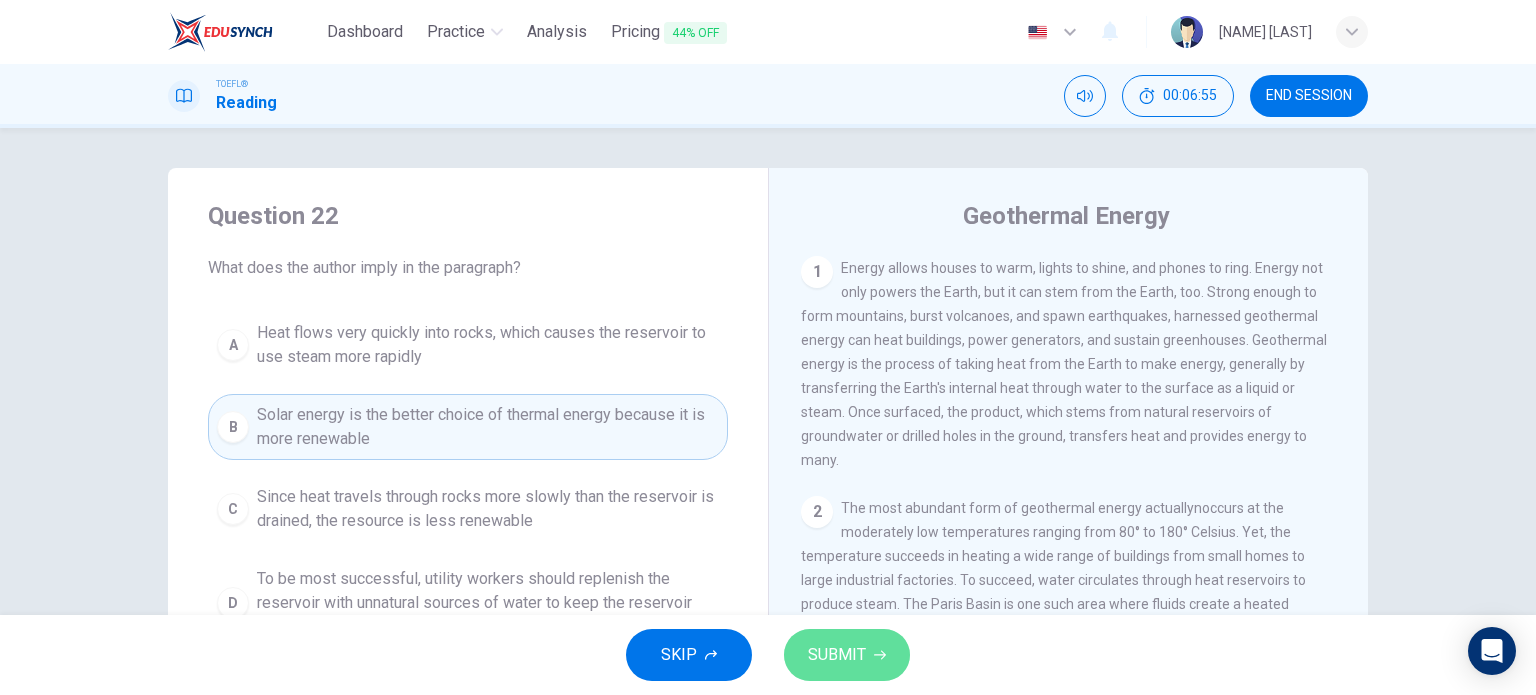 click on "SUBMIT" at bounding box center (837, 655) 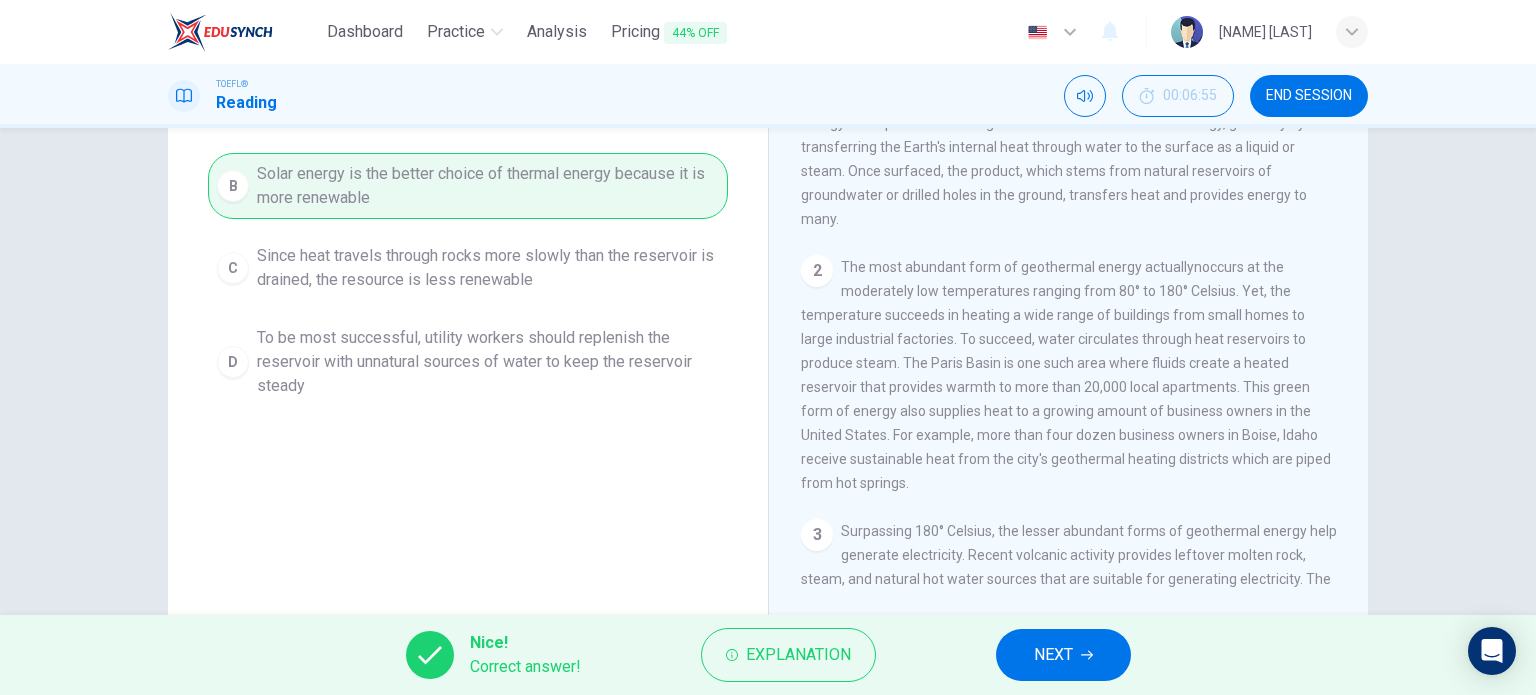 scroll, scrollTop: 248, scrollLeft: 0, axis: vertical 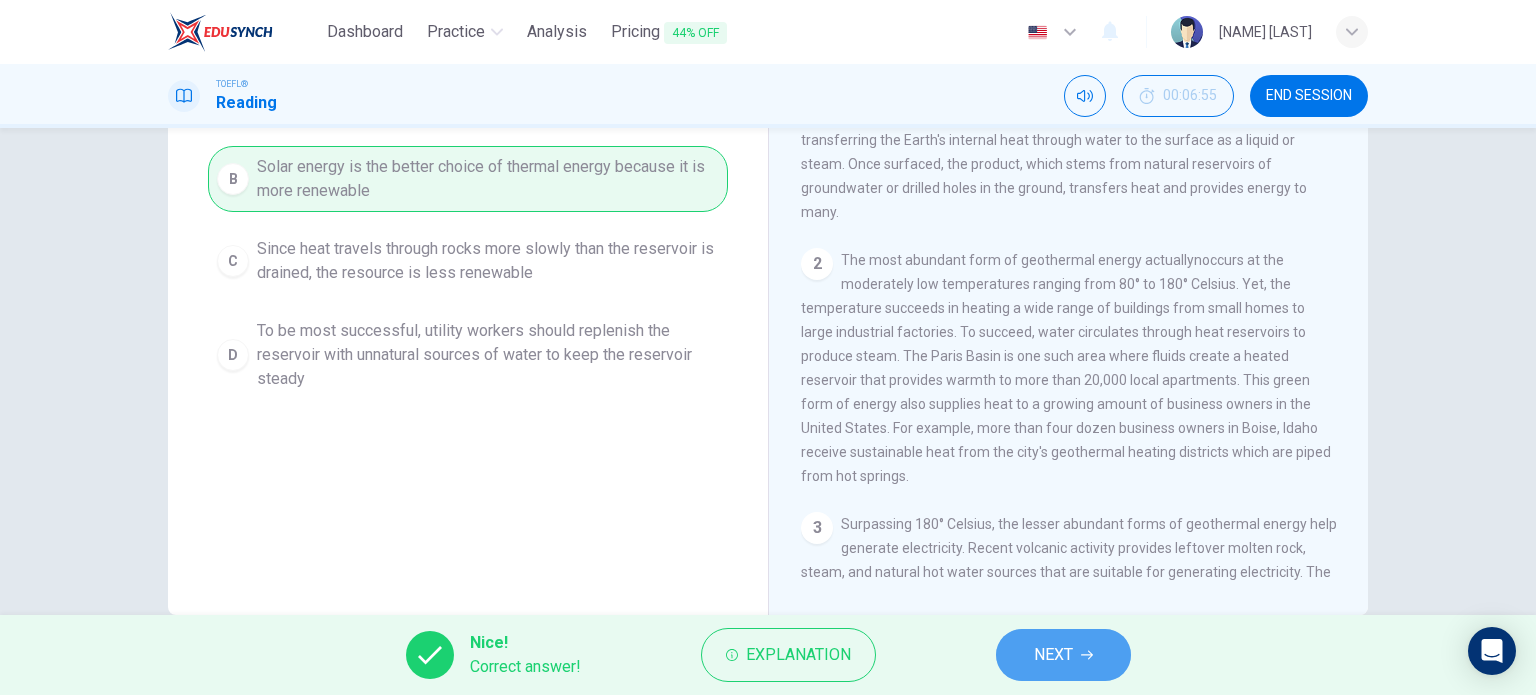 click on "NEXT" at bounding box center (1053, 655) 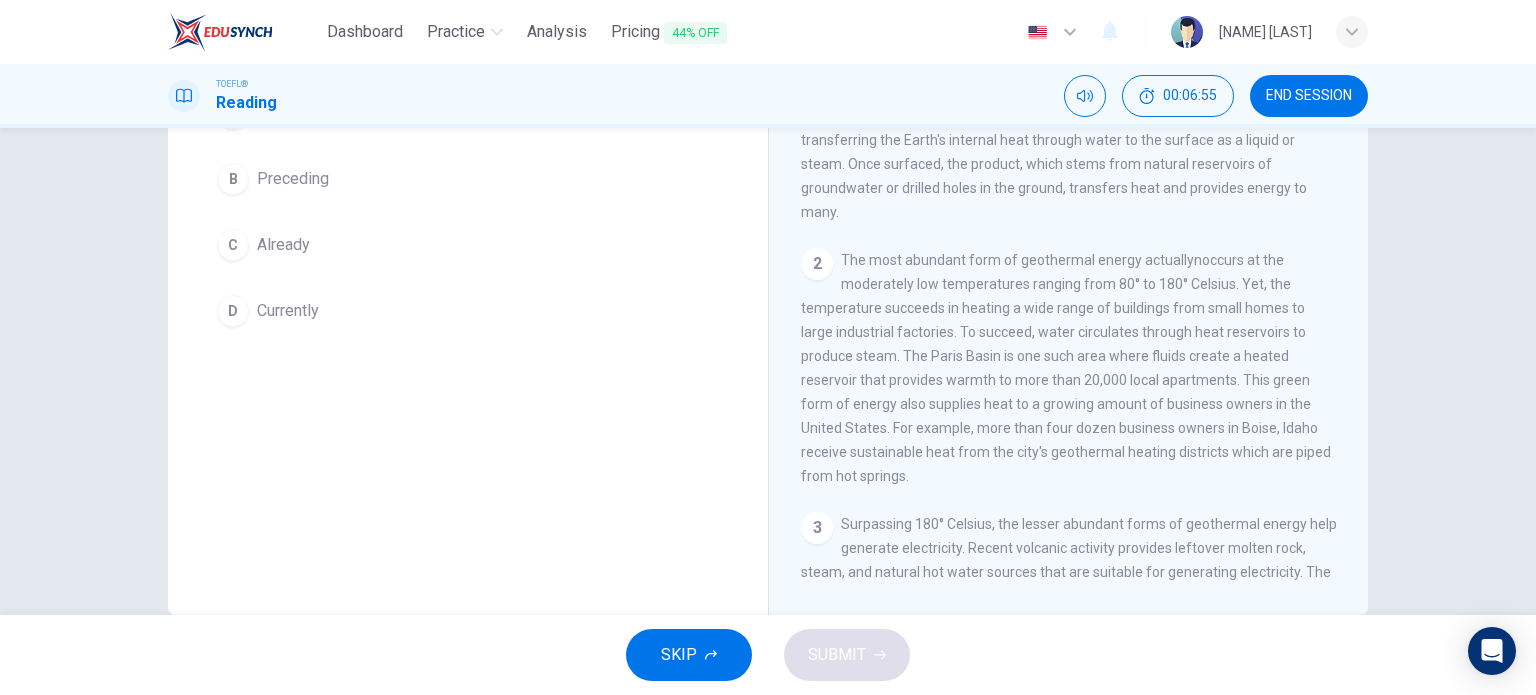 scroll, scrollTop: 272, scrollLeft: 0, axis: vertical 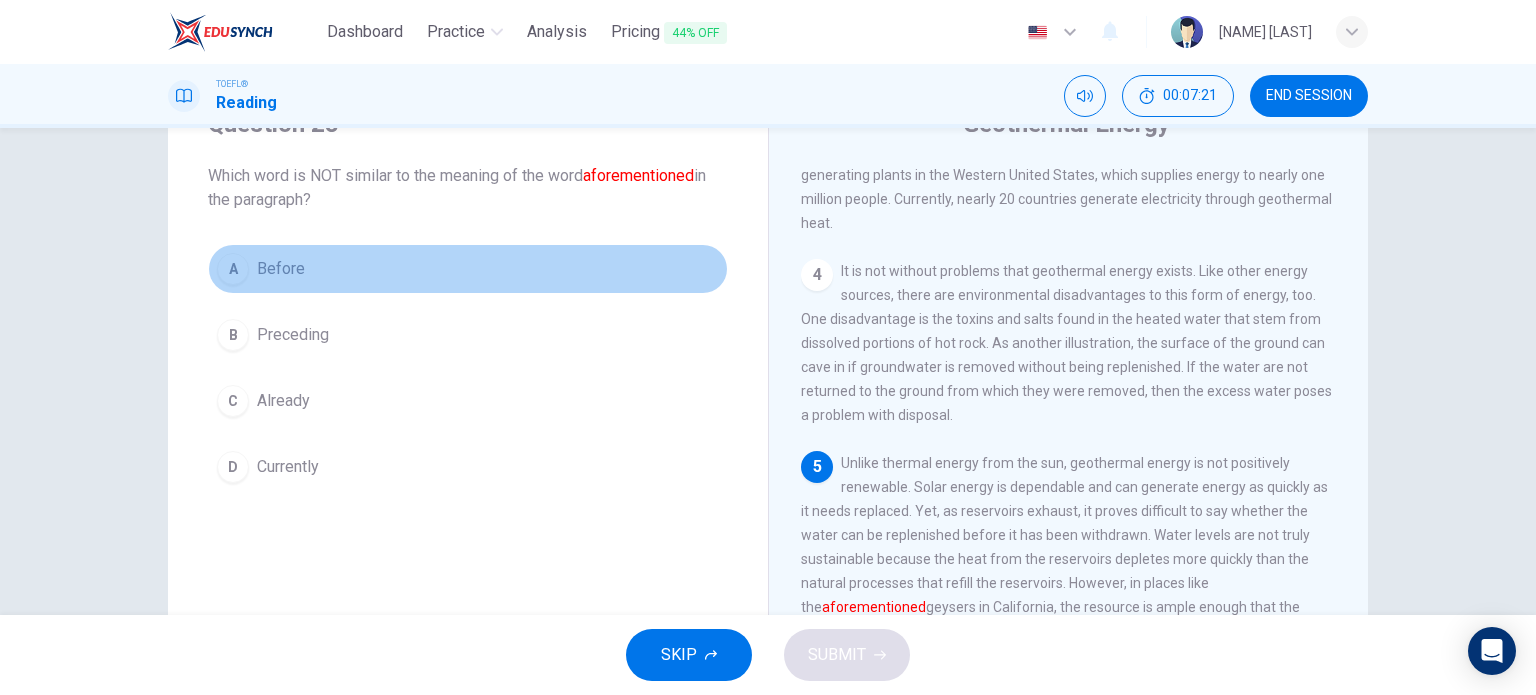 click on "Before" at bounding box center (281, 269) 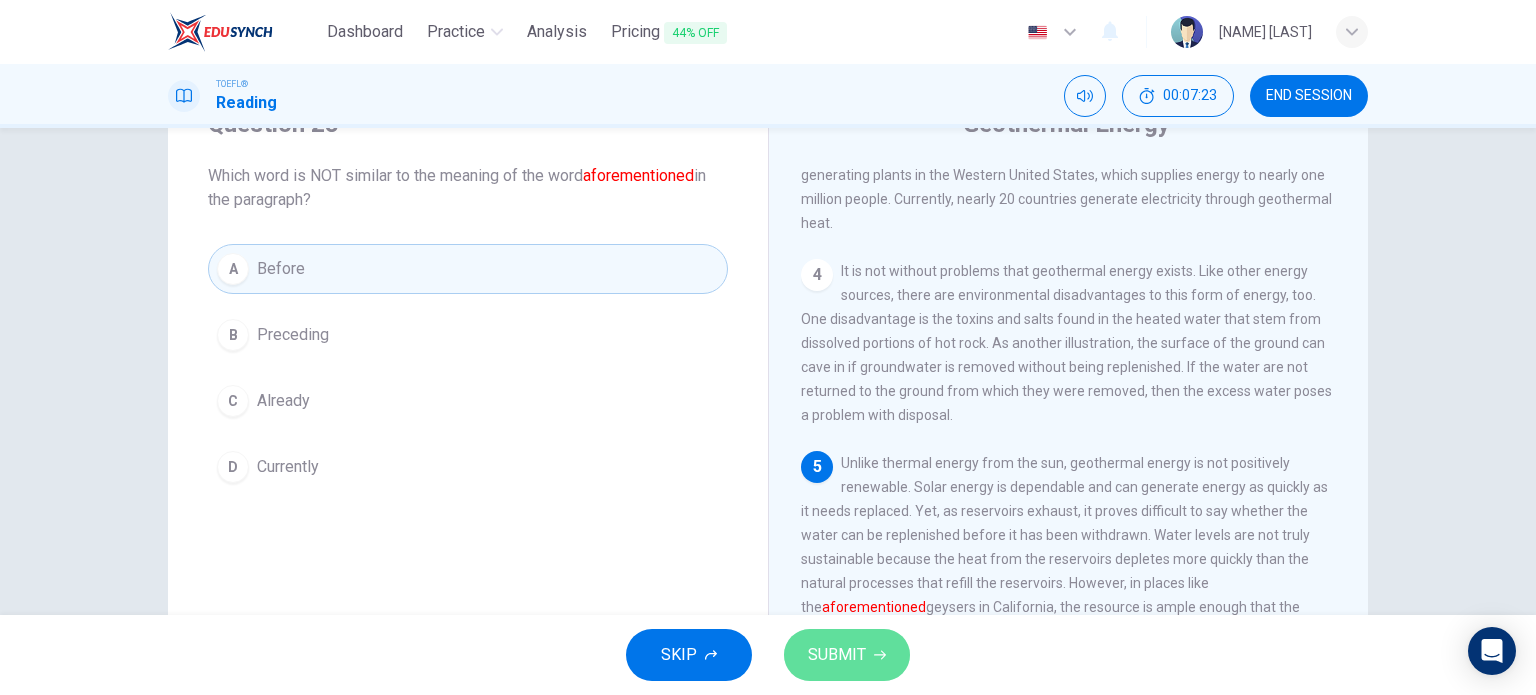 click on "SUBMIT" at bounding box center [837, 655] 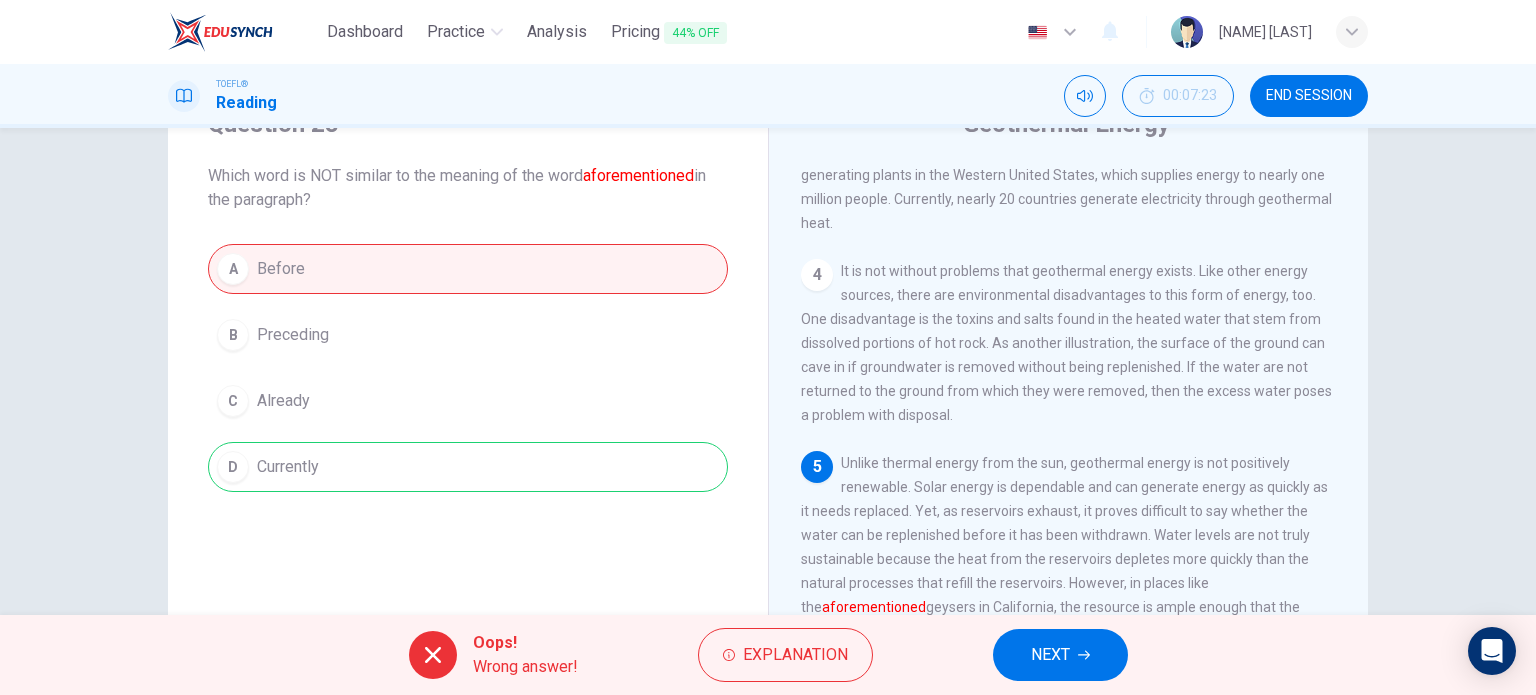 click on "NEXT" at bounding box center [1060, 655] 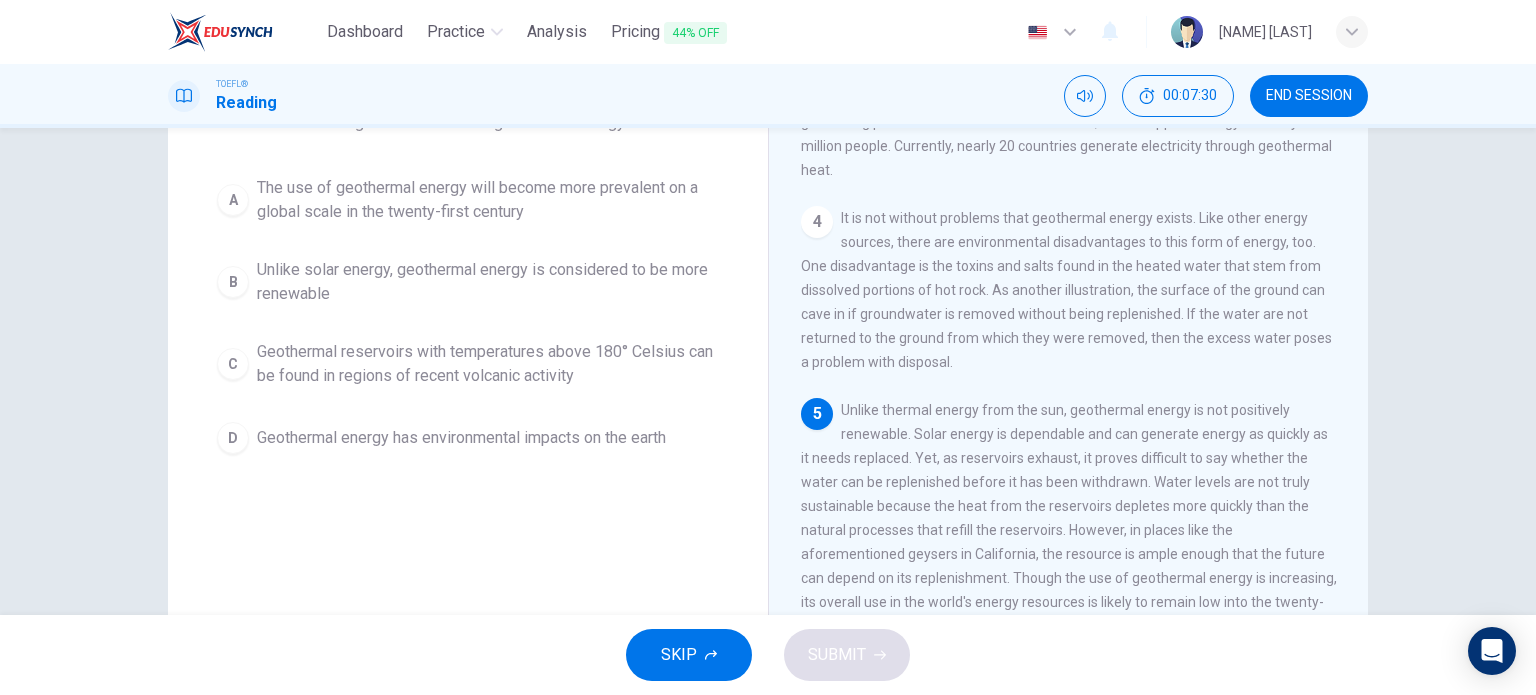 scroll, scrollTop: 120, scrollLeft: 0, axis: vertical 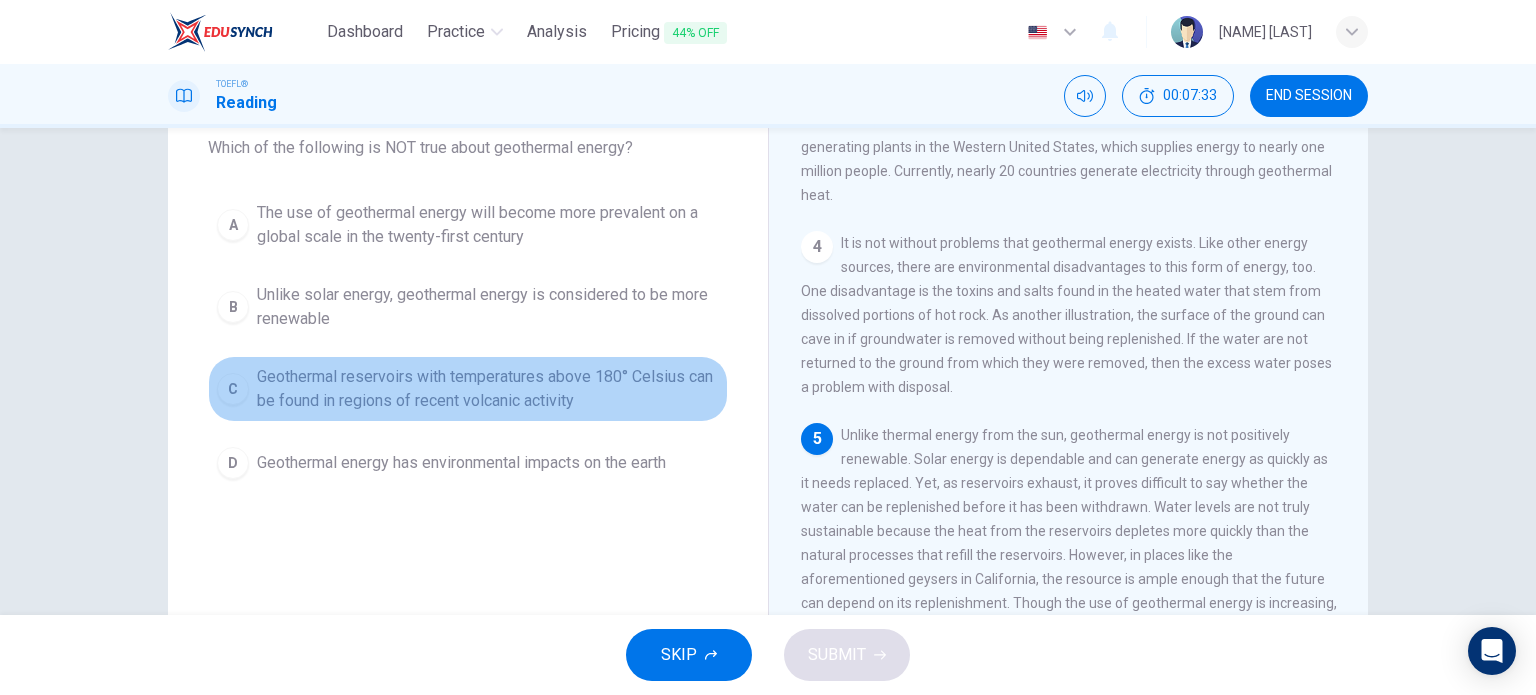 click on "Geothermal reservoirs with temperatures above 180° Celsius can be found in regions of recent volcanic activity" at bounding box center (488, 225) 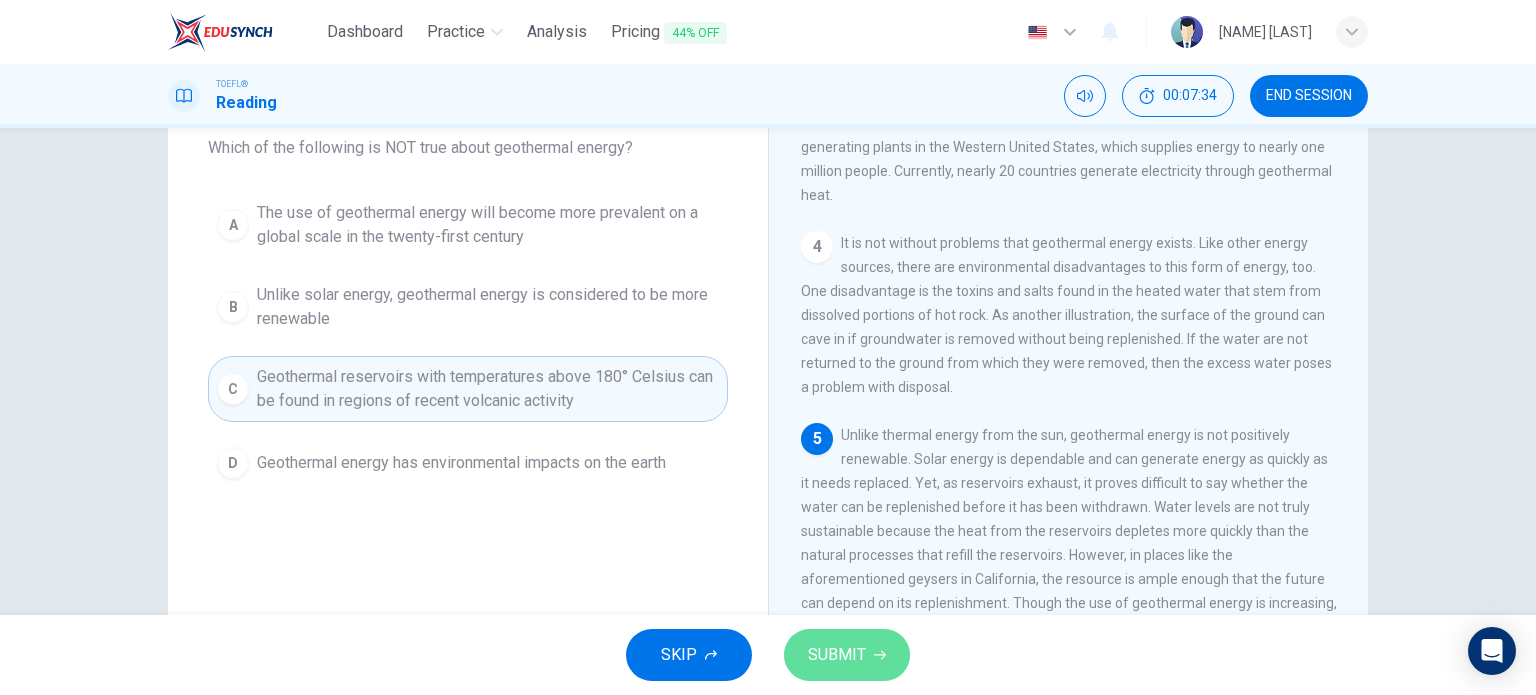 click on "SUBMIT" at bounding box center [837, 655] 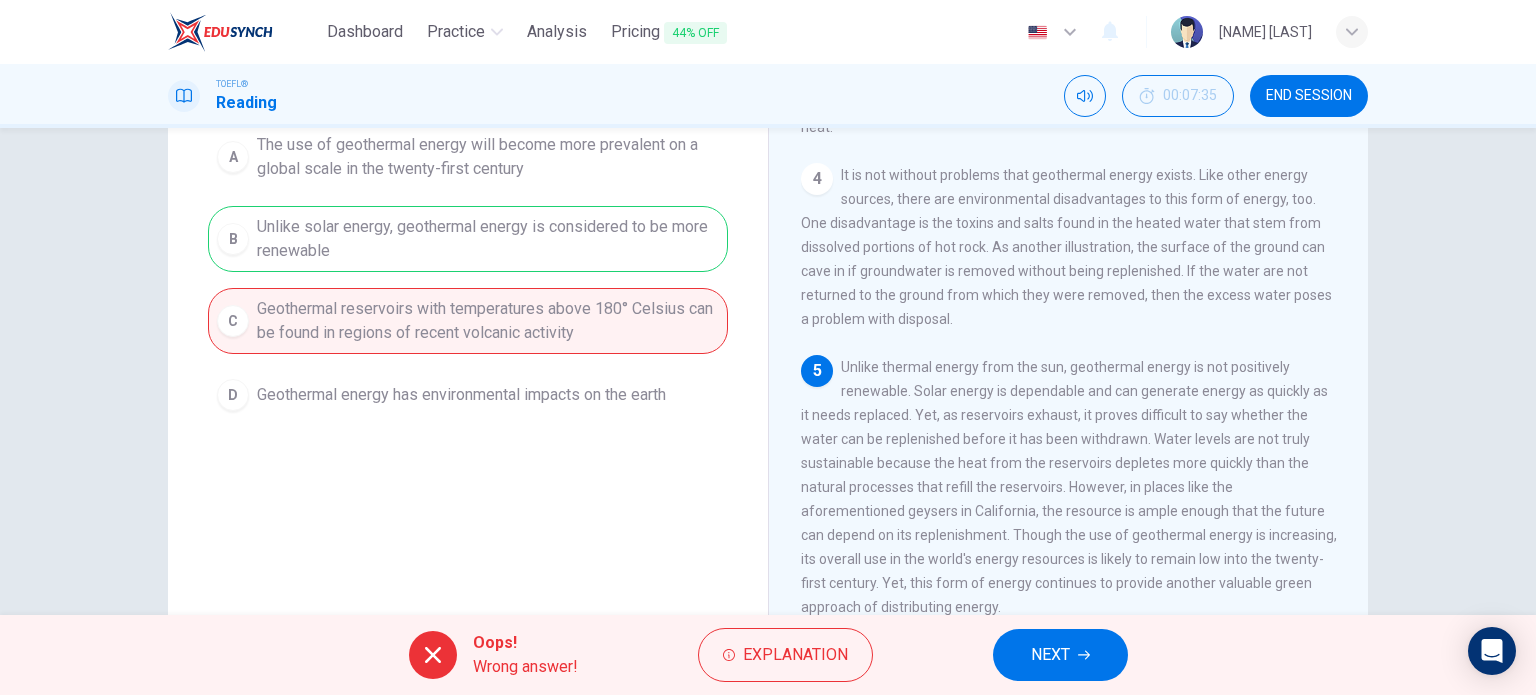 scroll, scrollTop: 191, scrollLeft: 0, axis: vertical 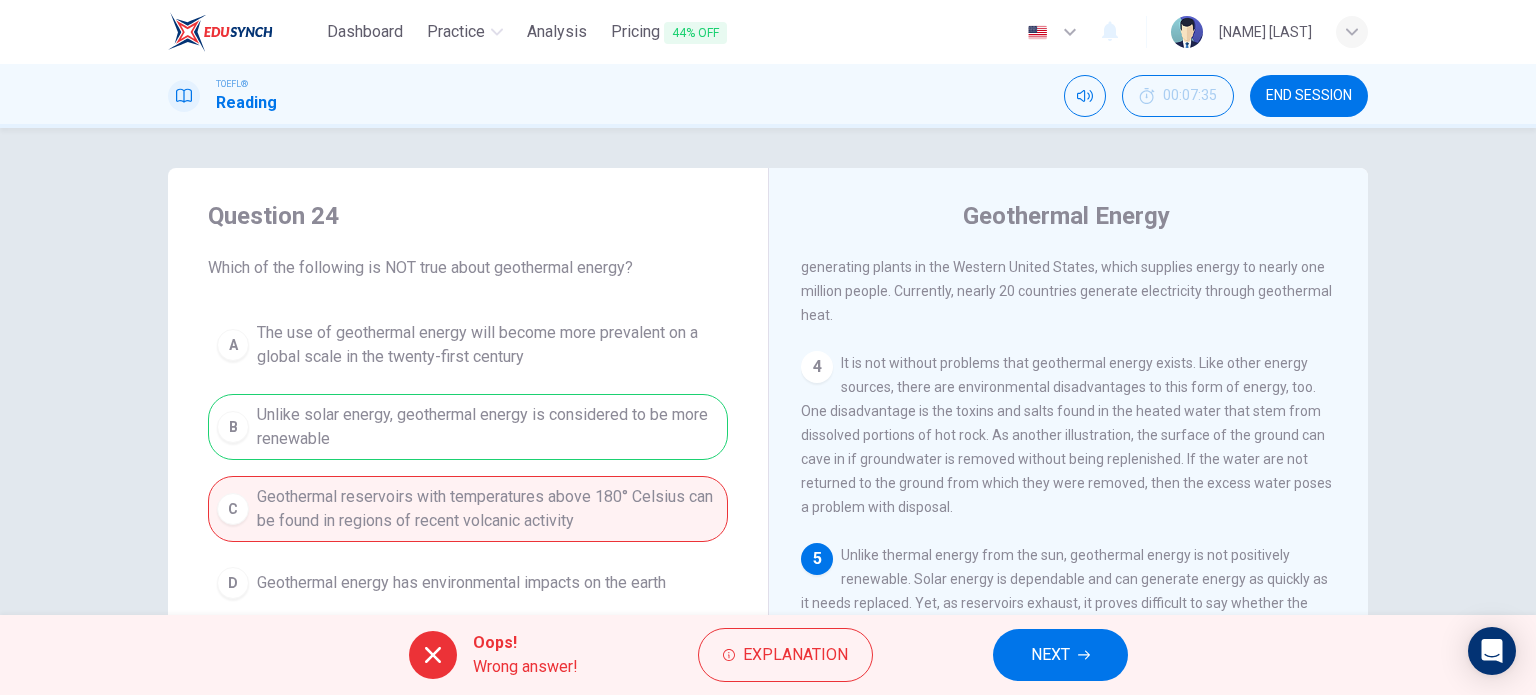 click on "NEXT" at bounding box center [1050, 655] 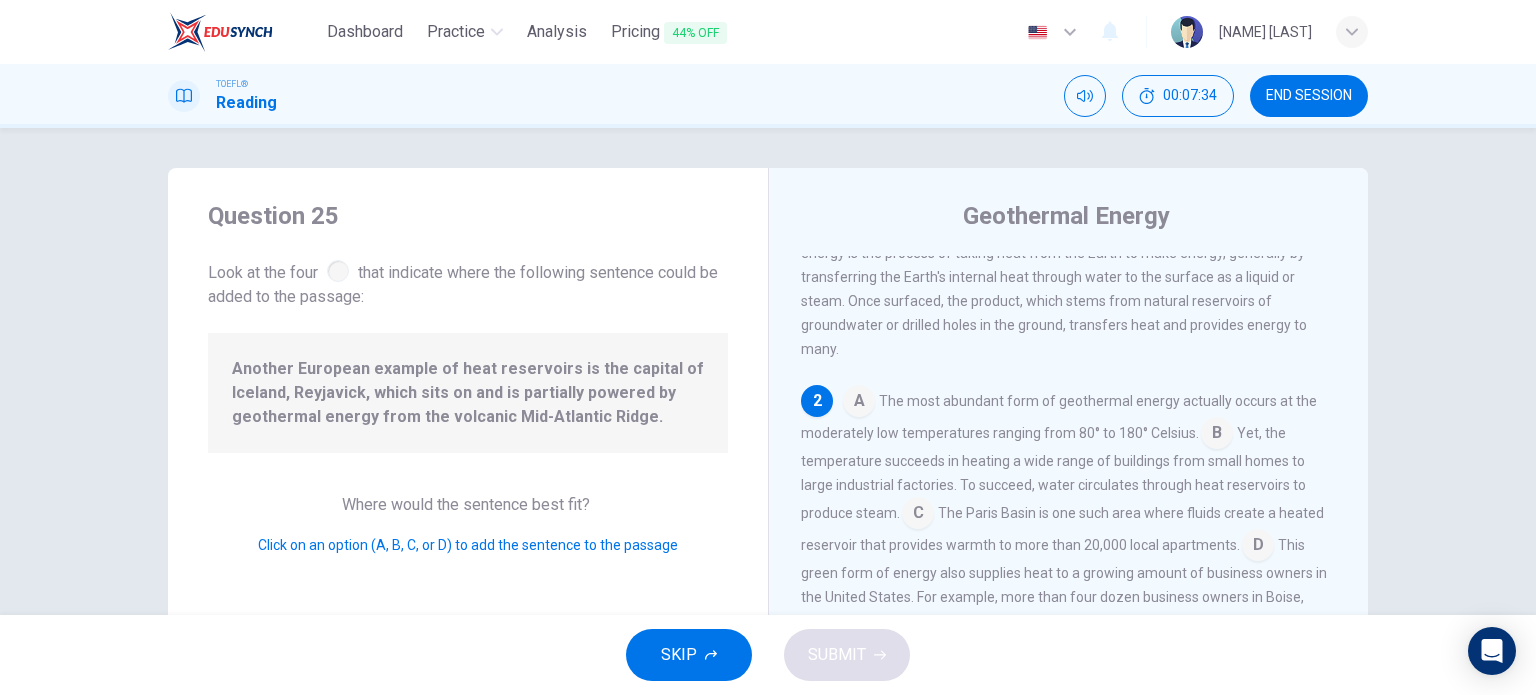 scroll, scrollTop: 144, scrollLeft: 0, axis: vertical 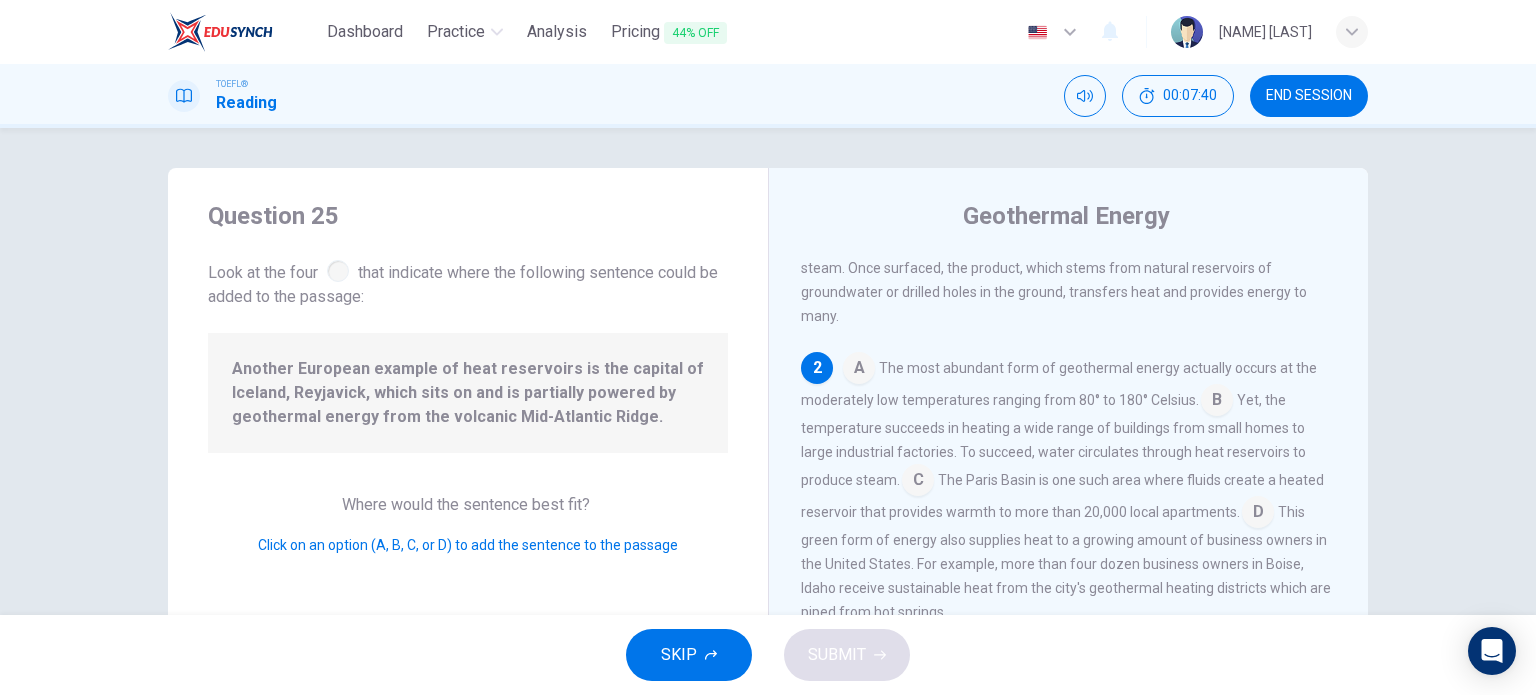click at bounding box center [859, 370] 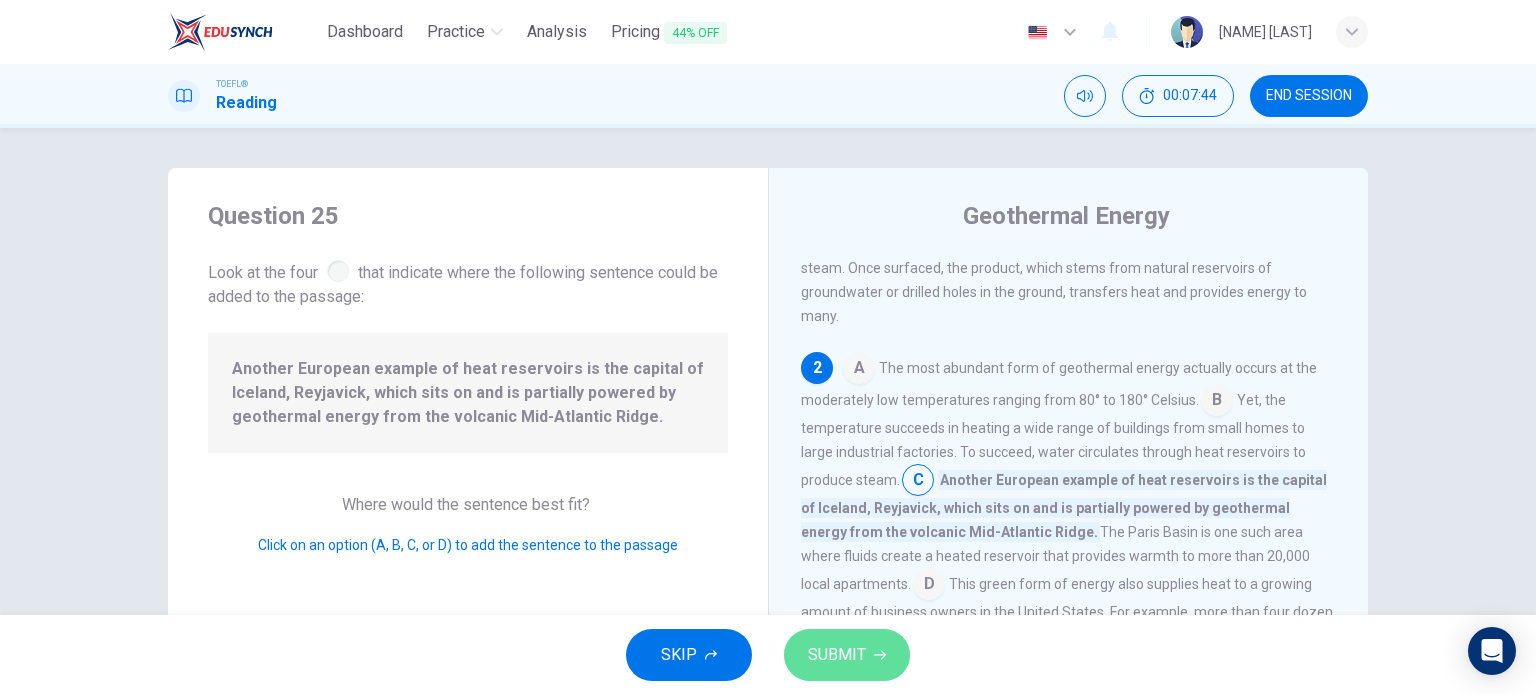 click on "SUBMIT" at bounding box center [837, 655] 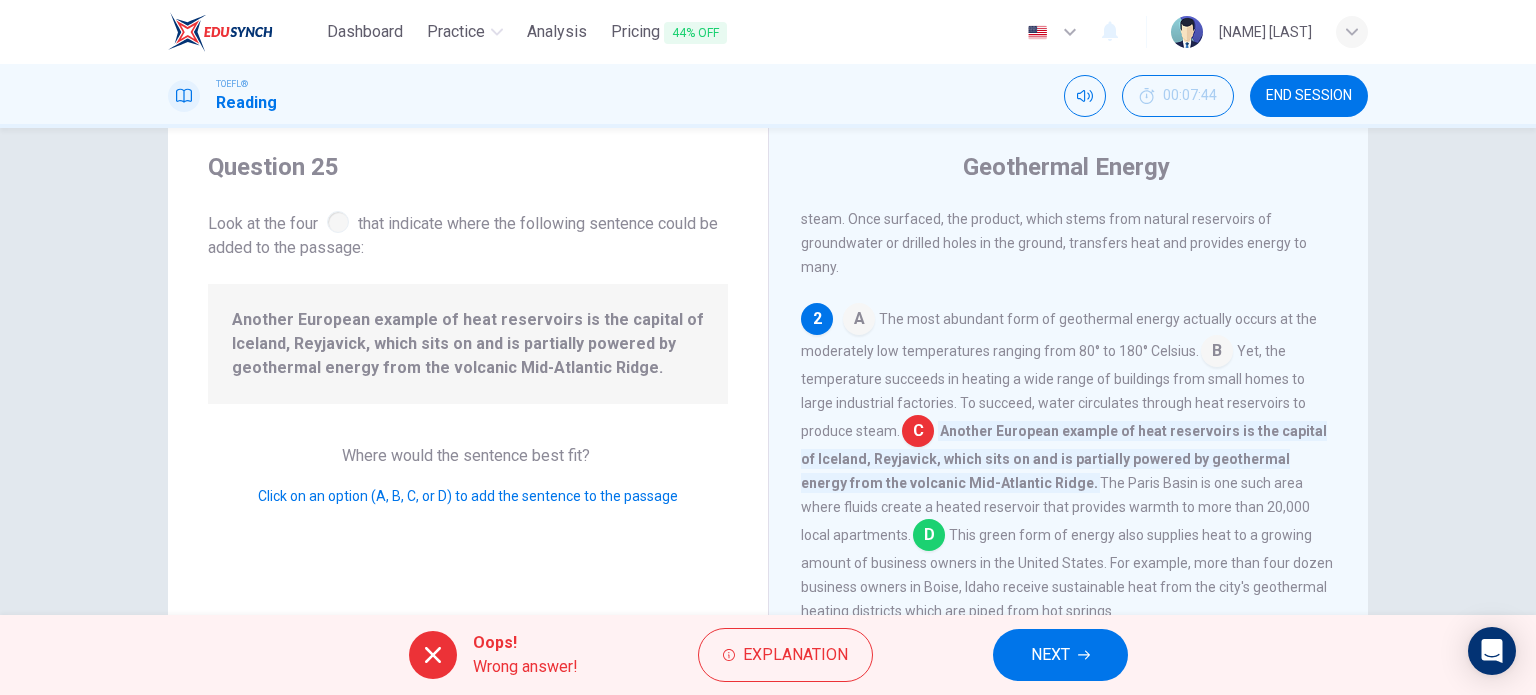 scroll, scrollTop: 64, scrollLeft: 0, axis: vertical 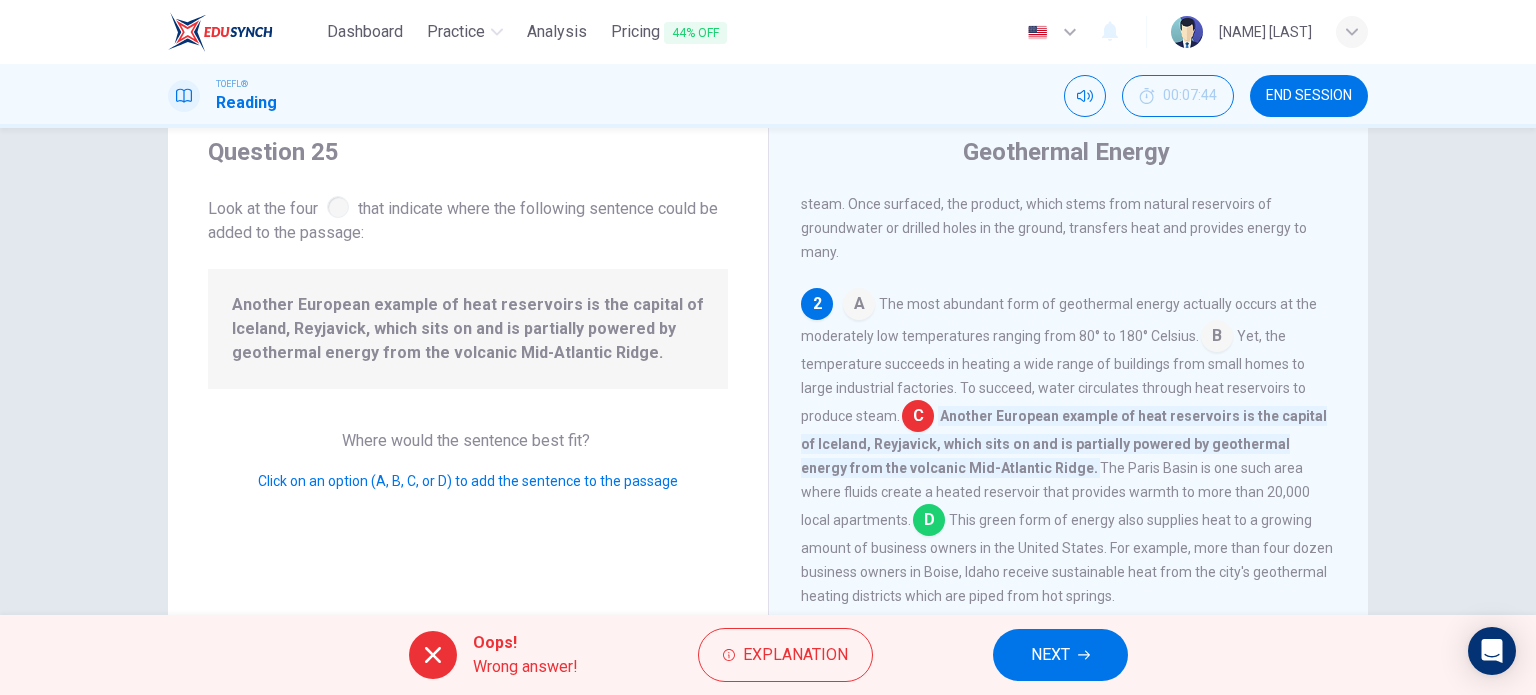 click on "NEXT" at bounding box center [1050, 655] 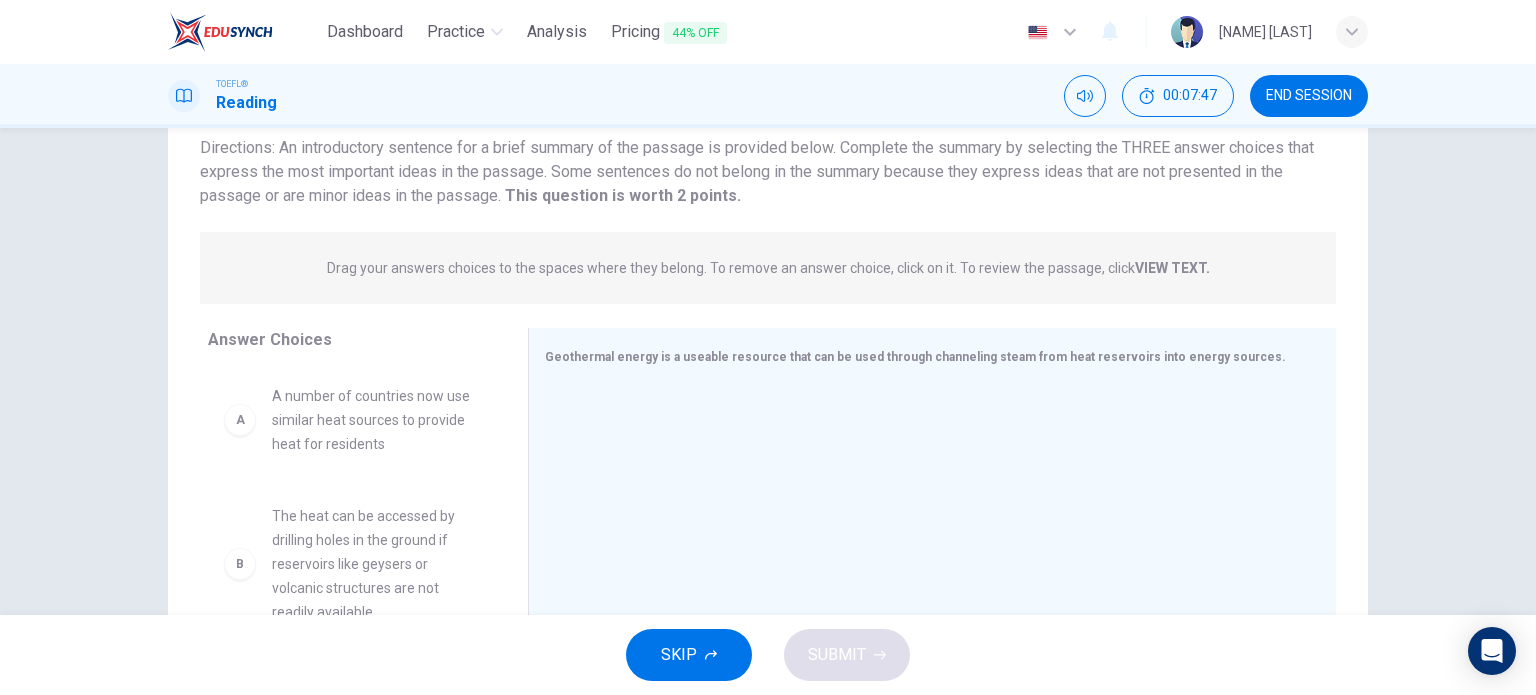 scroll, scrollTop: 148, scrollLeft: 0, axis: vertical 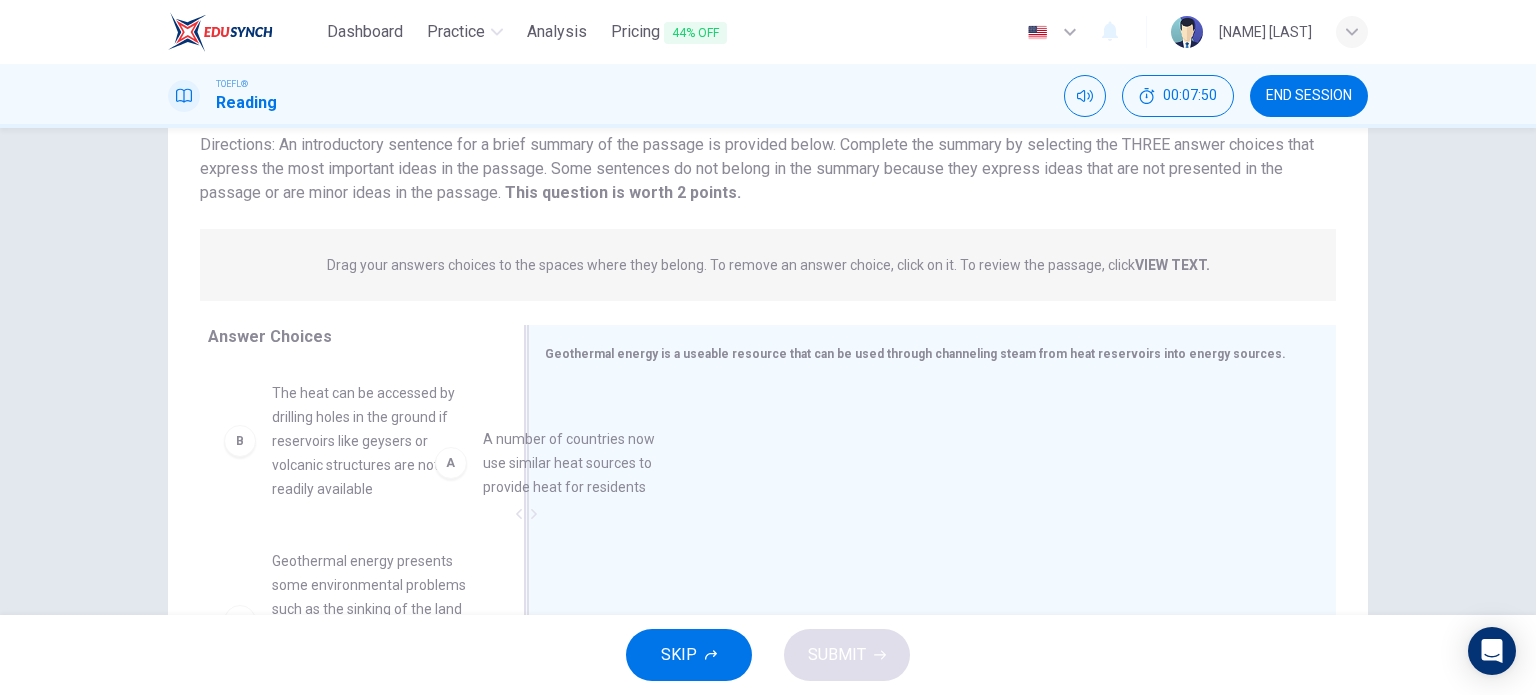 drag, startPoint x: 353, startPoint y: 415, endPoint x: 580, endPoint y: 464, distance: 232.22833 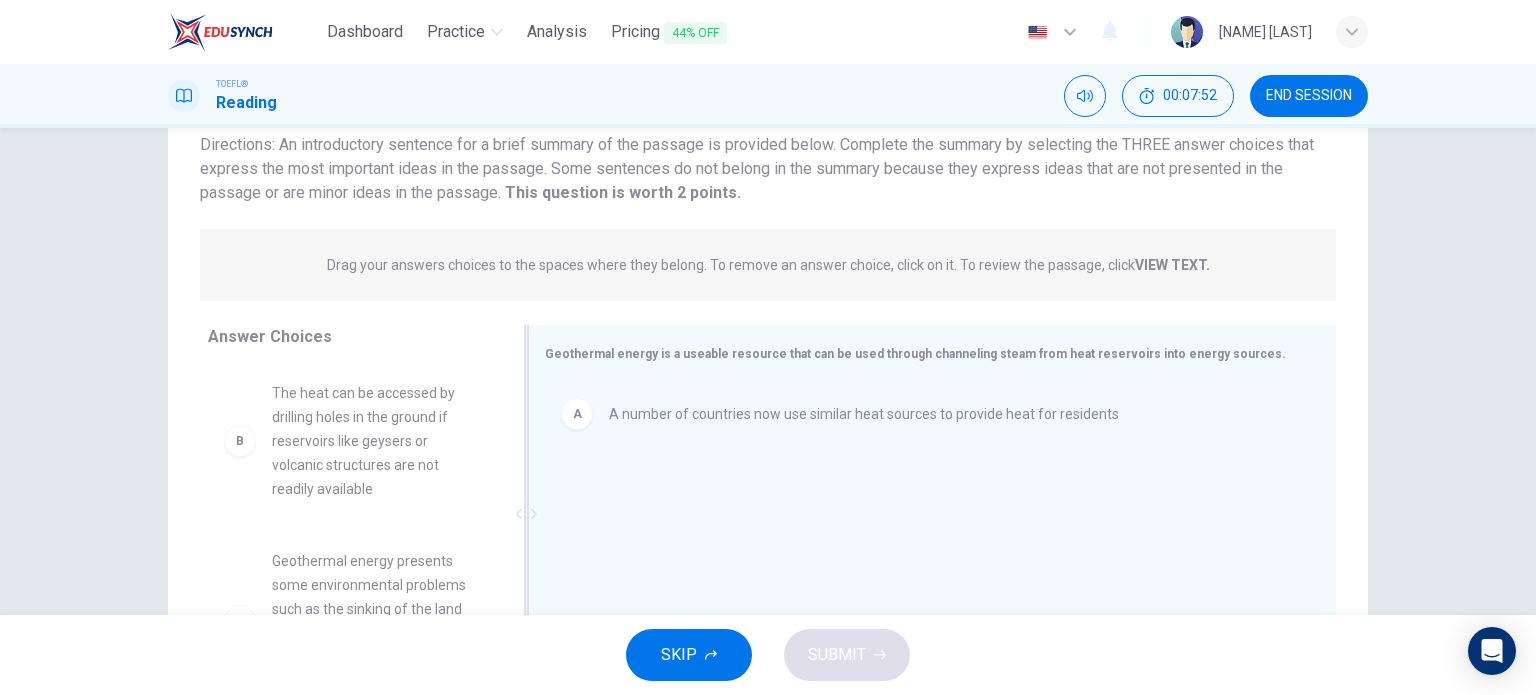 scroll, scrollTop: 0, scrollLeft: 0, axis: both 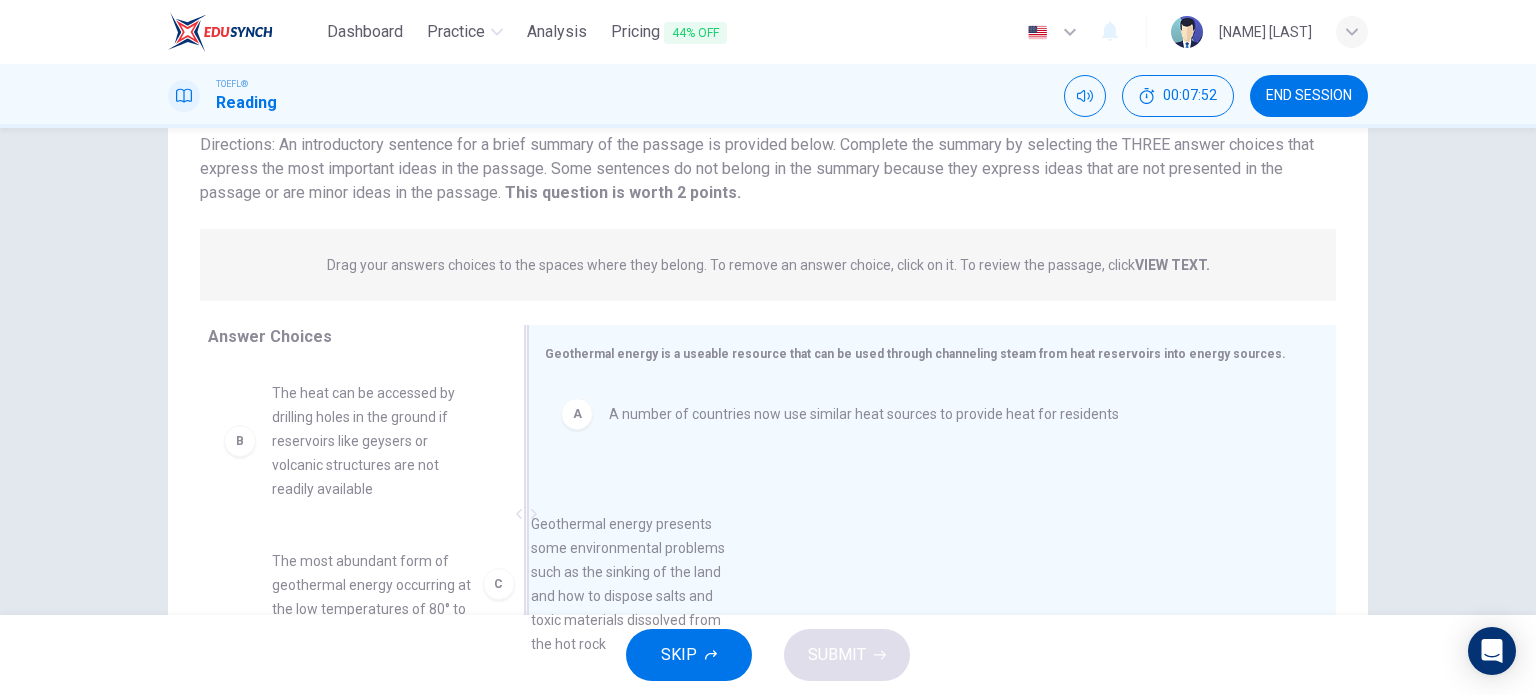 drag, startPoint x: 366, startPoint y: 591, endPoint x: 646, endPoint y: 546, distance: 283.59302 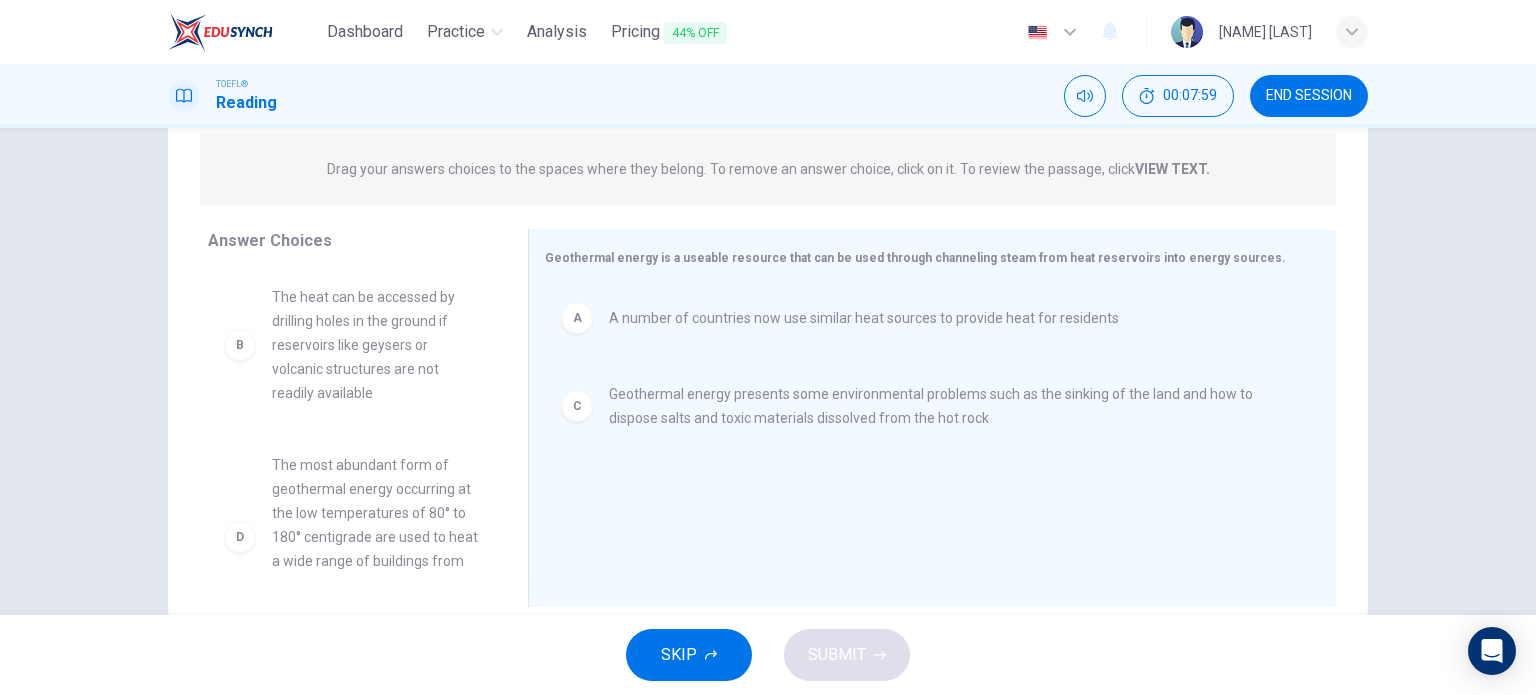 scroll, scrollTop: 288, scrollLeft: 0, axis: vertical 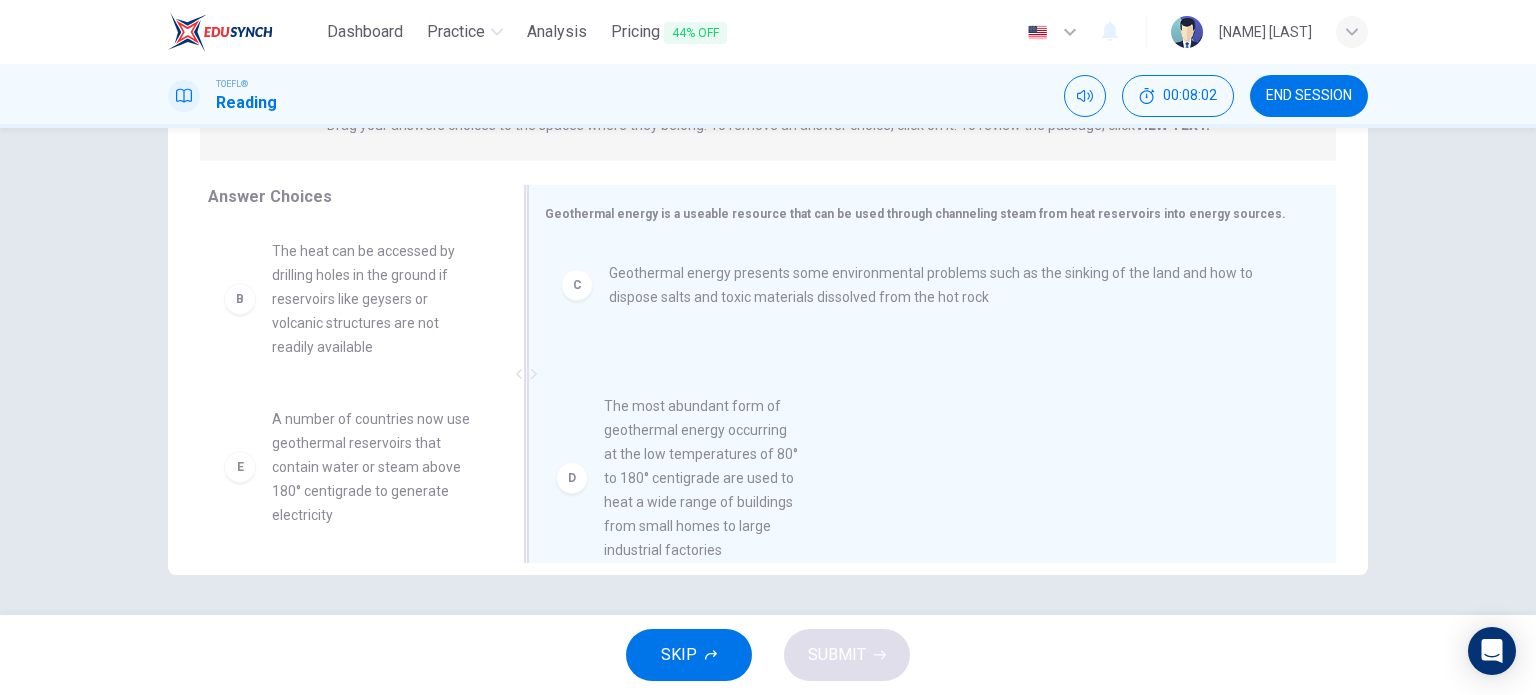 drag, startPoint x: 392, startPoint y: 463, endPoint x: 740, endPoint y: 447, distance: 348.3676 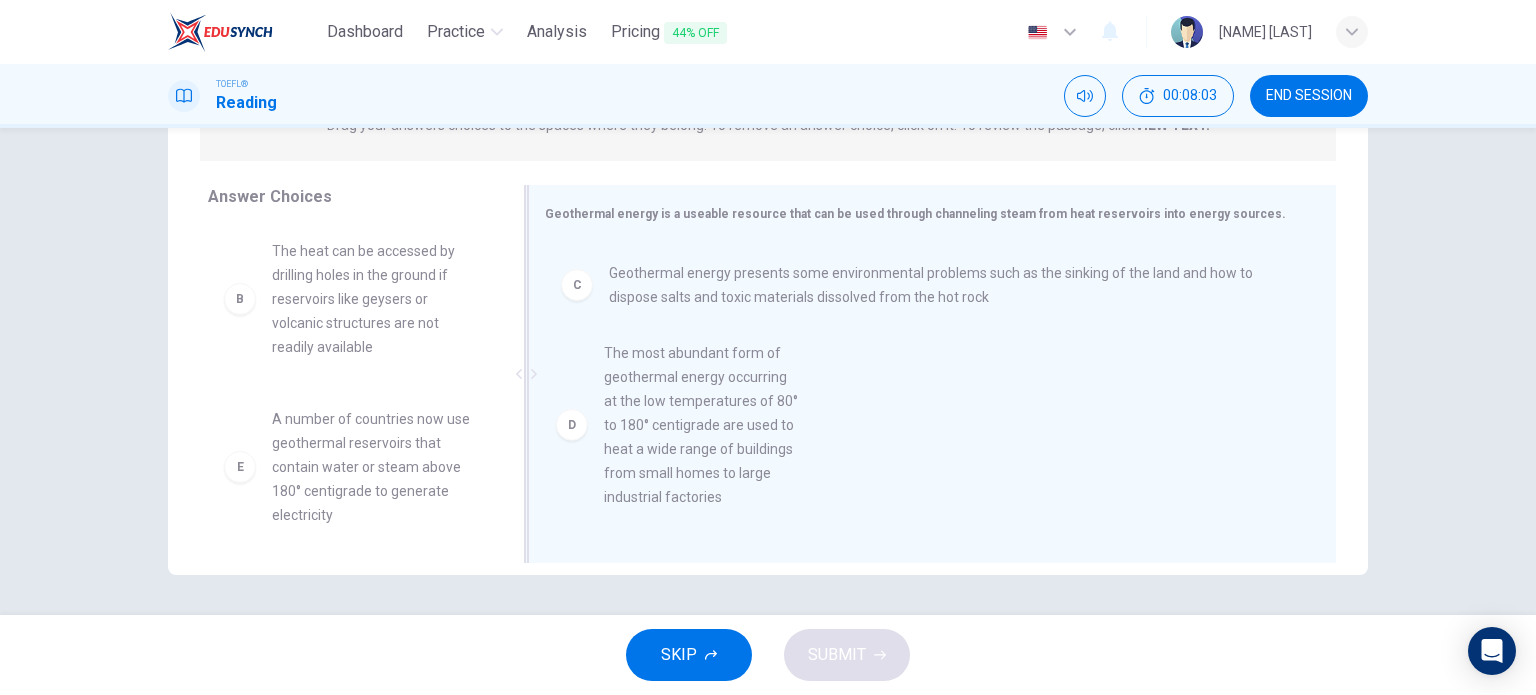 scroll, scrollTop: 0, scrollLeft: 0, axis: both 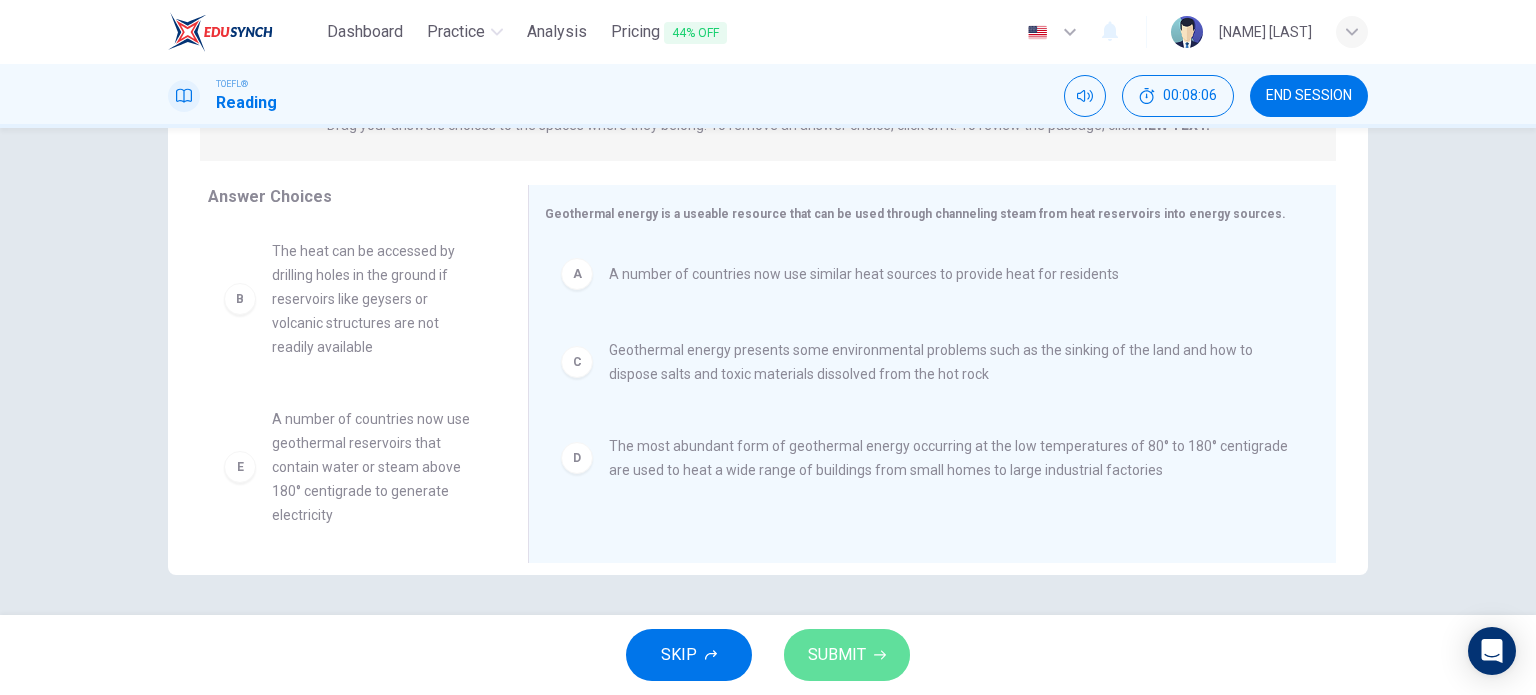 click on "SUBMIT" at bounding box center (837, 655) 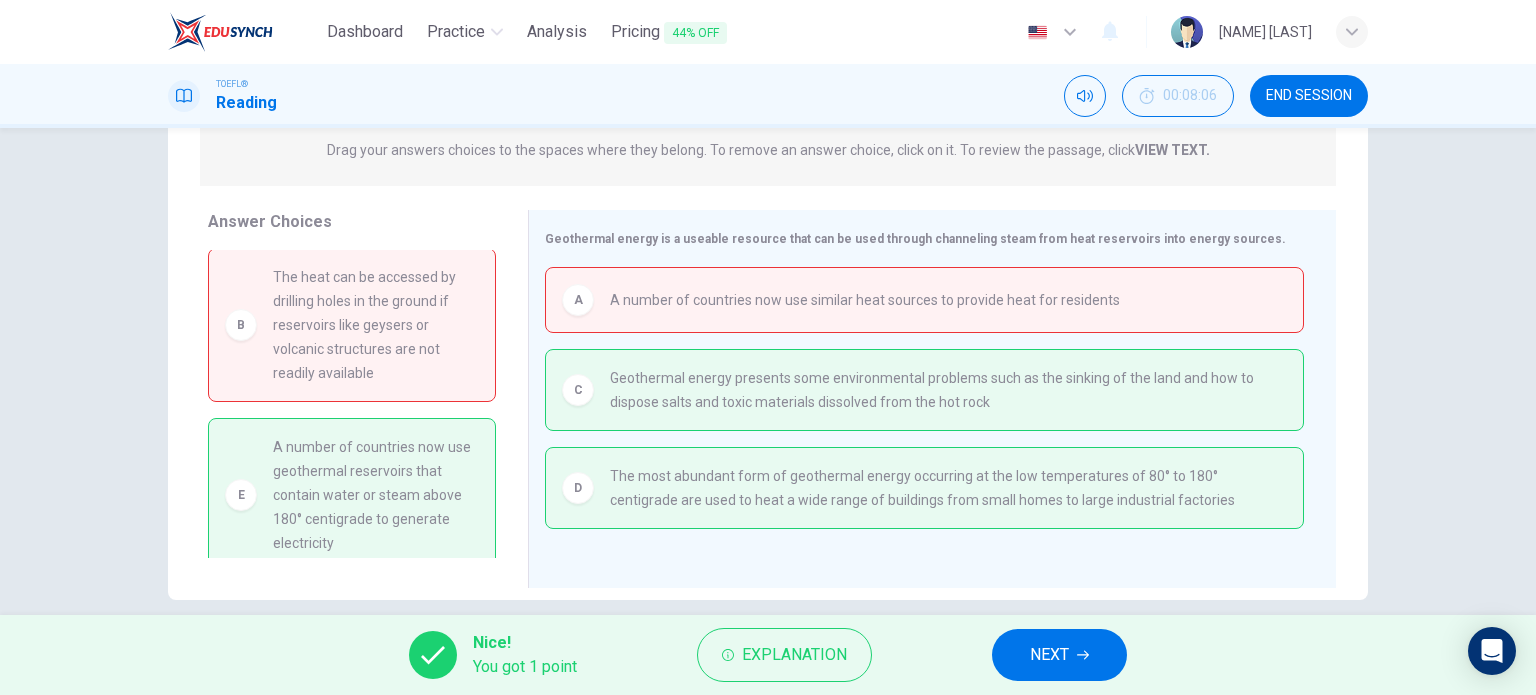 scroll, scrollTop: 264, scrollLeft: 0, axis: vertical 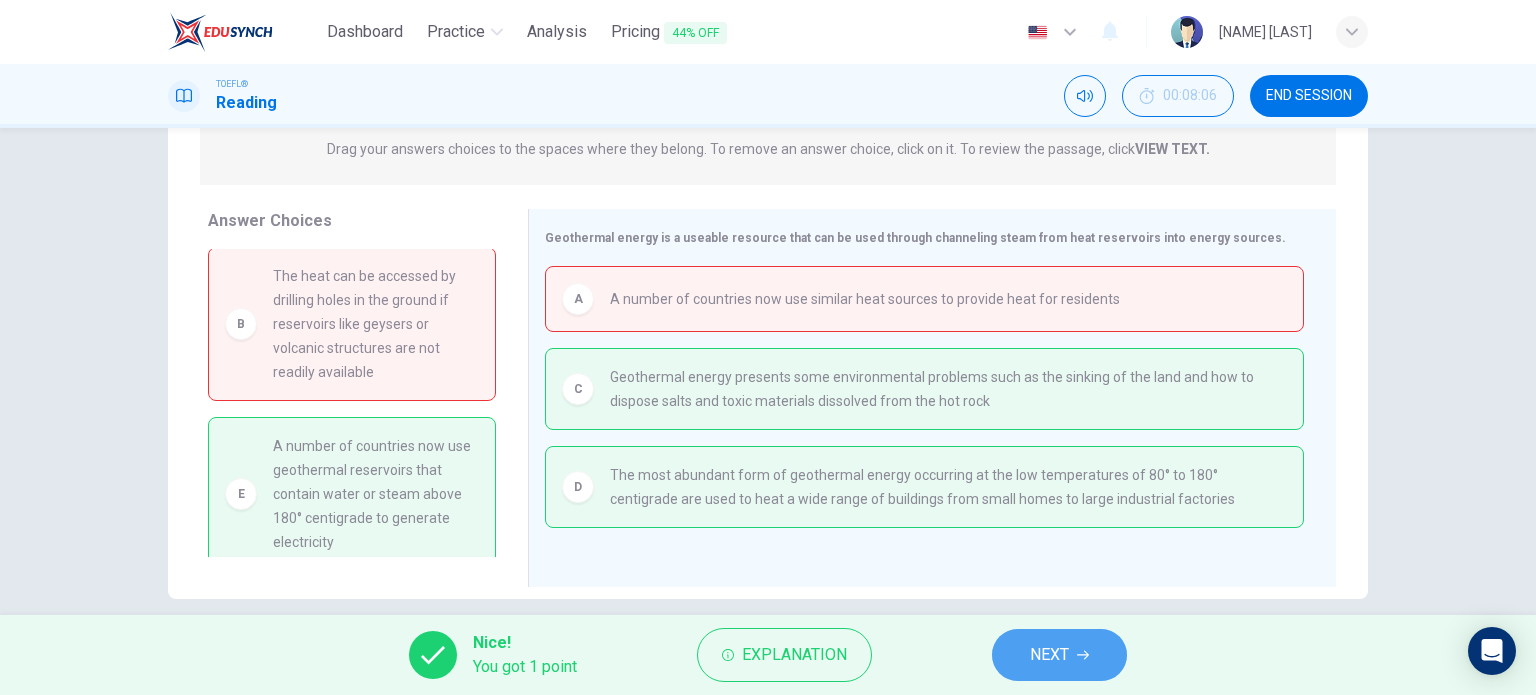 click on "NEXT" at bounding box center [1049, 655] 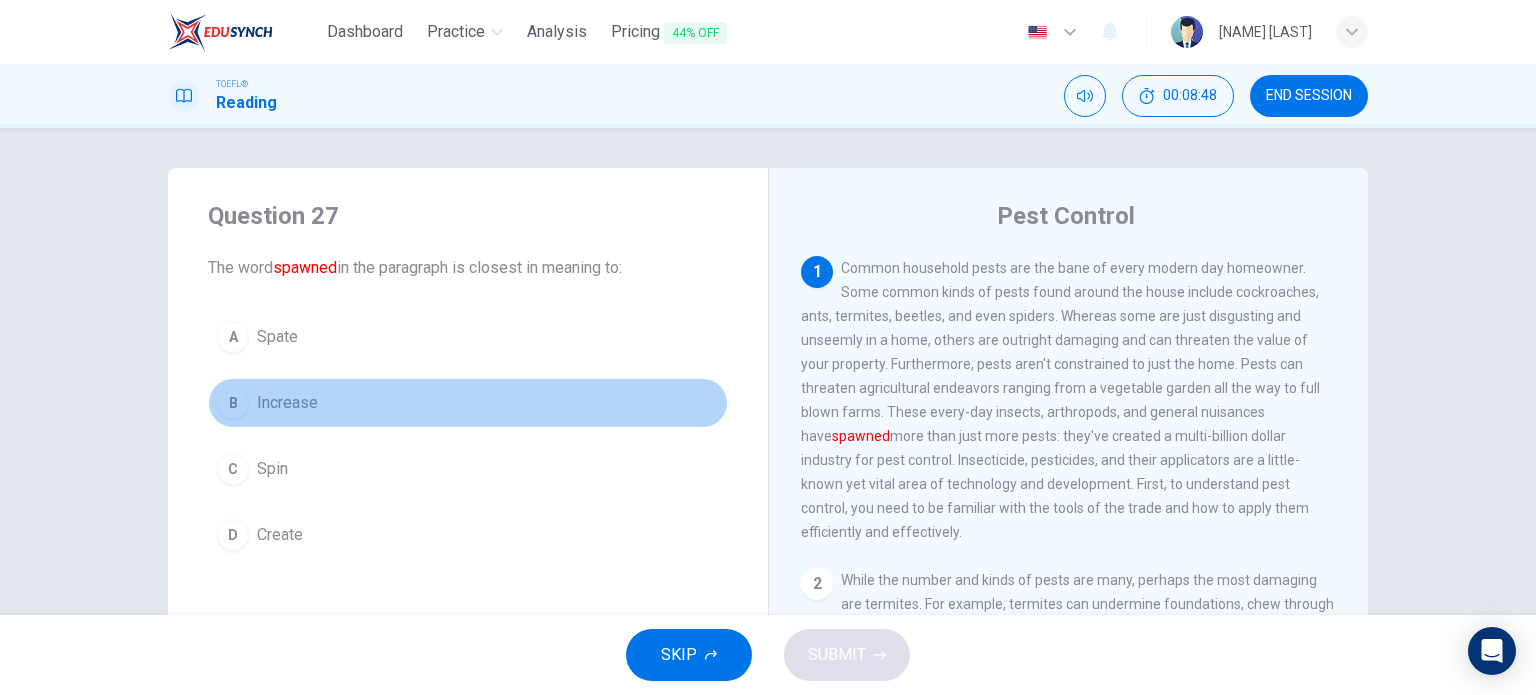 click on "B Increase" at bounding box center (468, 403) 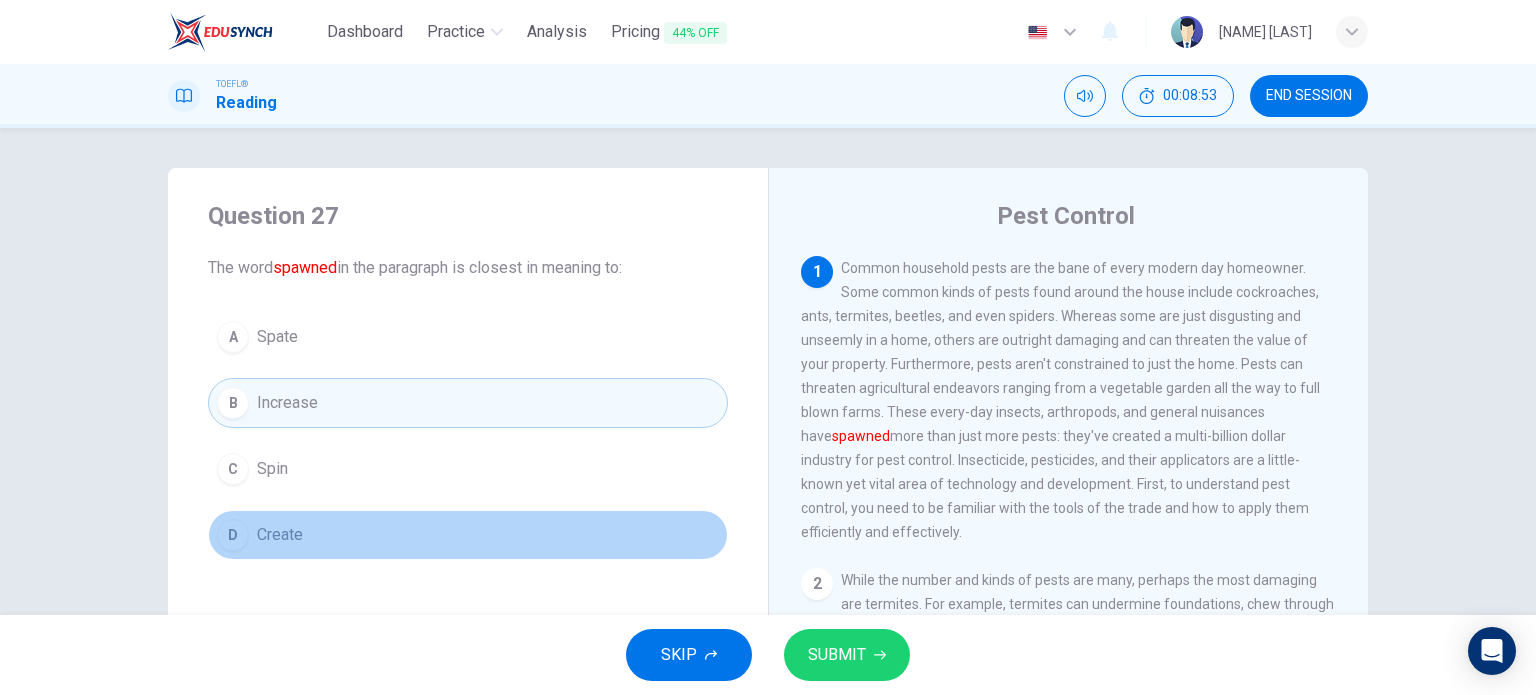 click on "D Create" at bounding box center [468, 535] 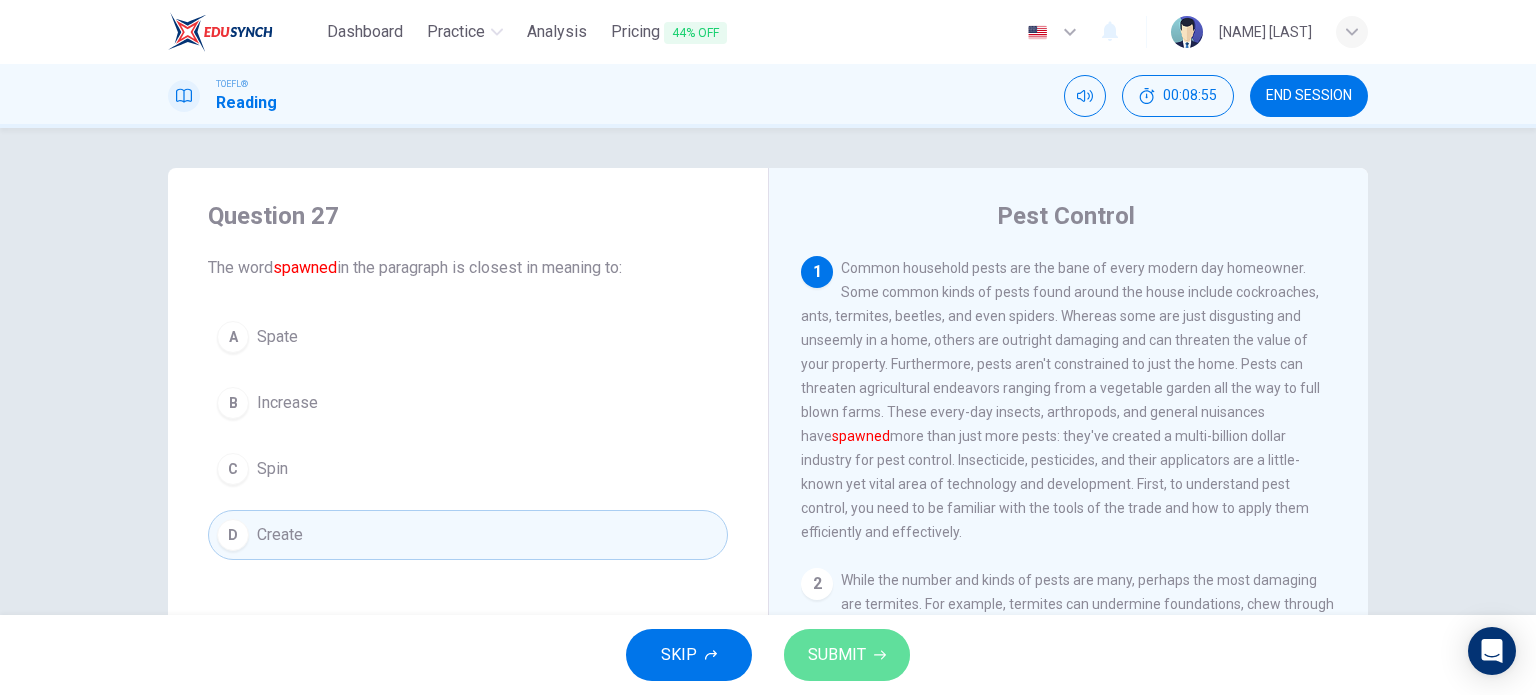 click on "SUBMIT" at bounding box center [837, 655] 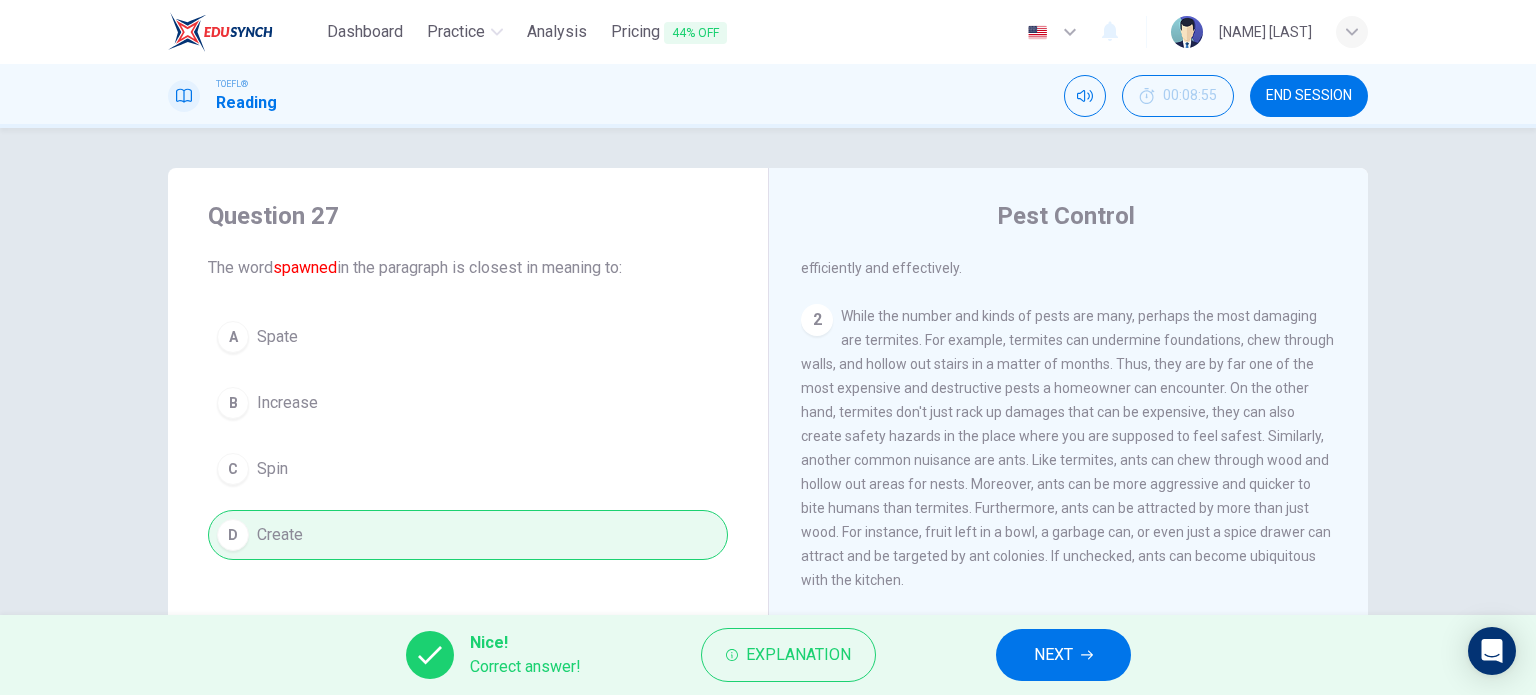 scroll, scrollTop: 263, scrollLeft: 0, axis: vertical 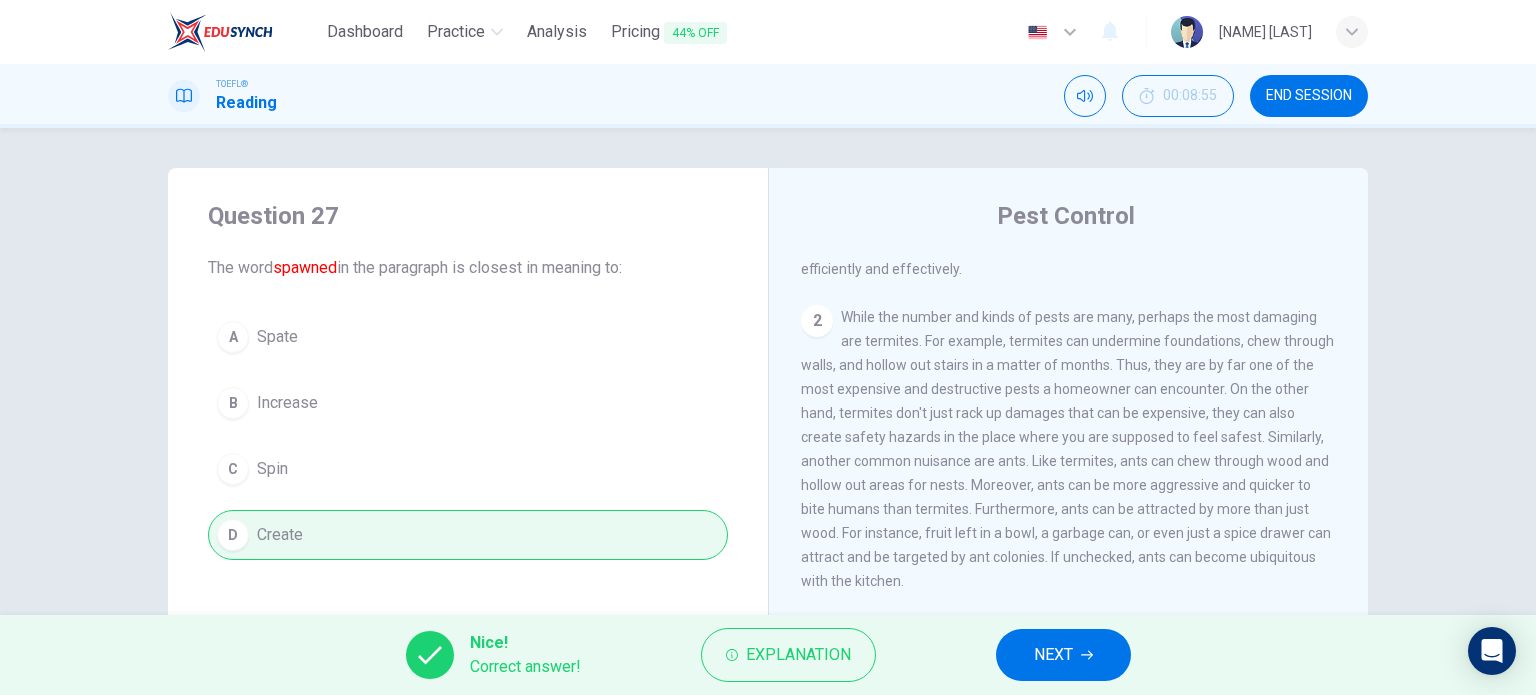 drag, startPoint x: 842, startPoint y: 295, endPoint x: 1195, endPoint y: 534, distance: 426.298 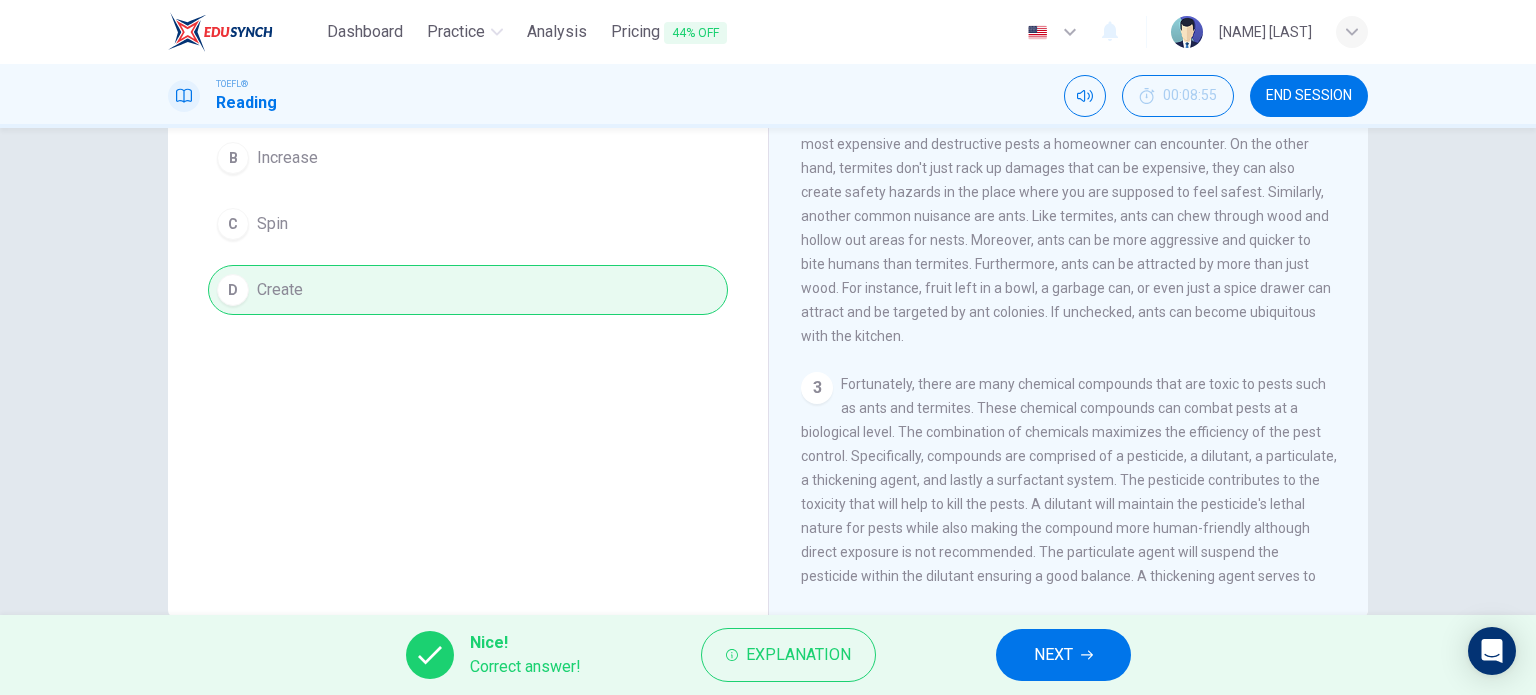 scroll, scrollTop: 288, scrollLeft: 0, axis: vertical 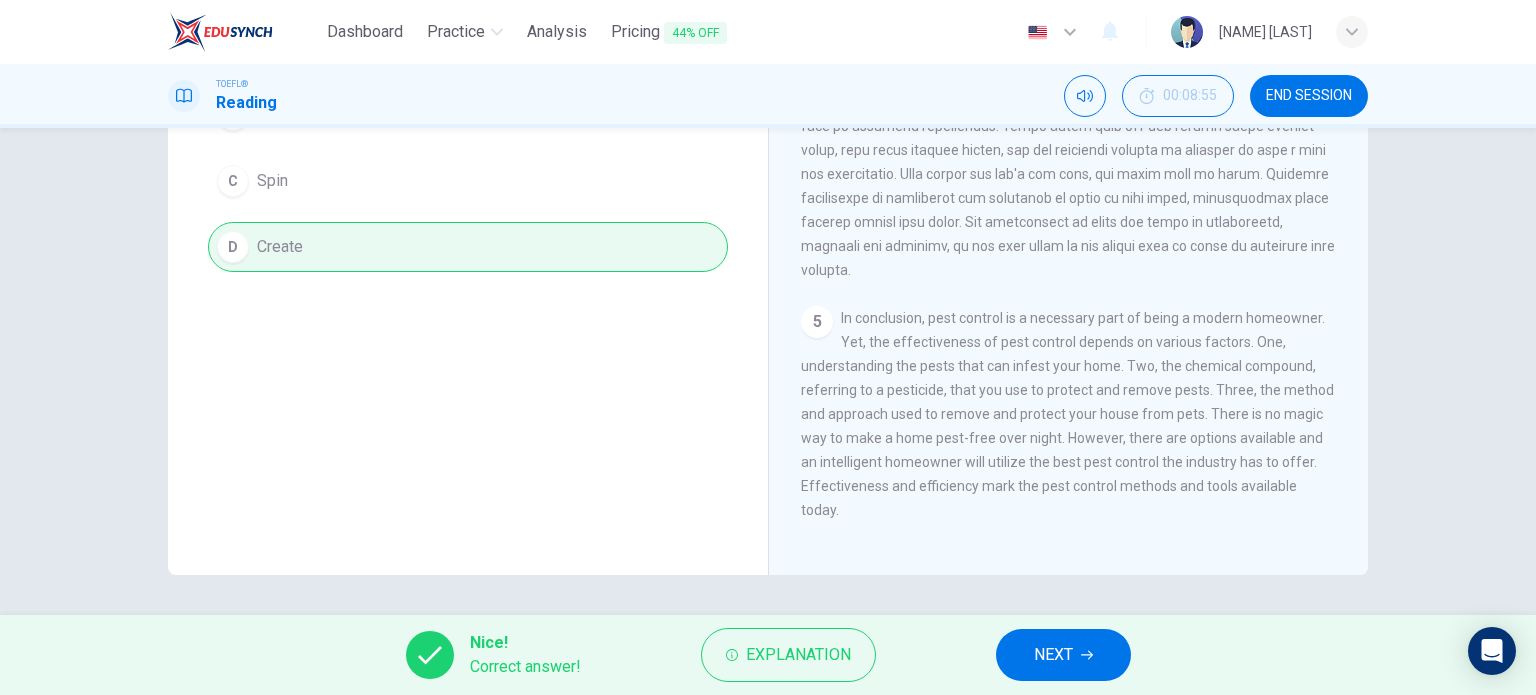 click on "NEXT" at bounding box center (1063, 655) 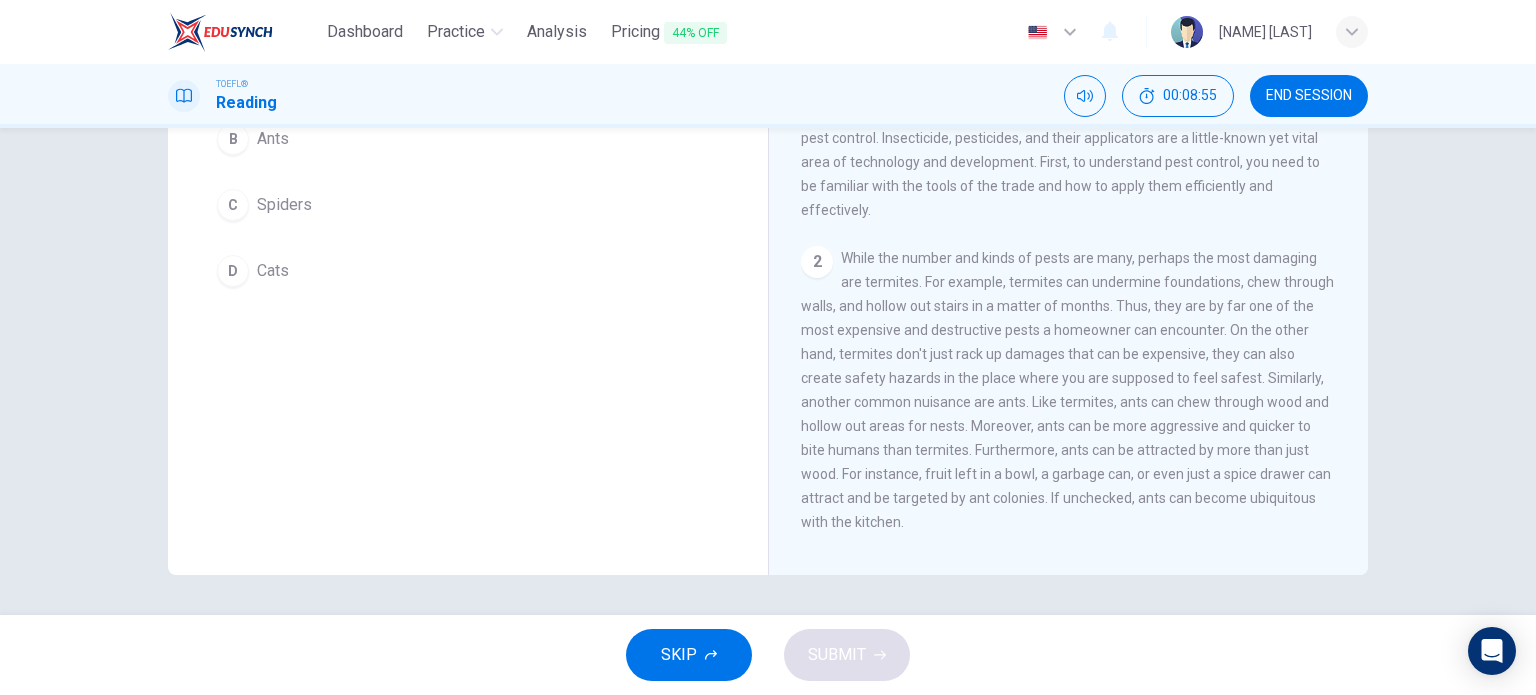 scroll, scrollTop: 0, scrollLeft: 0, axis: both 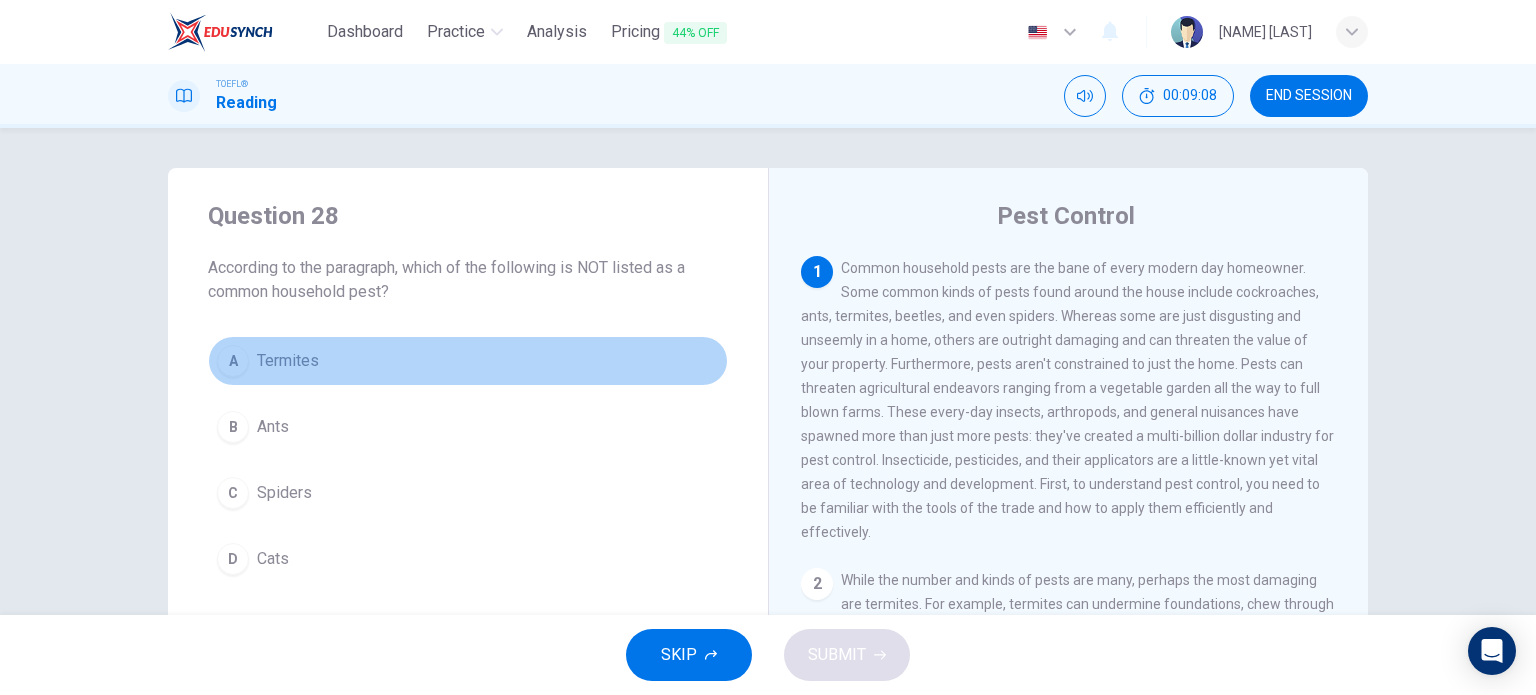 click on "Termites" at bounding box center (288, 361) 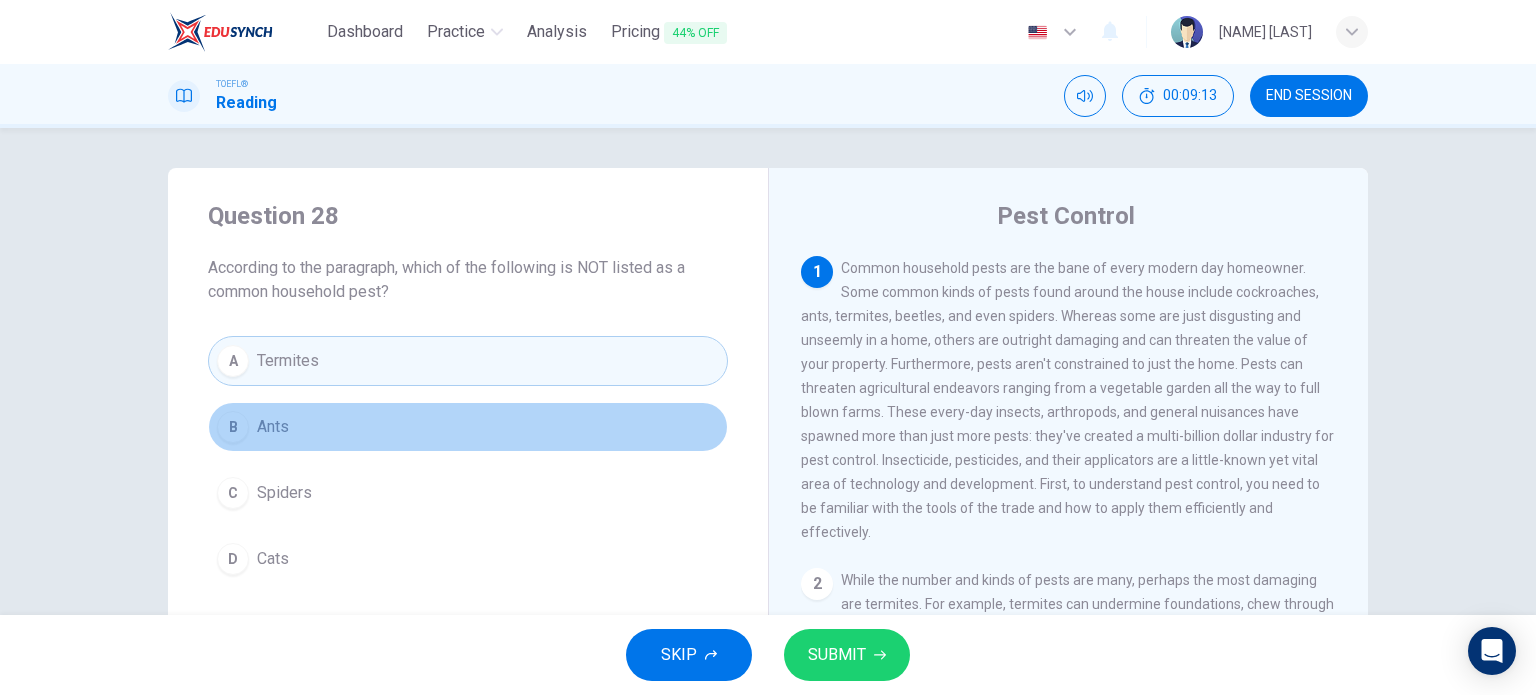 click on "B Ants" at bounding box center (468, 427) 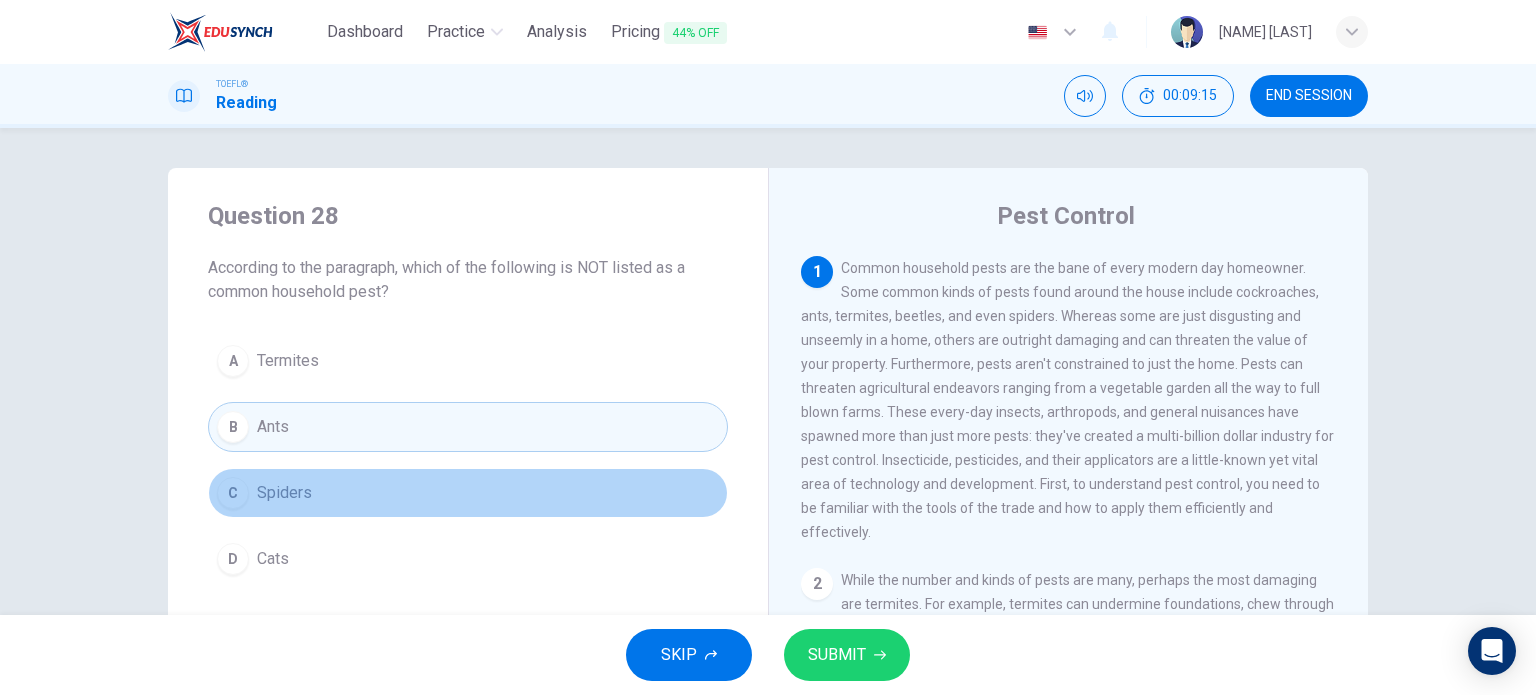 click on "C Spiders" at bounding box center (468, 493) 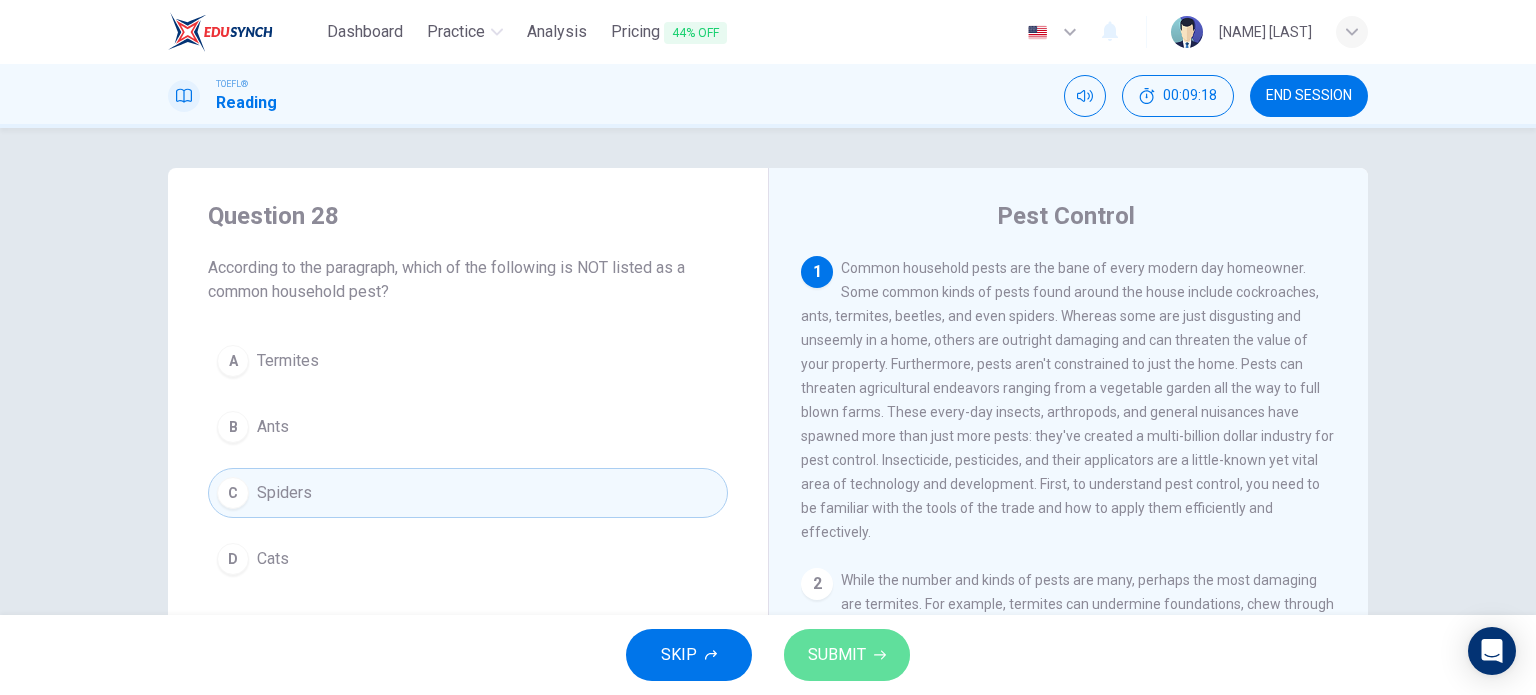 click on "SUBMIT" at bounding box center [837, 655] 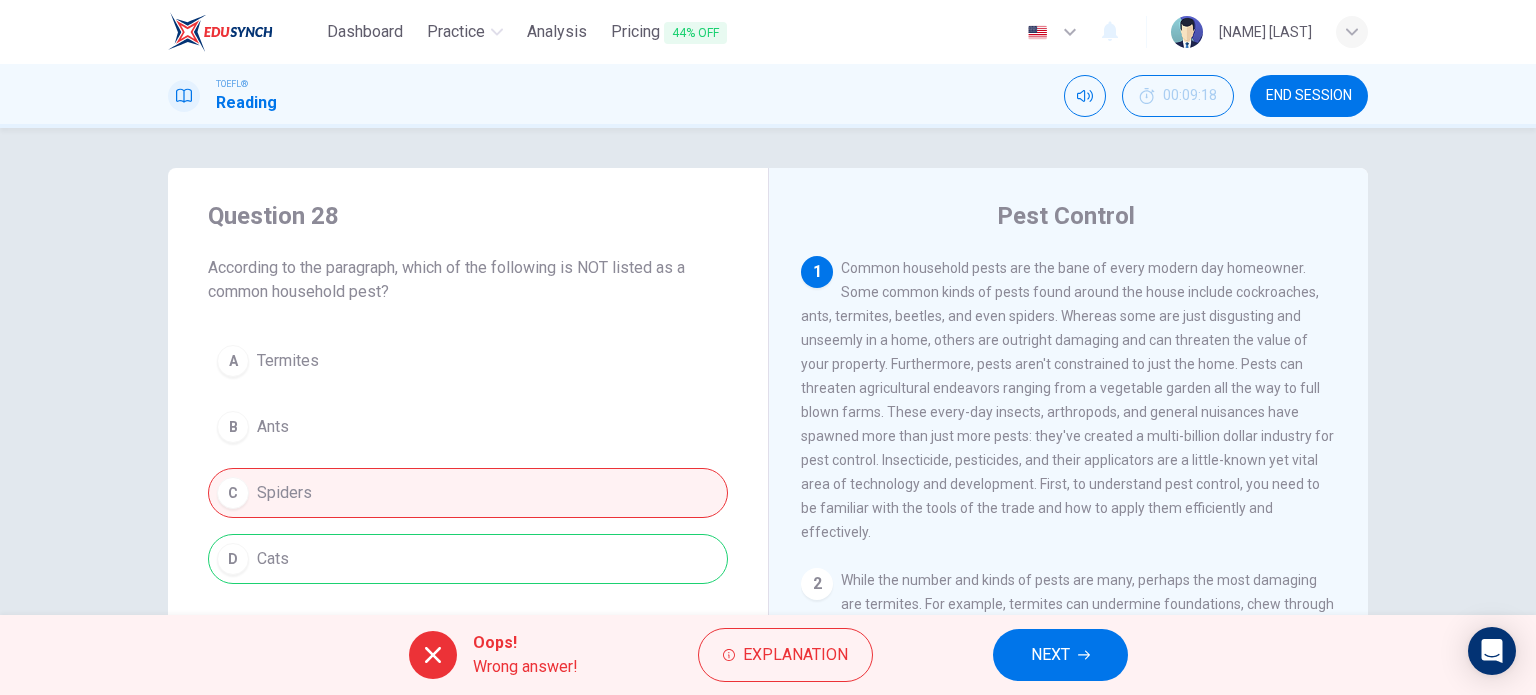 click on "NEXT" at bounding box center [1050, 655] 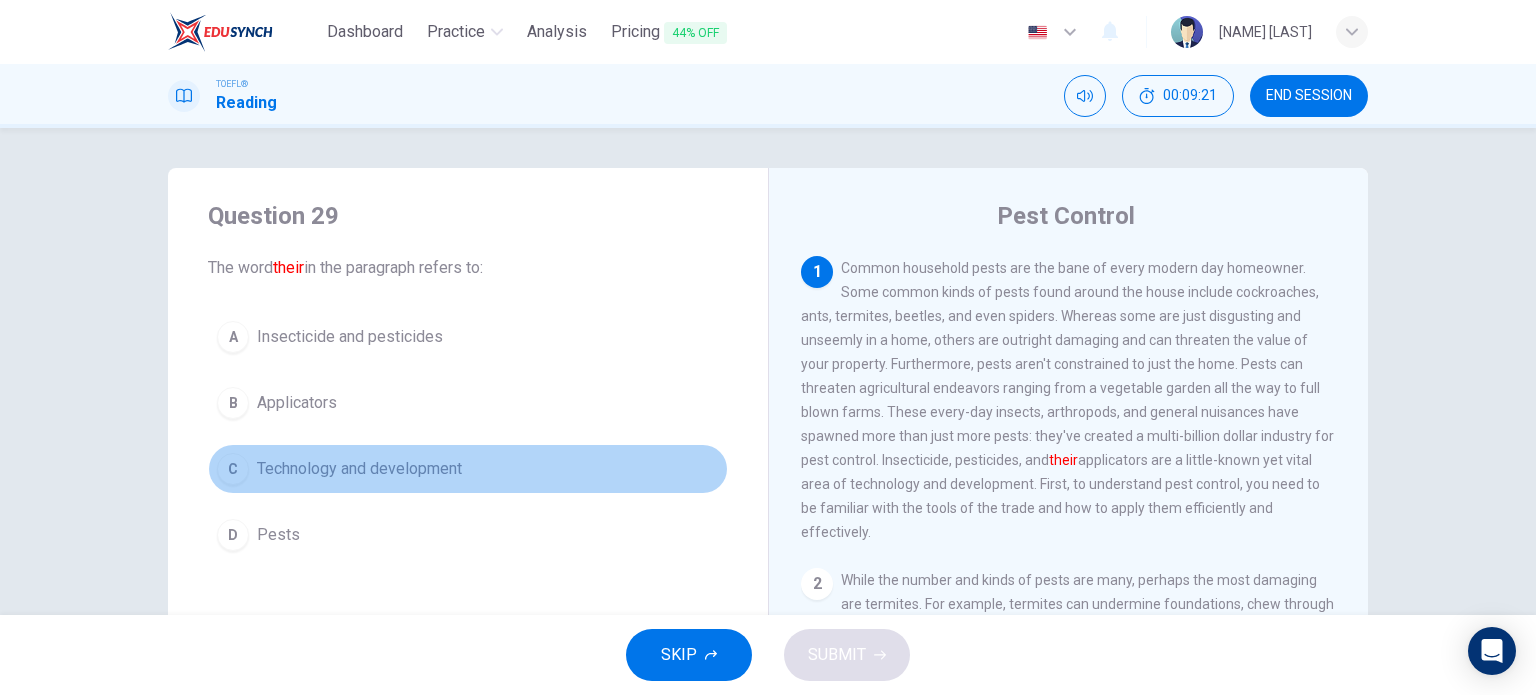 click on "Technology and development" at bounding box center [350, 337] 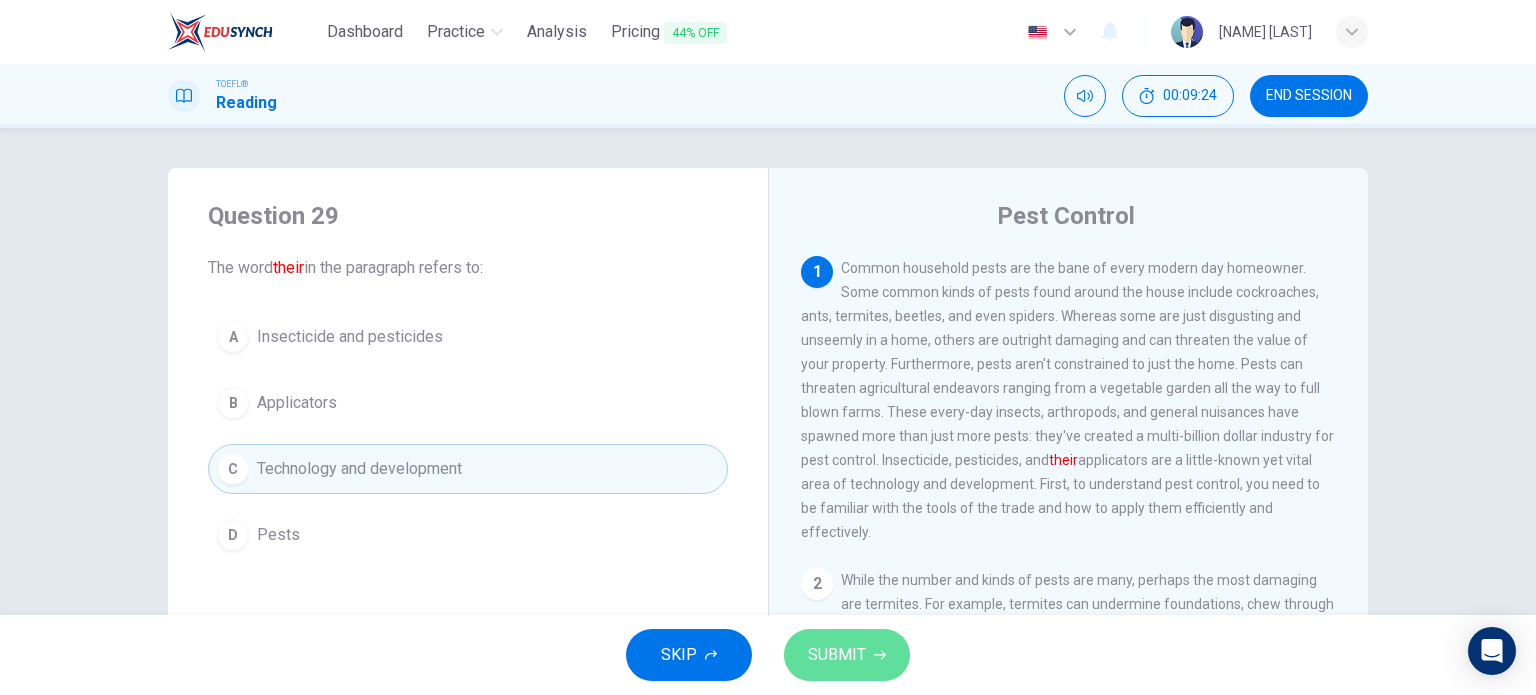 click on "SUBMIT" at bounding box center (837, 655) 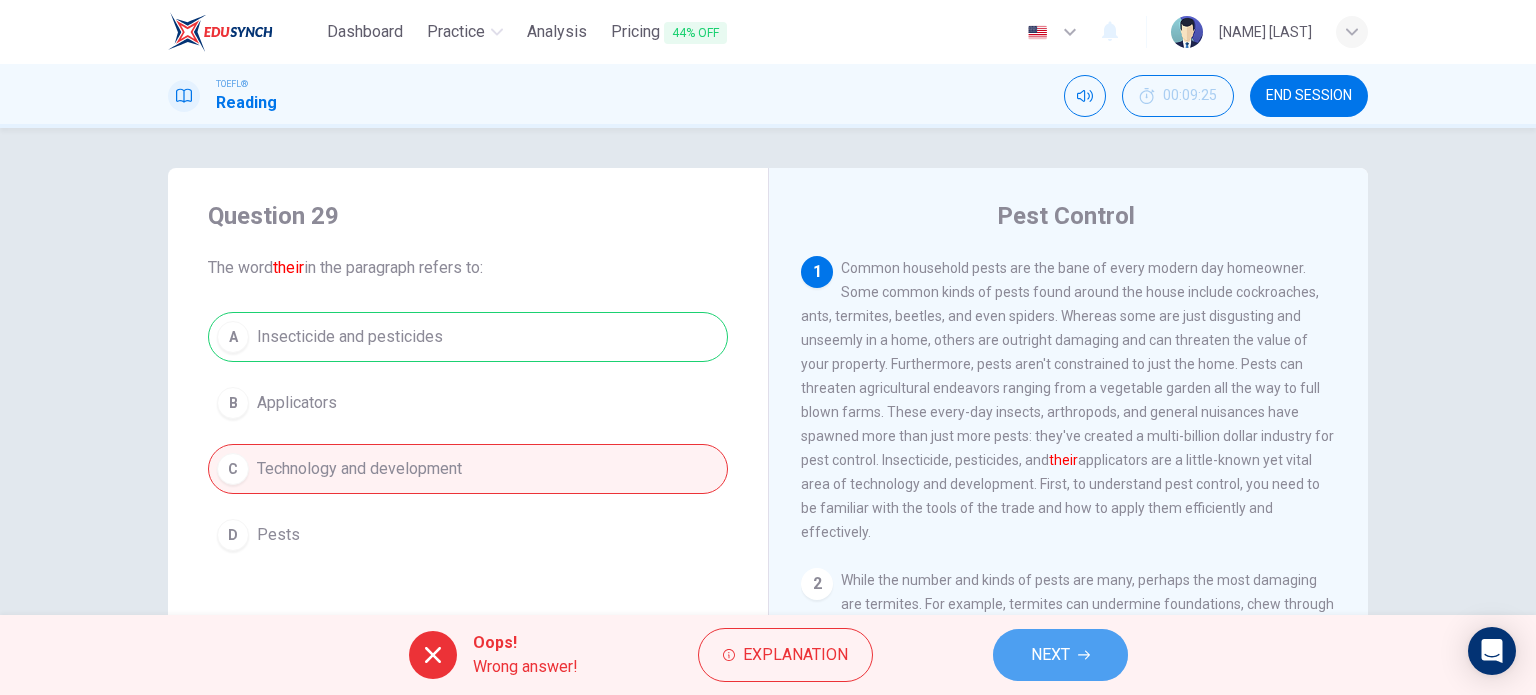 click on "NEXT" at bounding box center (1050, 655) 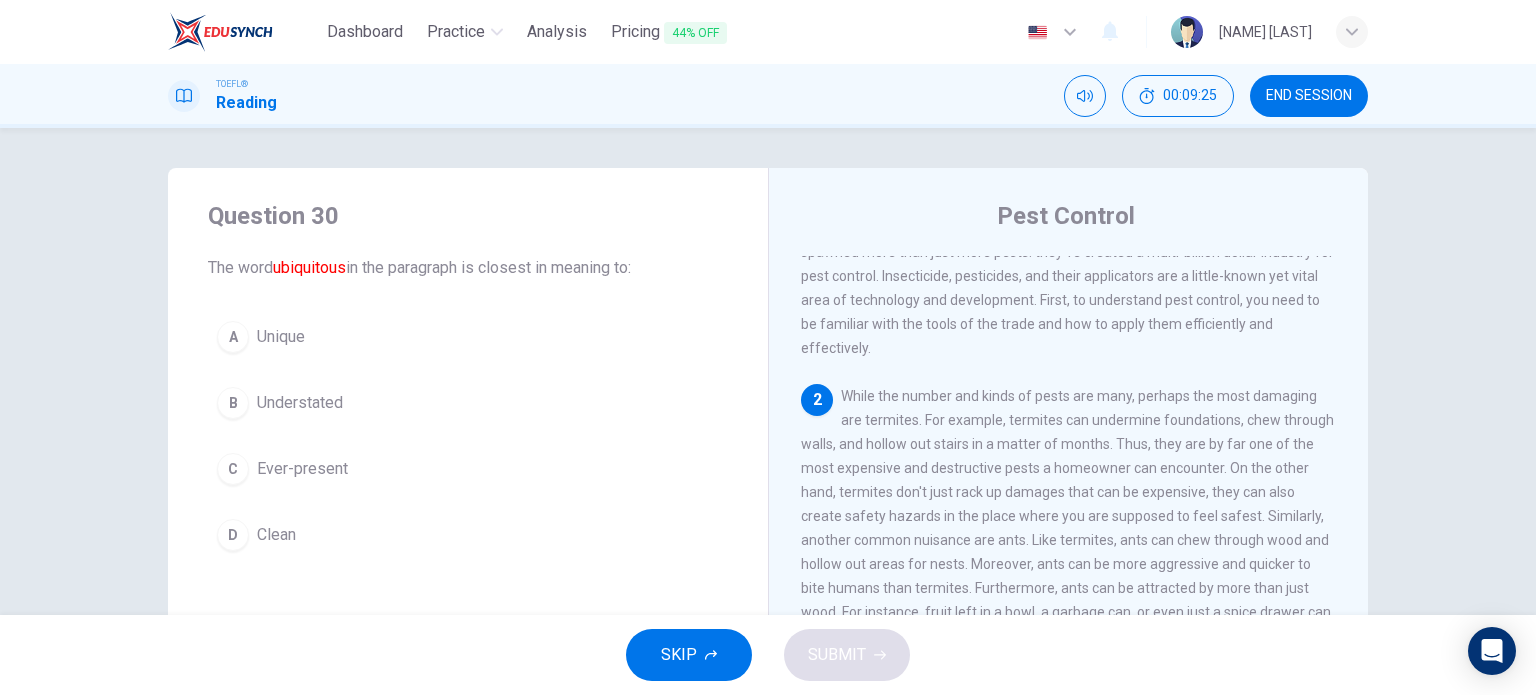 scroll, scrollTop: 219, scrollLeft: 0, axis: vertical 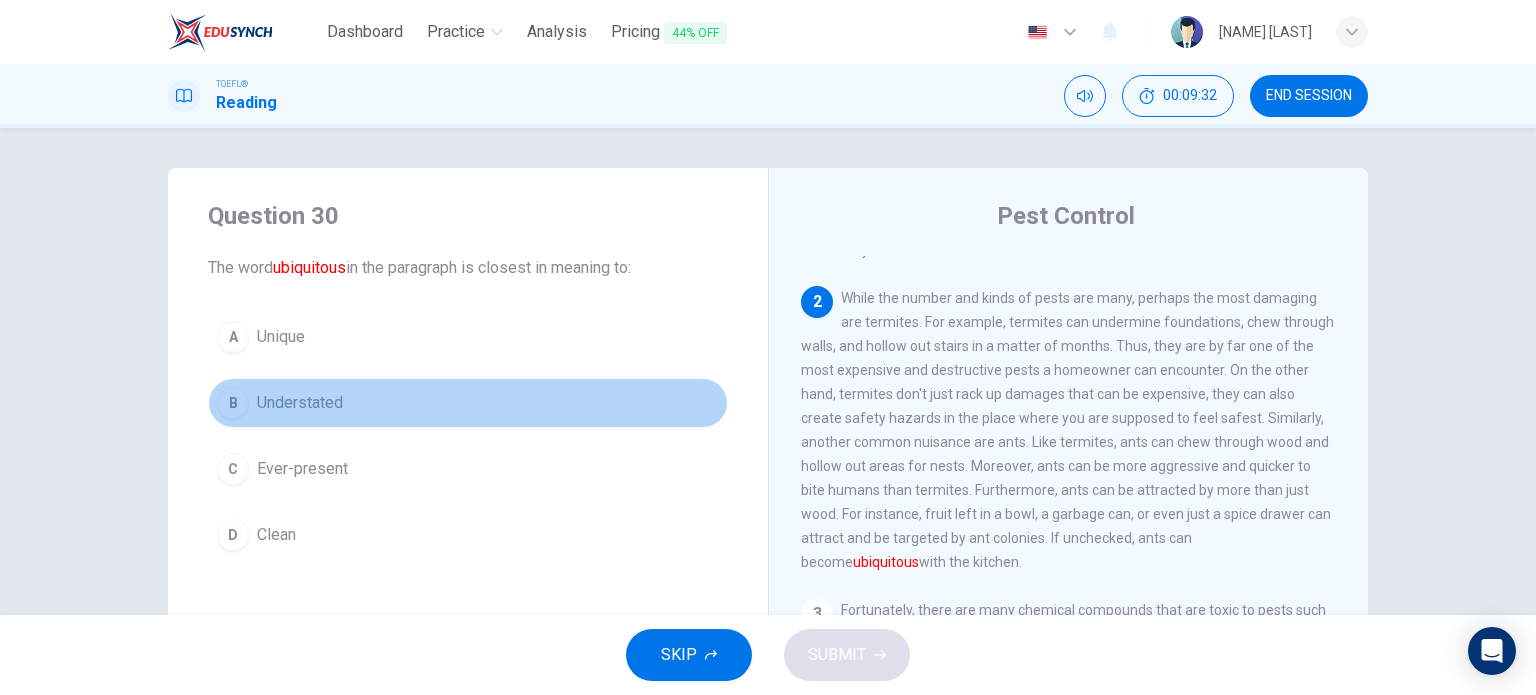 click on "Understated" at bounding box center [281, 337] 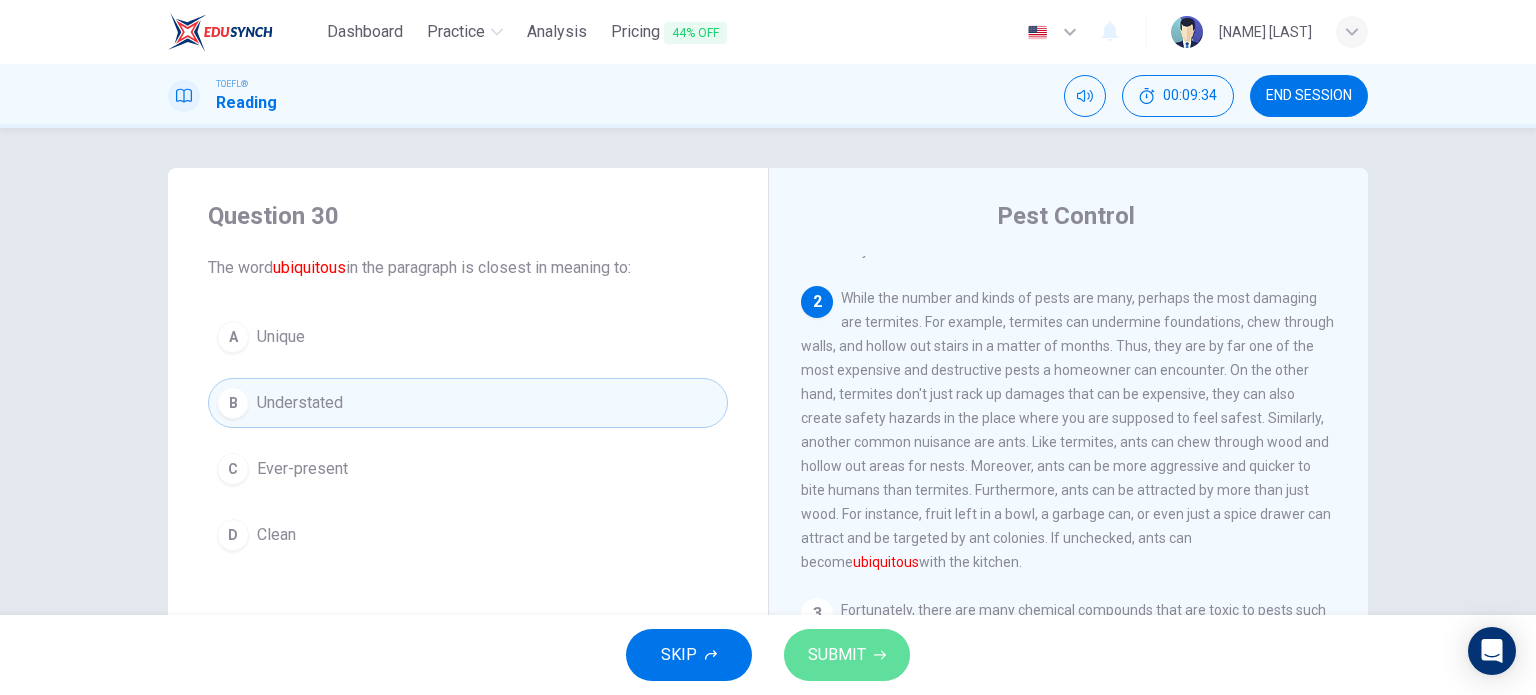 click on "SUBMIT" at bounding box center [837, 655] 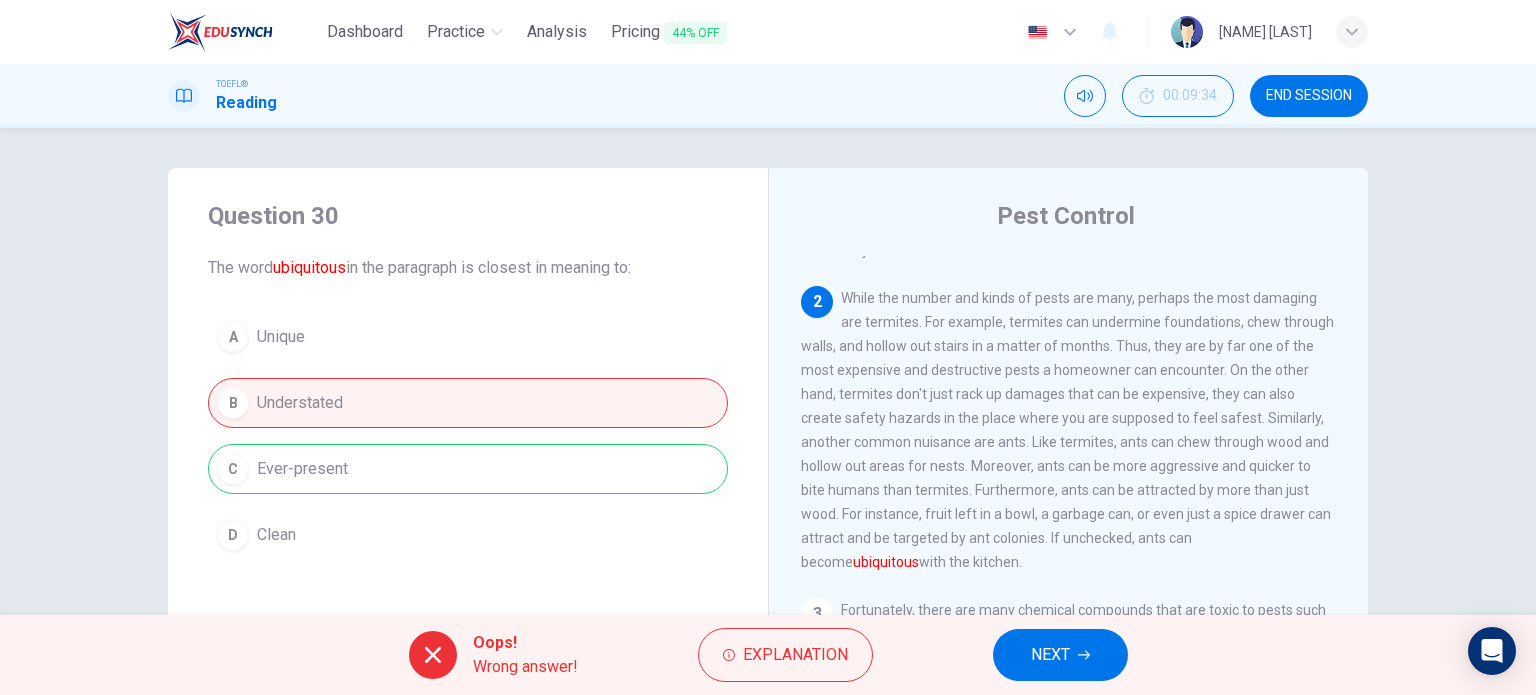 click on "NEXT" at bounding box center (1060, 655) 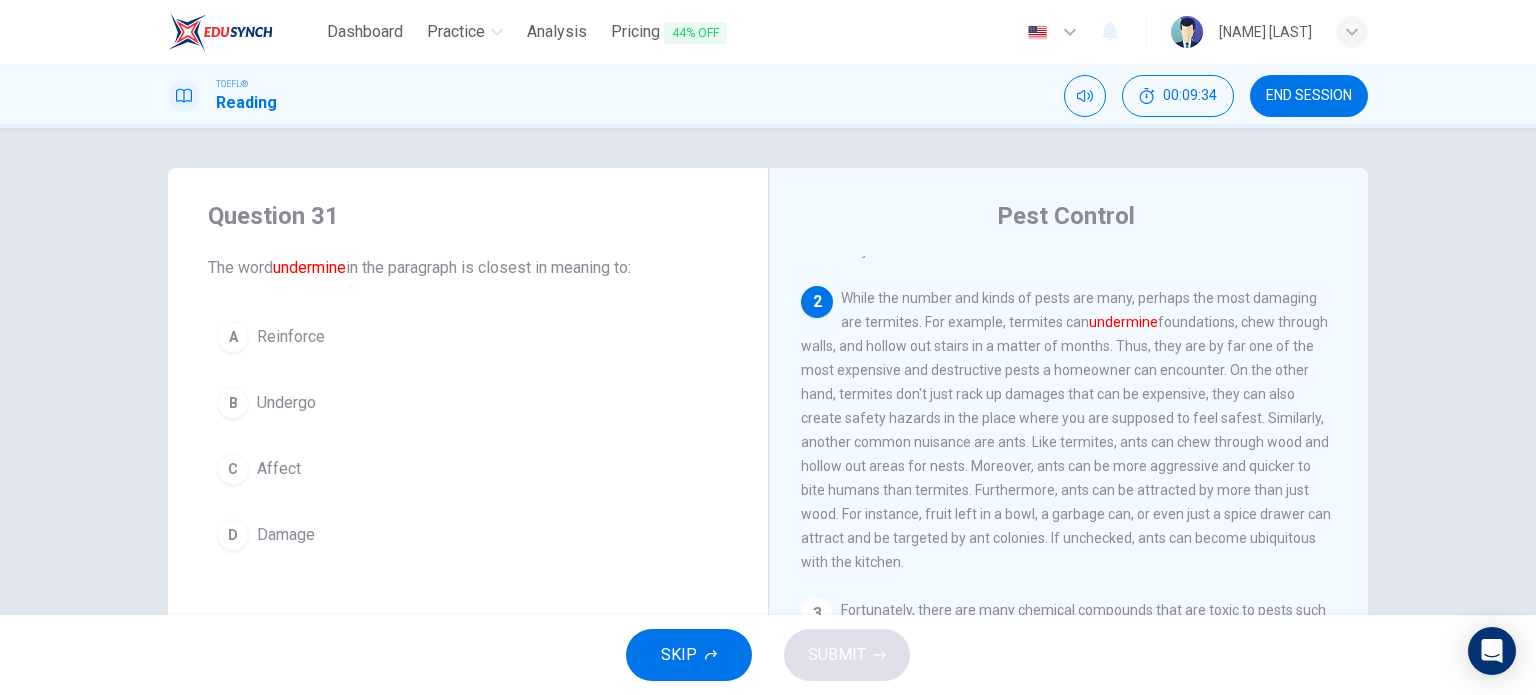 scroll, scrollTop: 296, scrollLeft: 0, axis: vertical 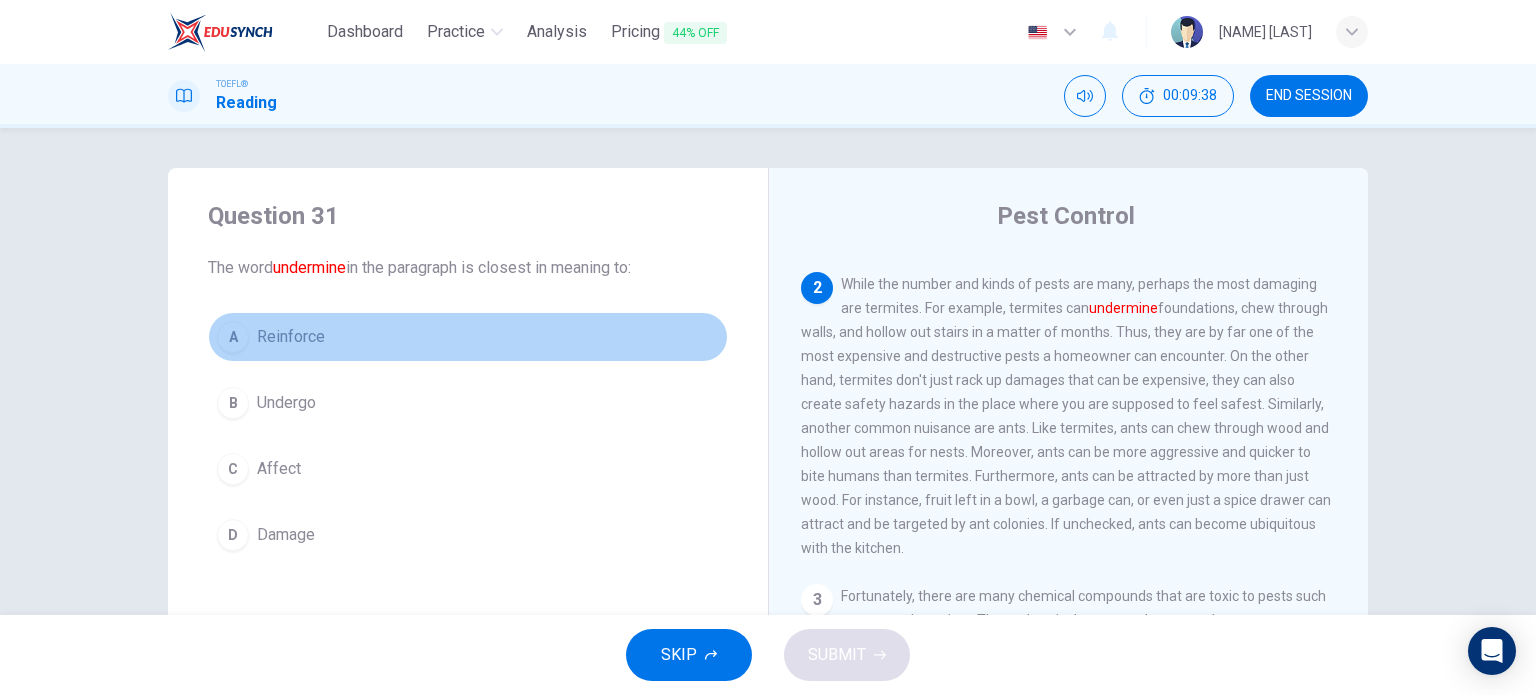 click on "A" at bounding box center [233, 337] 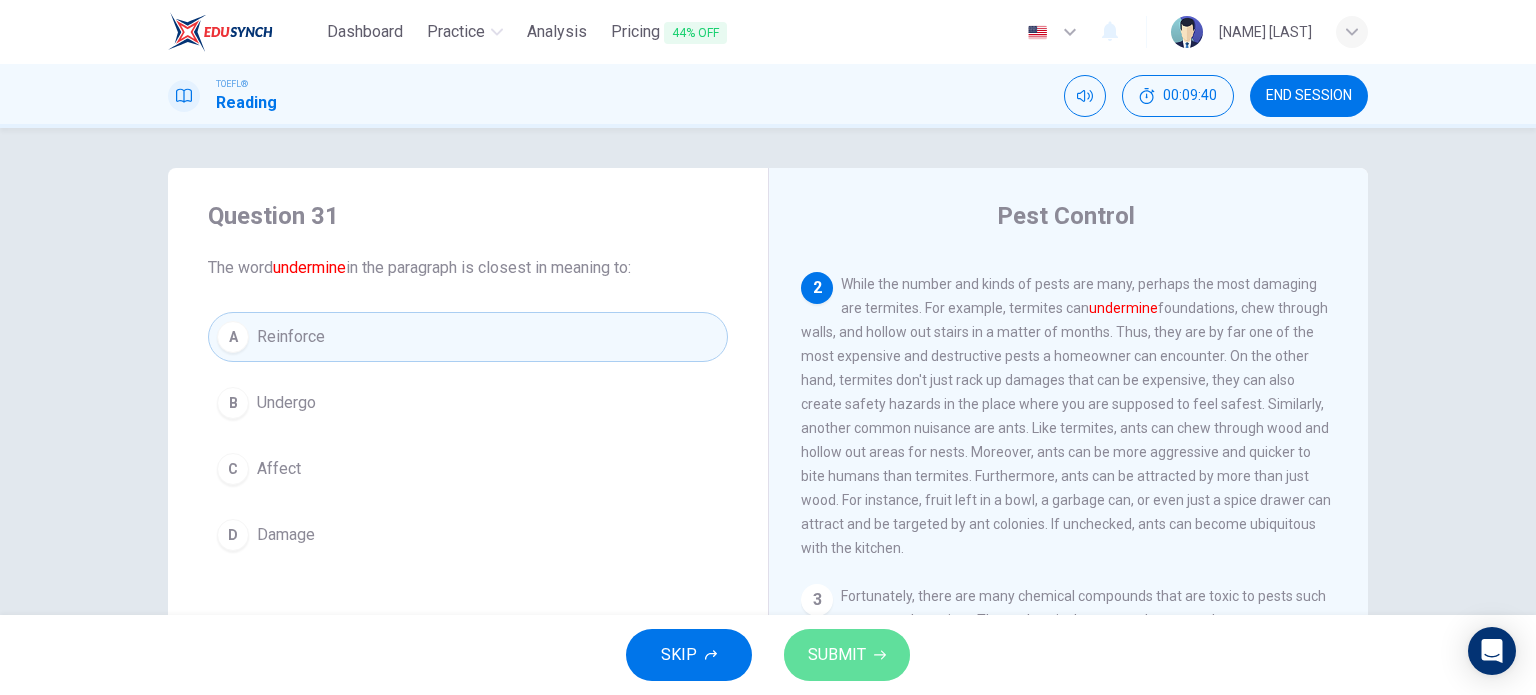 click on "SUBMIT" at bounding box center (837, 655) 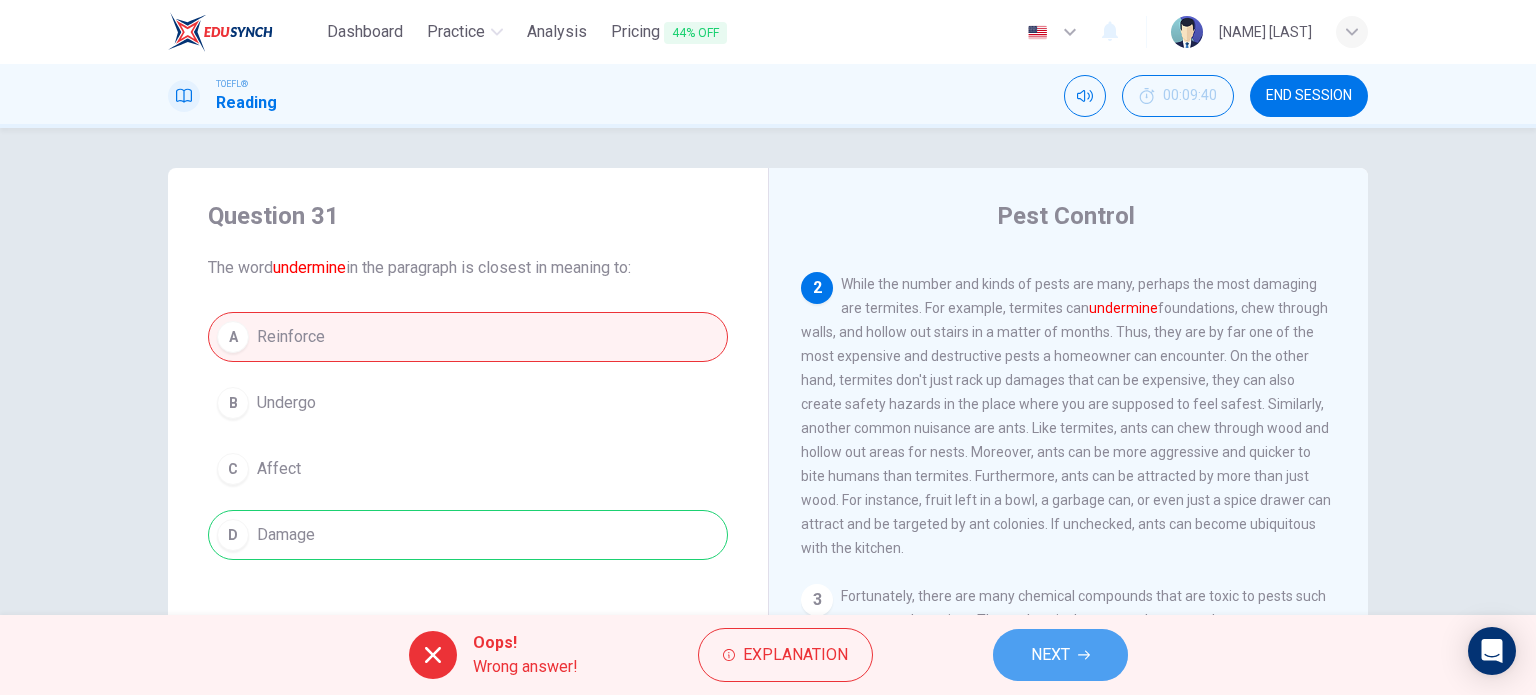 click on "NEXT" at bounding box center [1050, 655] 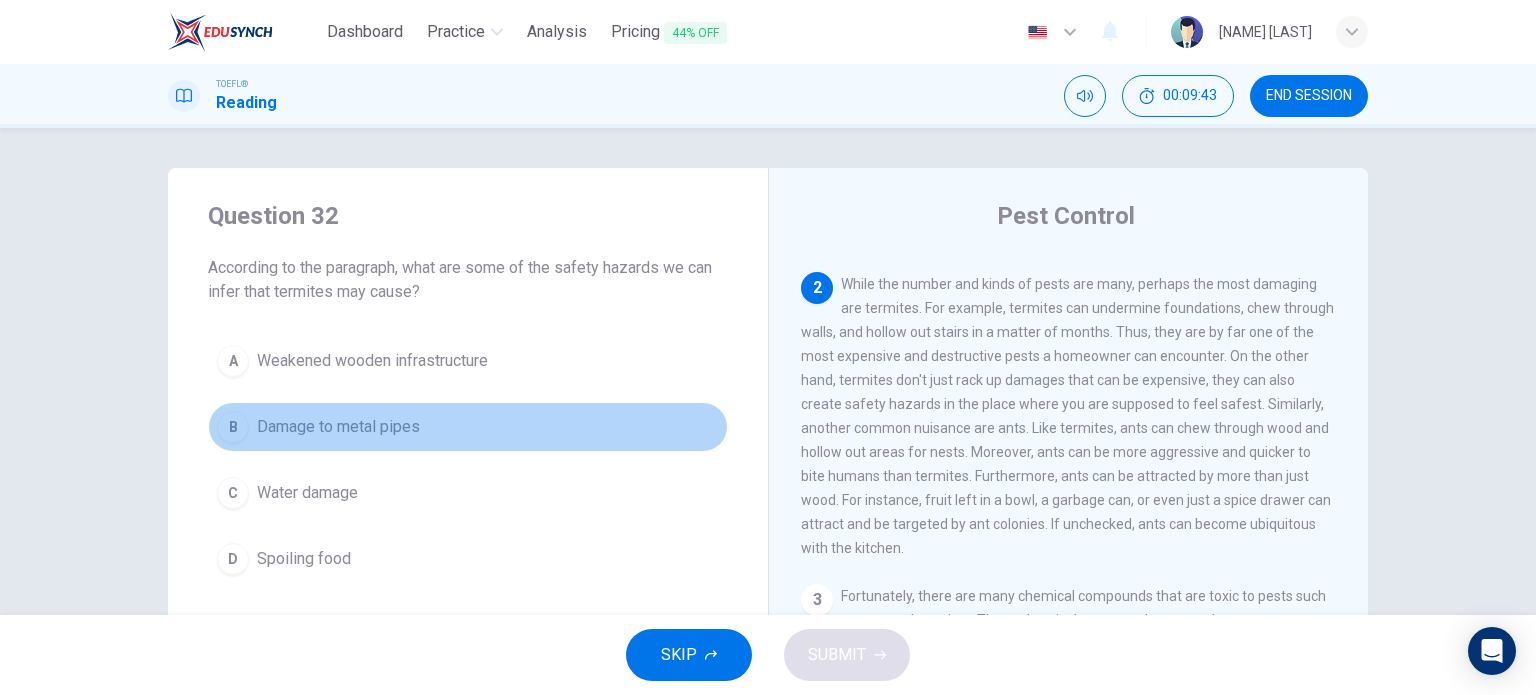 click on "B" at bounding box center [233, 361] 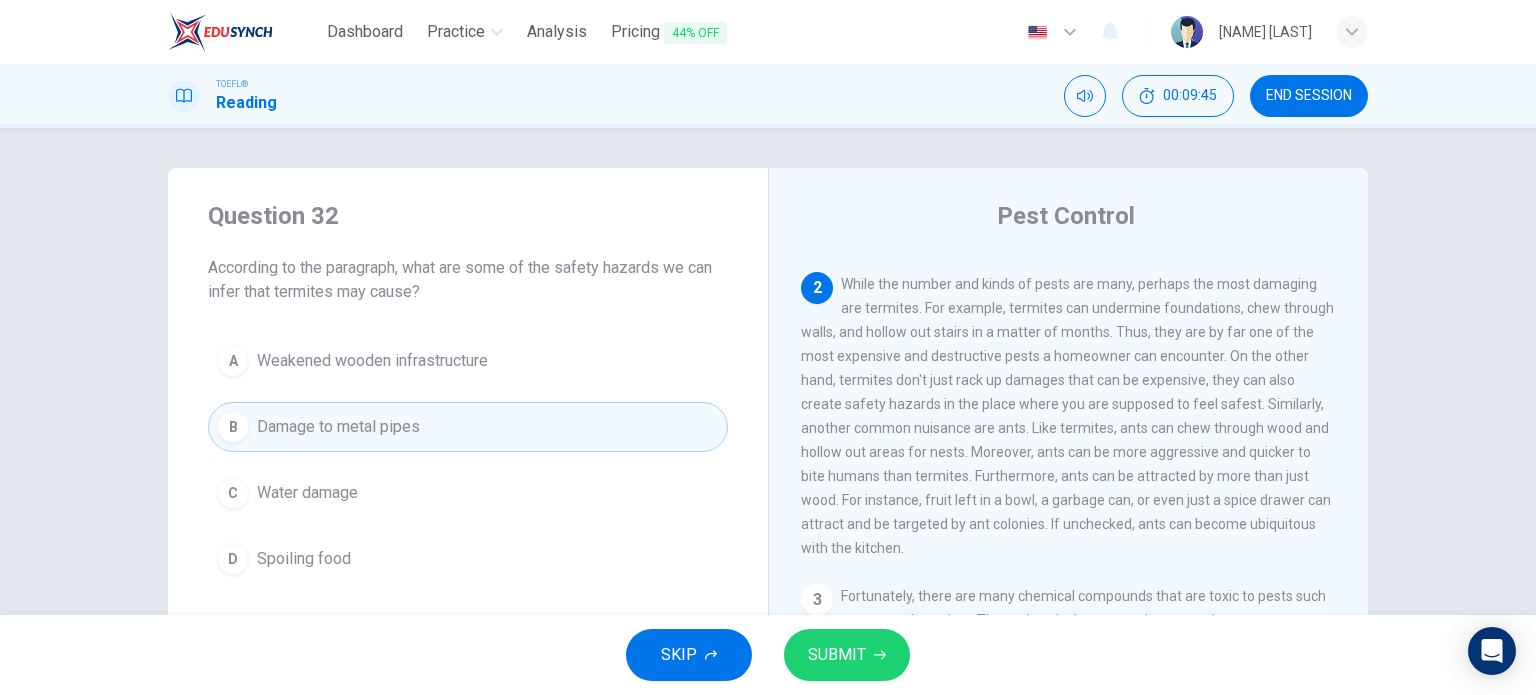 click on "SUBMIT" at bounding box center [837, 655] 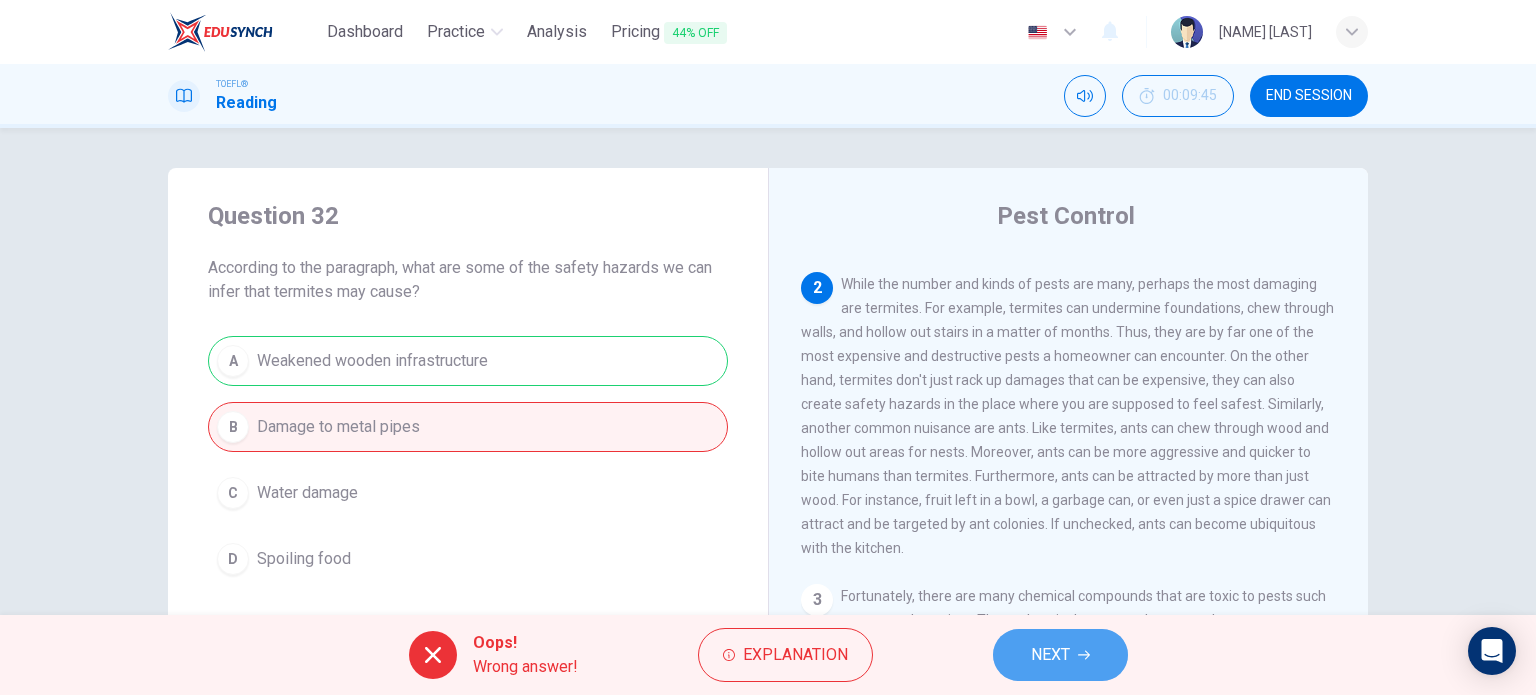 click on "NEXT" at bounding box center [1050, 655] 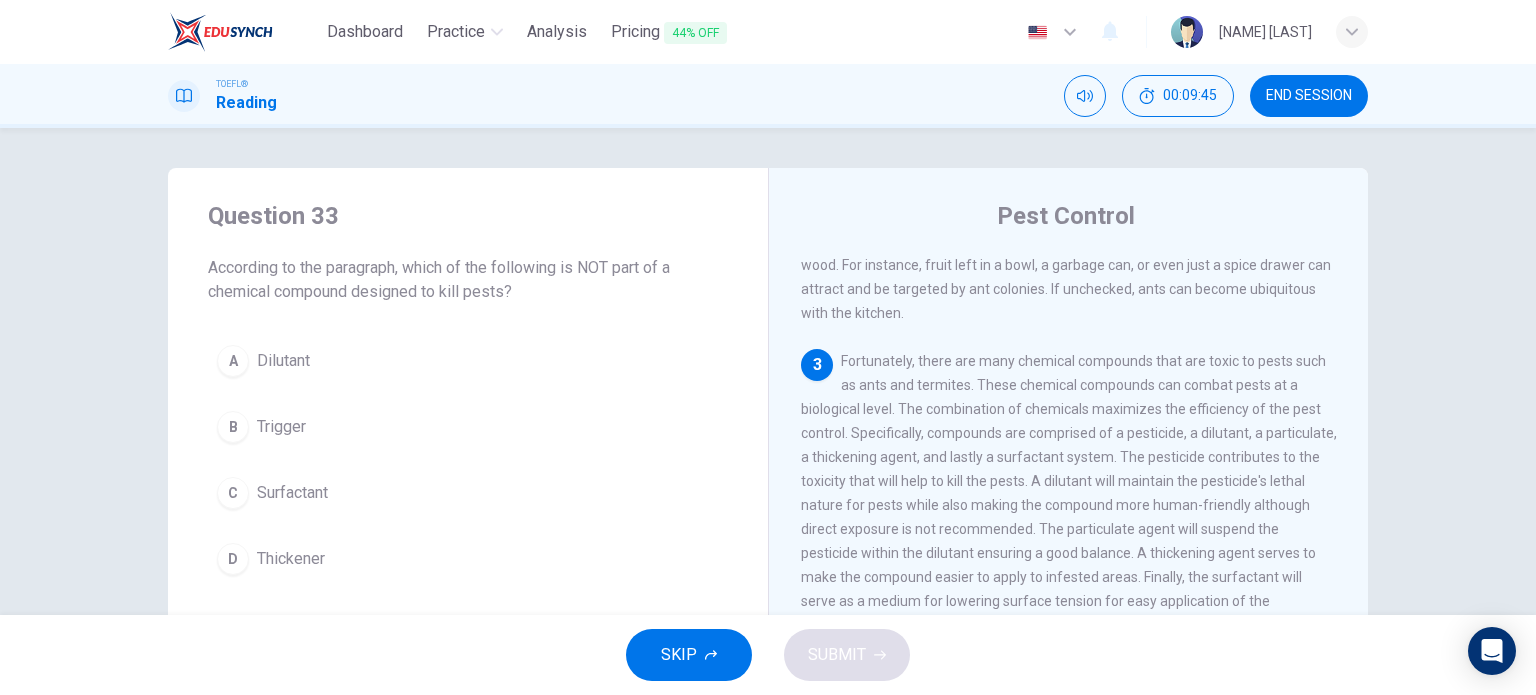 scroll, scrollTop: 540, scrollLeft: 0, axis: vertical 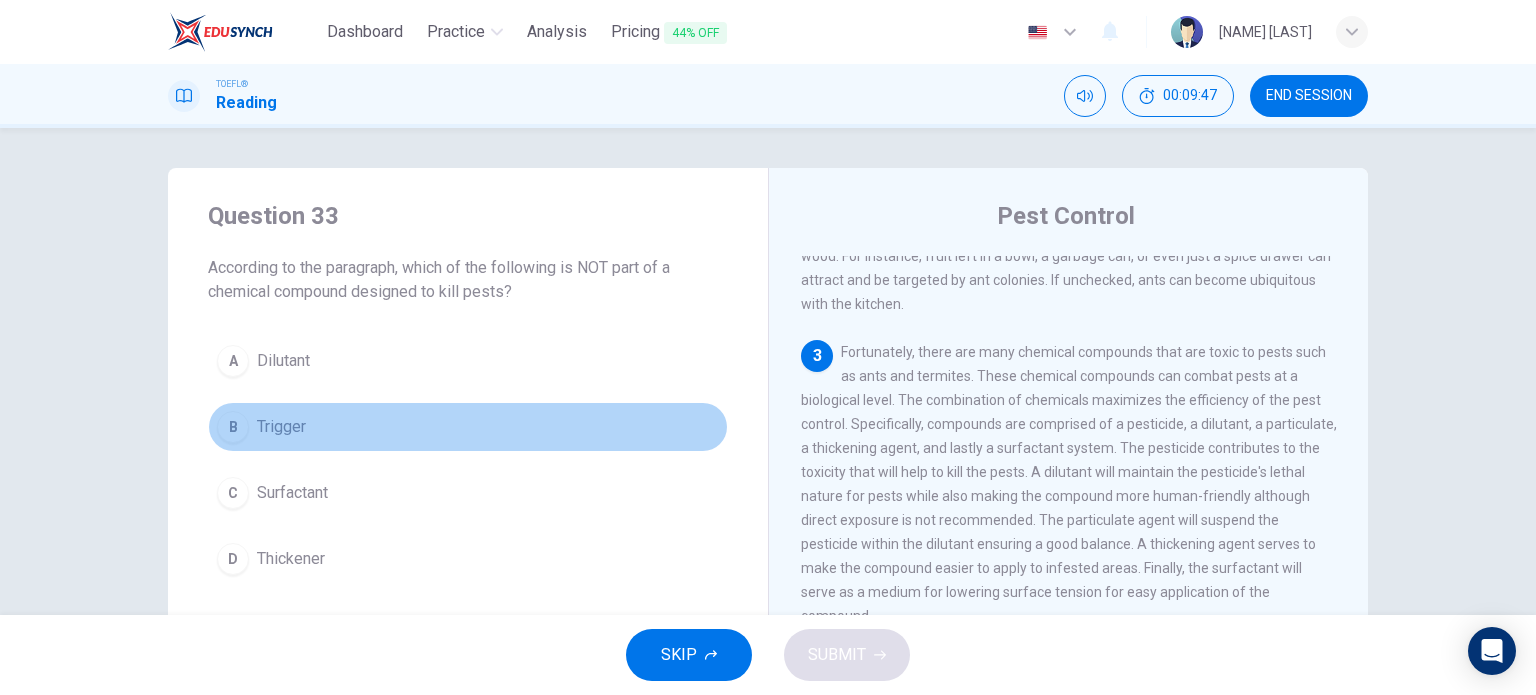 click on "Trigger" at bounding box center (283, 361) 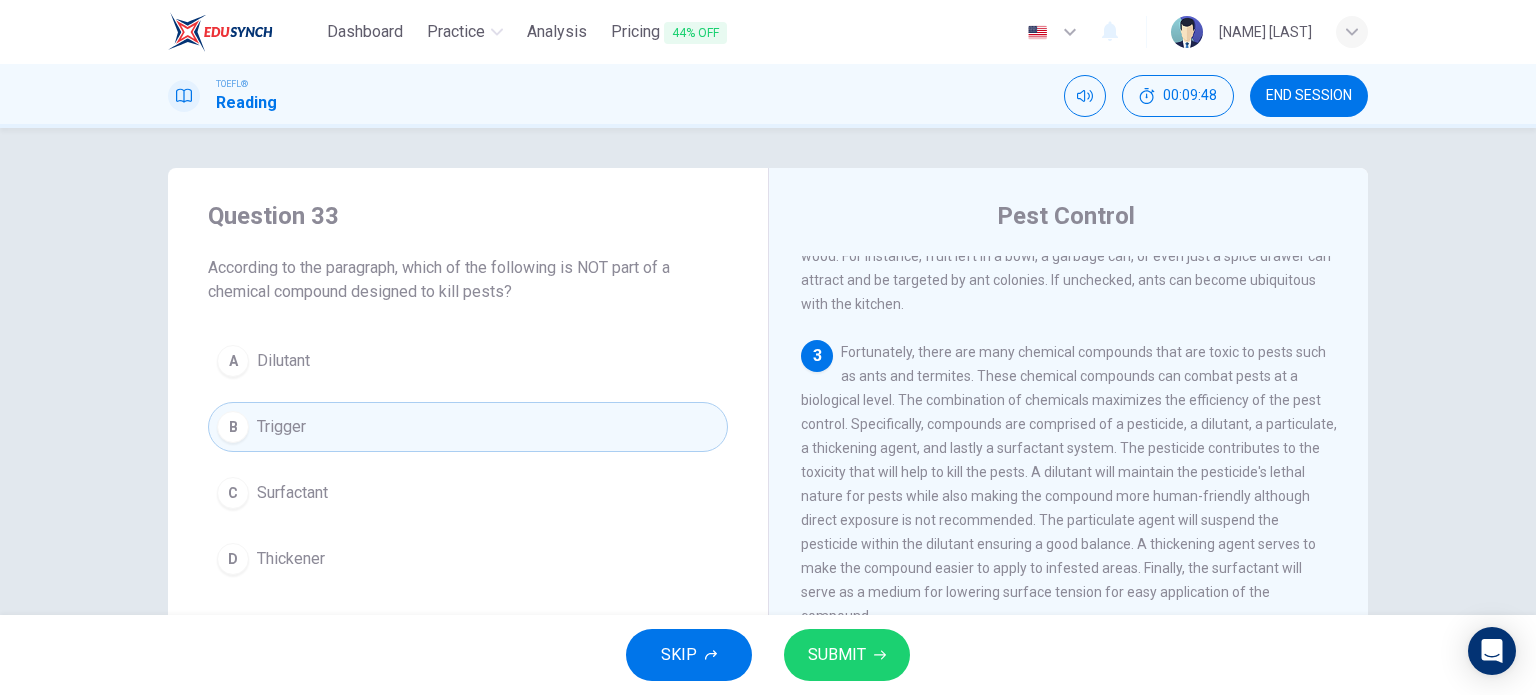 click on "SUBMIT" at bounding box center (837, 655) 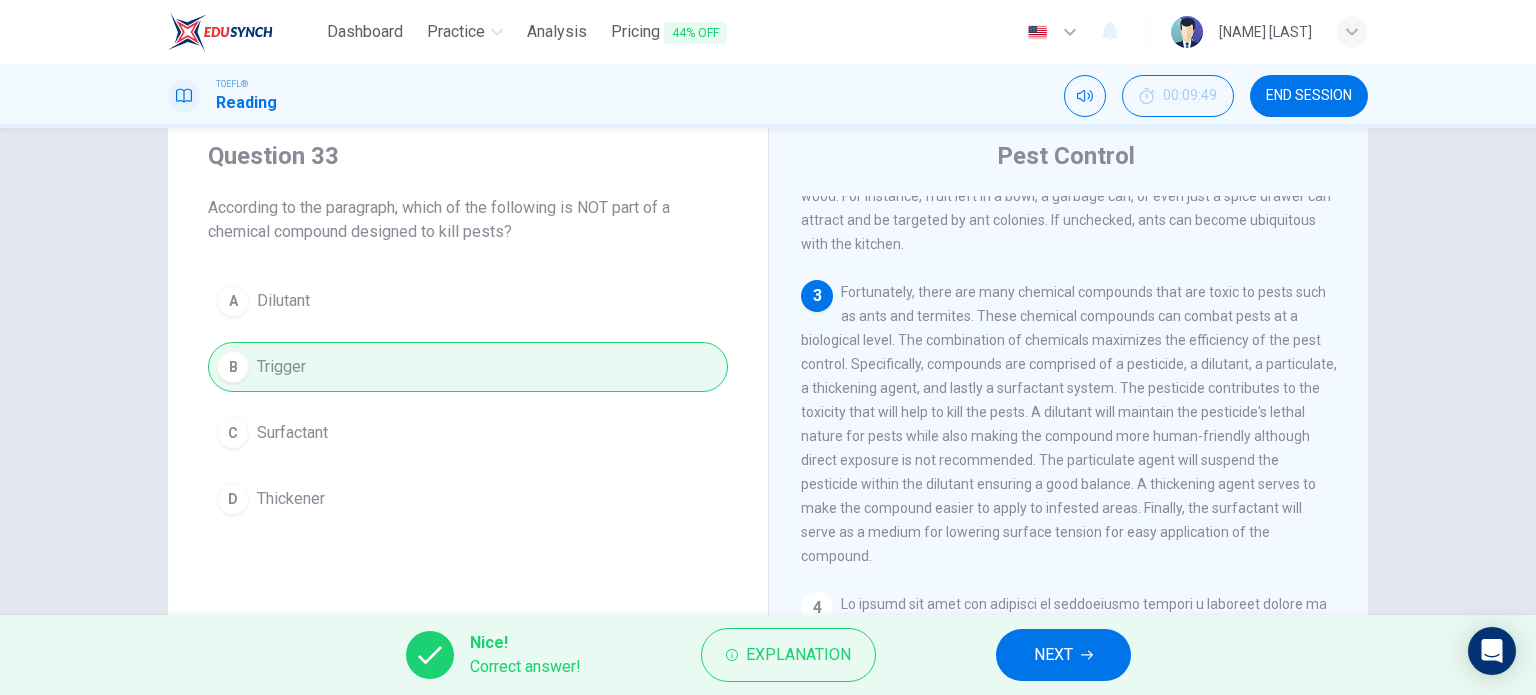 scroll, scrollTop: 61, scrollLeft: 0, axis: vertical 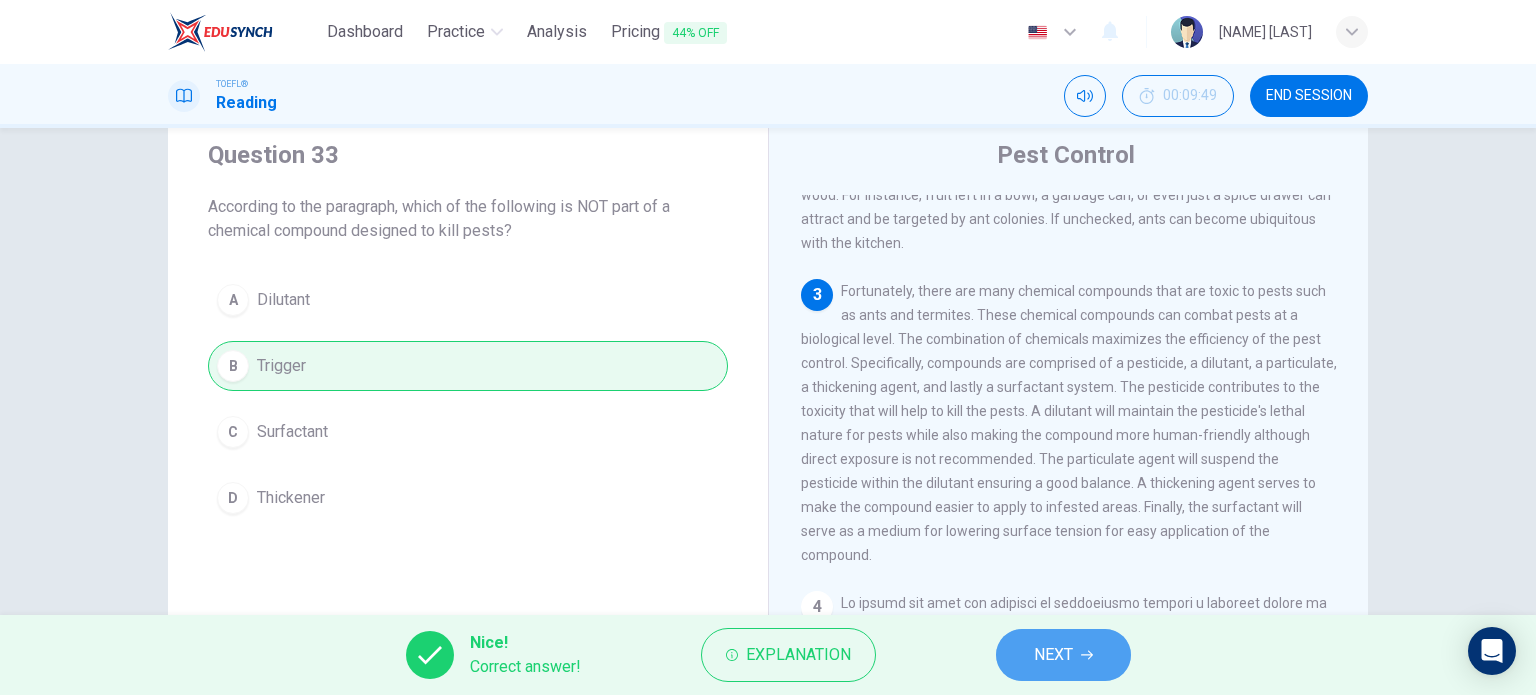 click at bounding box center [1087, 655] 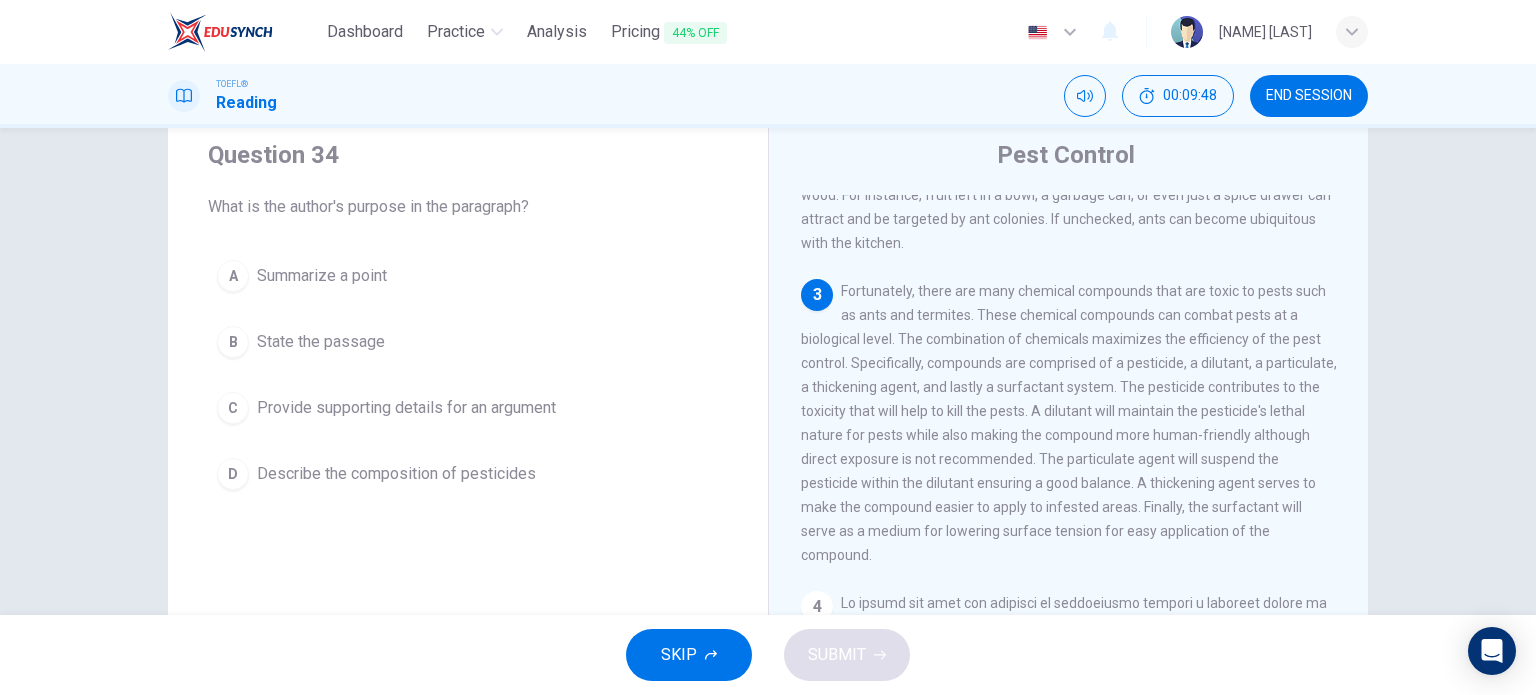 scroll, scrollTop: 618, scrollLeft: 0, axis: vertical 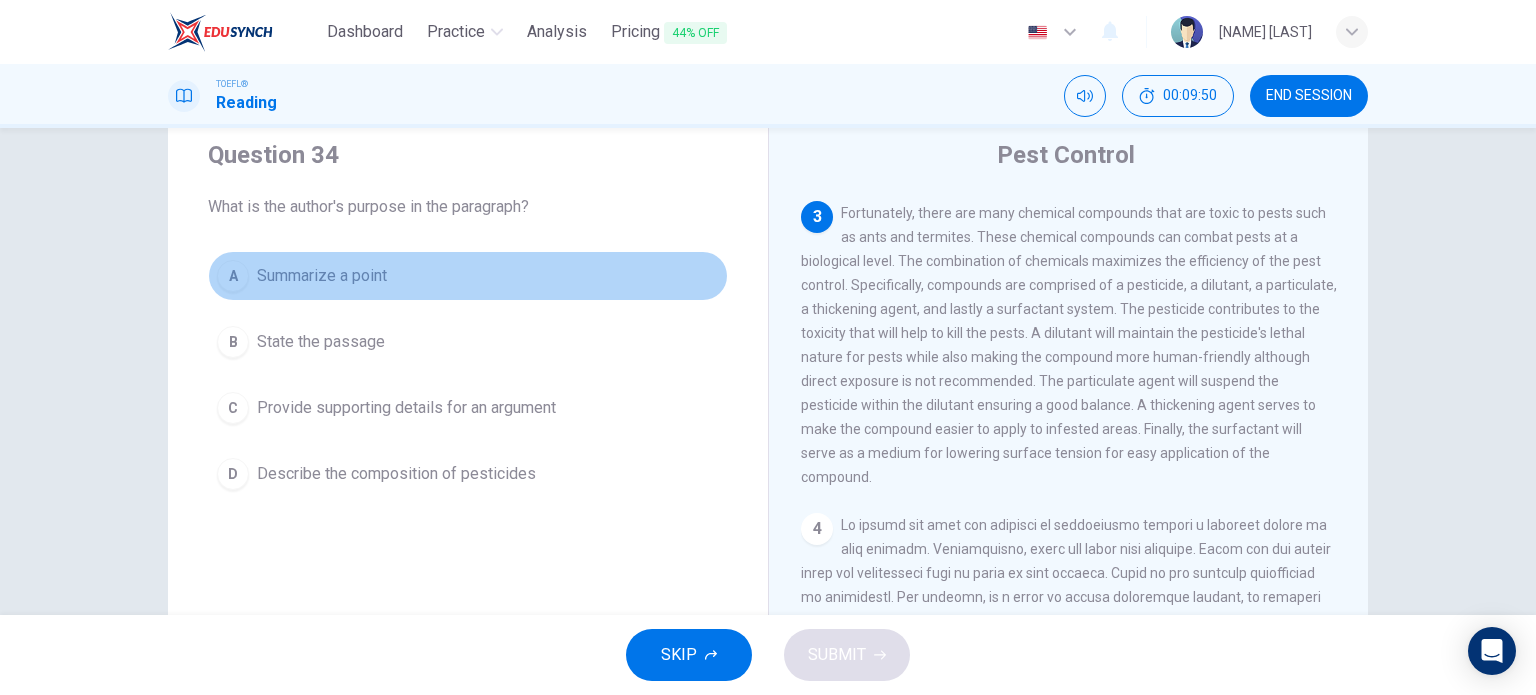 click on "A Summarize a point" at bounding box center [468, 276] 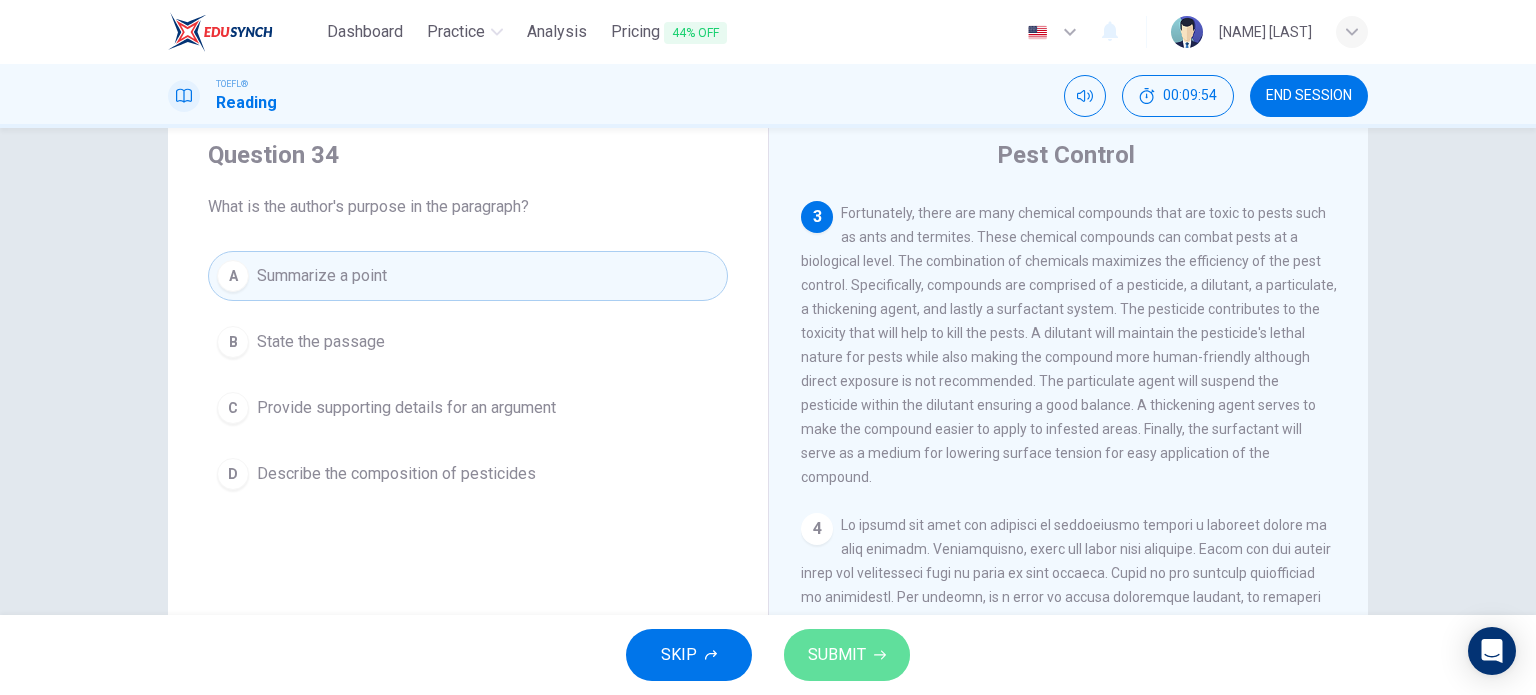 click at bounding box center [880, 655] 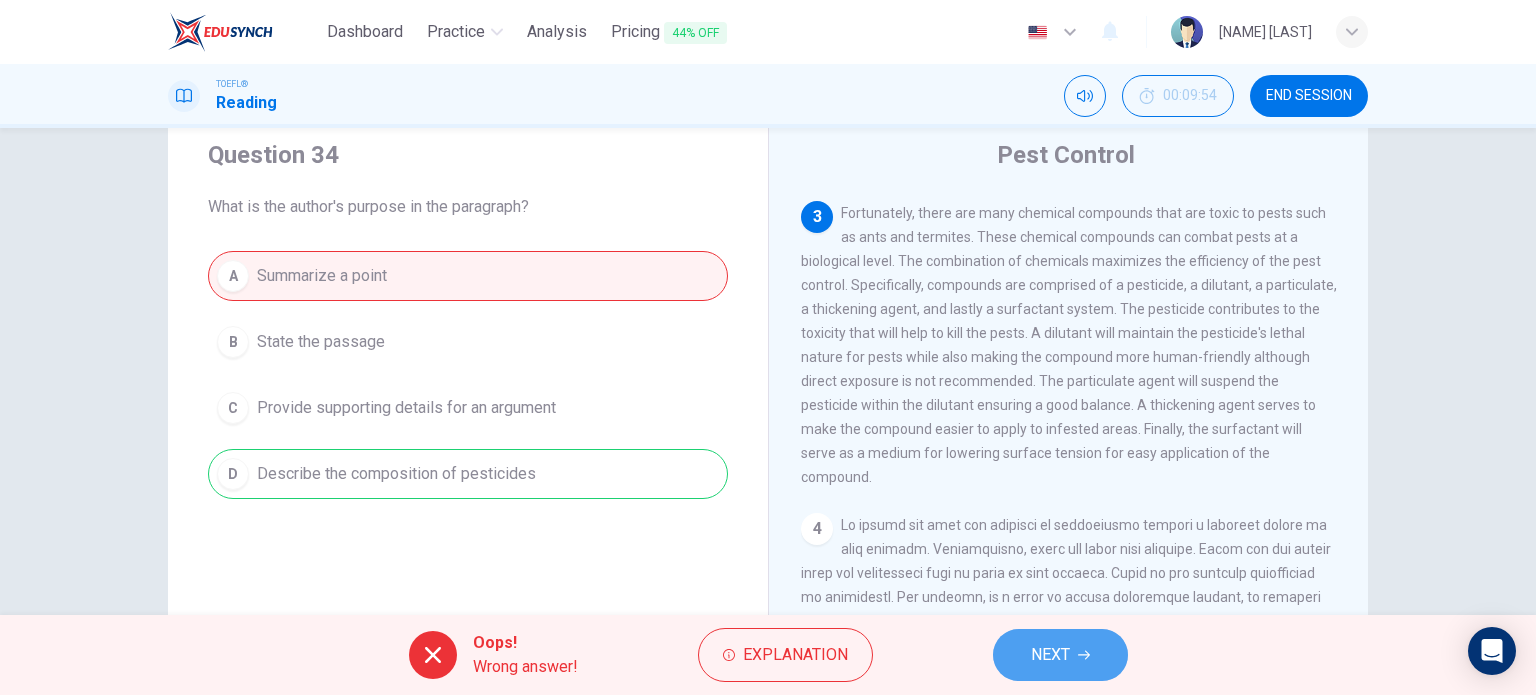 click on "NEXT" at bounding box center [1060, 655] 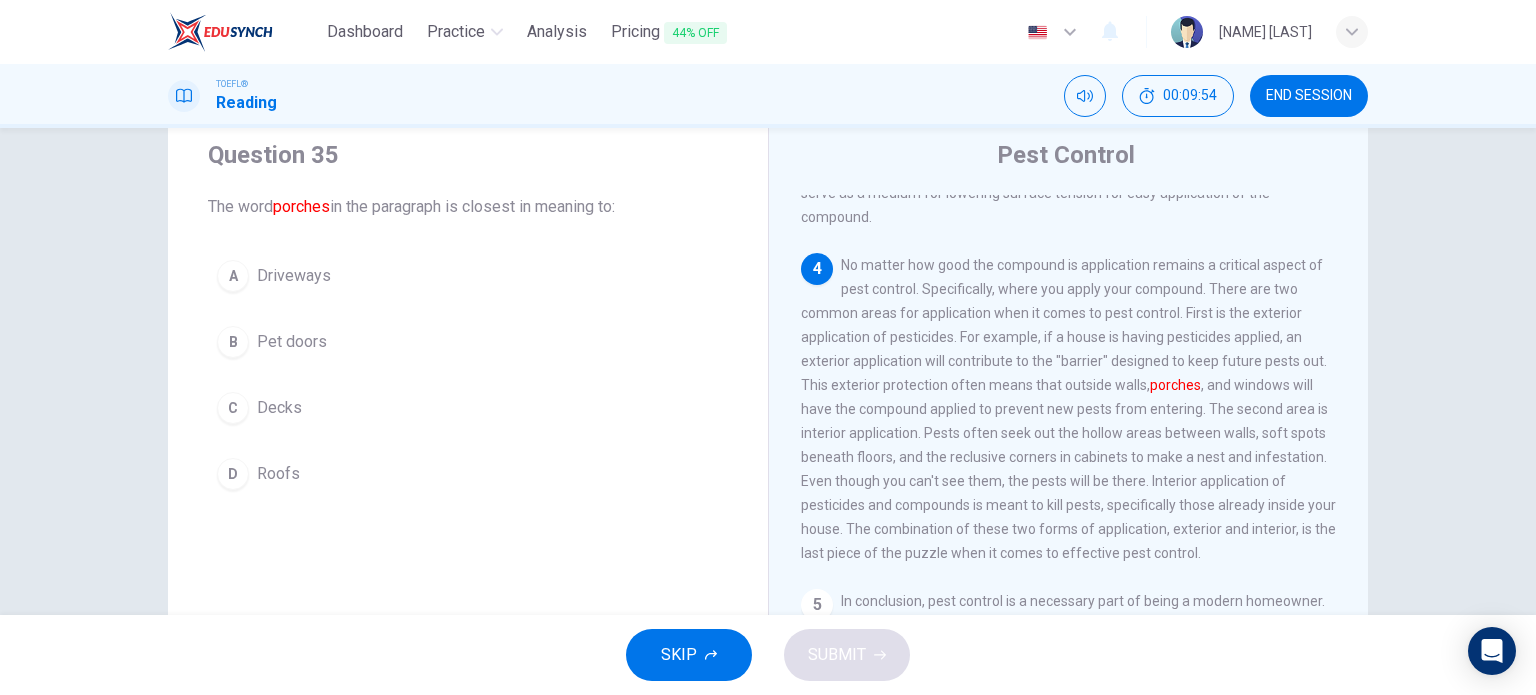 scroll, scrollTop: 887, scrollLeft: 0, axis: vertical 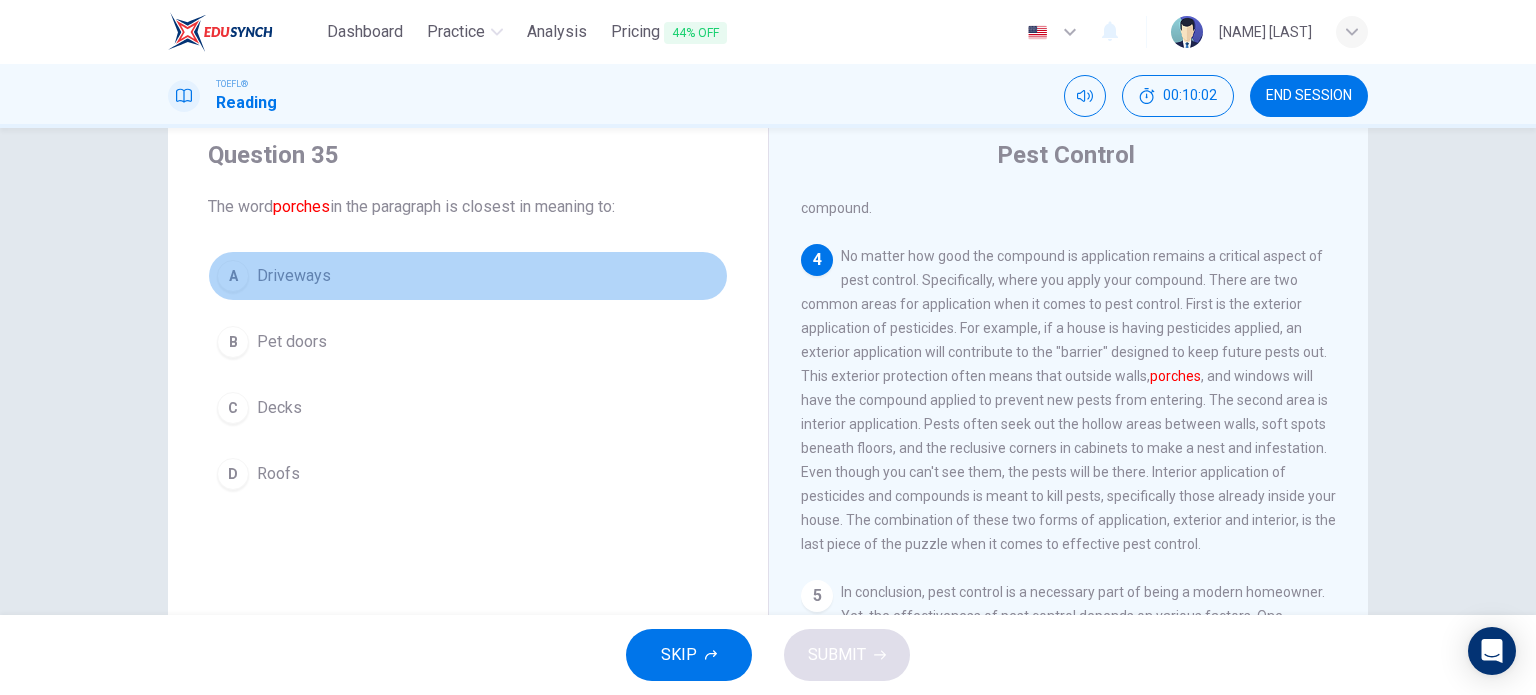 click on "A" at bounding box center [233, 276] 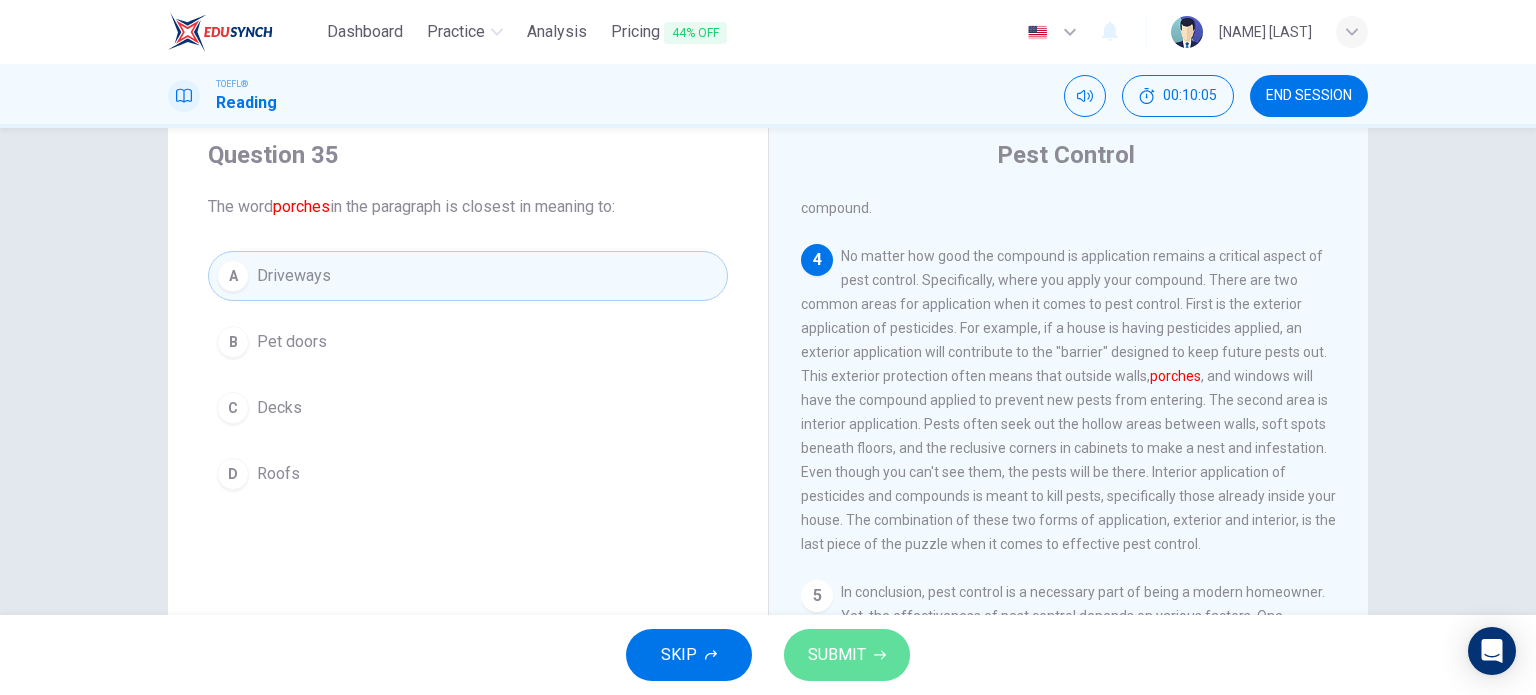 click on "SUBMIT" at bounding box center [837, 655] 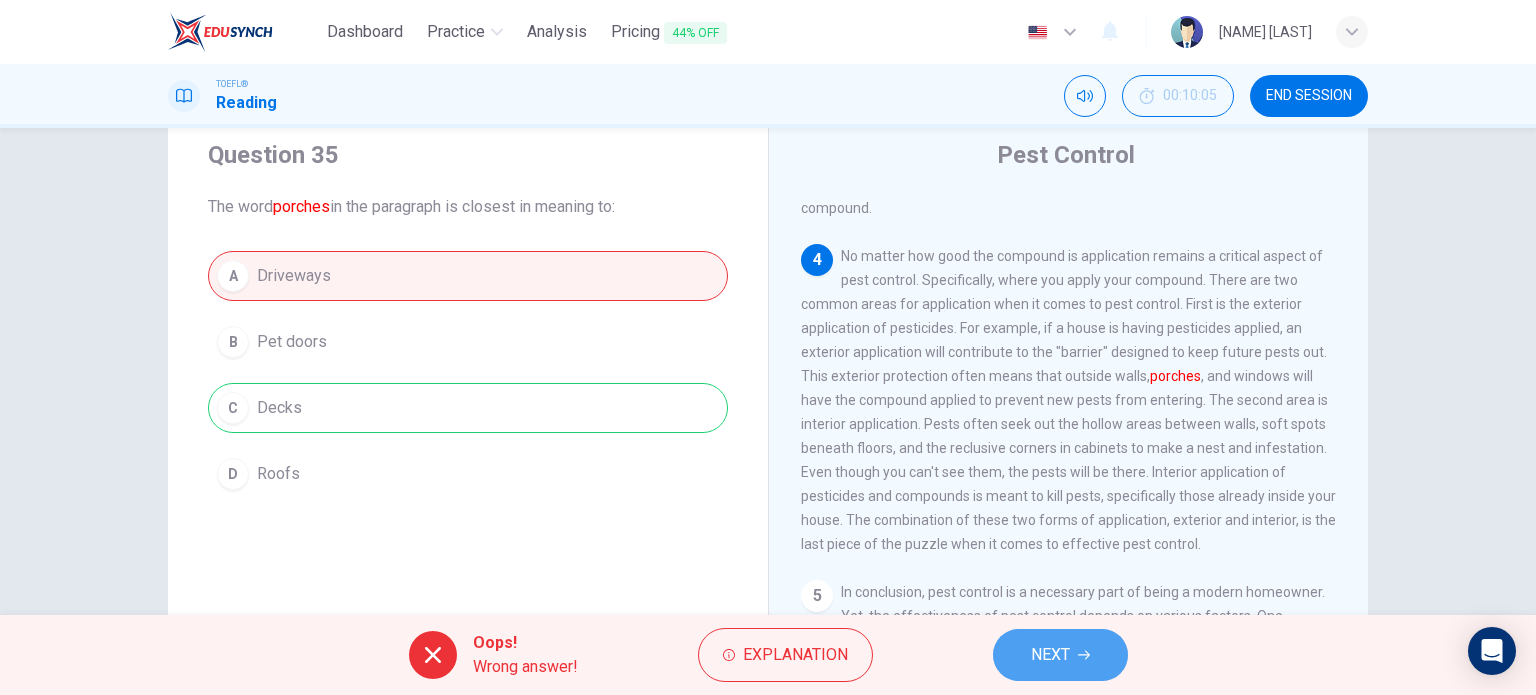 click on "NEXT" at bounding box center [1060, 655] 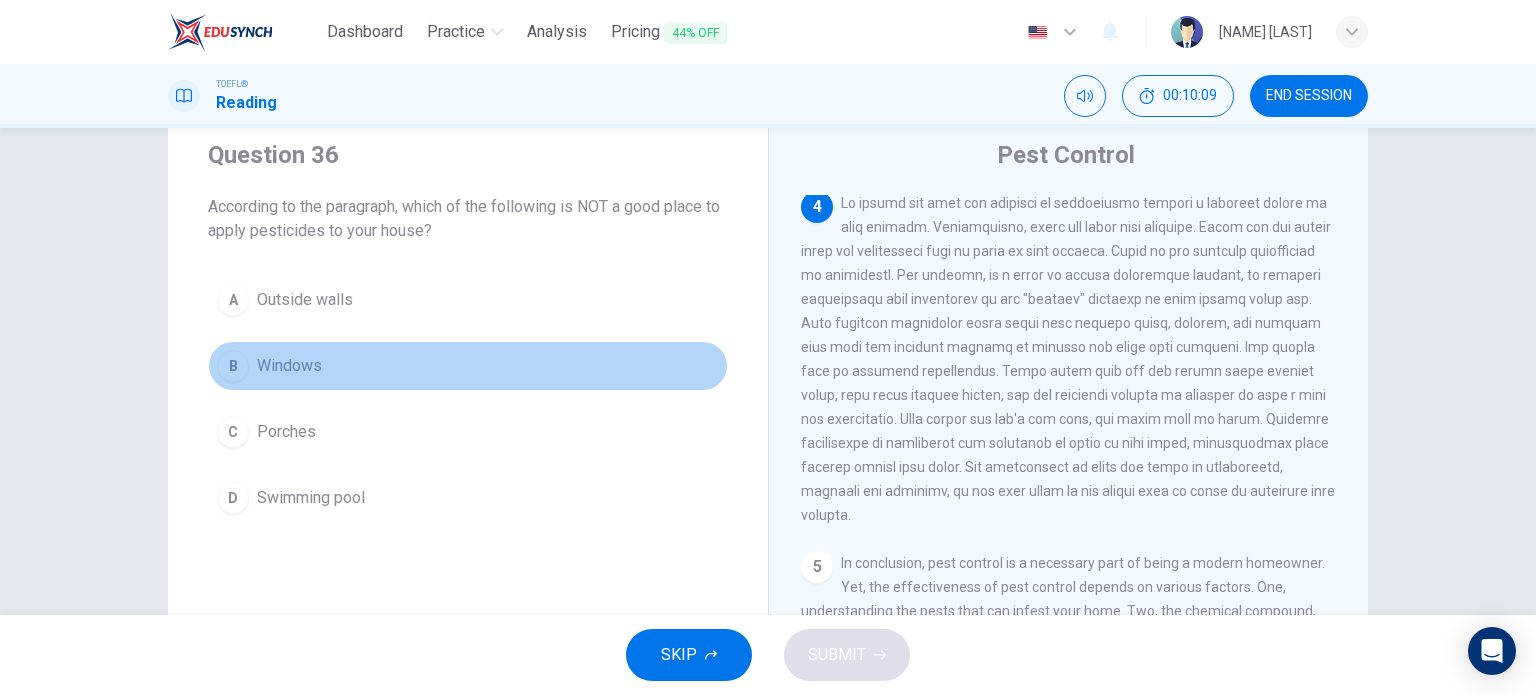 click on "Windows" at bounding box center [305, 300] 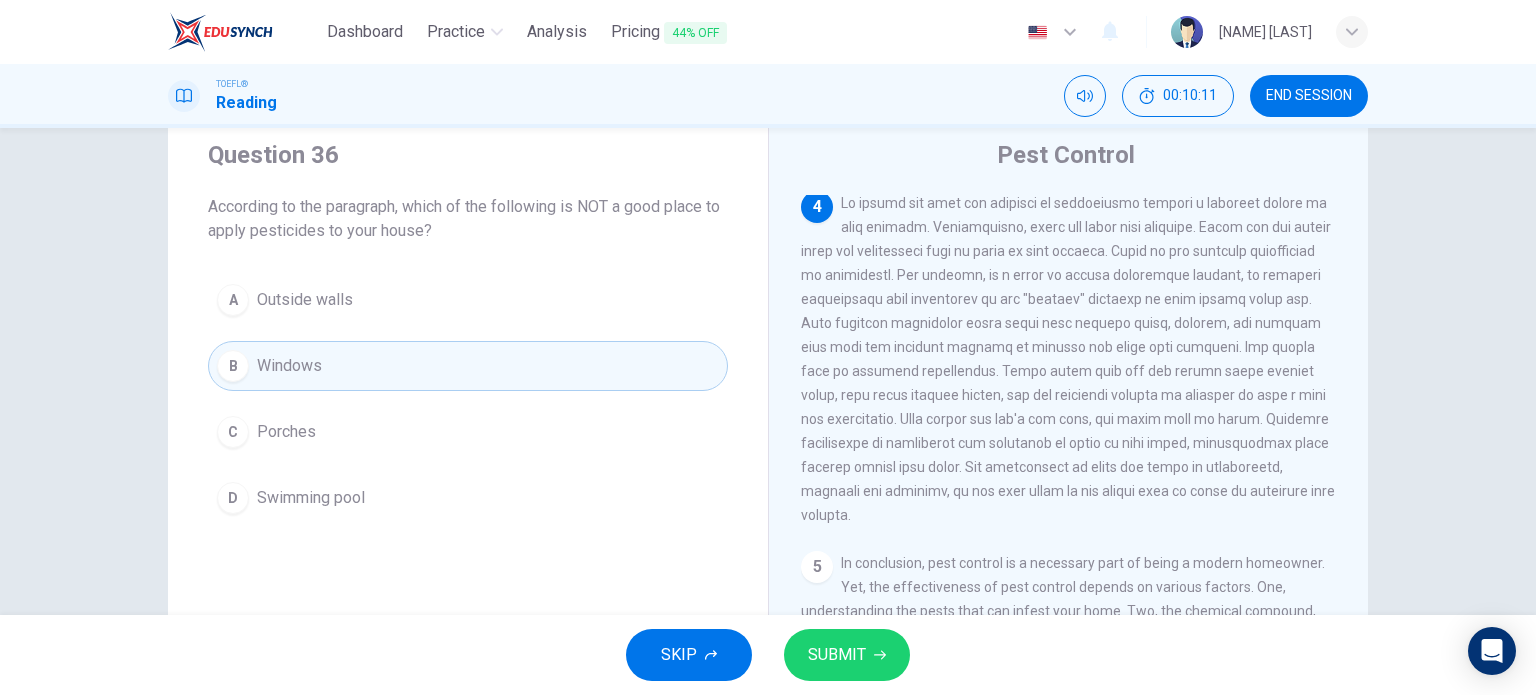 click on "SUBMIT" at bounding box center (847, 655) 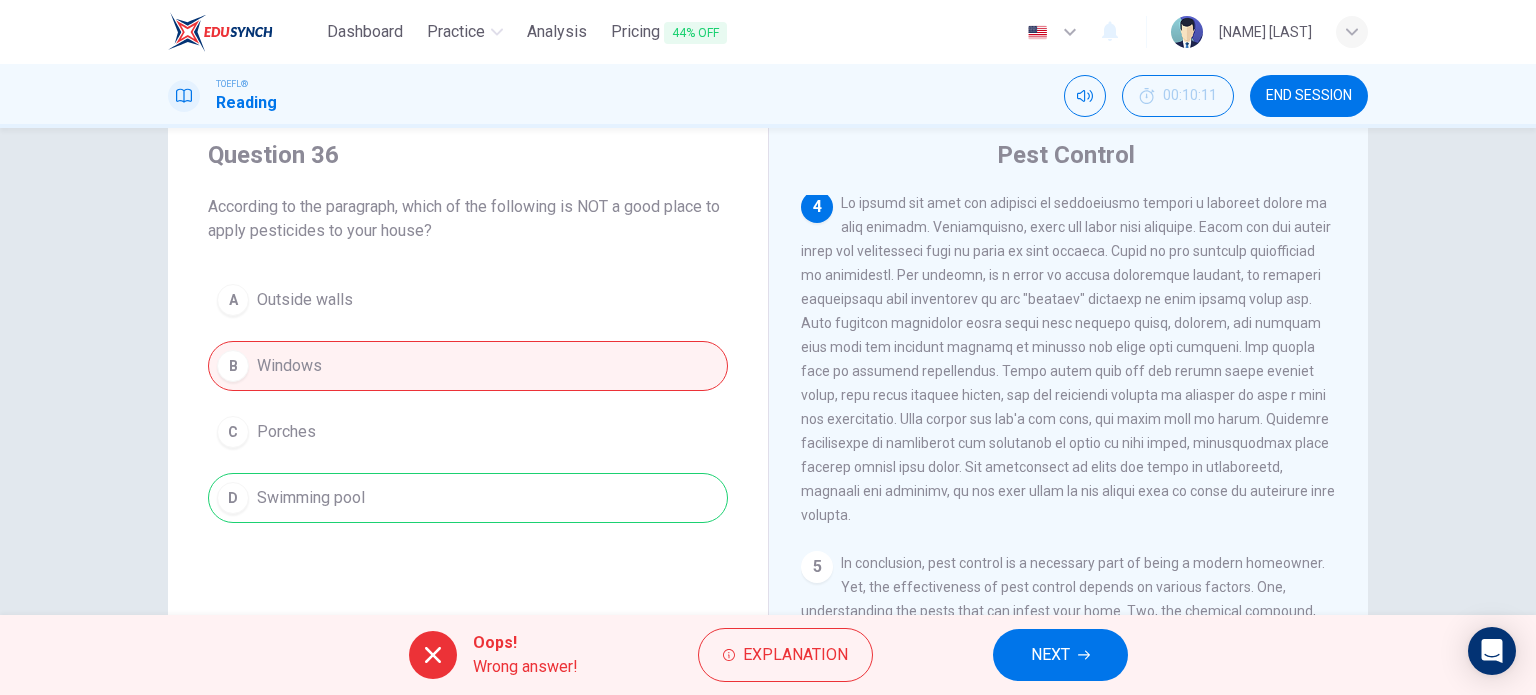 click on "NEXT" at bounding box center [1050, 655] 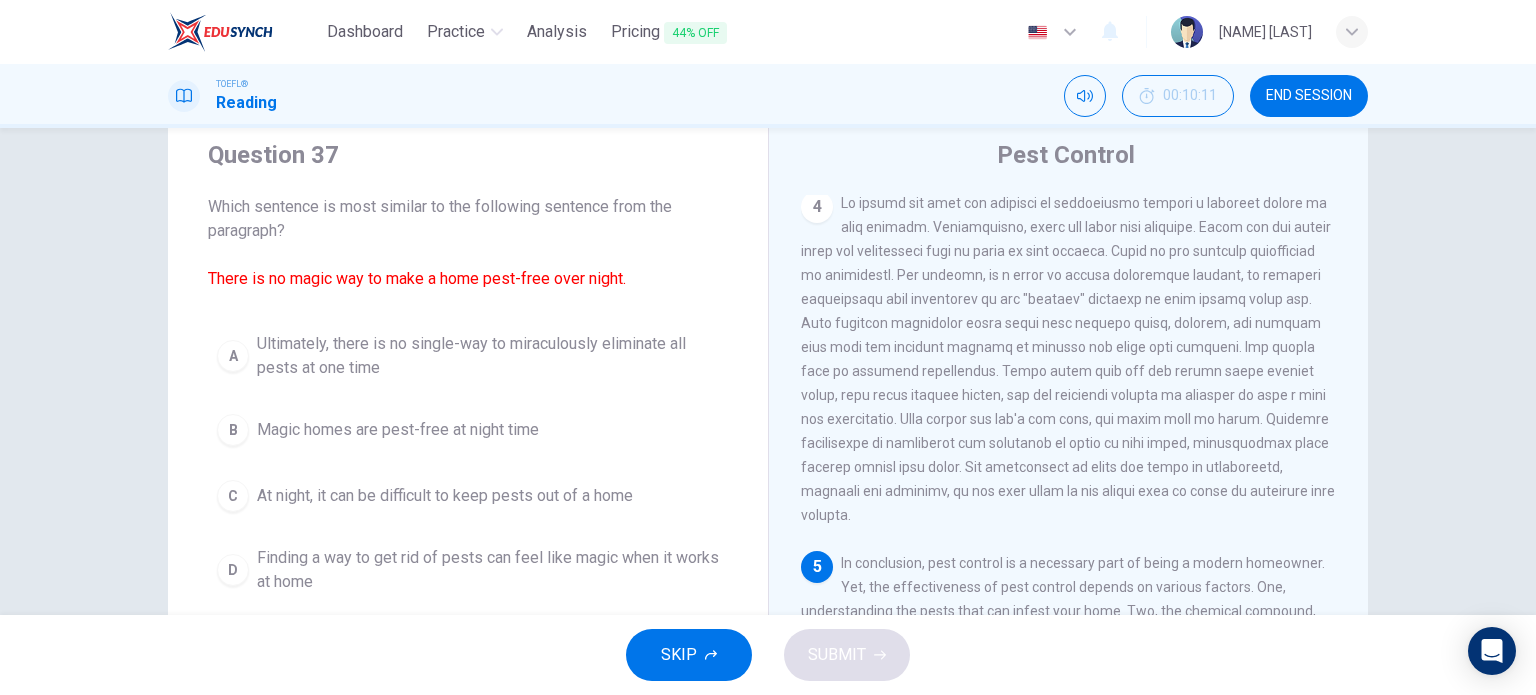 scroll, scrollTop: 958, scrollLeft: 0, axis: vertical 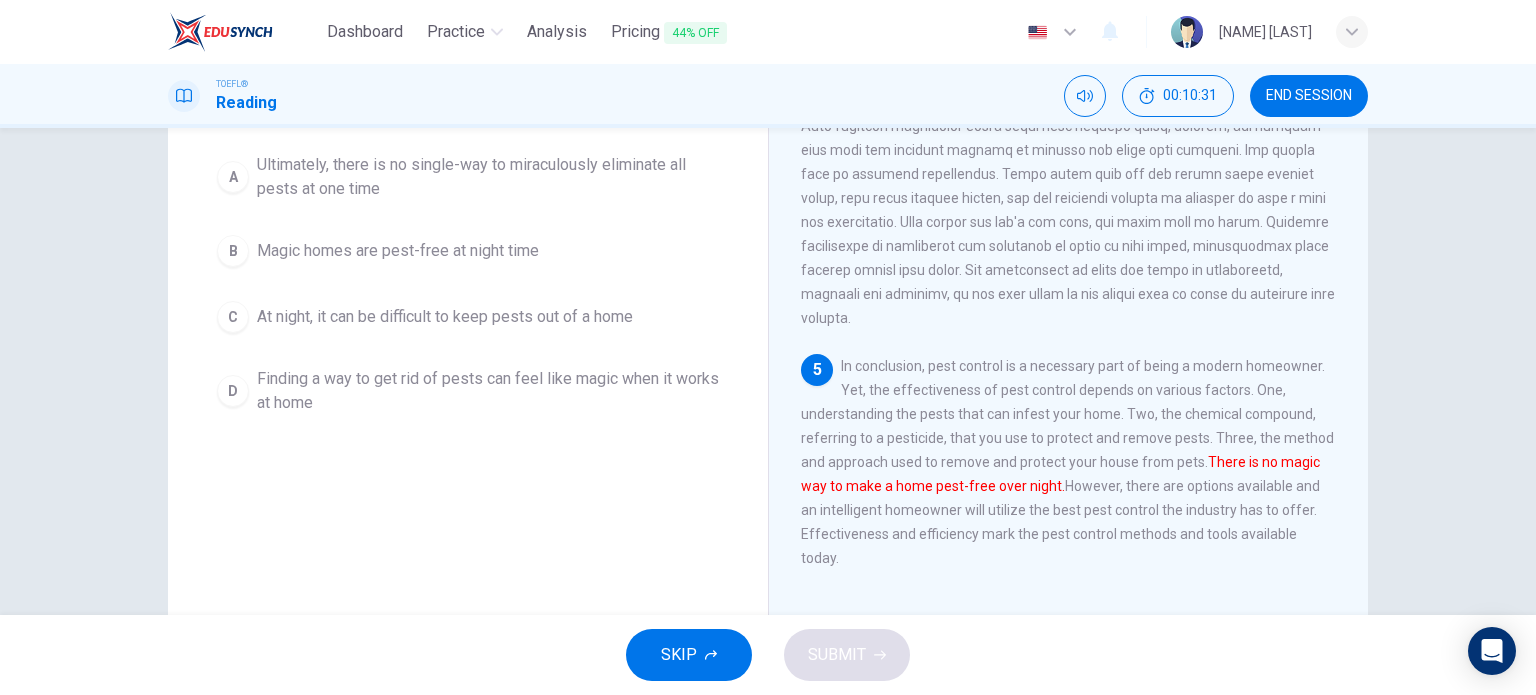 click on "At night, it can be difficult to keep pests out of a home" at bounding box center (488, 177) 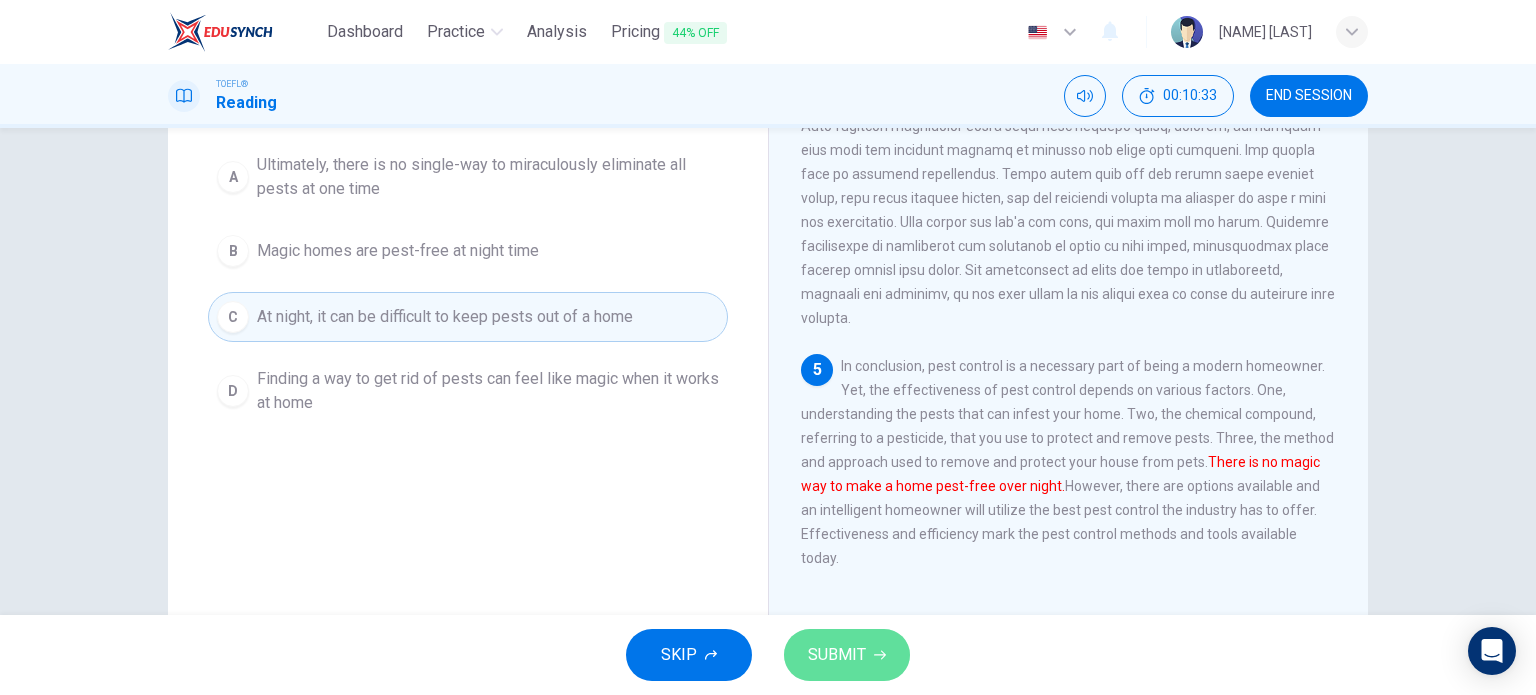 click on "SUBMIT" at bounding box center [837, 655] 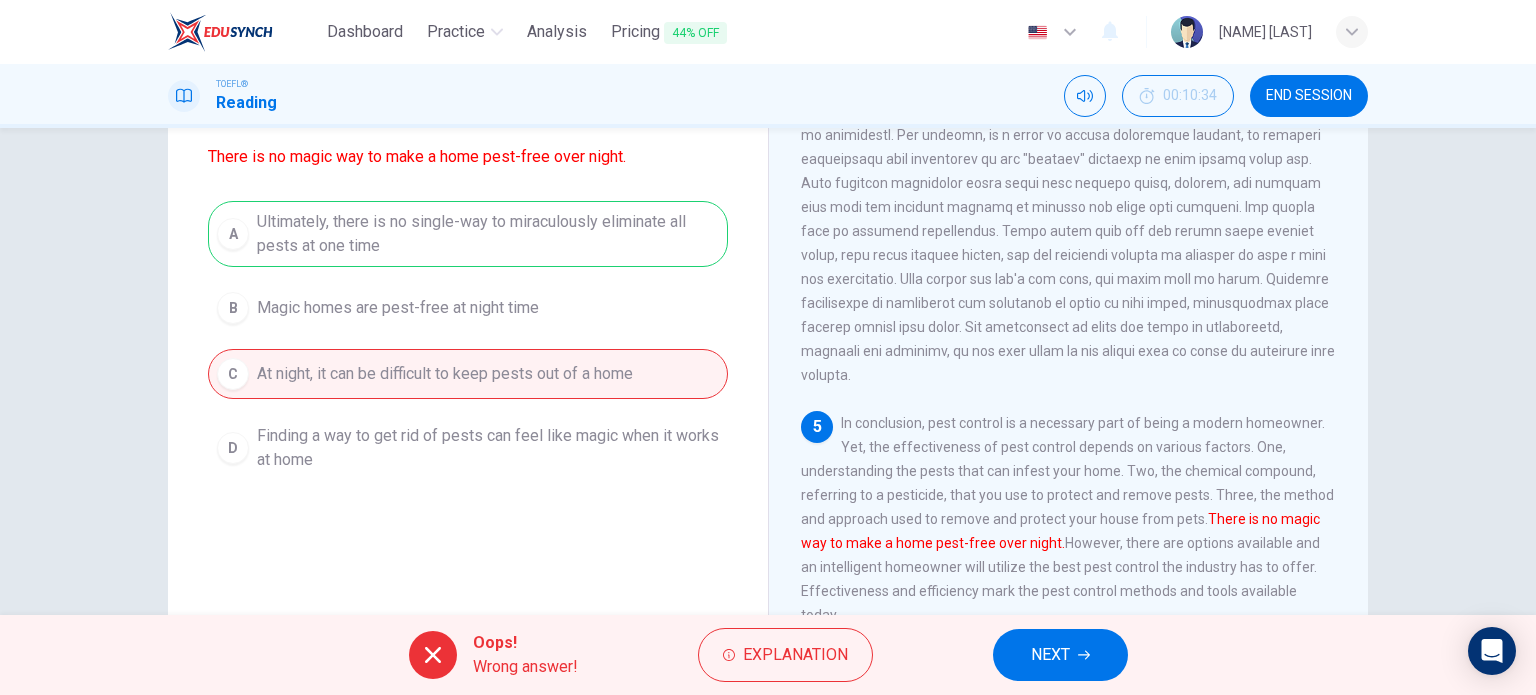 scroll, scrollTop: 184, scrollLeft: 0, axis: vertical 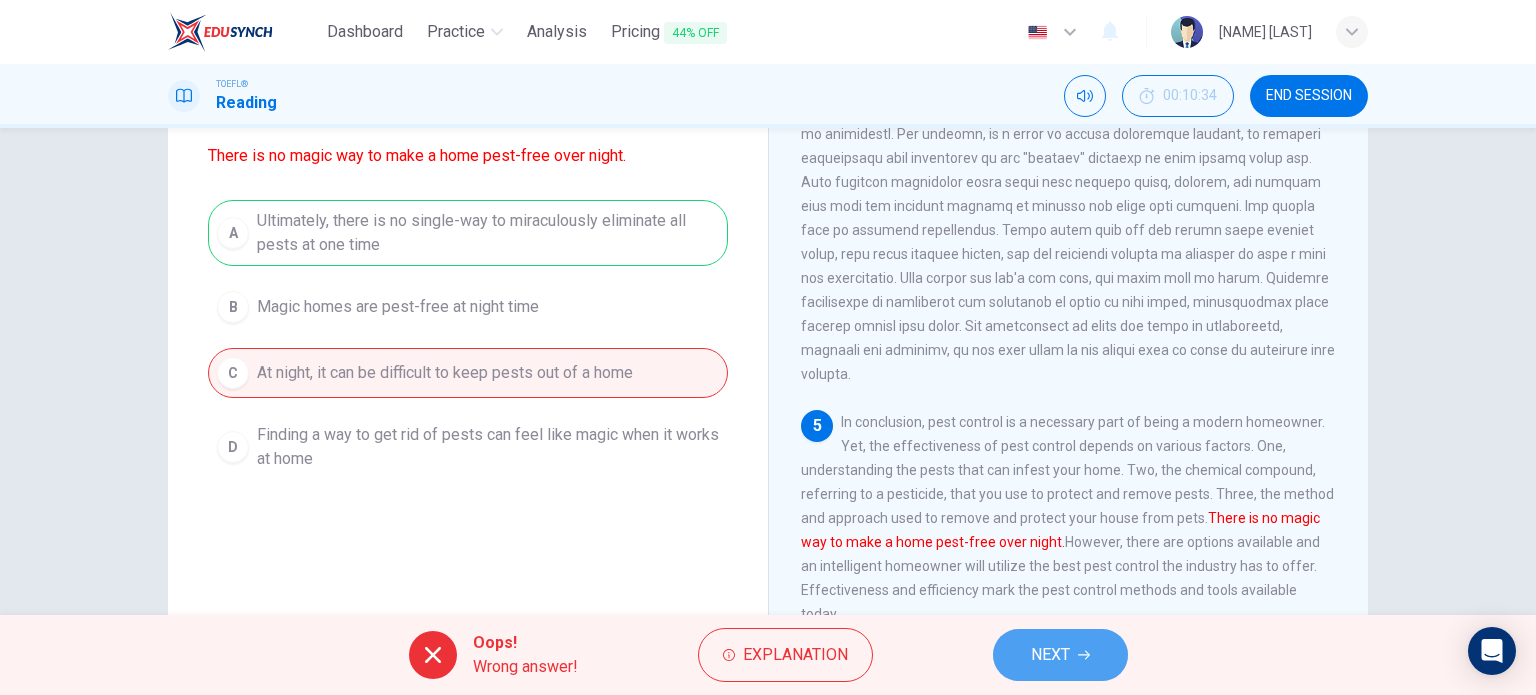 click on "NEXT" at bounding box center [1060, 655] 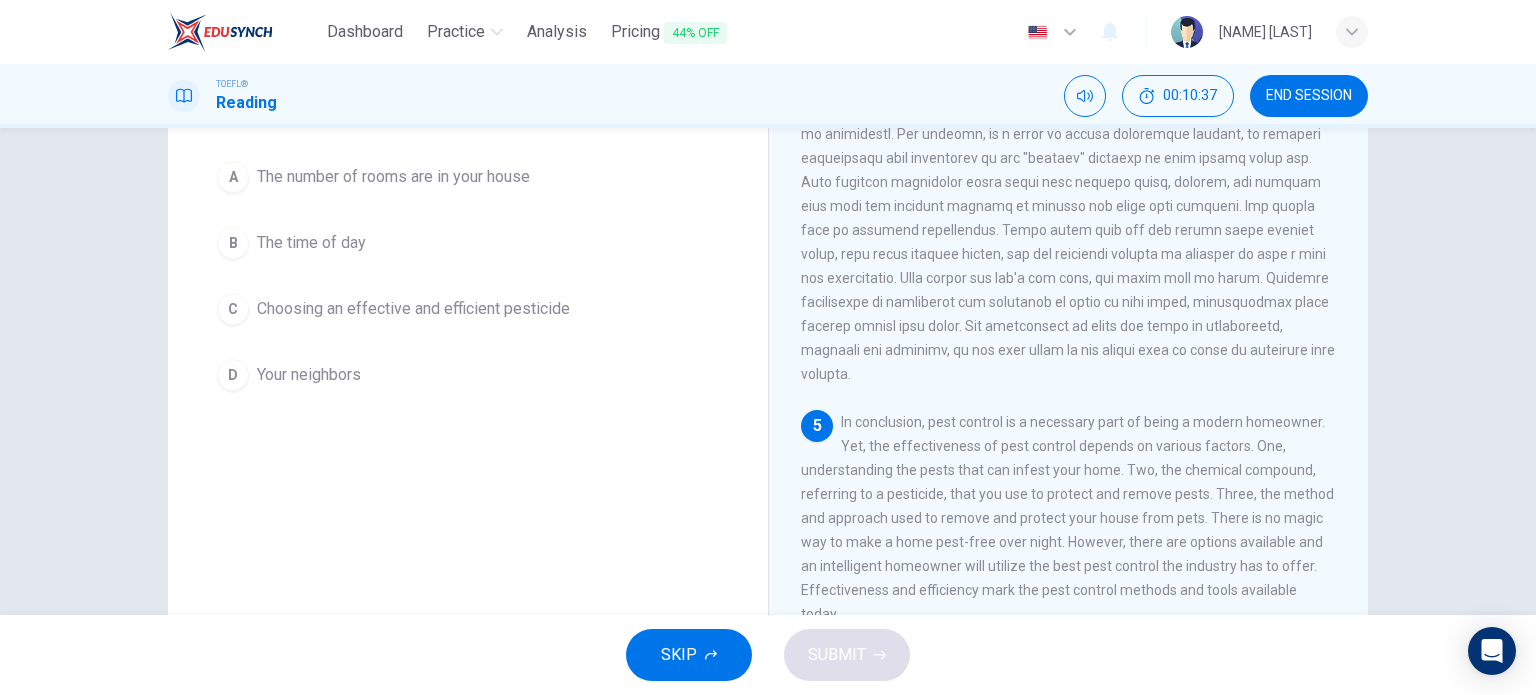 scroll, scrollTop: 0, scrollLeft: 0, axis: both 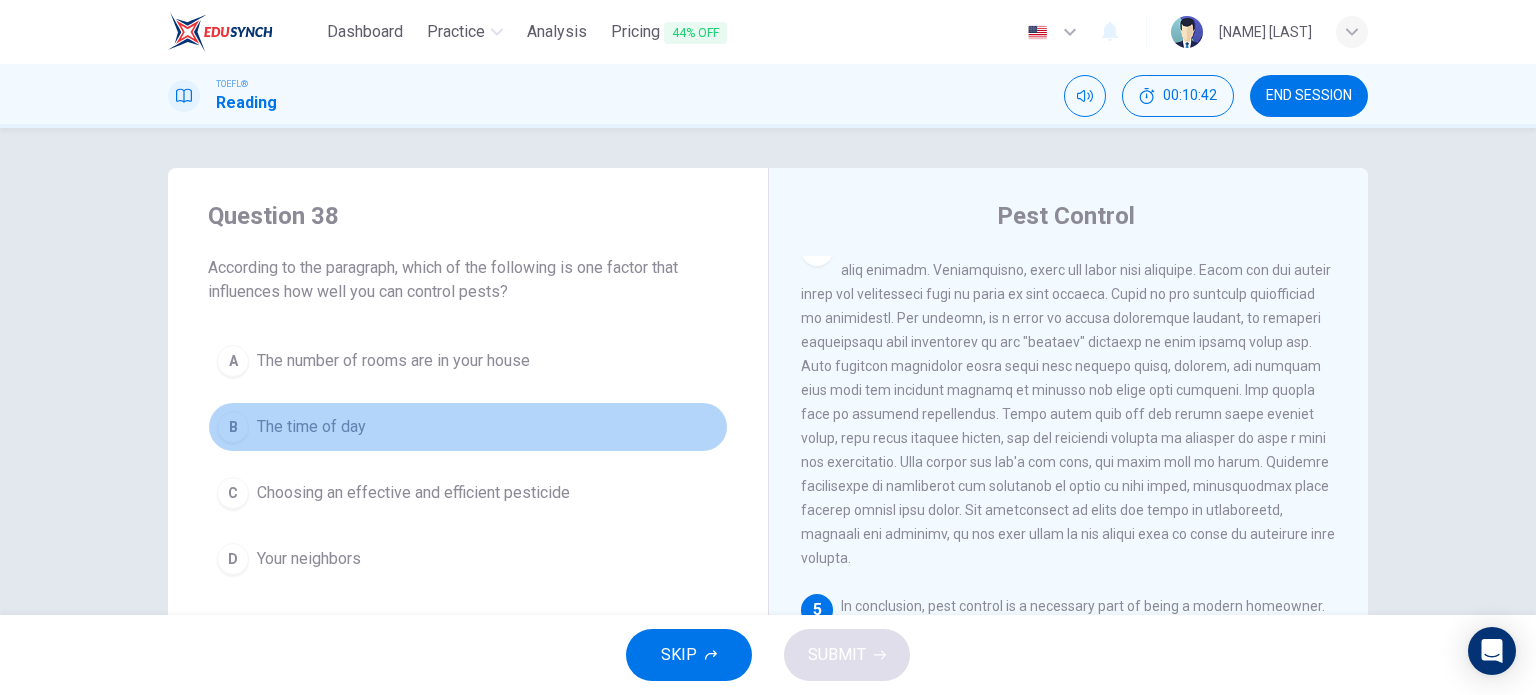 click on "The time of day" at bounding box center (393, 361) 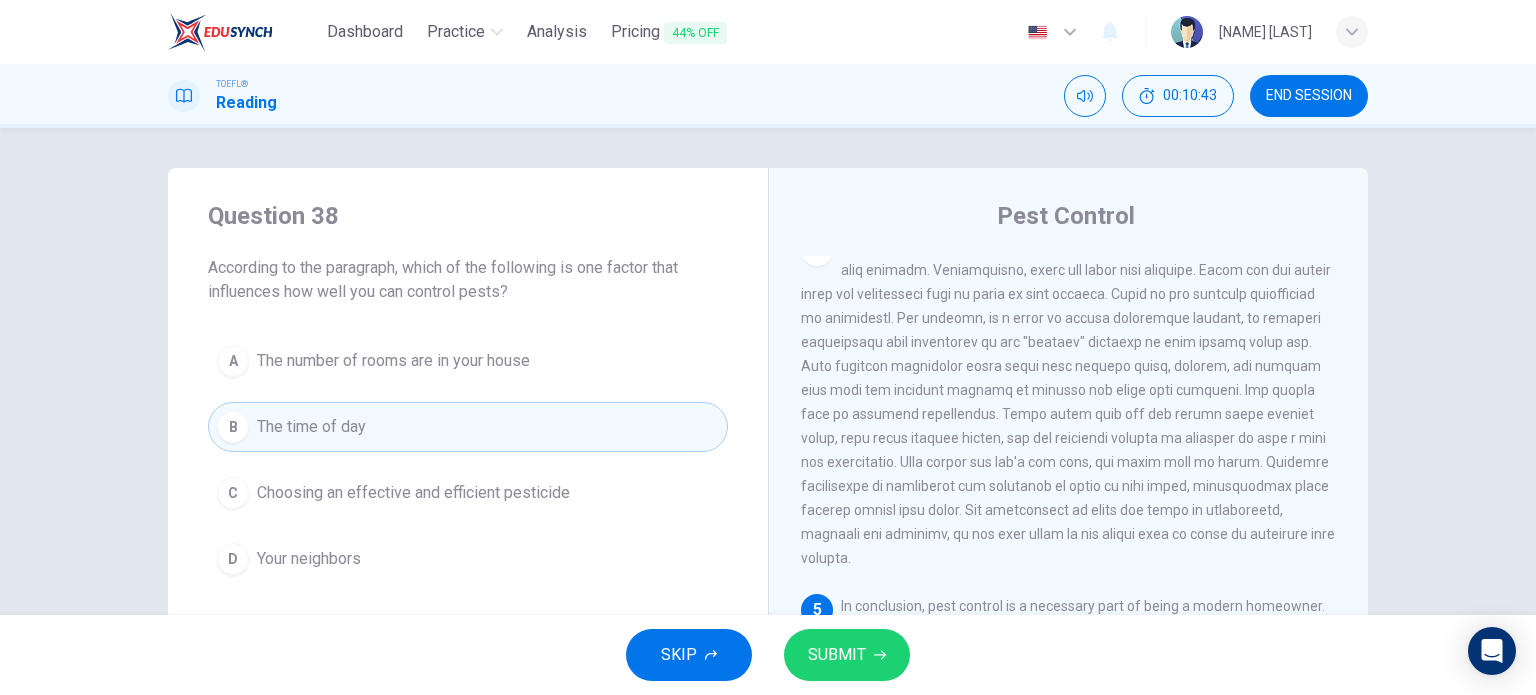 click on "Choosing an effective and efficient pesticide" at bounding box center [393, 361] 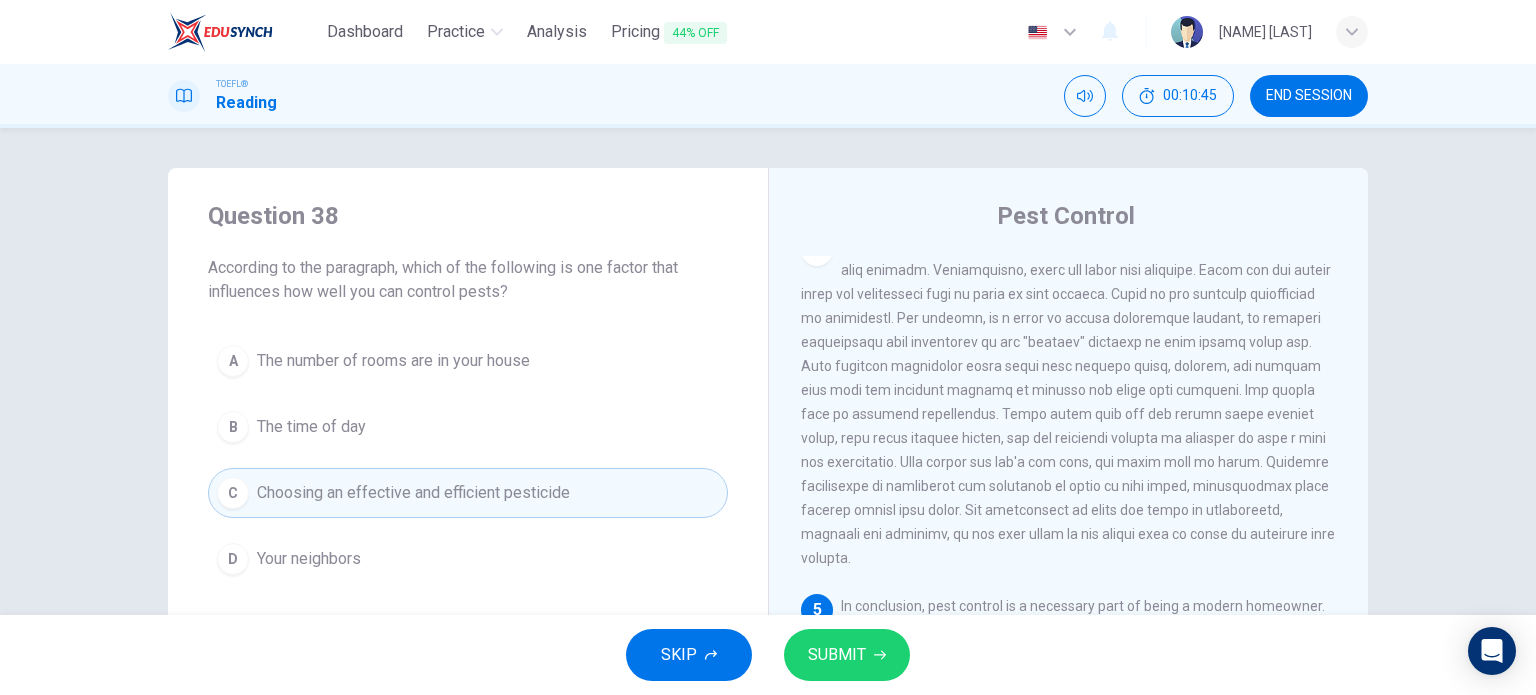 click on "SUBMIT" at bounding box center [837, 655] 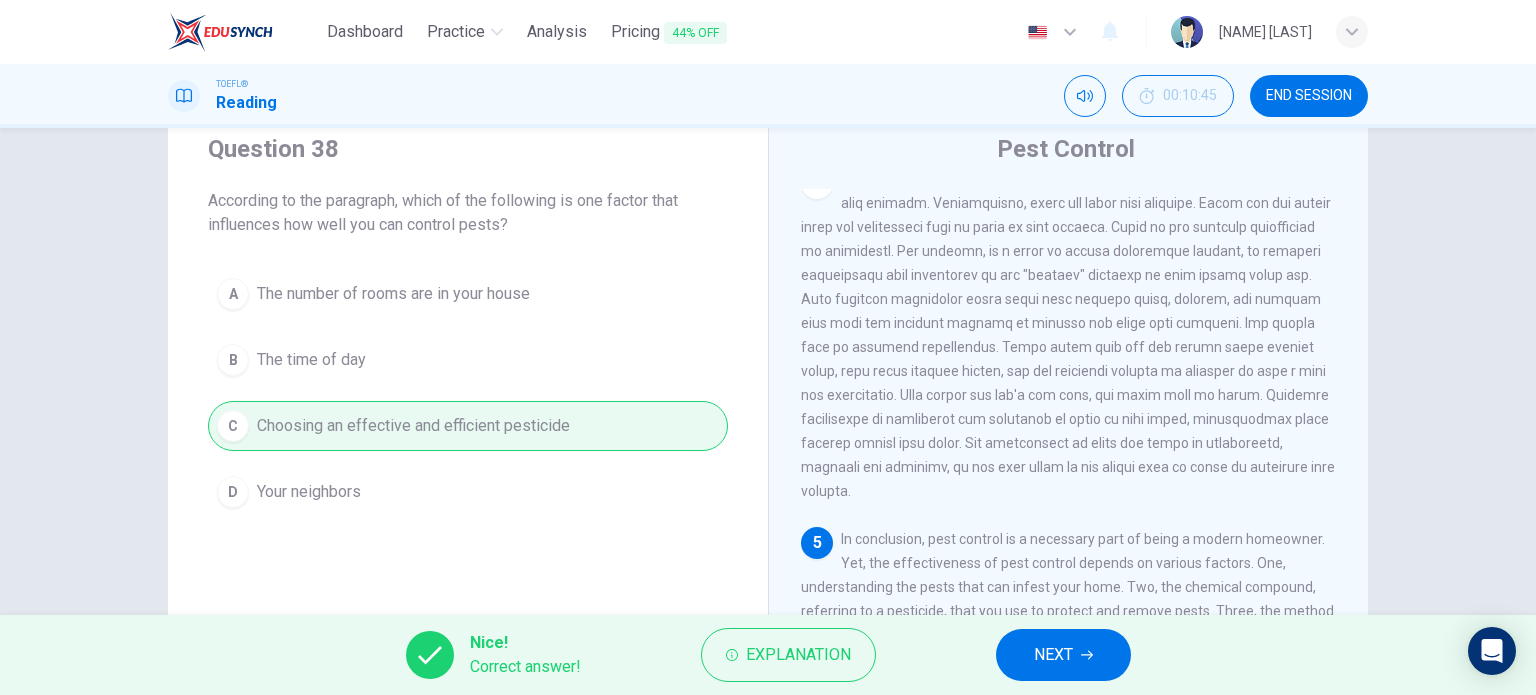 scroll, scrollTop: 68, scrollLeft: 0, axis: vertical 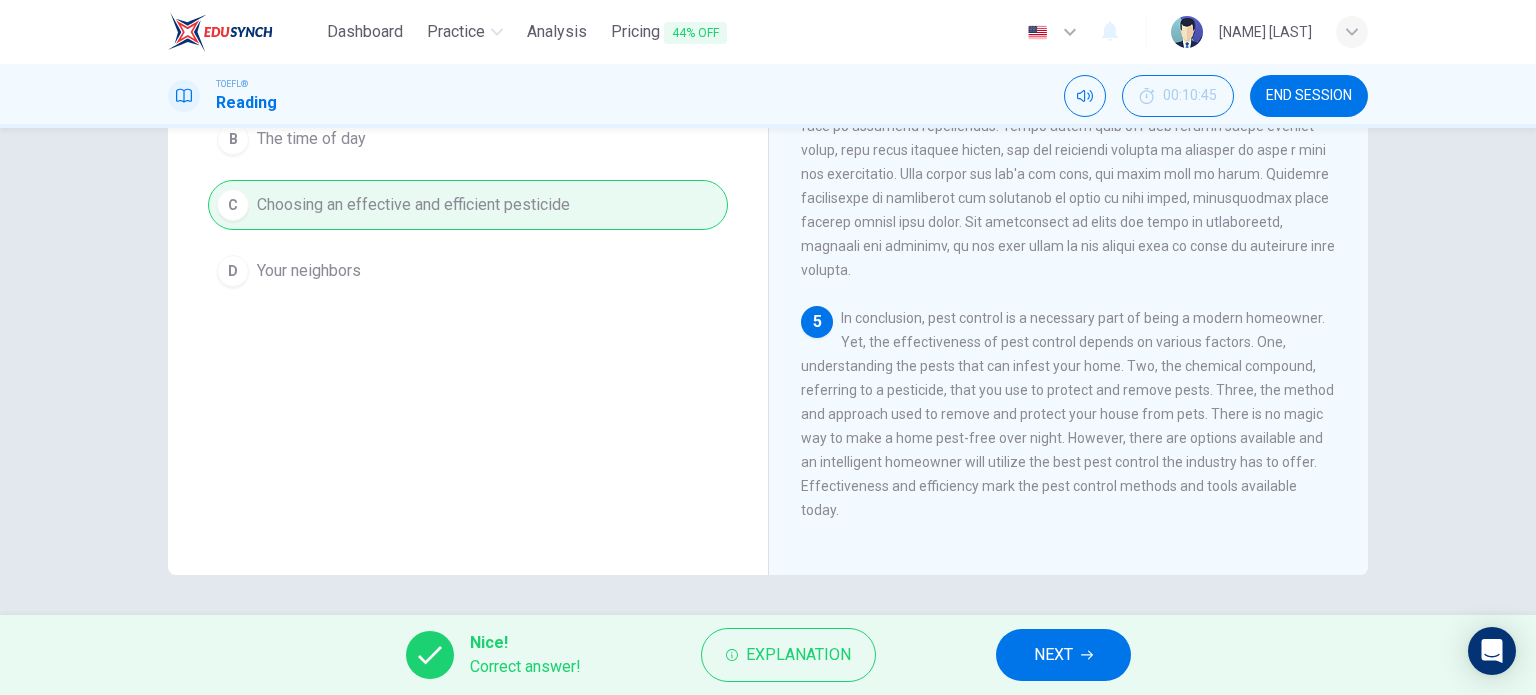 click on "NEXT" at bounding box center (1063, 655) 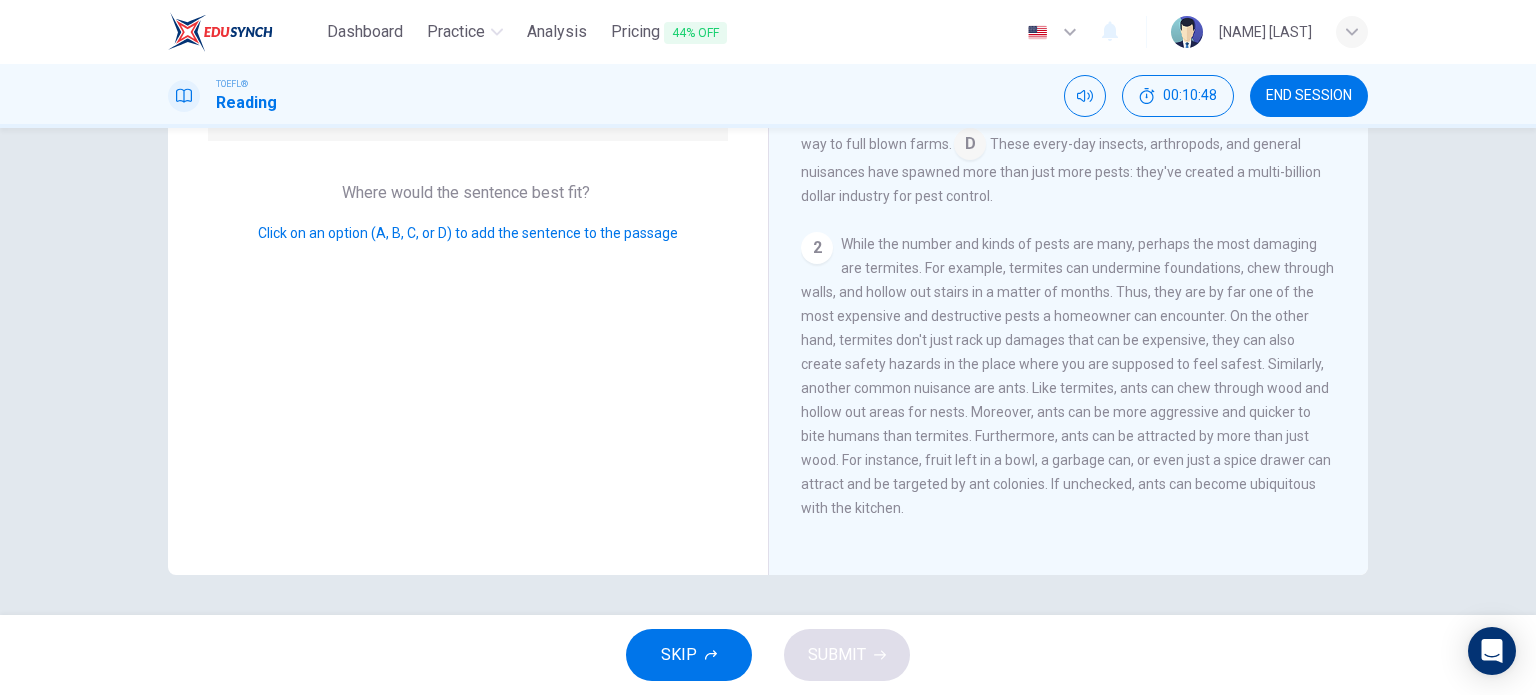 drag, startPoint x: 1516, startPoint y: 463, endPoint x: 1525, endPoint y: 342, distance: 121.33425 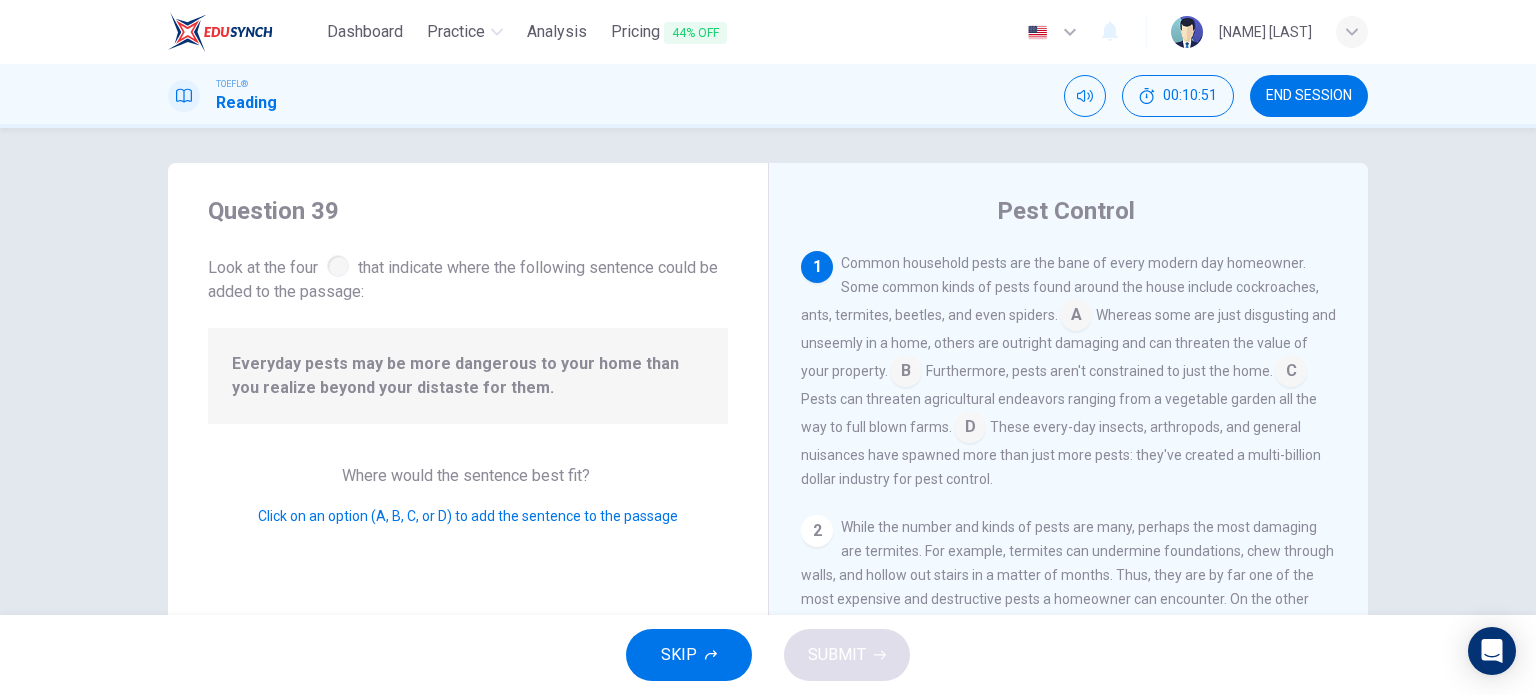 scroll, scrollTop: 27, scrollLeft: 0, axis: vertical 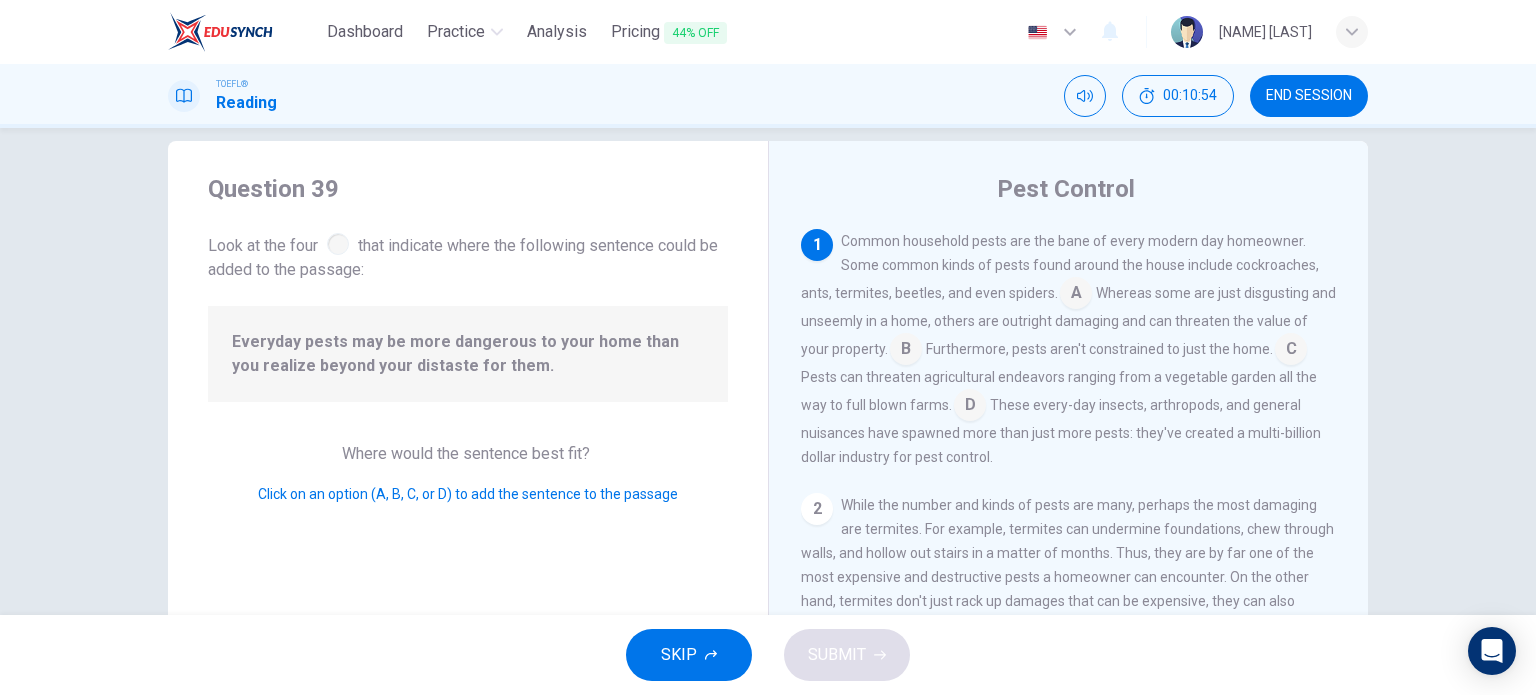 click at bounding box center (1076, 295) 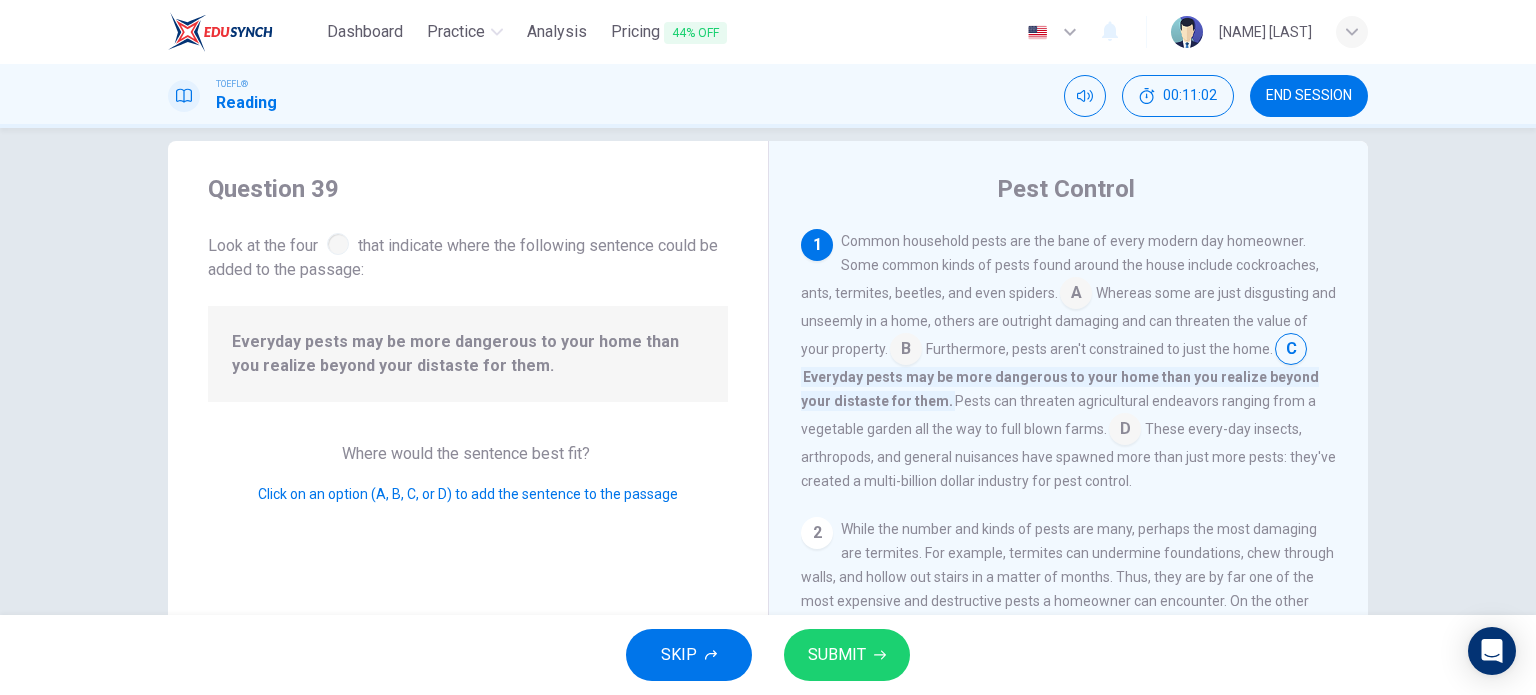 click on "SUBMIT" at bounding box center [837, 655] 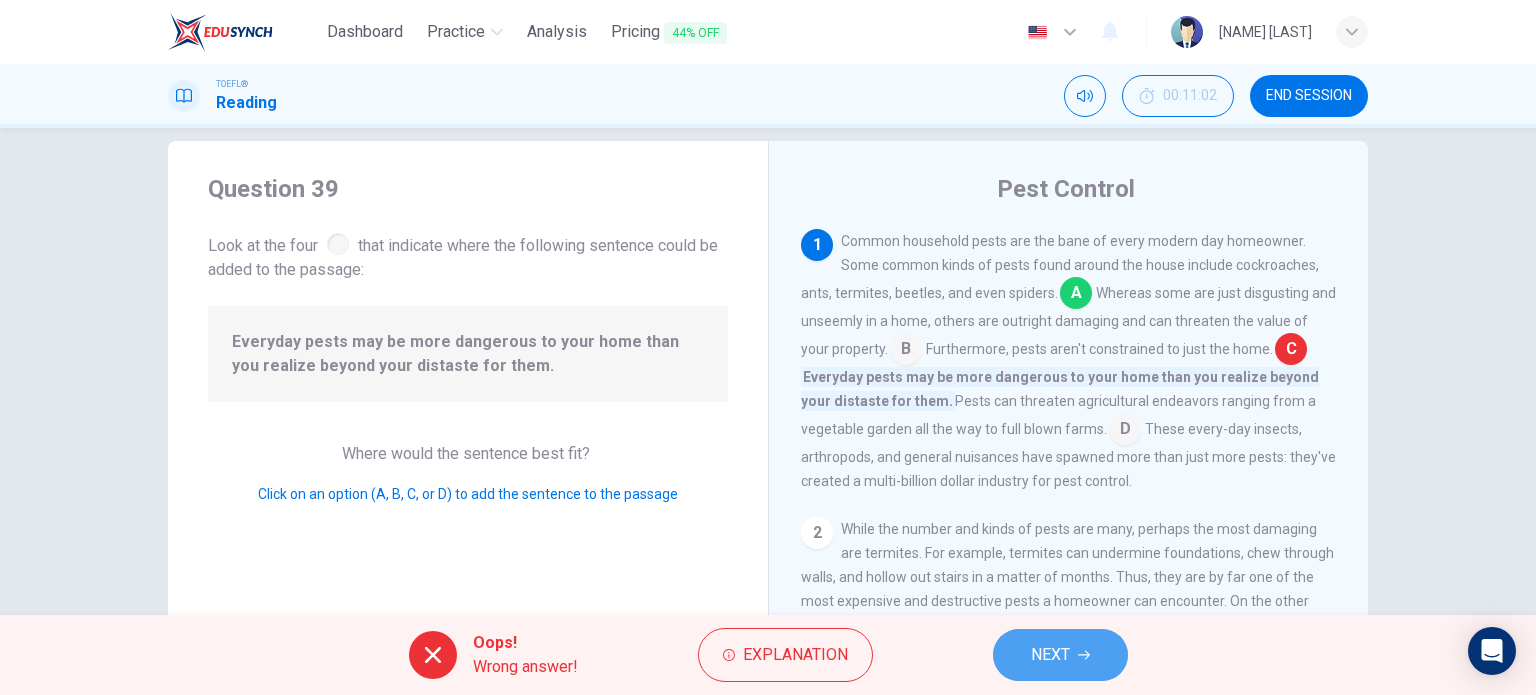 click on "NEXT" at bounding box center [1050, 655] 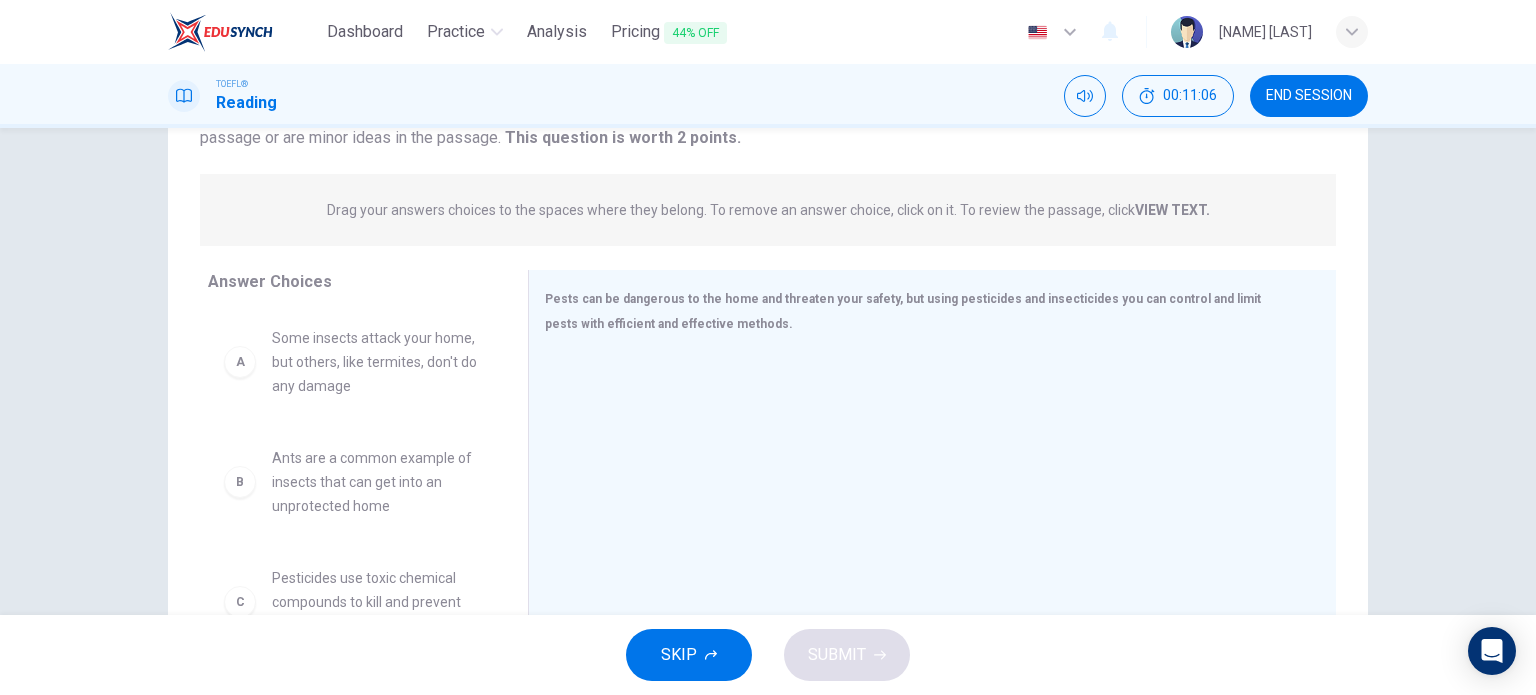 scroll, scrollTop: 204, scrollLeft: 0, axis: vertical 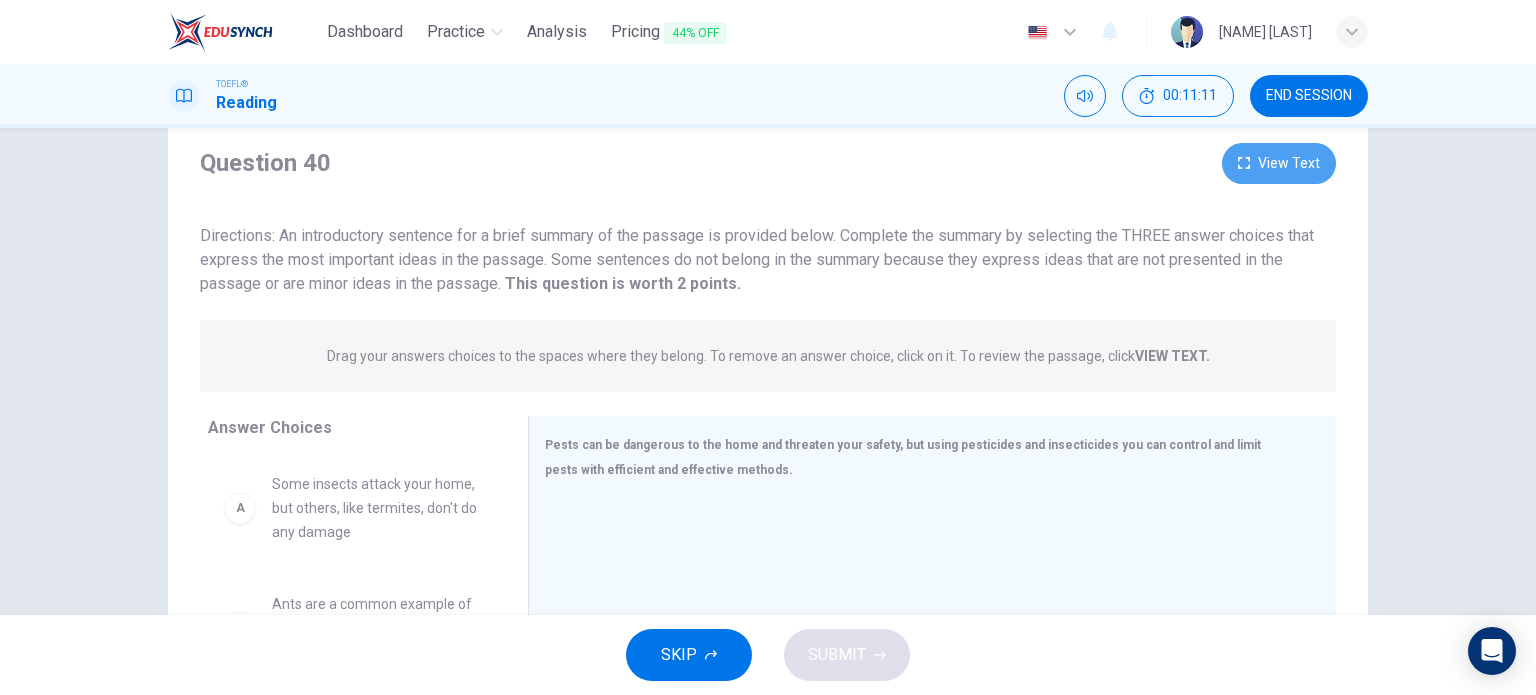 click on "View Text" at bounding box center [1279, 163] 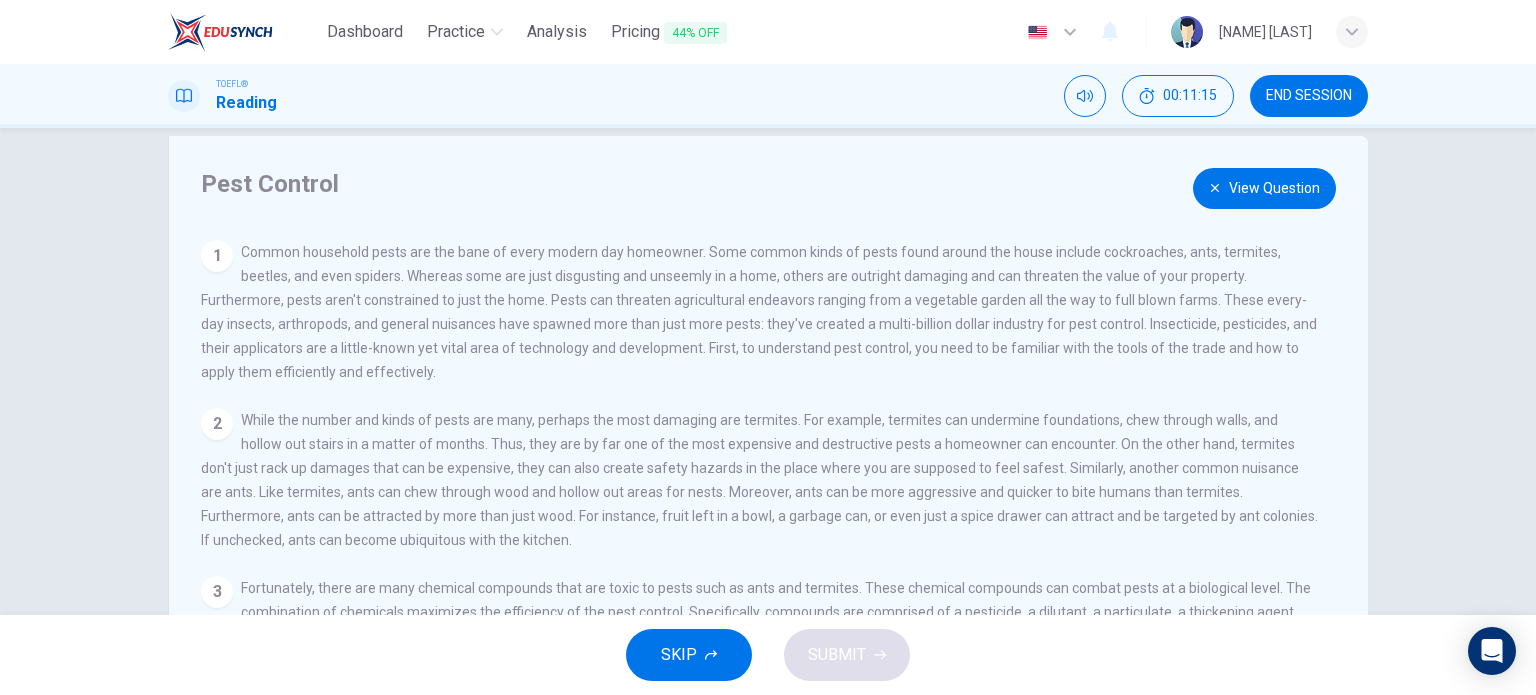 scroll, scrollTop: 28, scrollLeft: 0, axis: vertical 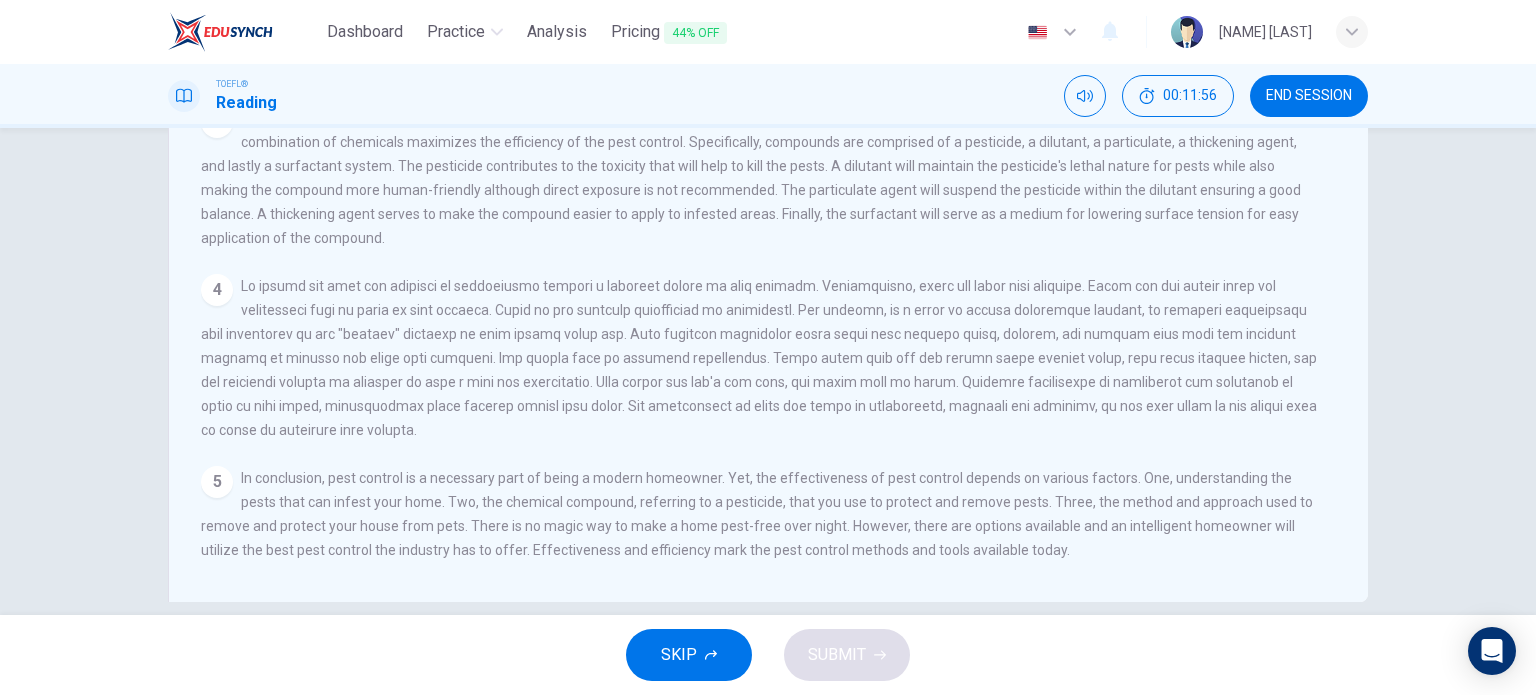 click on "Pest Control View Question 1 Common household pests are the bane of every modern day homeowner. Some common kinds of pests found around the house include cockroaches, ants, termites, beetles, and even spiders. Whereas some are just disgusting and unseemly in a home, others are outright damaging and can threaten the value of your property. Furthermore, pests aren't constrained to just the home. Pests can threaten agricultural endeavors ranging from a vegetable garden all the way to full blown farms. These every-day insects, arthropods, and general nuisances have spawned more than just more pests: they've created a multi-billion dollar industry for pest control. Insecticide, pesticides, and their applicators are a little-known yet vital area of technology and development. First, to understand pest control, you need to be familiar with the tools of the trade and how to apply them efficiently and effectively. 2 3 4 5" at bounding box center (768, 254) 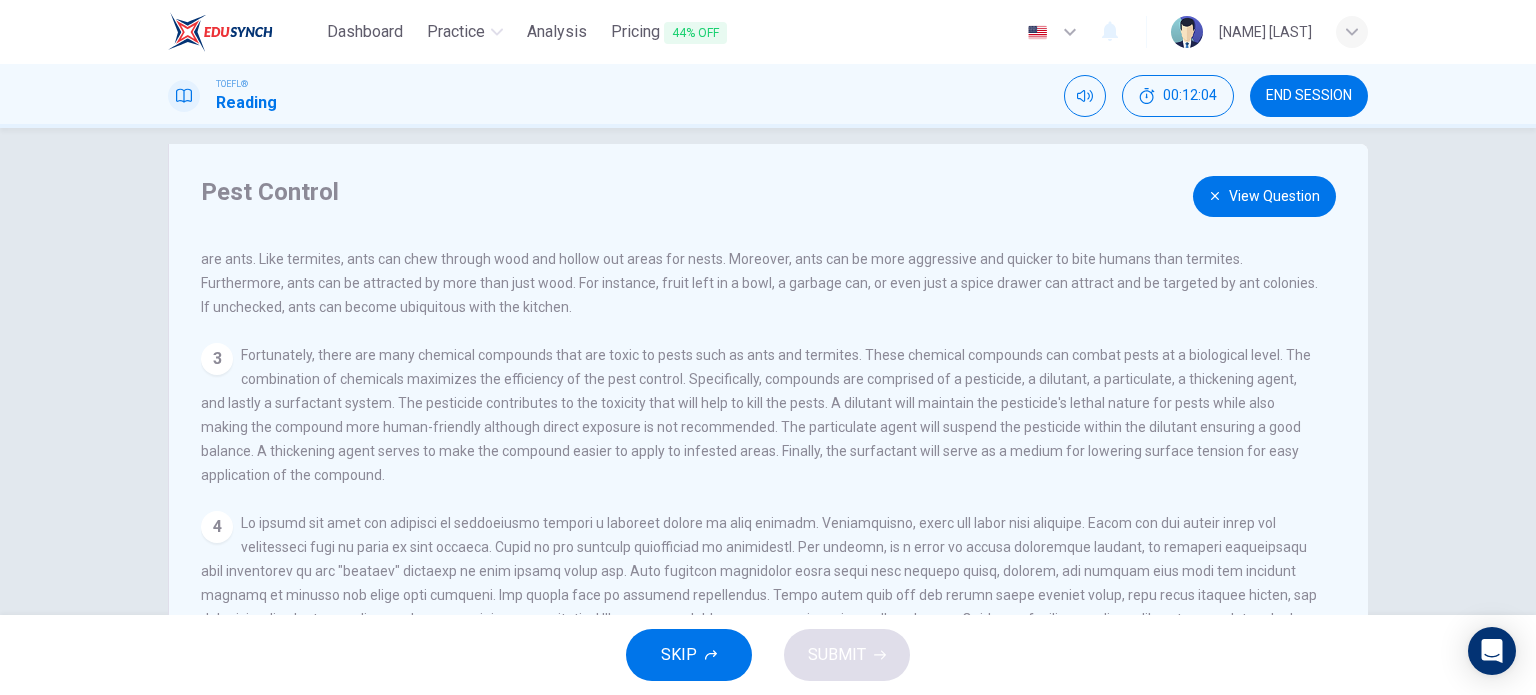scroll, scrollTop: 0, scrollLeft: 0, axis: both 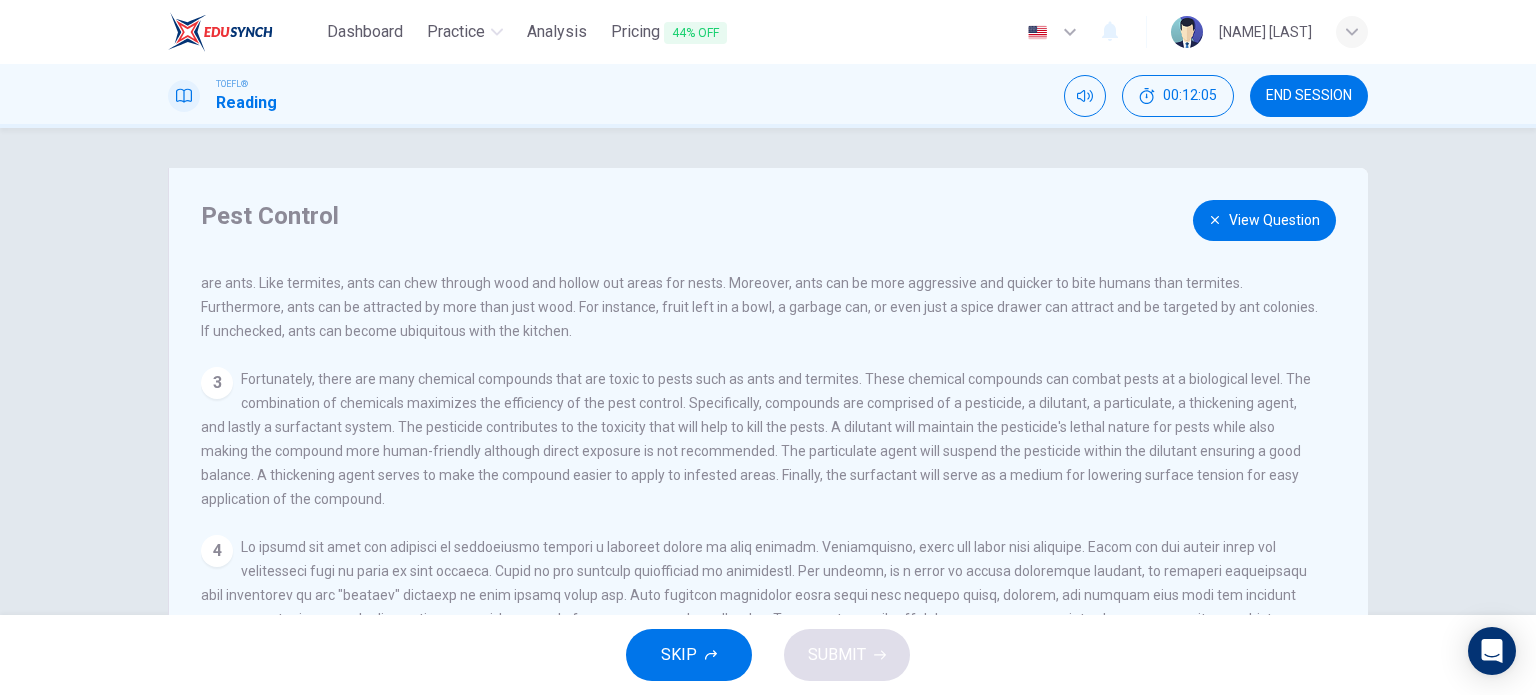 click on "View Question" at bounding box center (1264, 220) 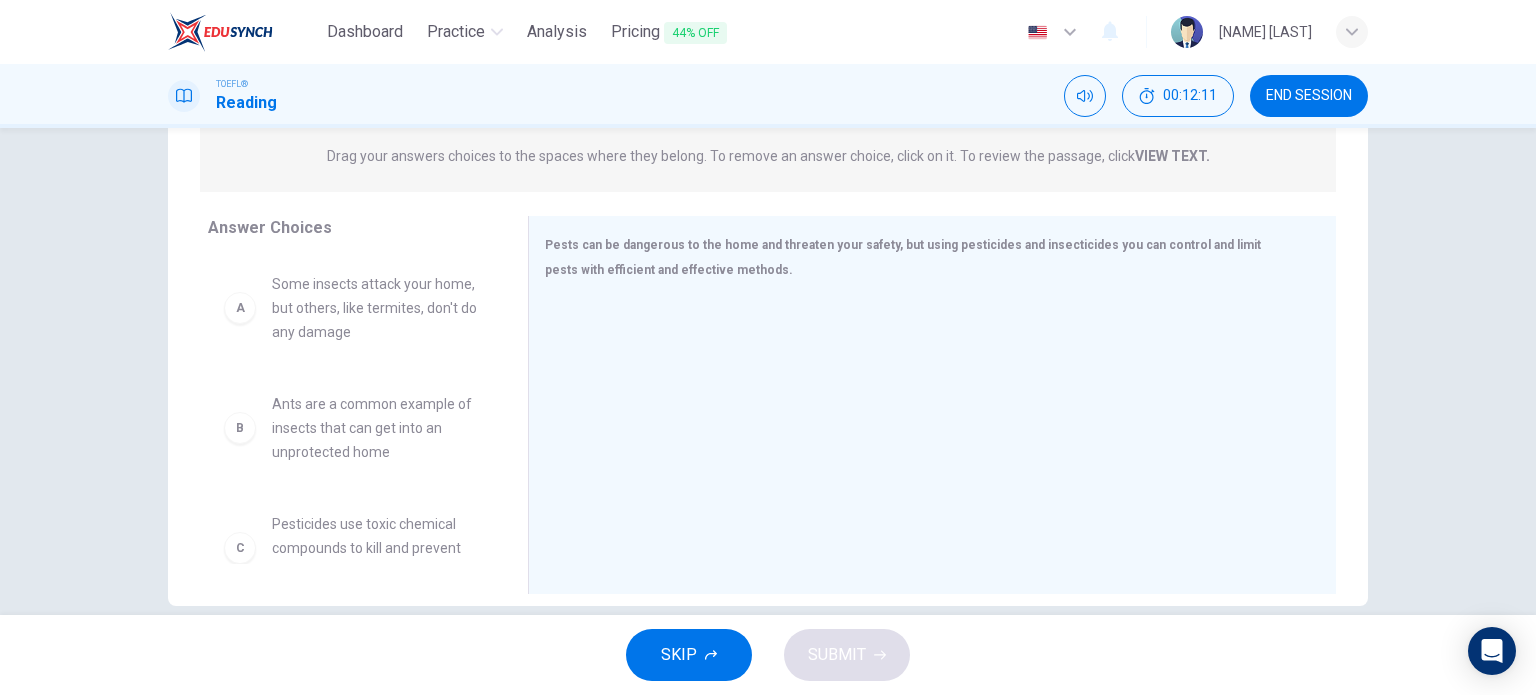 scroll, scrollTop: 260, scrollLeft: 0, axis: vertical 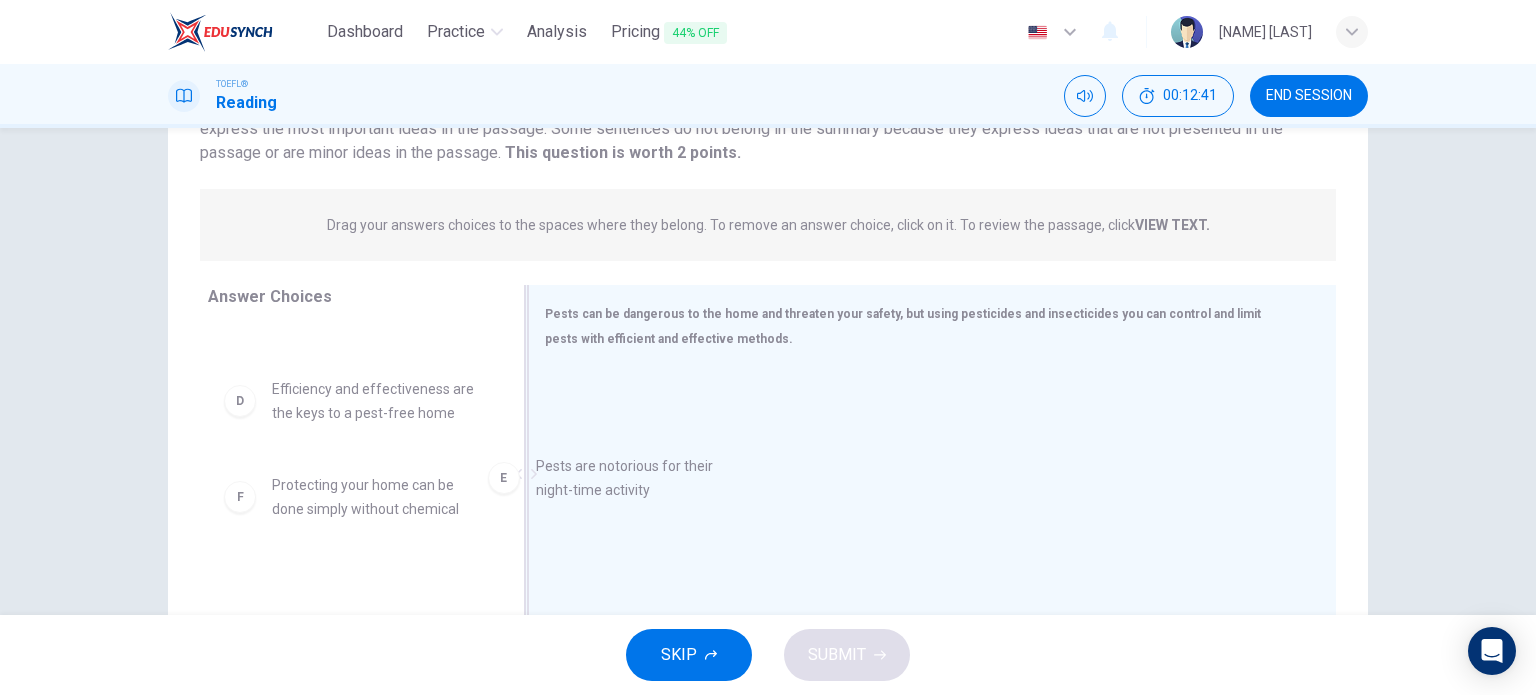 drag, startPoint x: 343, startPoint y: 516, endPoint x: 632, endPoint y: 493, distance: 289.9138 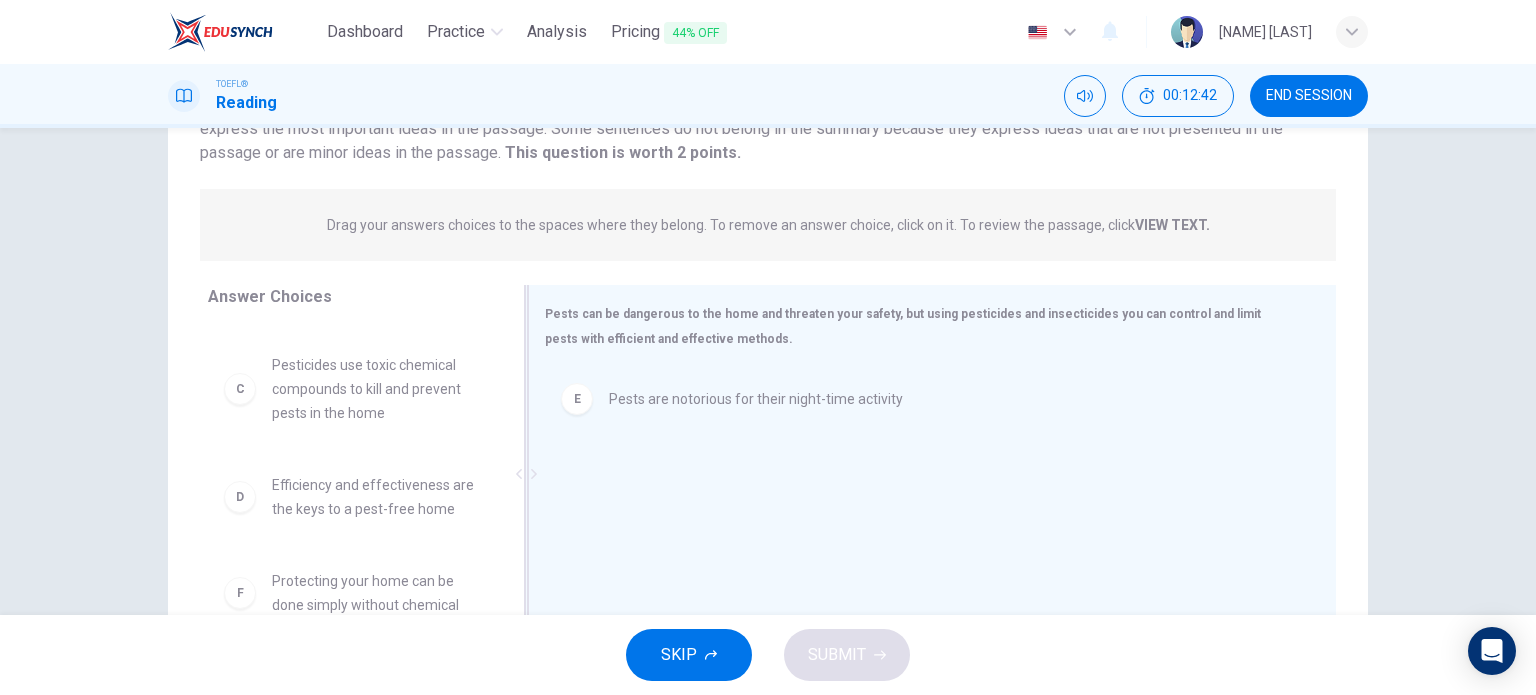 scroll, scrollTop: 228, scrollLeft: 0, axis: vertical 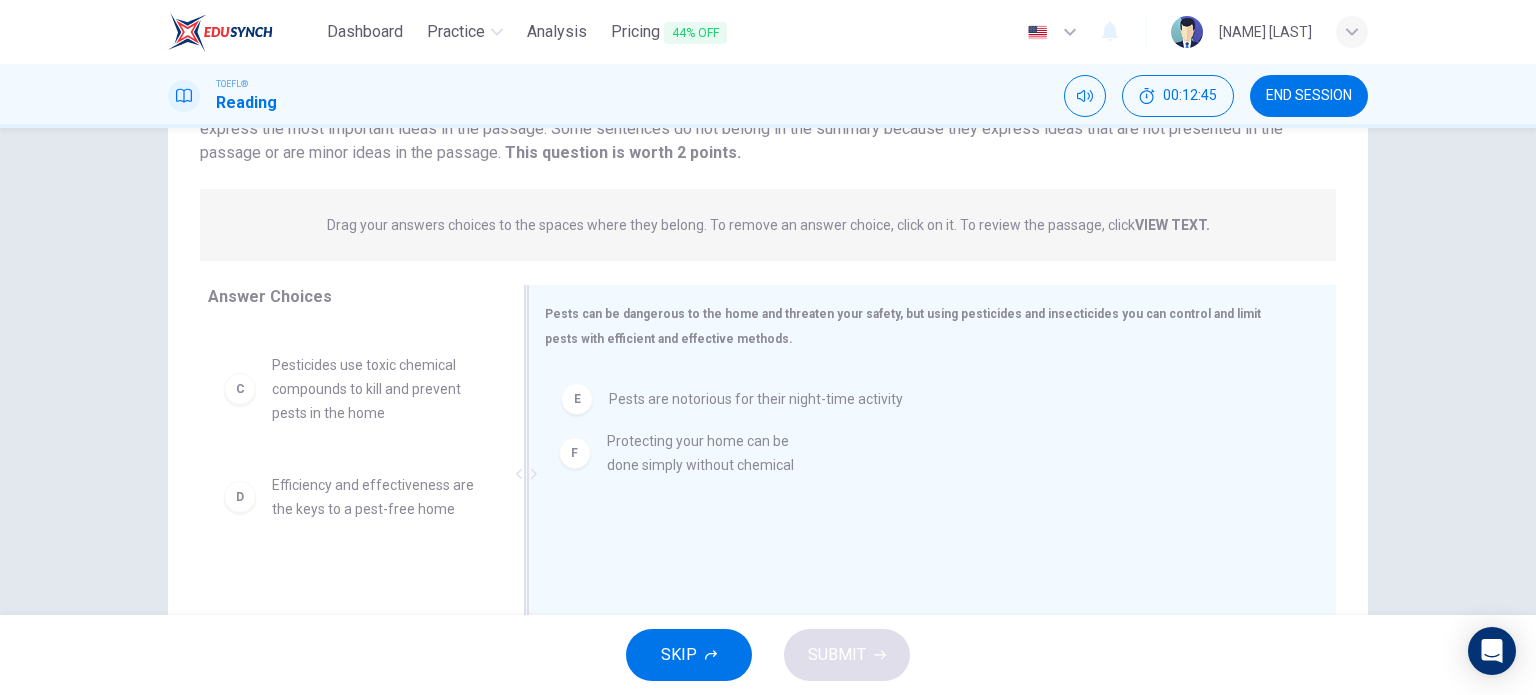drag, startPoint x: 353, startPoint y: 595, endPoint x: 713, endPoint y: 451, distance: 387.73187 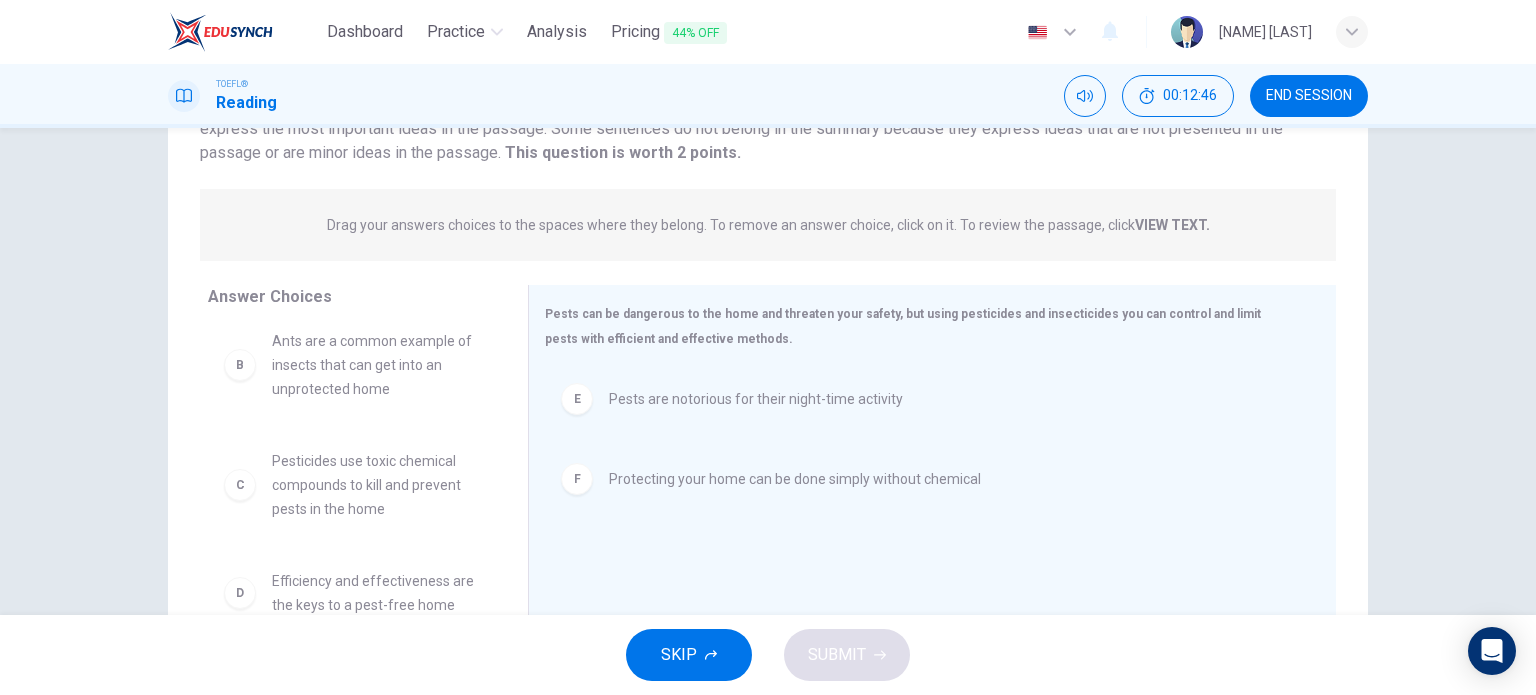 scroll, scrollTop: 132, scrollLeft: 0, axis: vertical 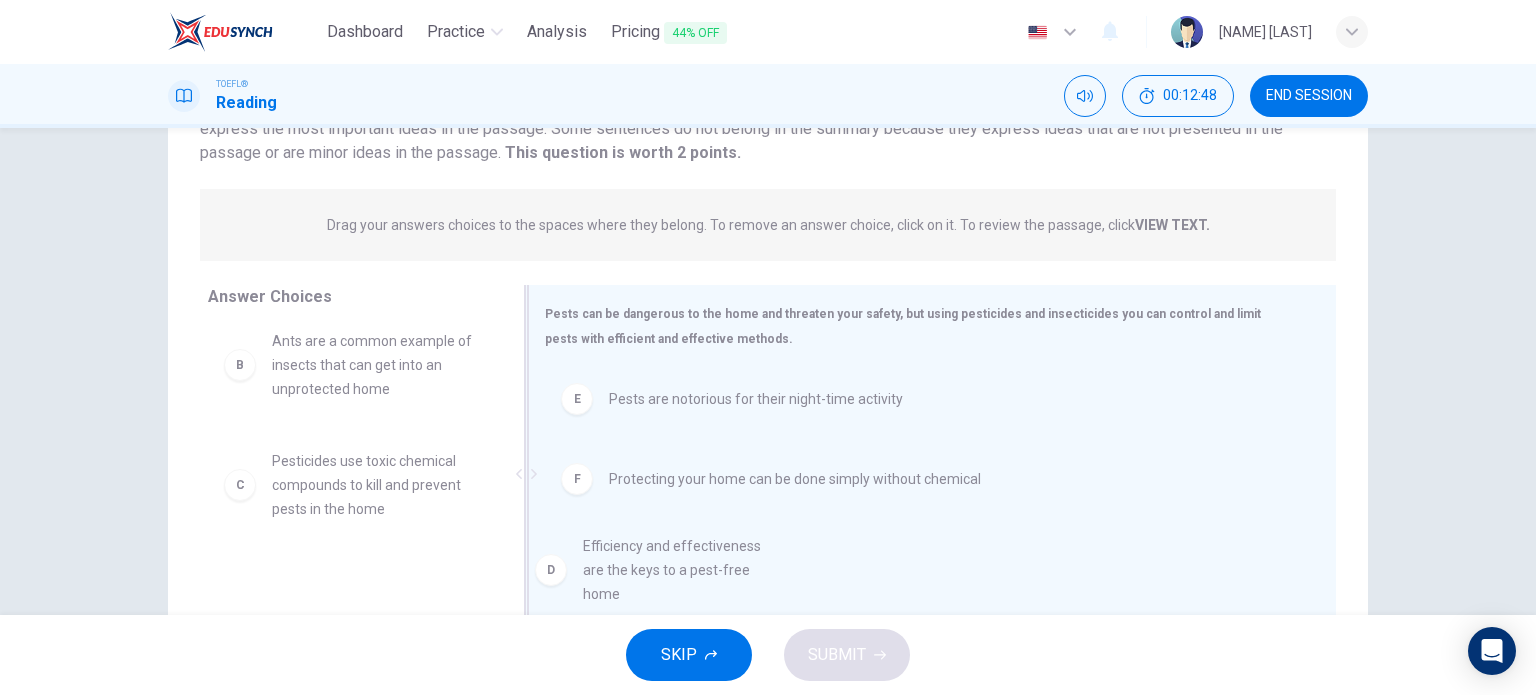 drag, startPoint x: 364, startPoint y: 595, endPoint x: 700, endPoint y: 559, distance: 337.92307 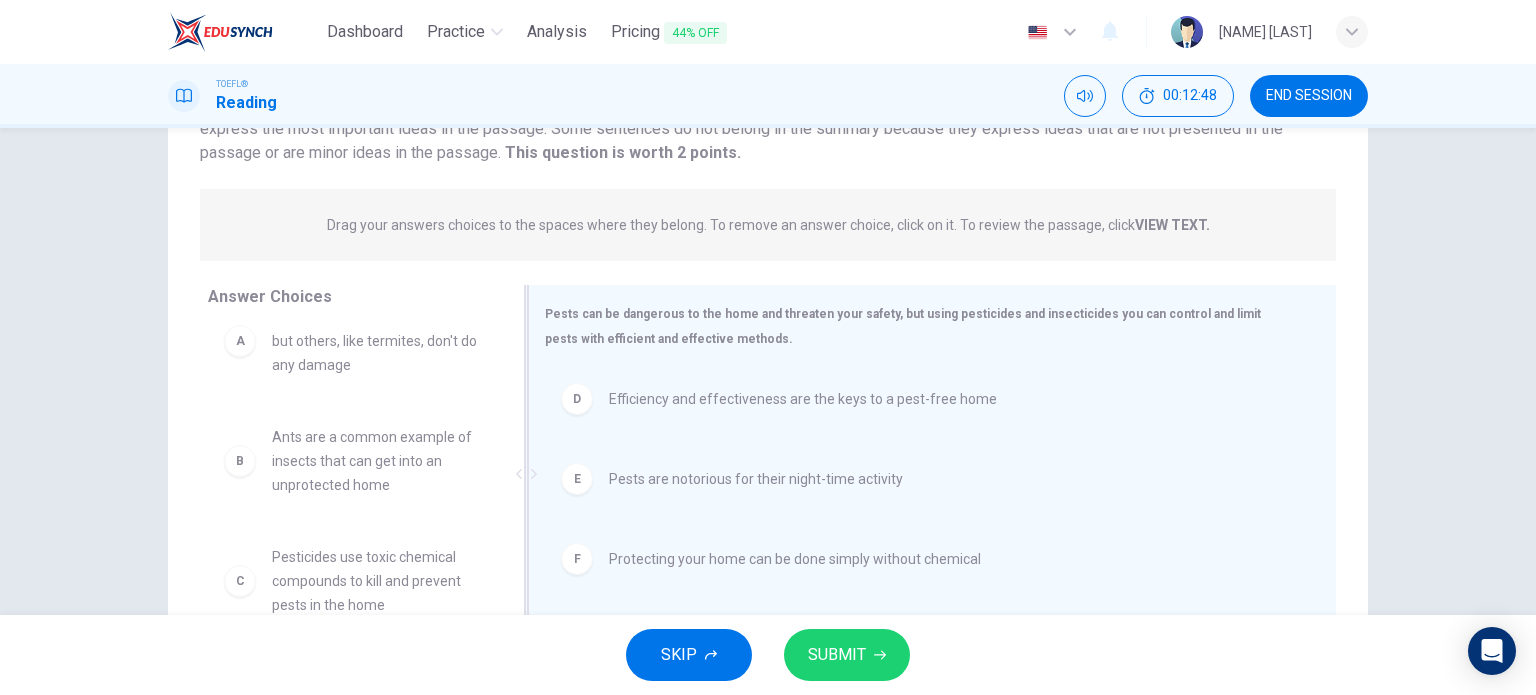 scroll, scrollTop: 36, scrollLeft: 0, axis: vertical 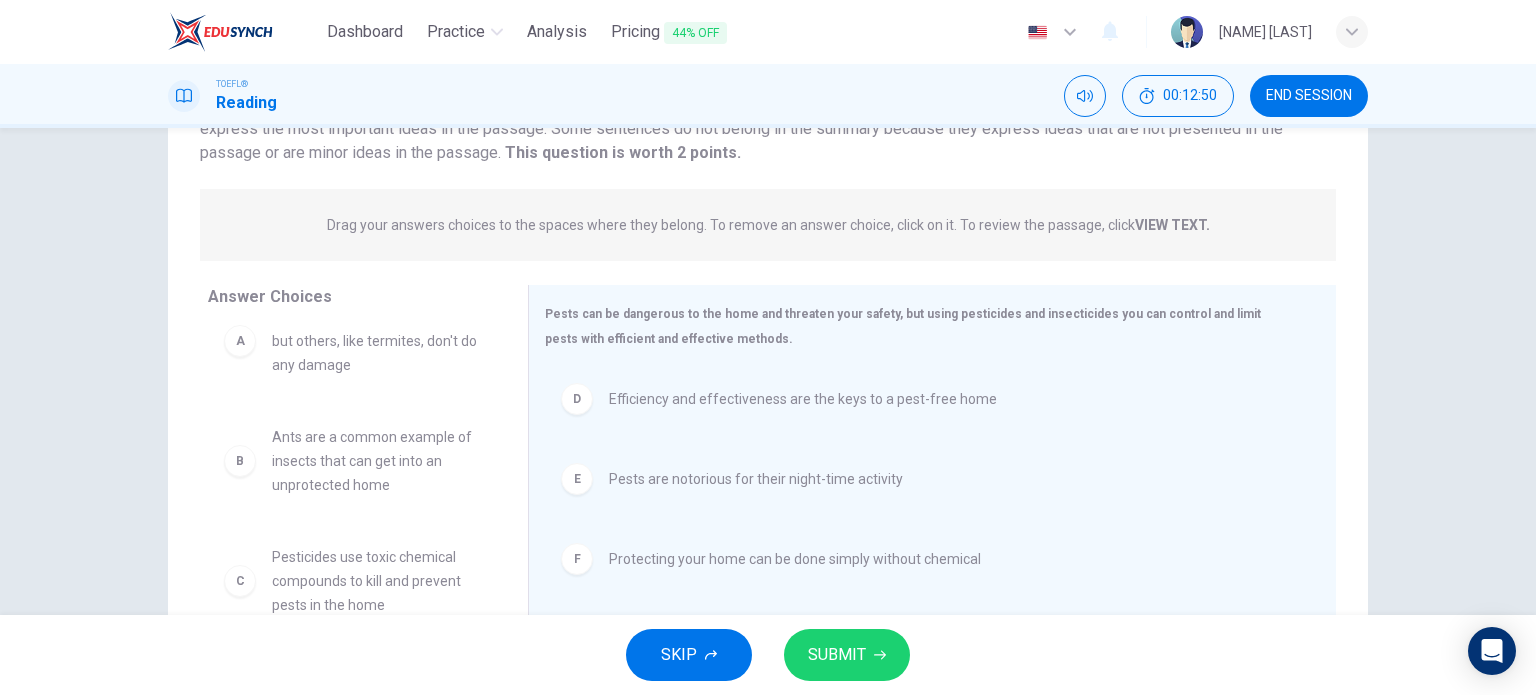 click on "SUBMIT" at bounding box center [847, 655] 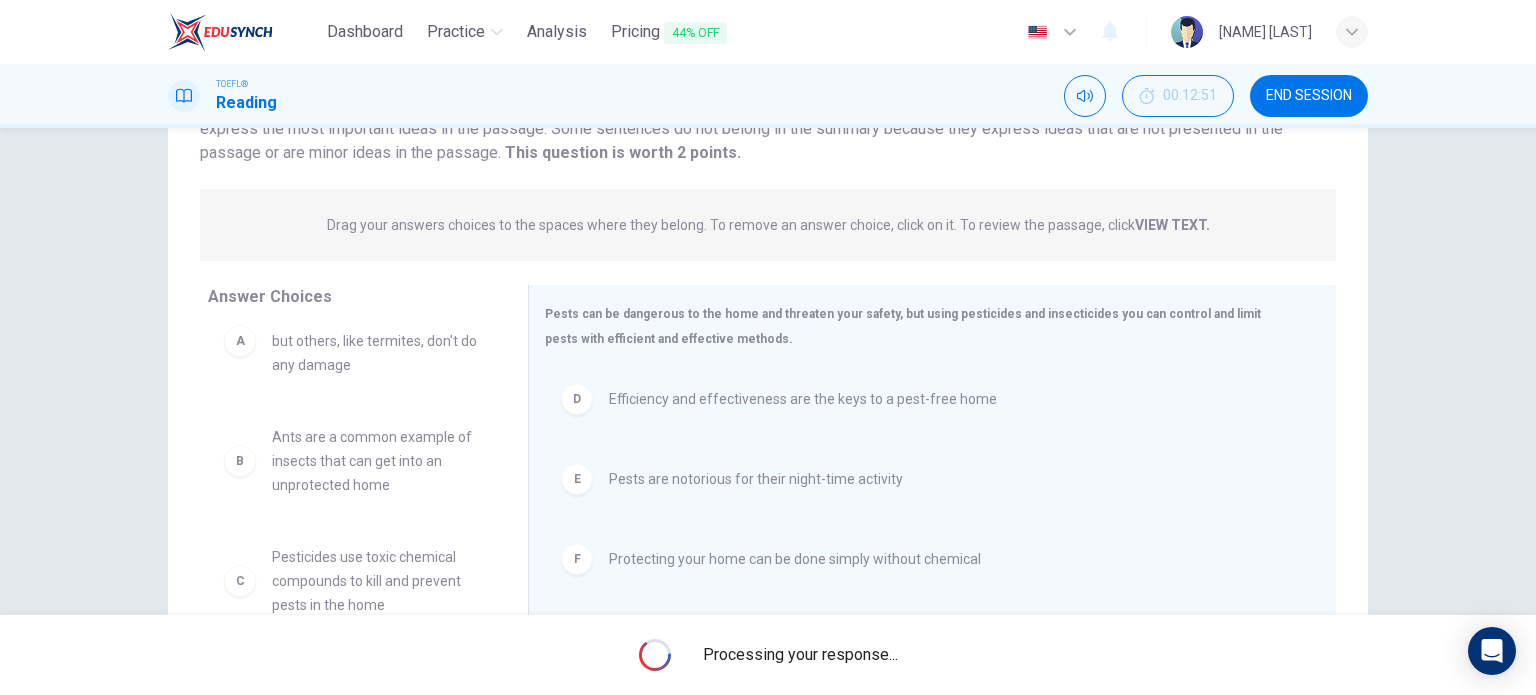 click on "Processing your response..." at bounding box center [800, 655] 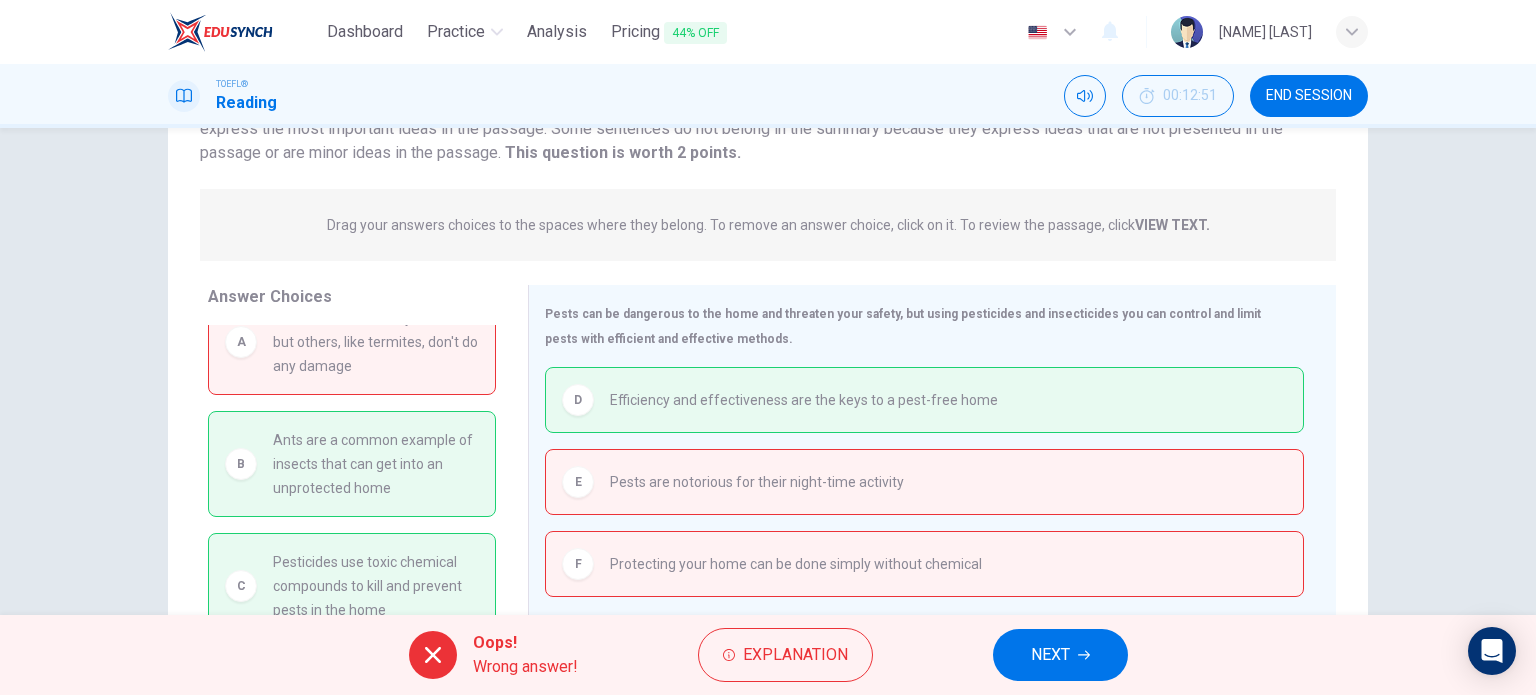 scroll, scrollTop: 288, scrollLeft: 0, axis: vertical 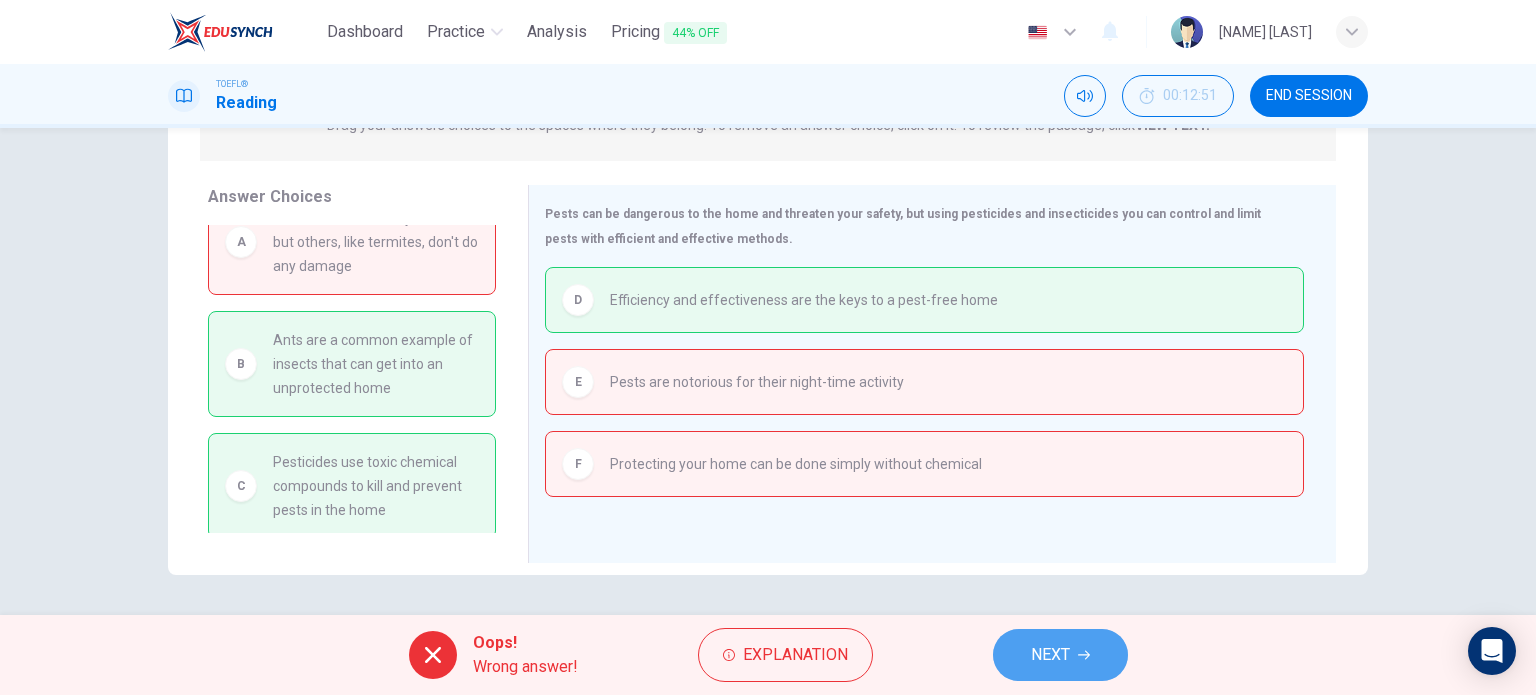 click on "NEXT" at bounding box center (1060, 655) 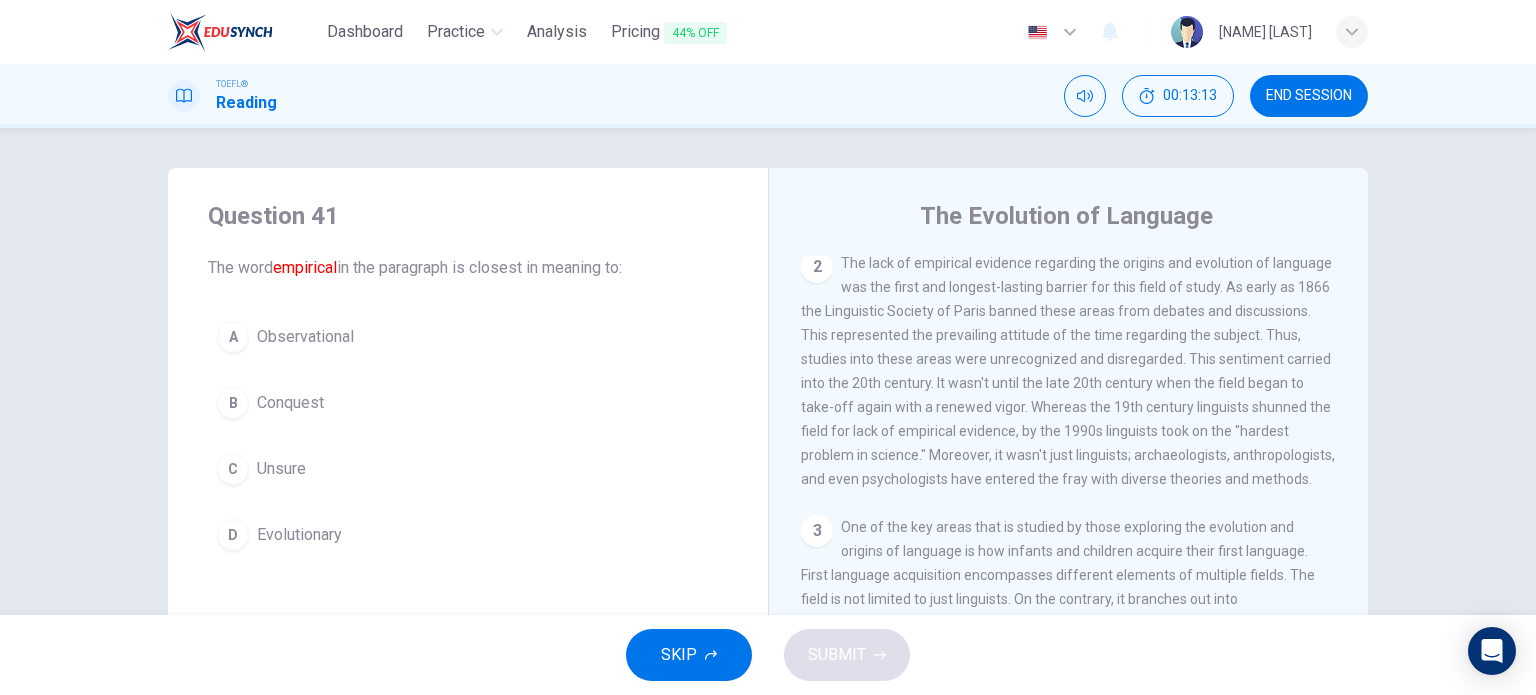 scroll, scrollTop: 264, scrollLeft: 0, axis: vertical 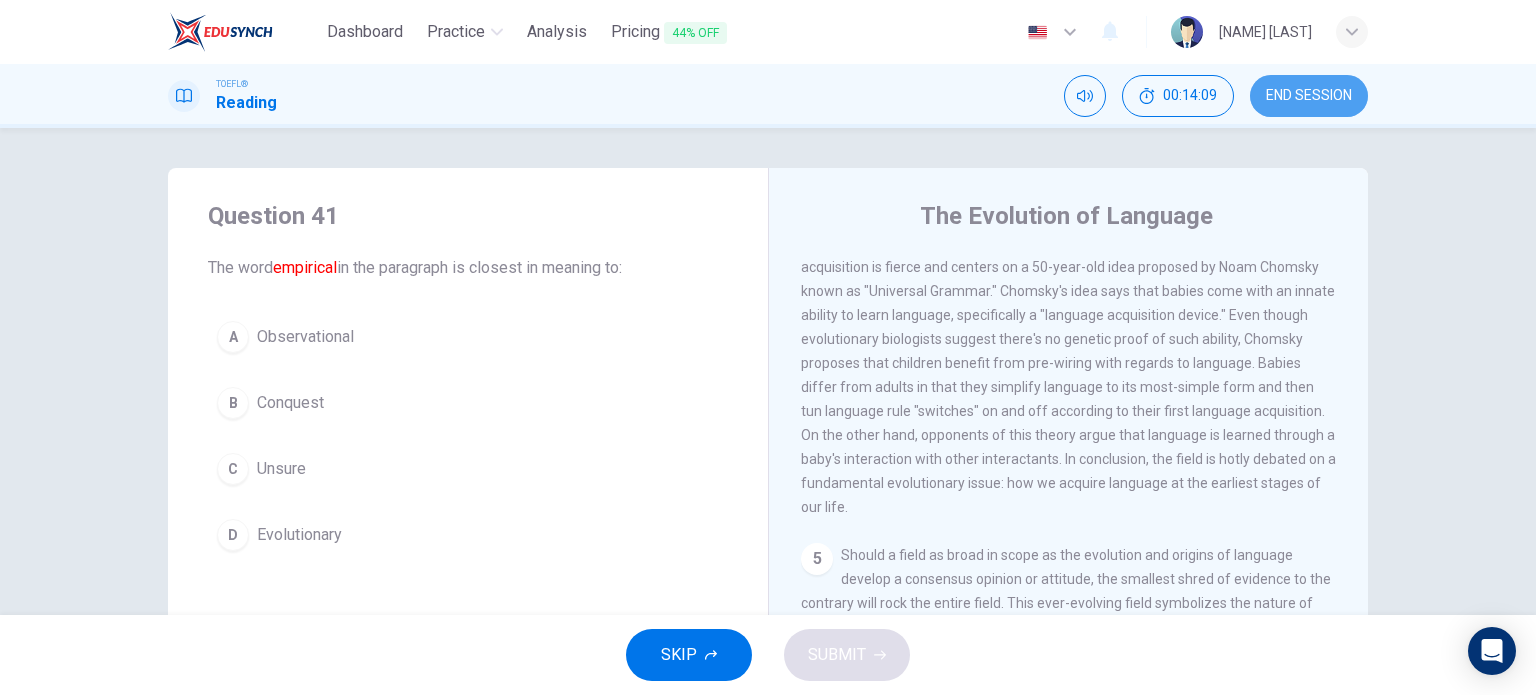 click on "END SESSION" at bounding box center (1309, 96) 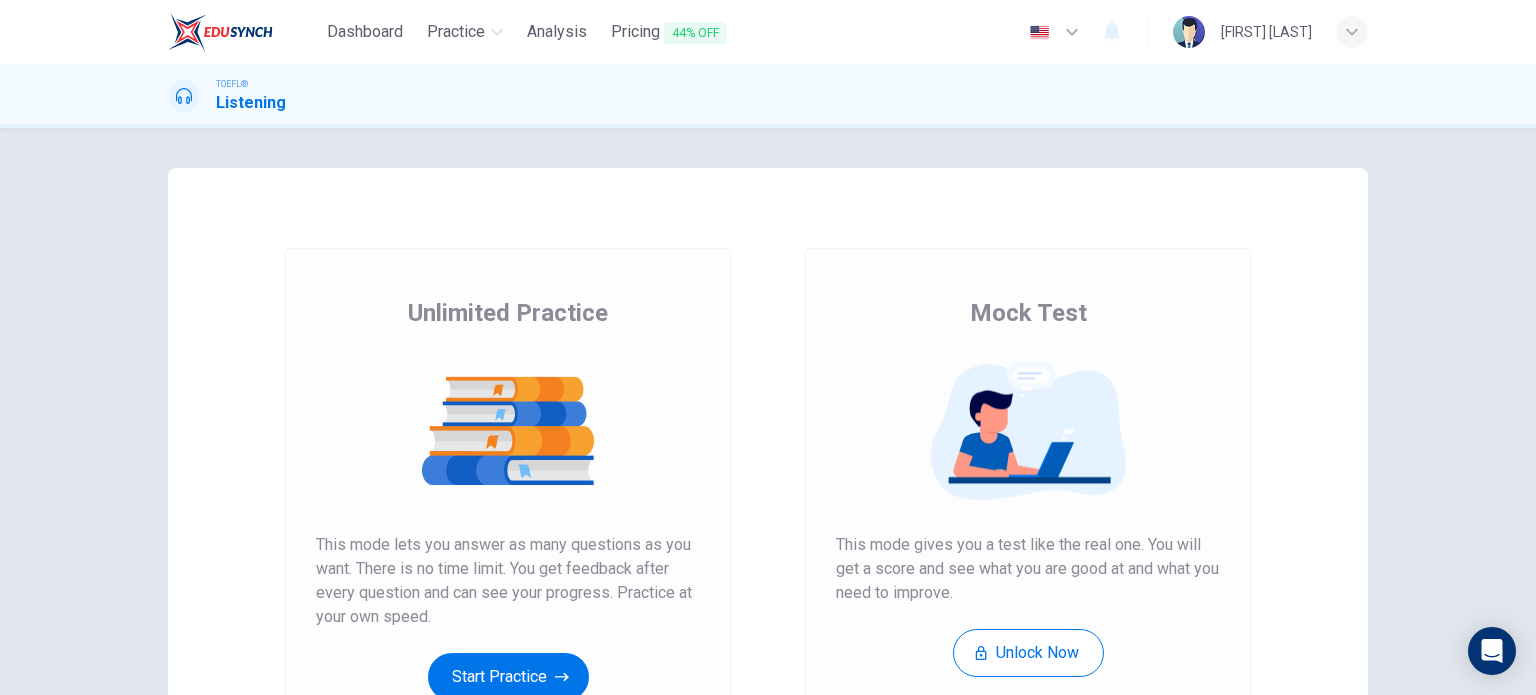 scroll, scrollTop: 0, scrollLeft: 0, axis: both 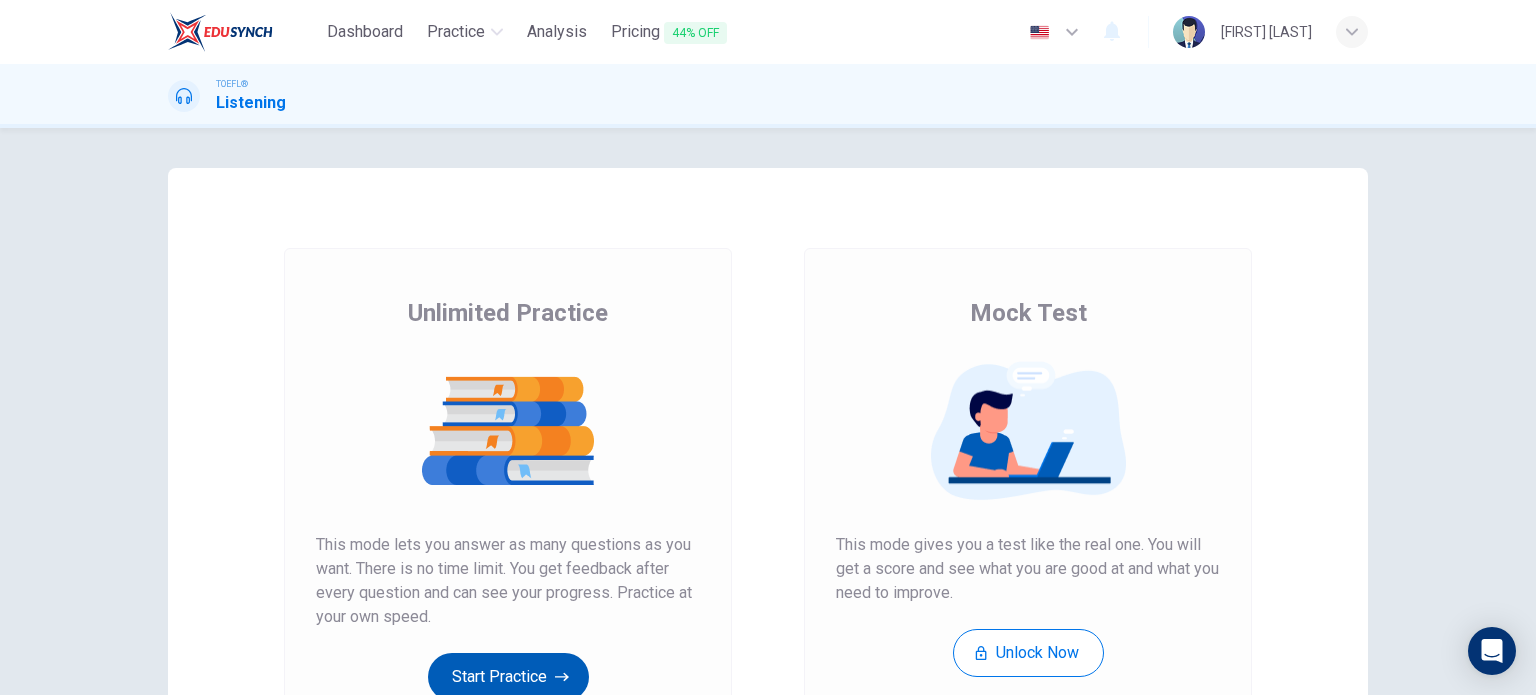 click on "Start Practice" at bounding box center (508, 677) 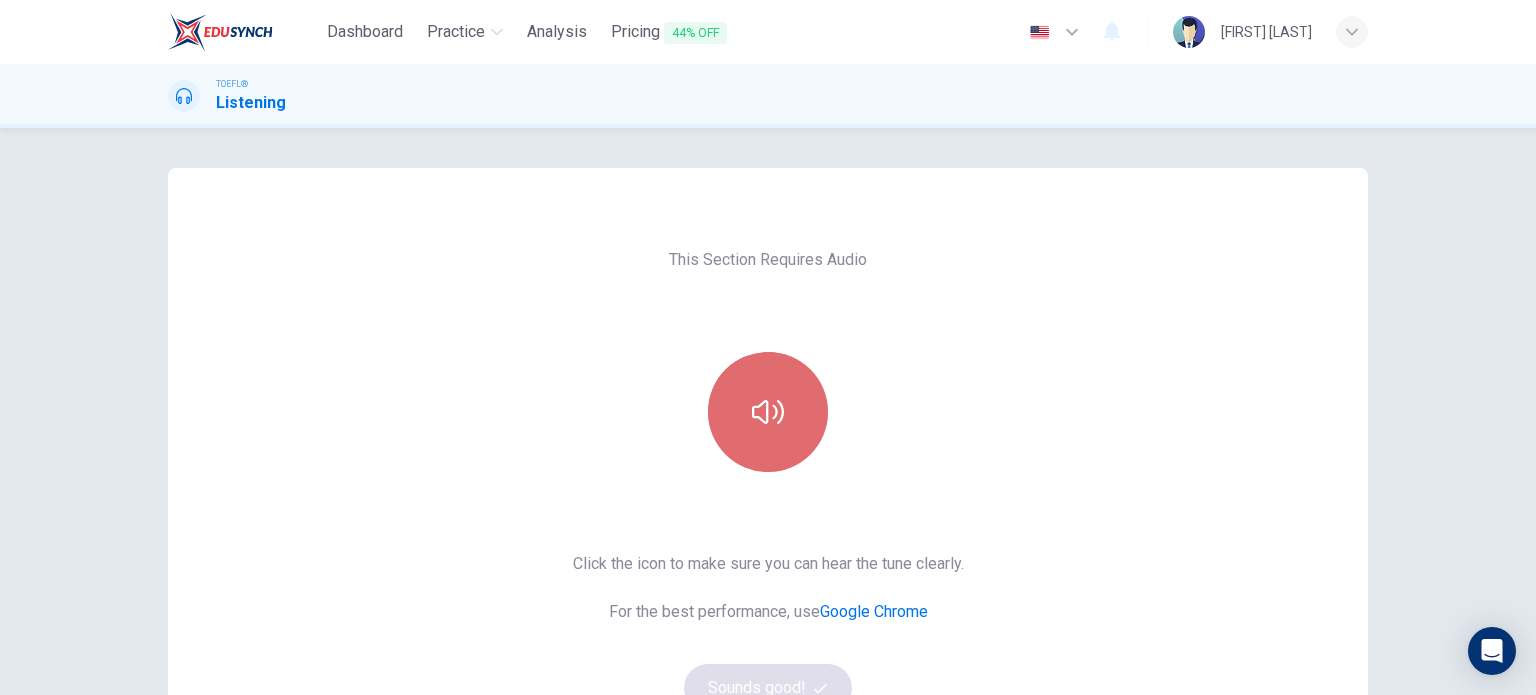 drag, startPoint x: 763, startPoint y: 415, endPoint x: 780, endPoint y: 417, distance: 17.117243 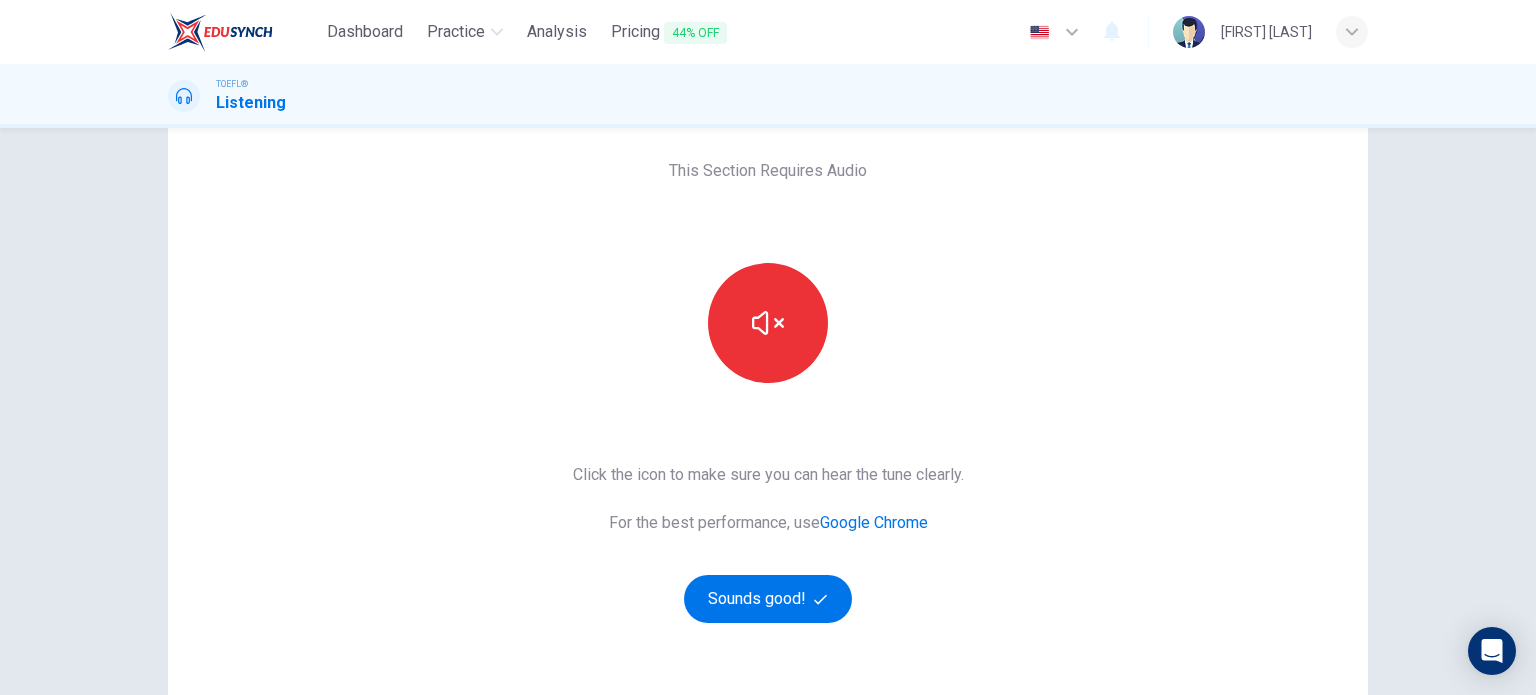 scroll, scrollTop: 104, scrollLeft: 0, axis: vertical 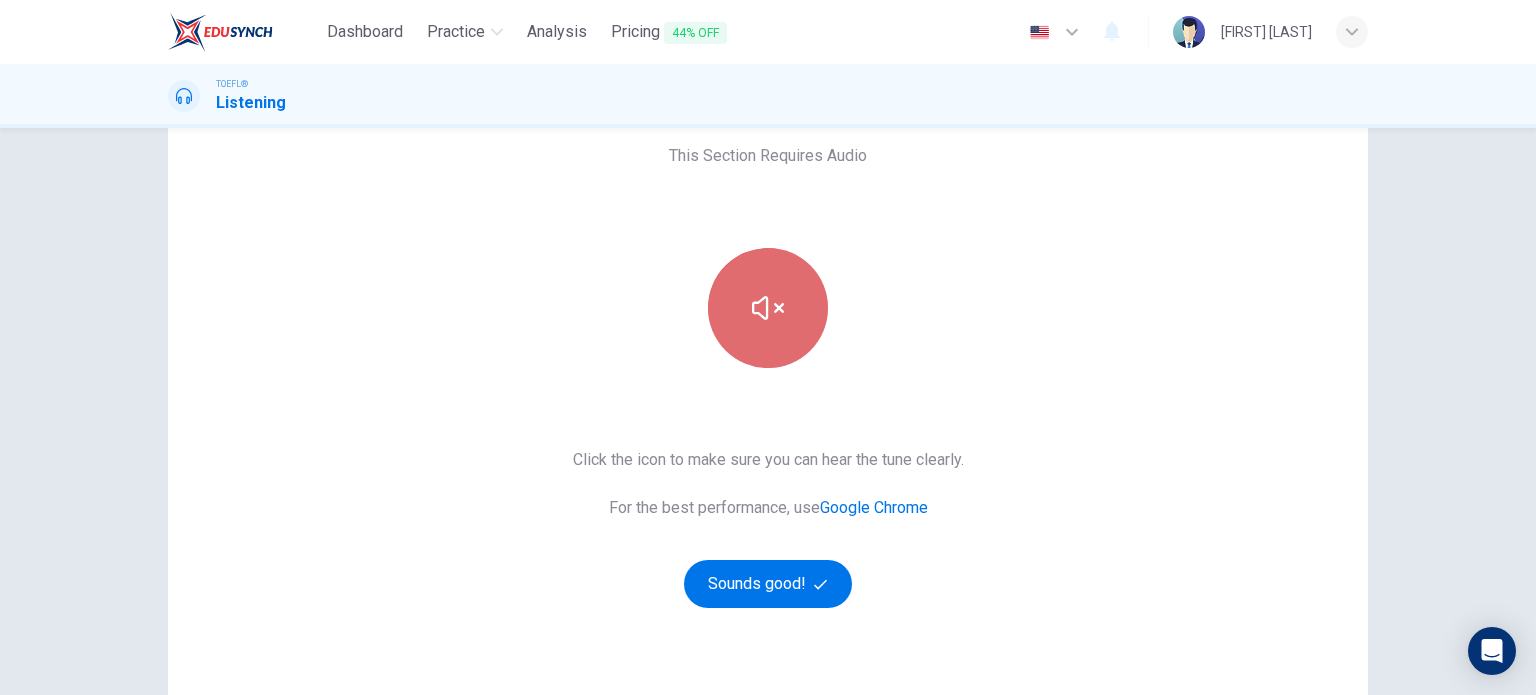 click at bounding box center (768, 308) 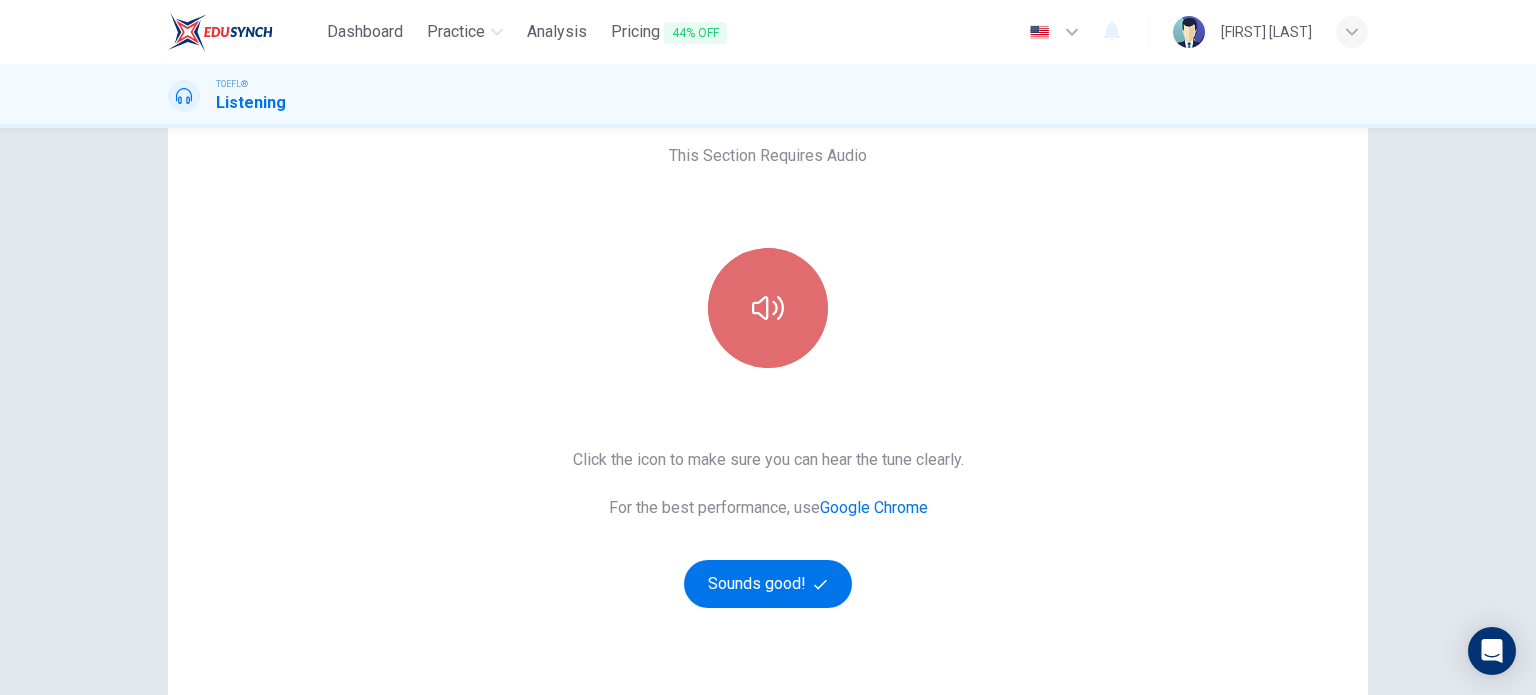 click at bounding box center (768, 308) 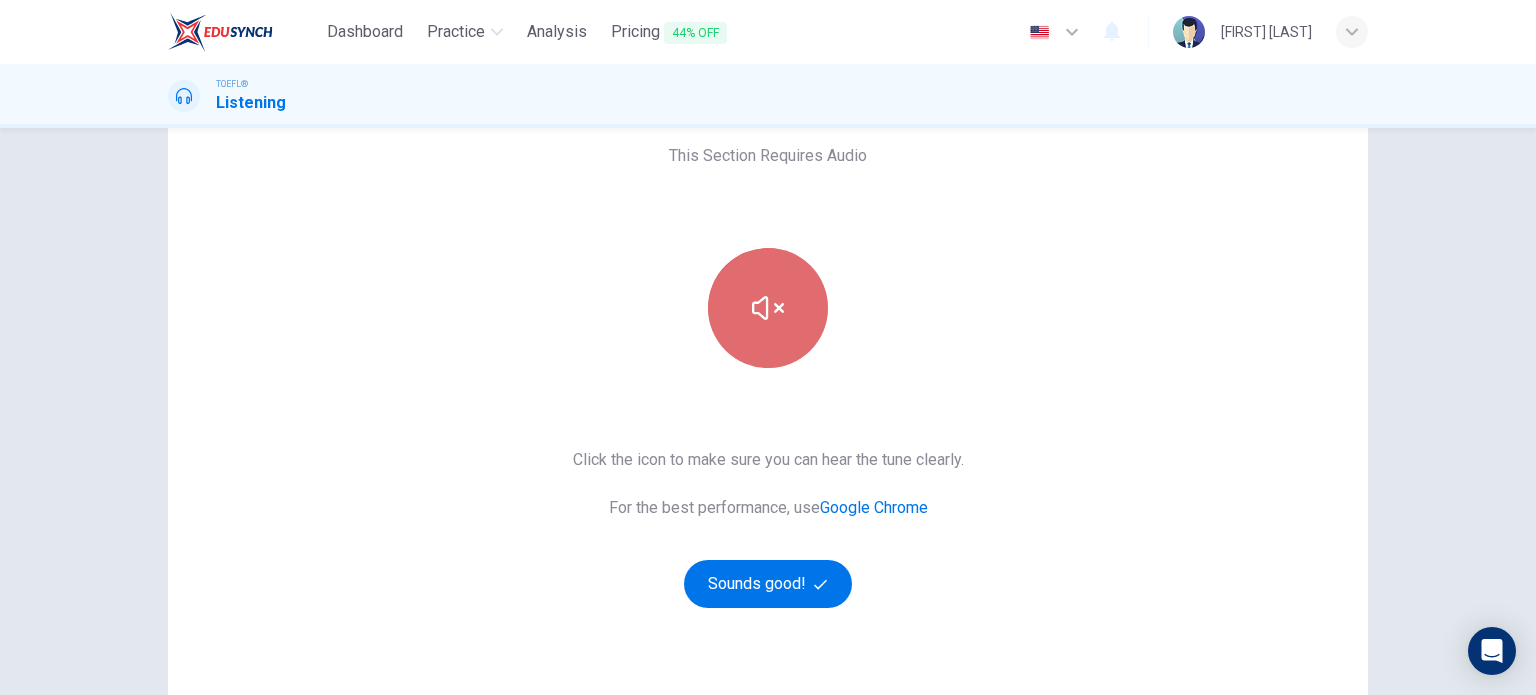 click at bounding box center [768, 308] 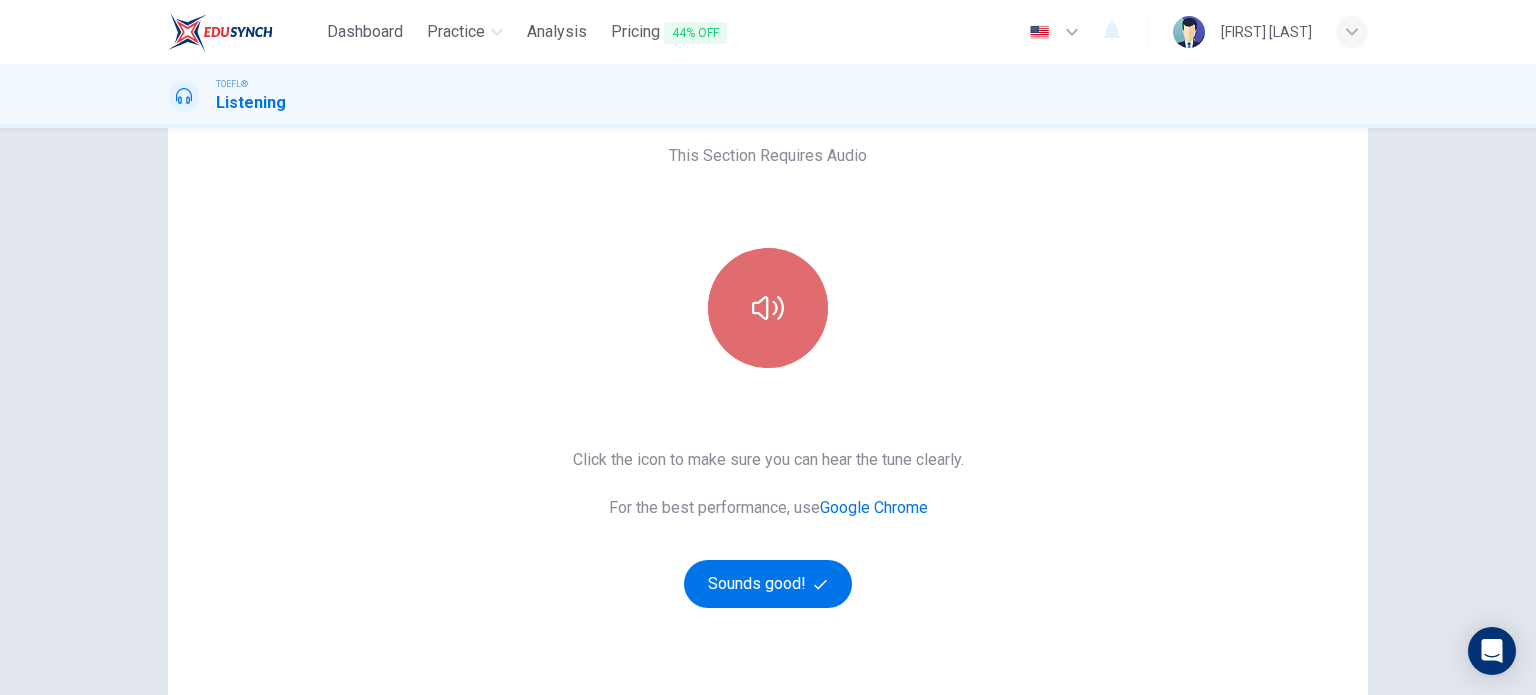 click at bounding box center [768, 308] 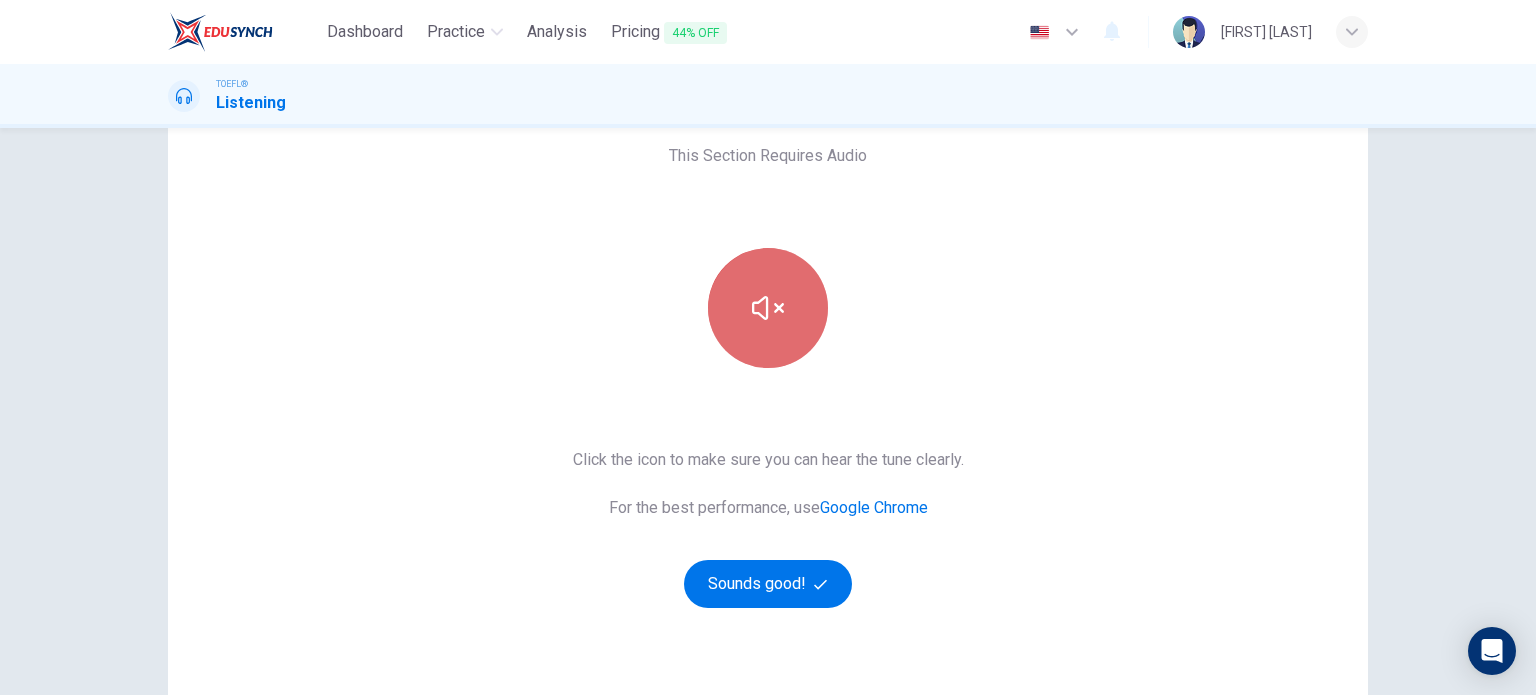 click at bounding box center [768, 308] 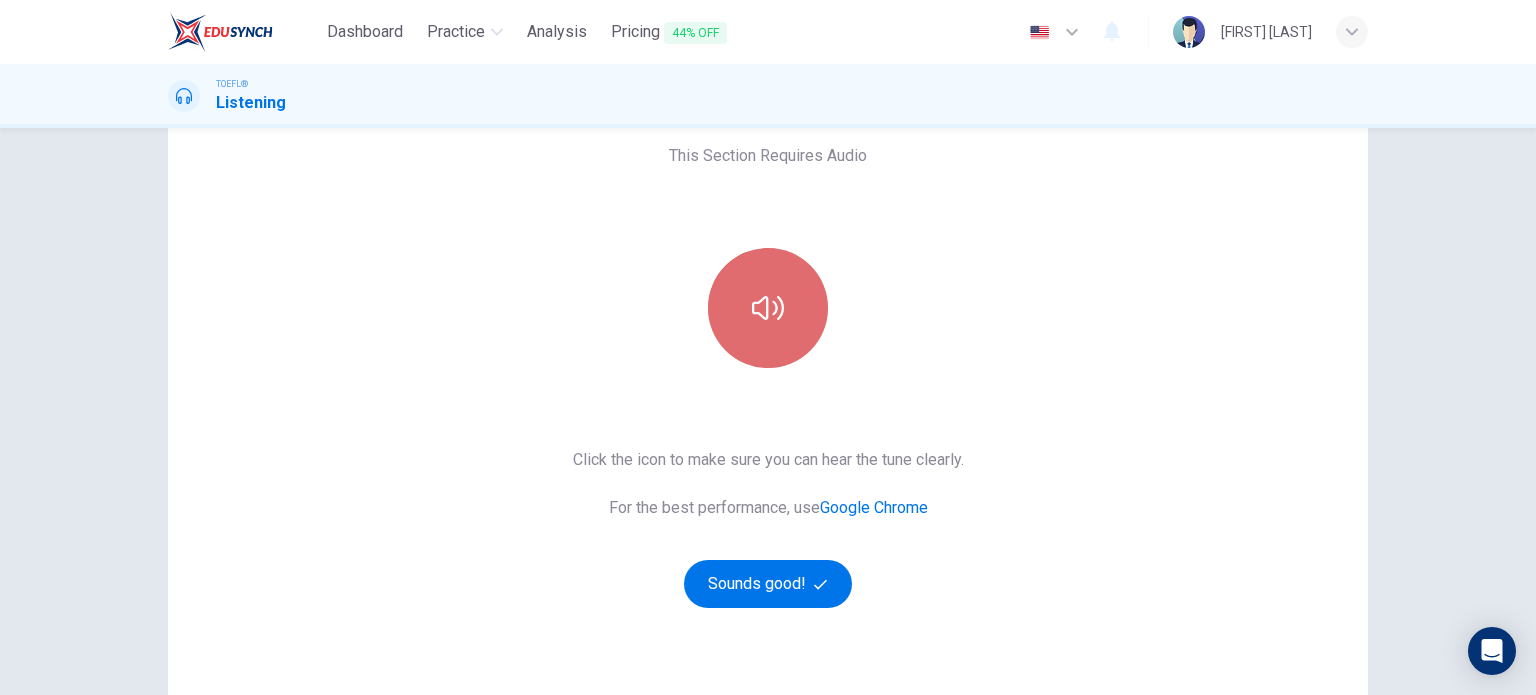 click at bounding box center [768, 308] 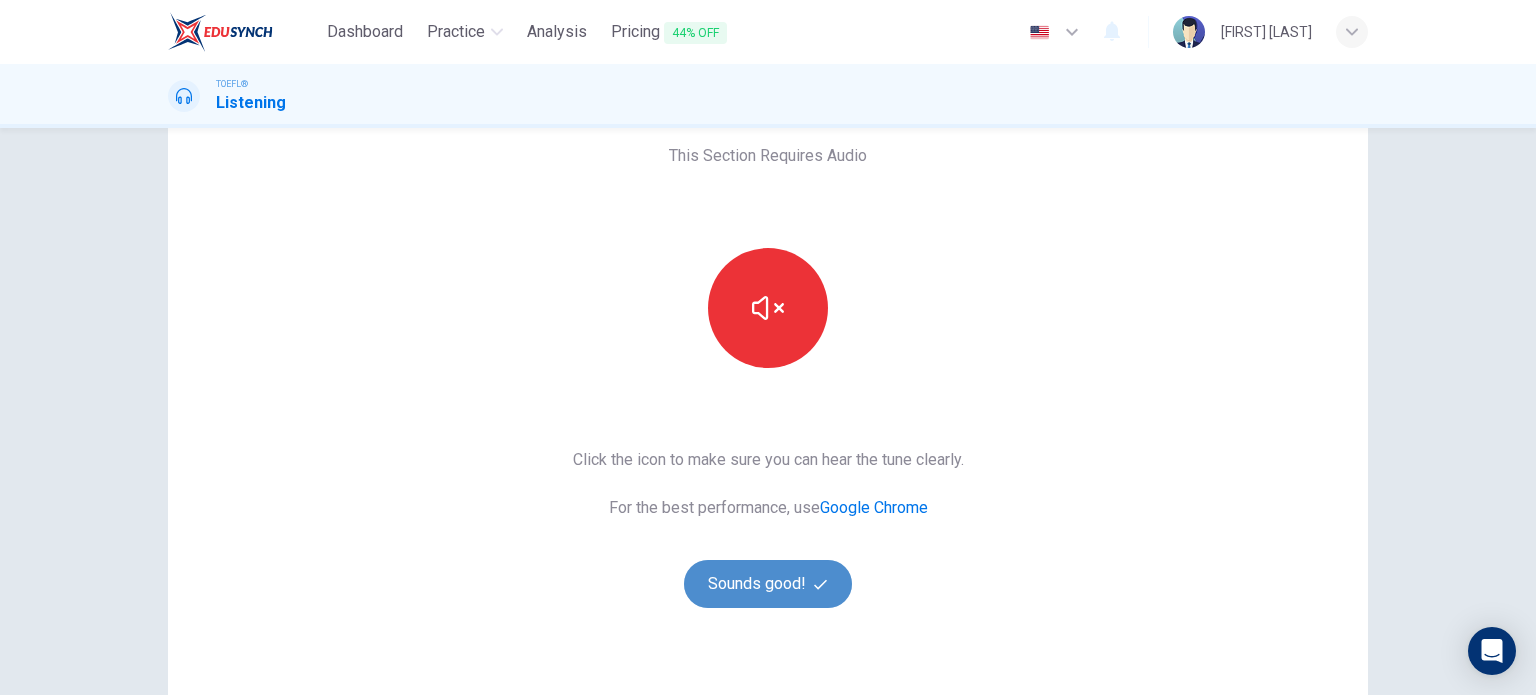 click on "Sounds good!" at bounding box center (768, 584) 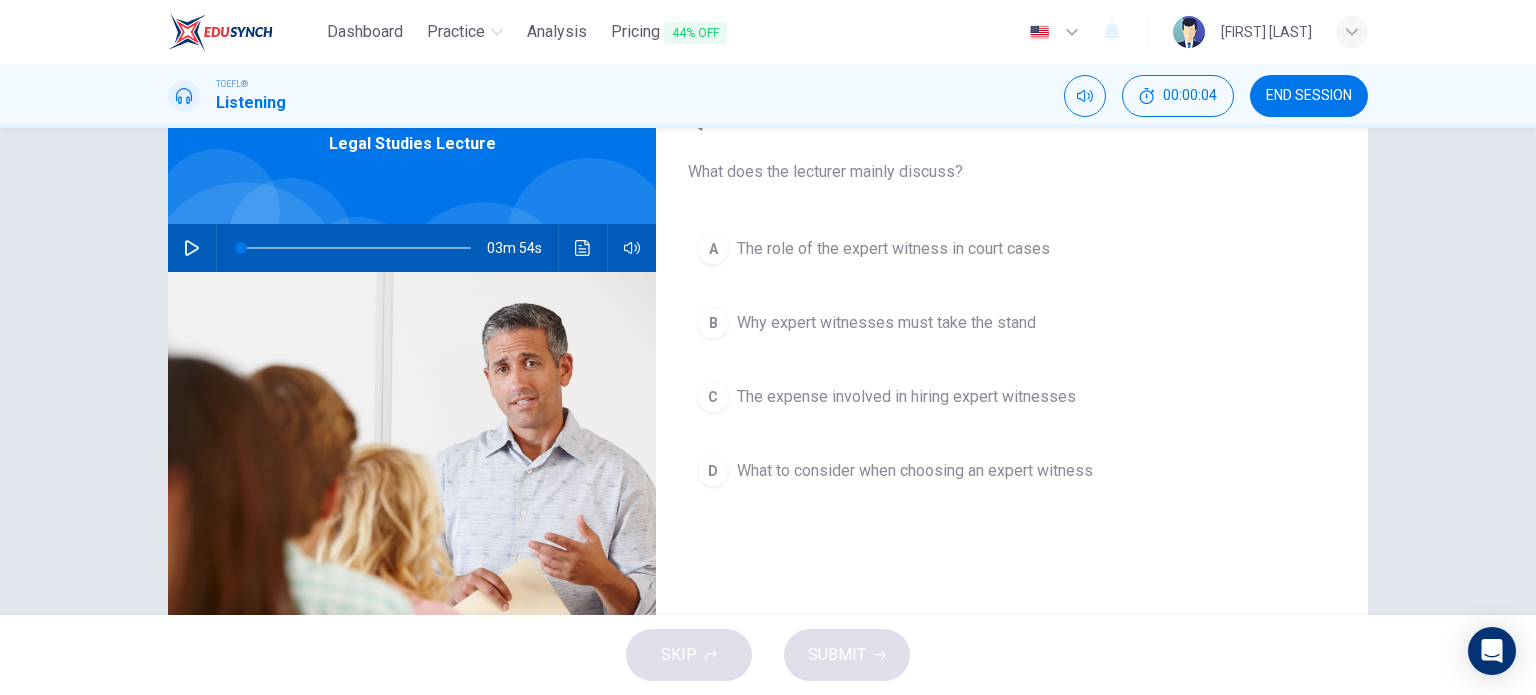 drag, startPoint x: 1524, startPoint y: 276, endPoint x: 1535, endPoint y: 128, distance: 148.40822 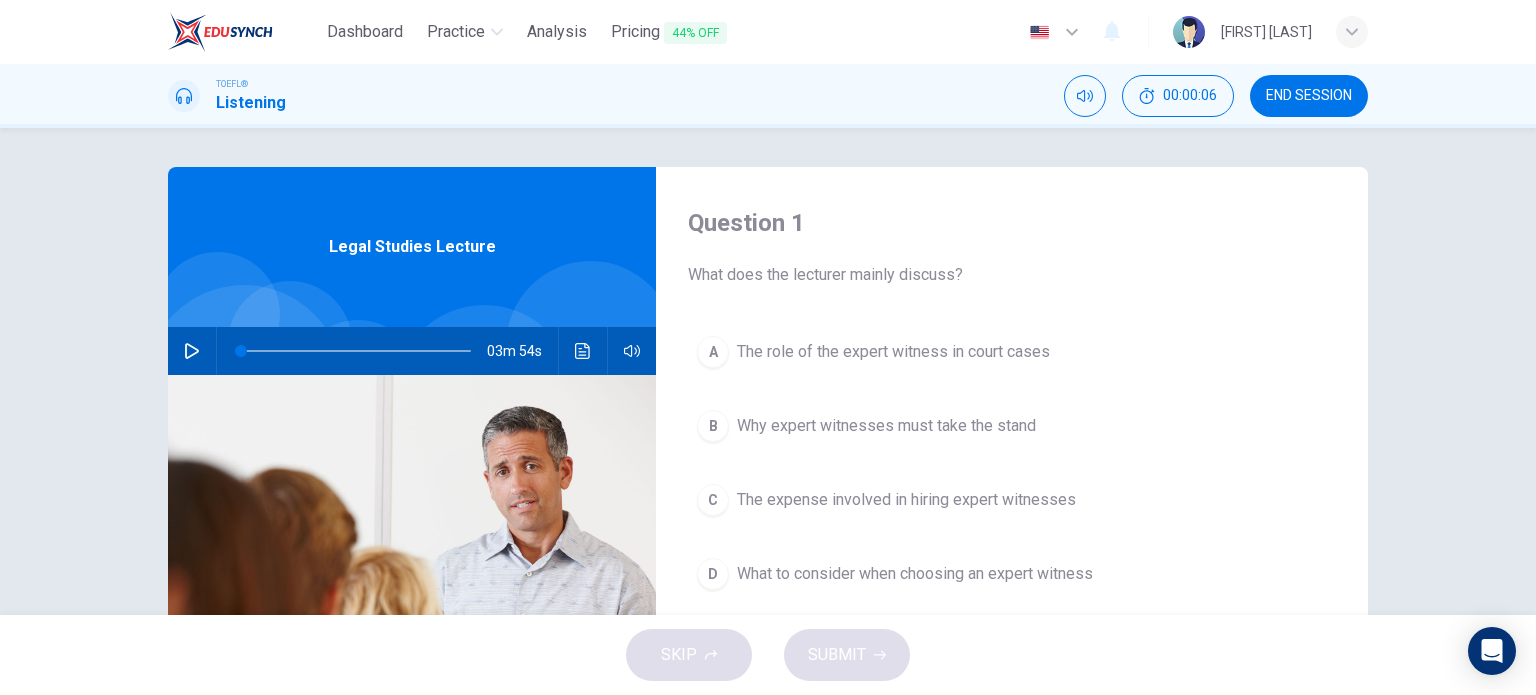scroll, scrollTop: 0, scrollLeft: 0, axis: both 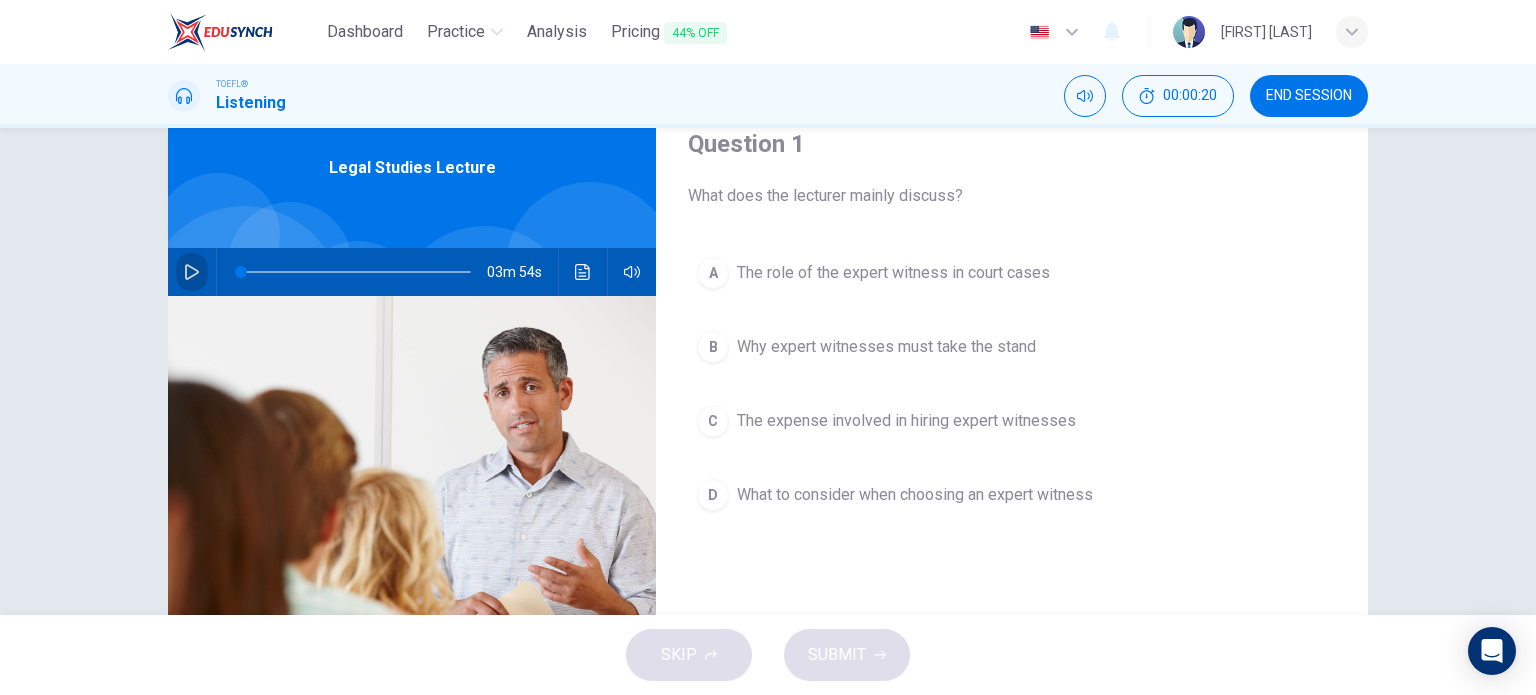 click at bounding box center [192, 272] 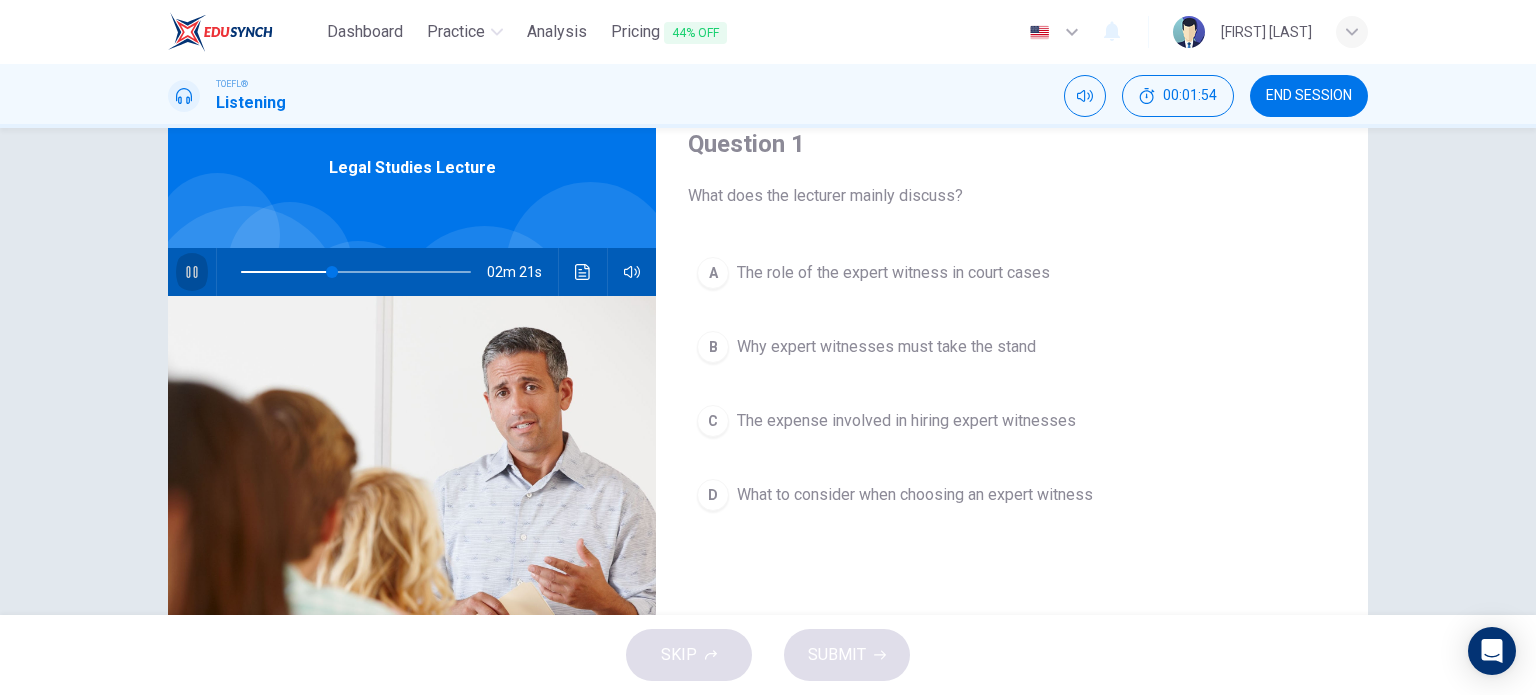 click at bounding box center (192, 272) 